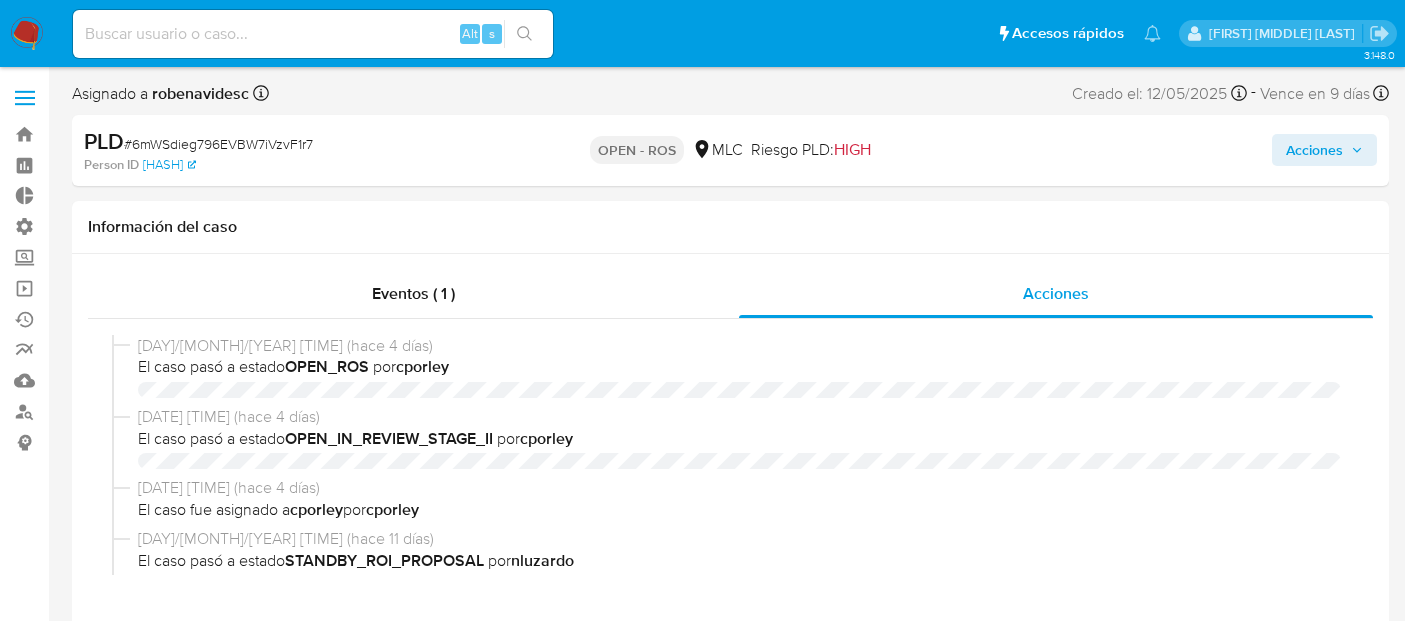 select on "10" 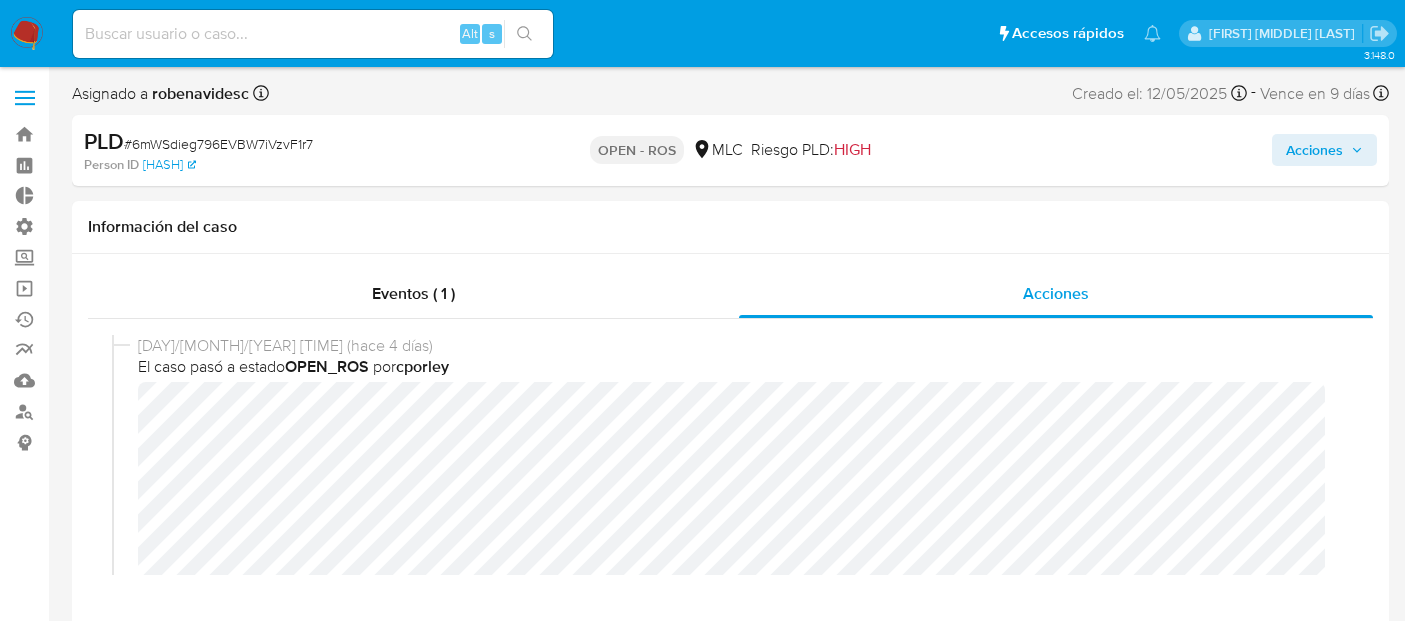 scroll, scrollTop: 0, scrollLeft: 0, axis: both 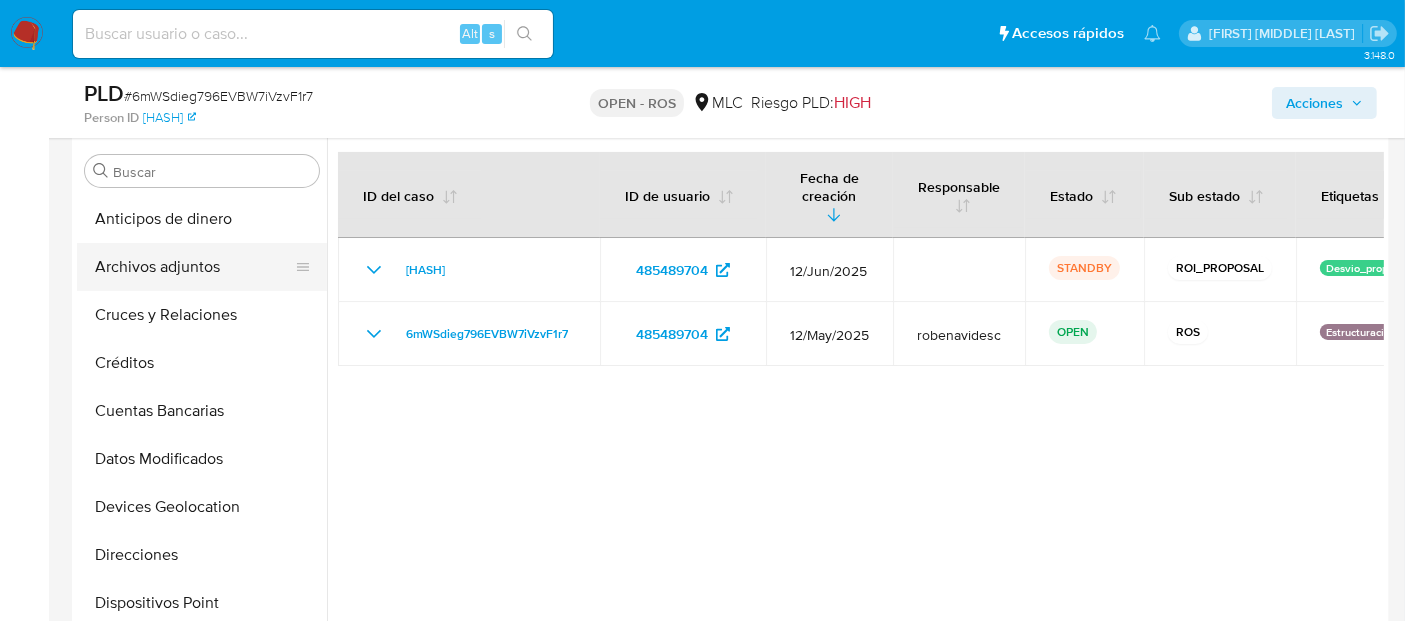 click on "Archivos adjuntos" at bounding box center [194, 267] 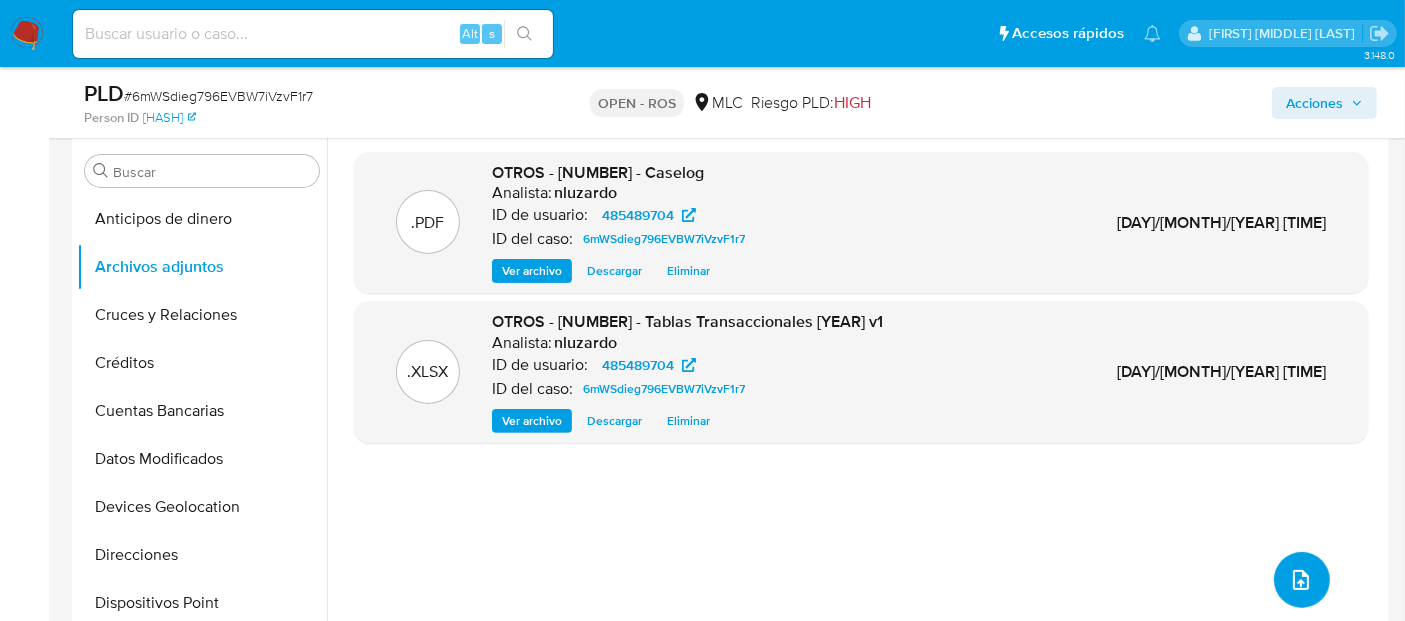 click 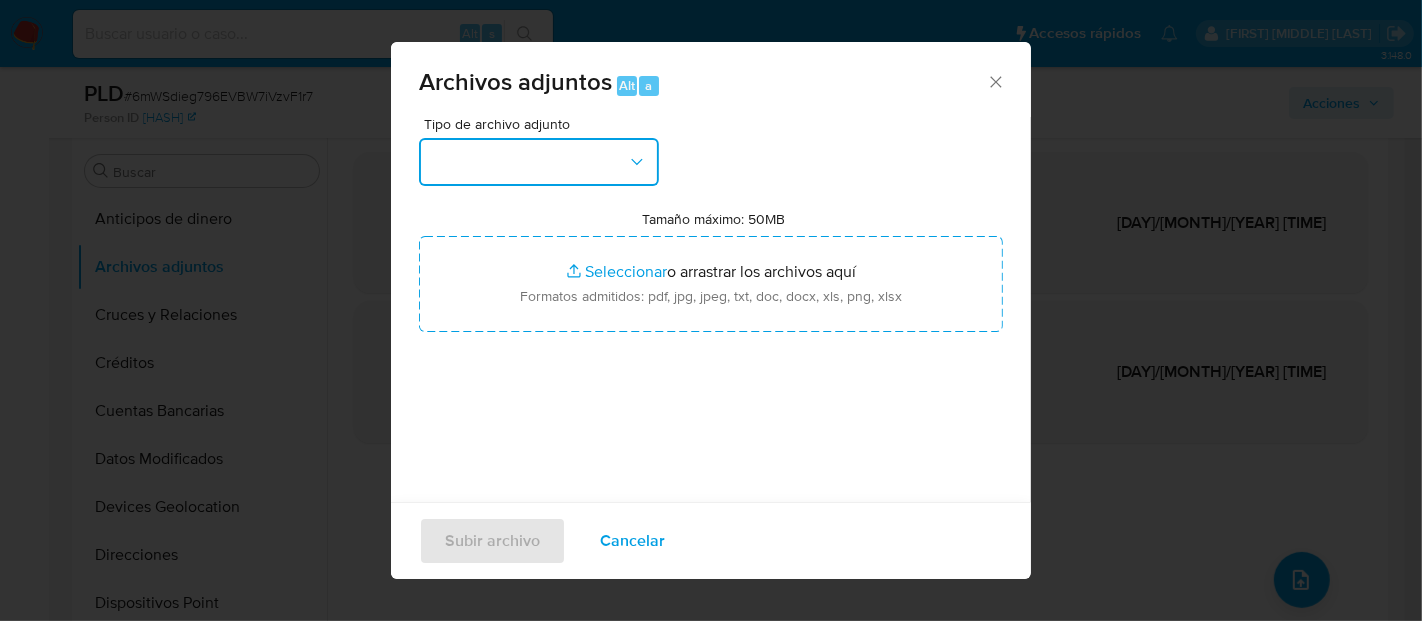 click at bounding box center [539, 162] 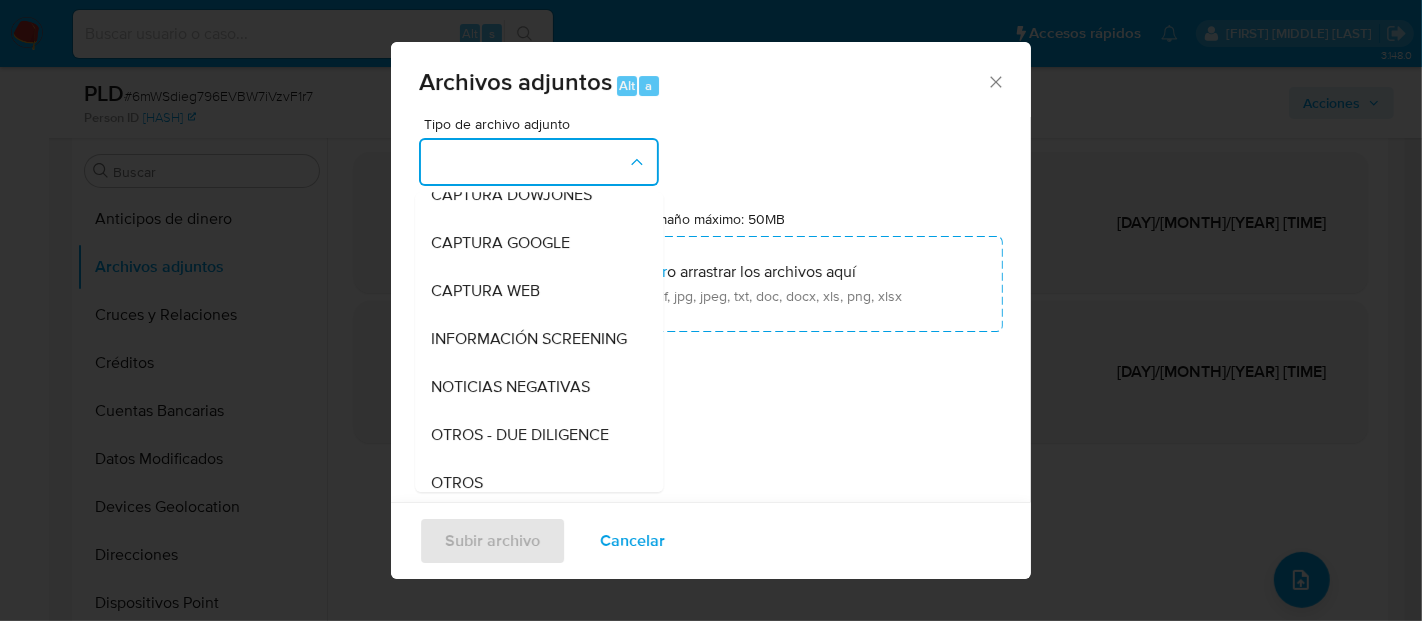 scroll, scrollTop: 72, scrollLeft: 0, axis: vertical 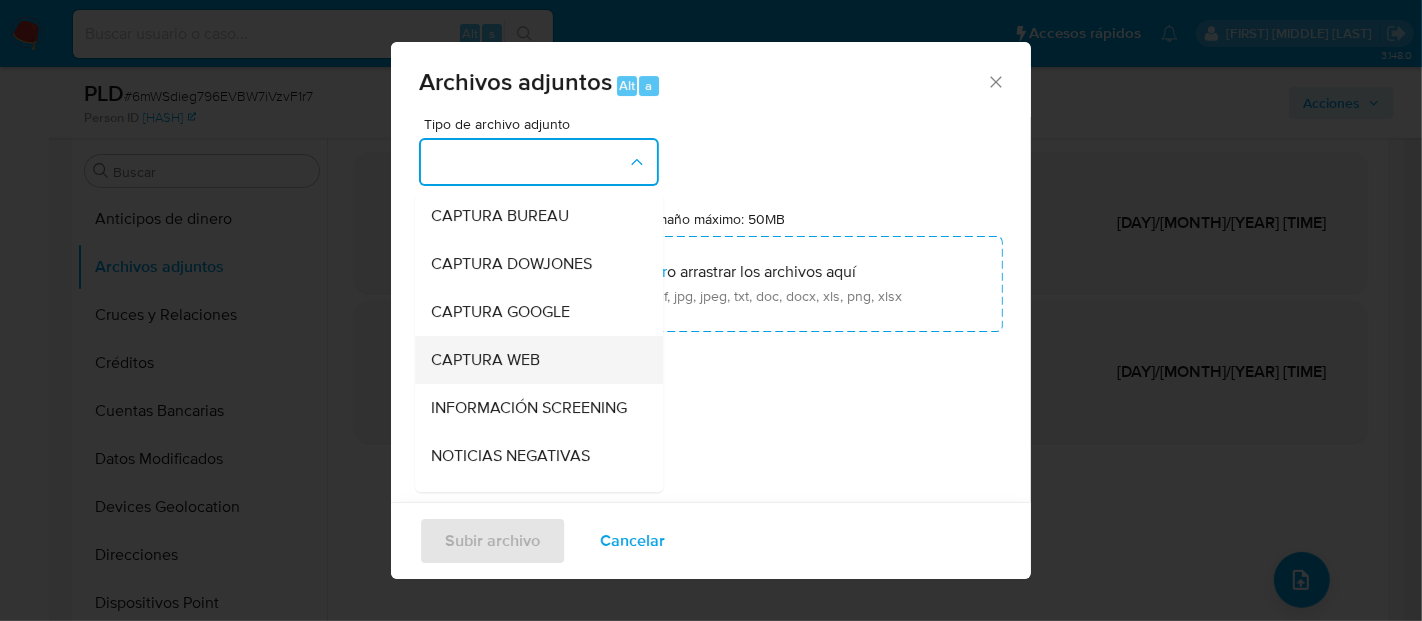 click on "CAPTURA WEB" at bounding box center (485, 360) 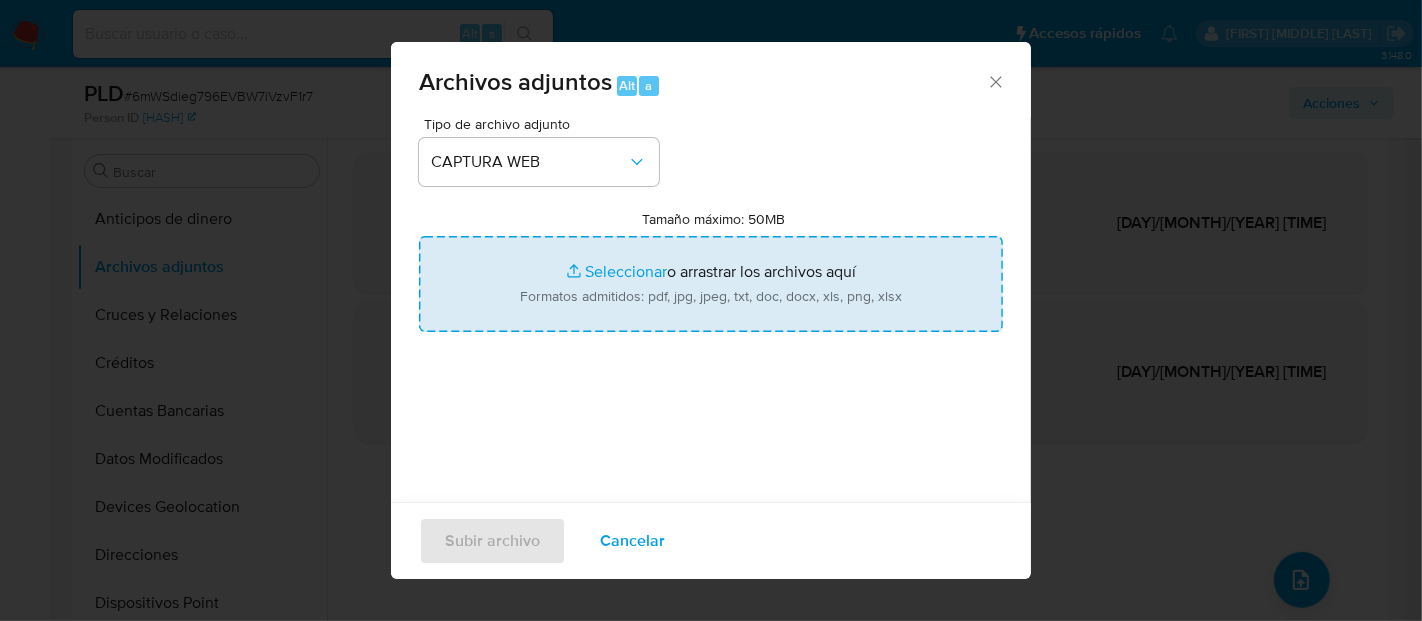 click on "Tamaño máximo: 50MB Seleccionar archivos" at bounding box center (711, 284) 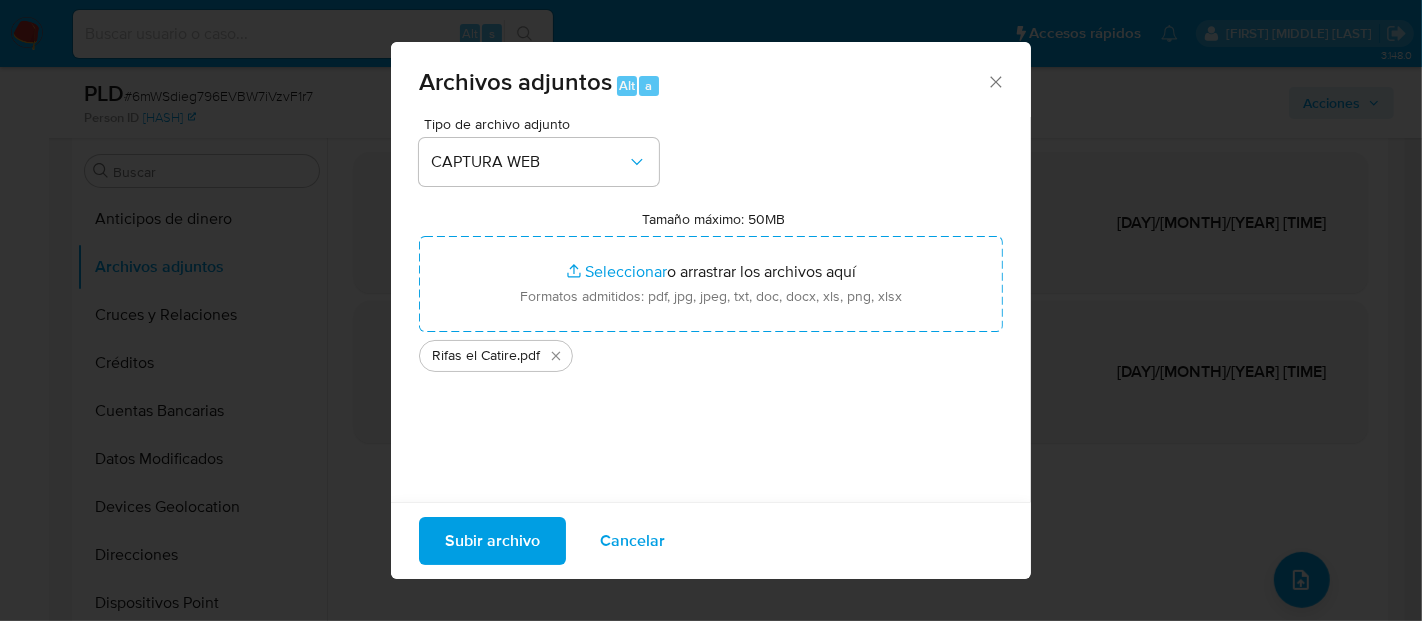 click on "Tipo de archivo adjunto CAPTURA WEB Tamaño máximo: 50MB Seleccionar archivos Seleccionar  o arrastrar los archivos aquí Formatos admitidos: pdf, jpg, jpeg, txt, doc, docx, xls, png, xlsx Rifas el Catire .pdf" at bounding box center (711, 353) 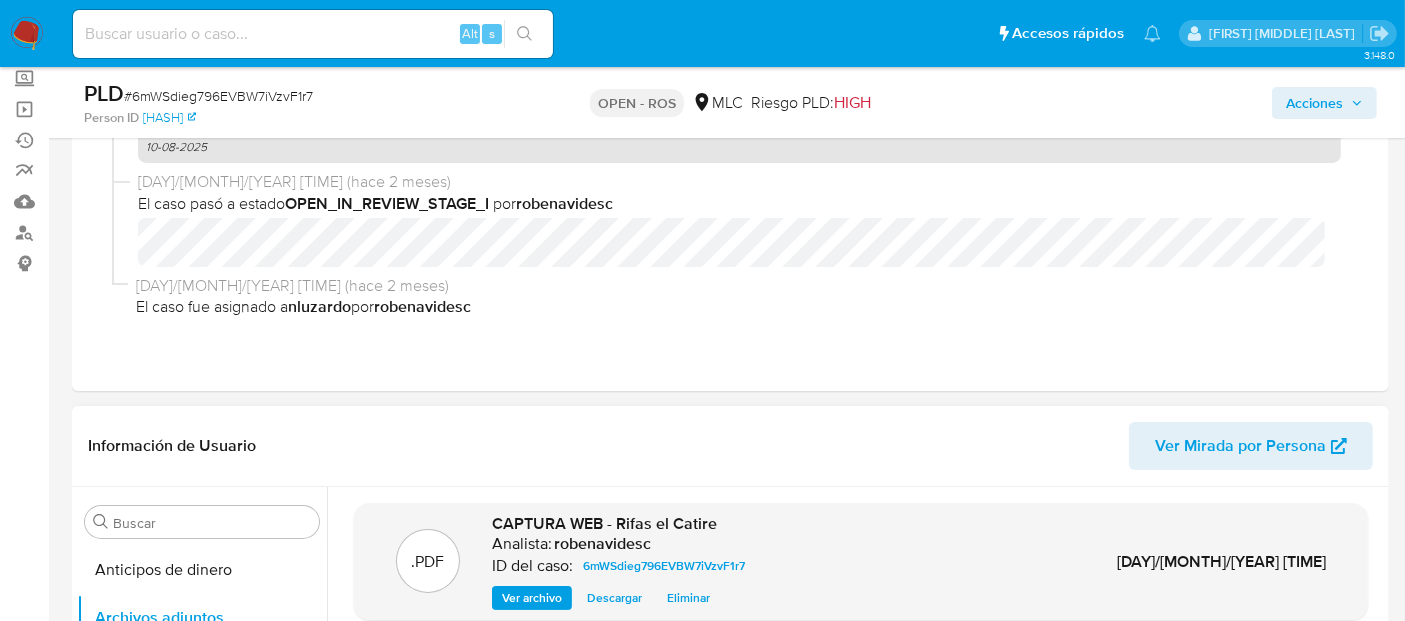 scroll, scrollTop: 177, scrollLeft: 0, axis: vertical 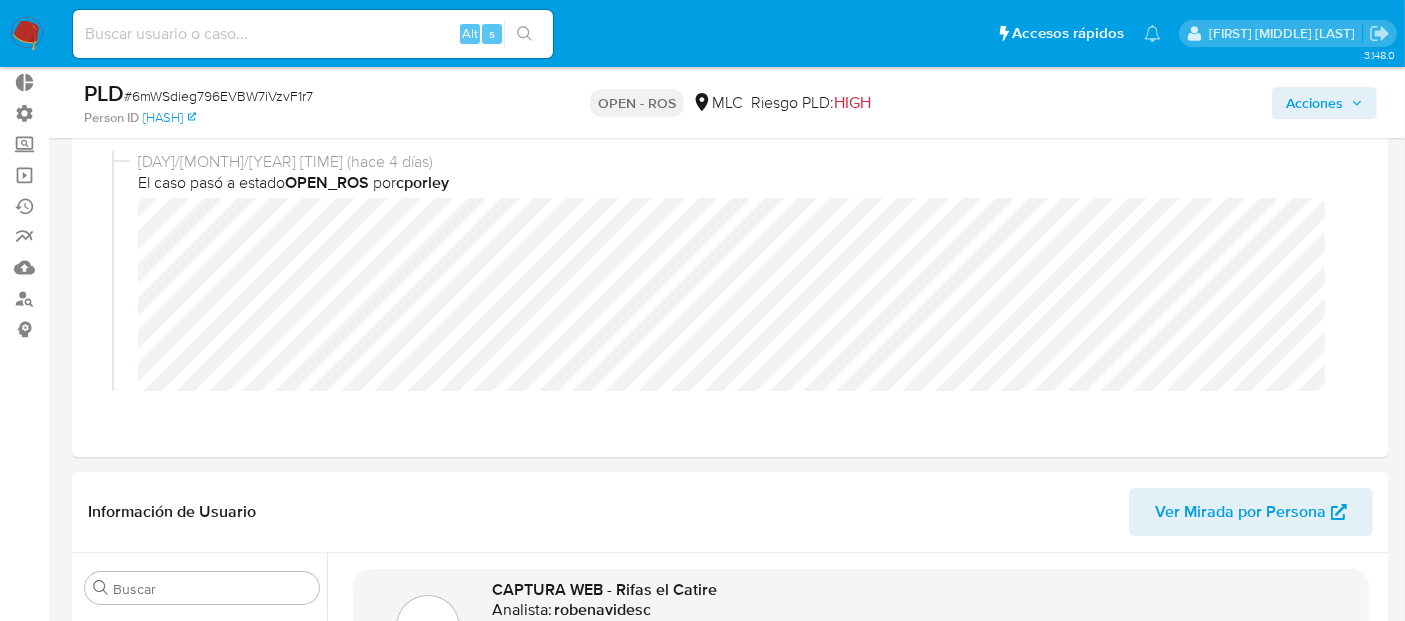 click on "Acciones" at bounding box center [1314, 103] 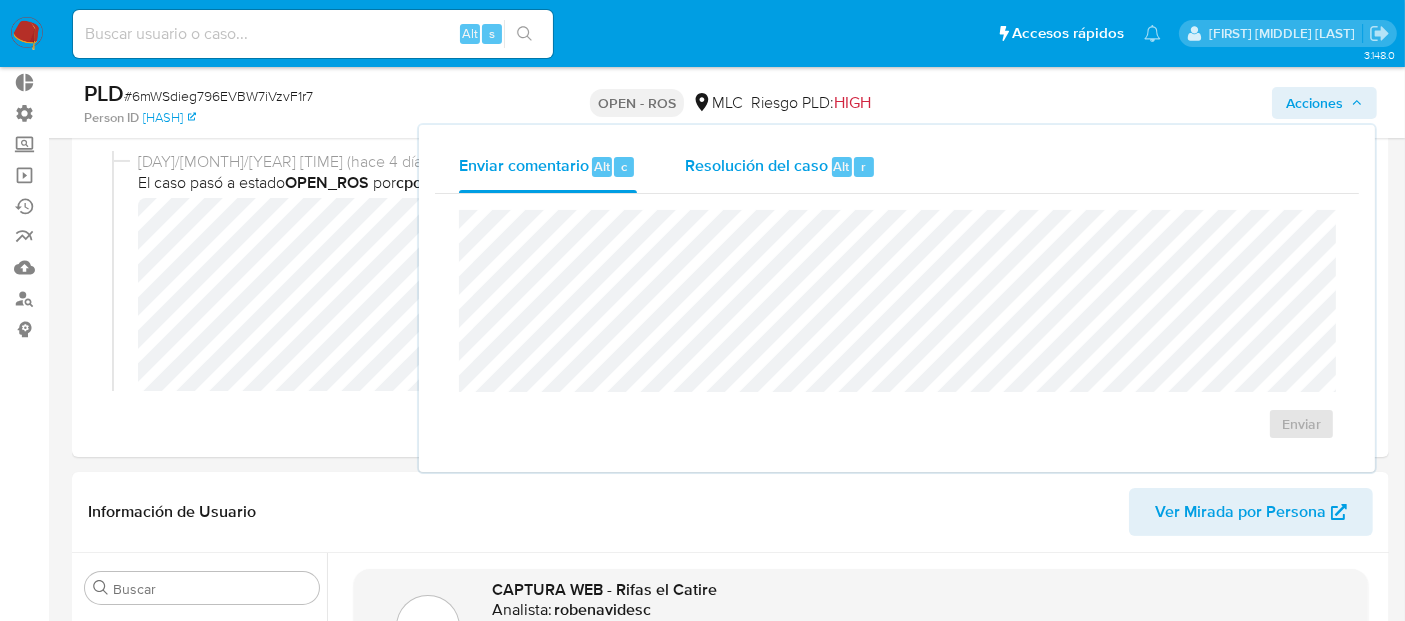 click on "Resolución del caso" at bounding box center [756, 165] 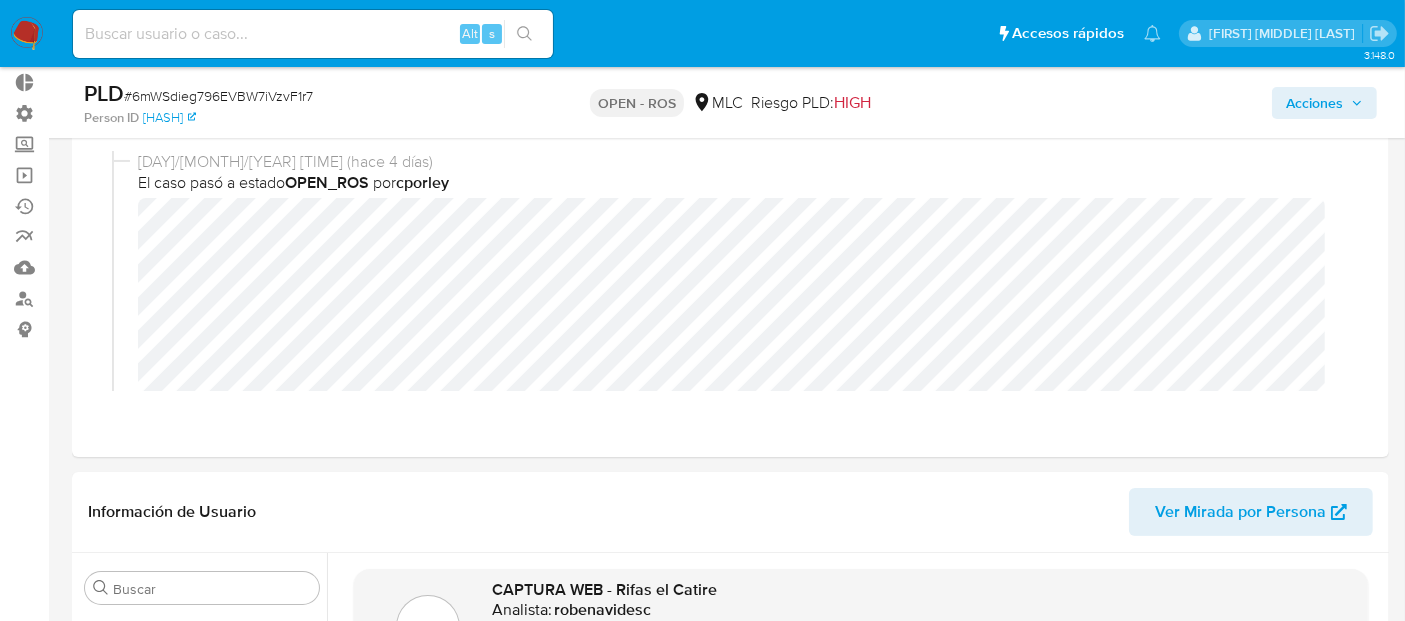 click on "Acciones" at bounding box center (1314, 103) 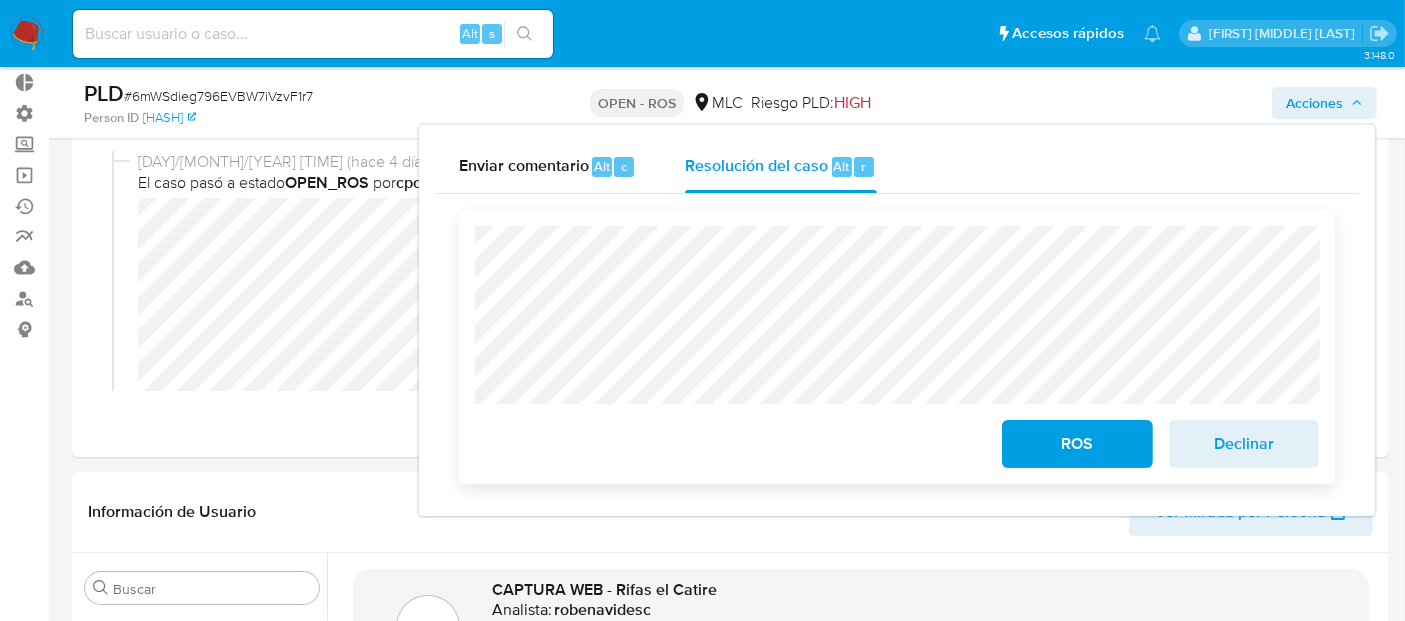 click on "ROS" at bounding box center (1077, 444) 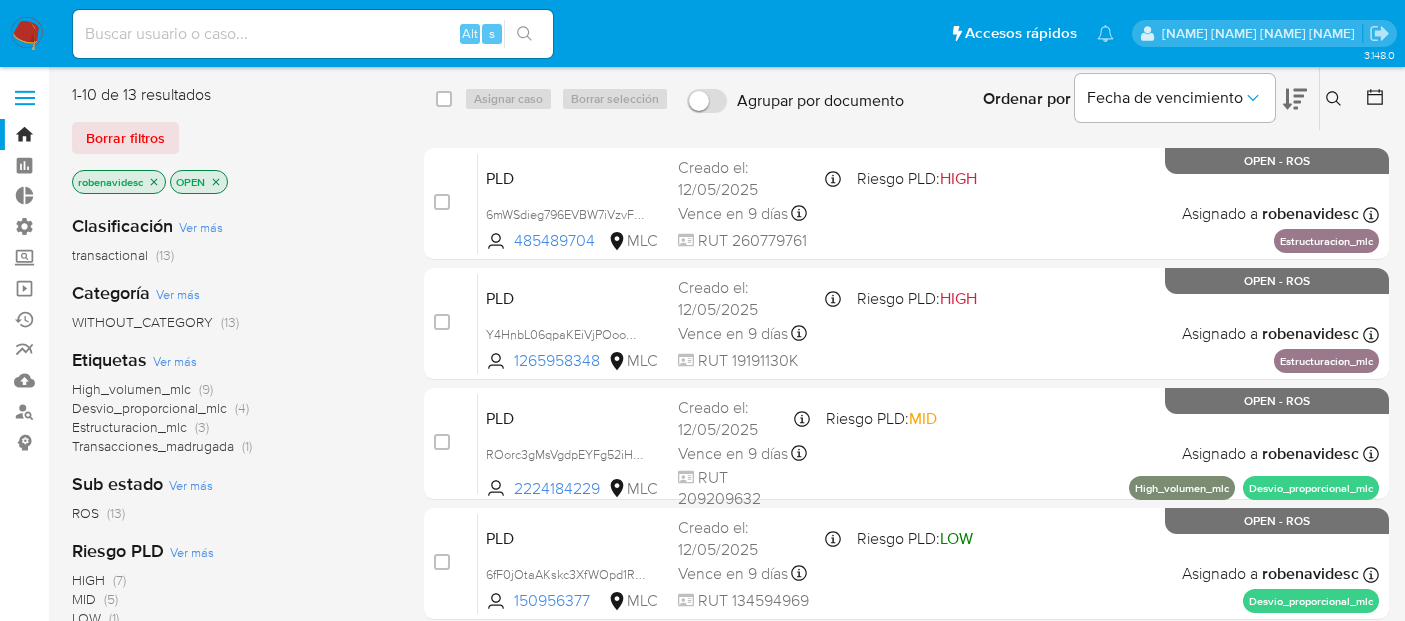 scroll, scrollTop: 0, scrollLeft: 0, axis: both 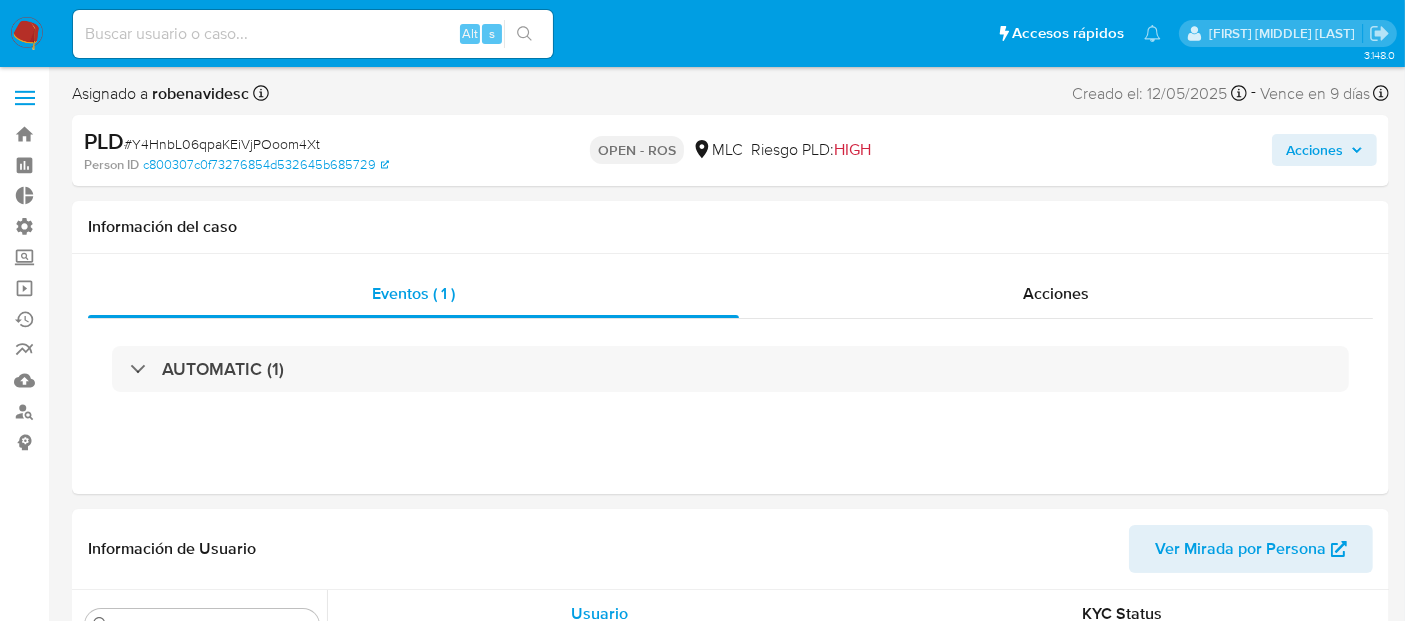 select on "10" 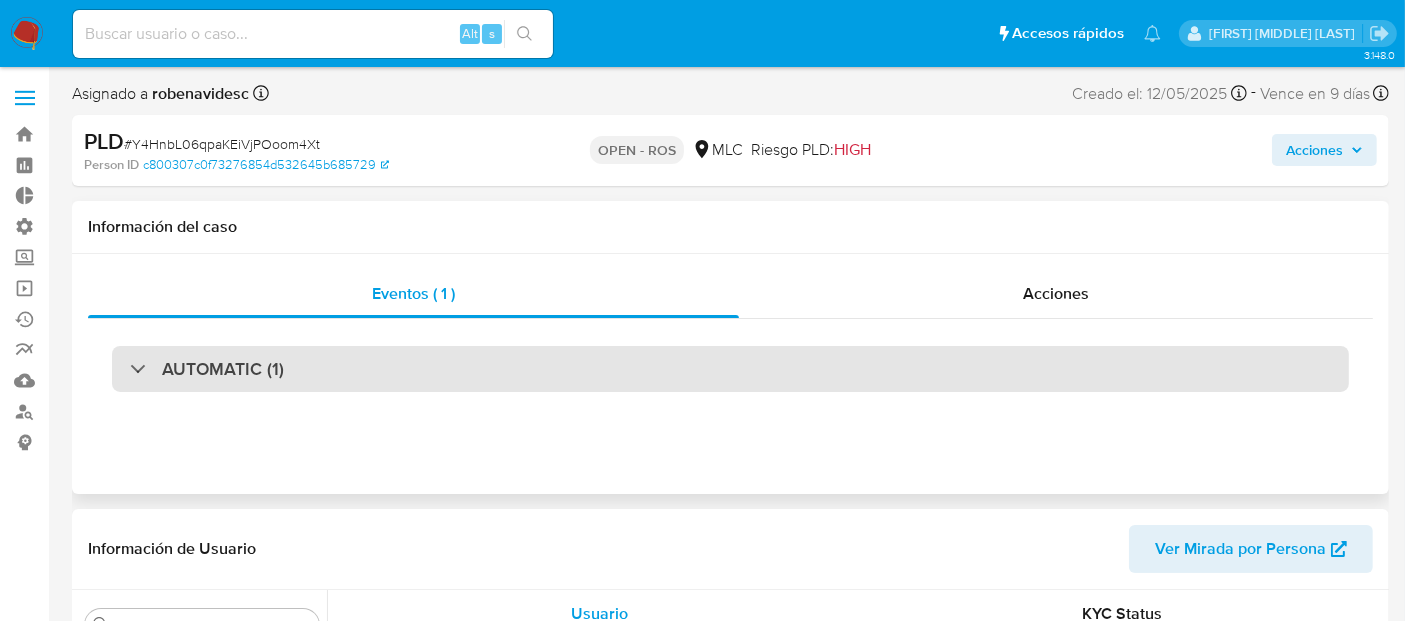 click on "AUTOMATIC (1)" at bounding box center [730, 369] 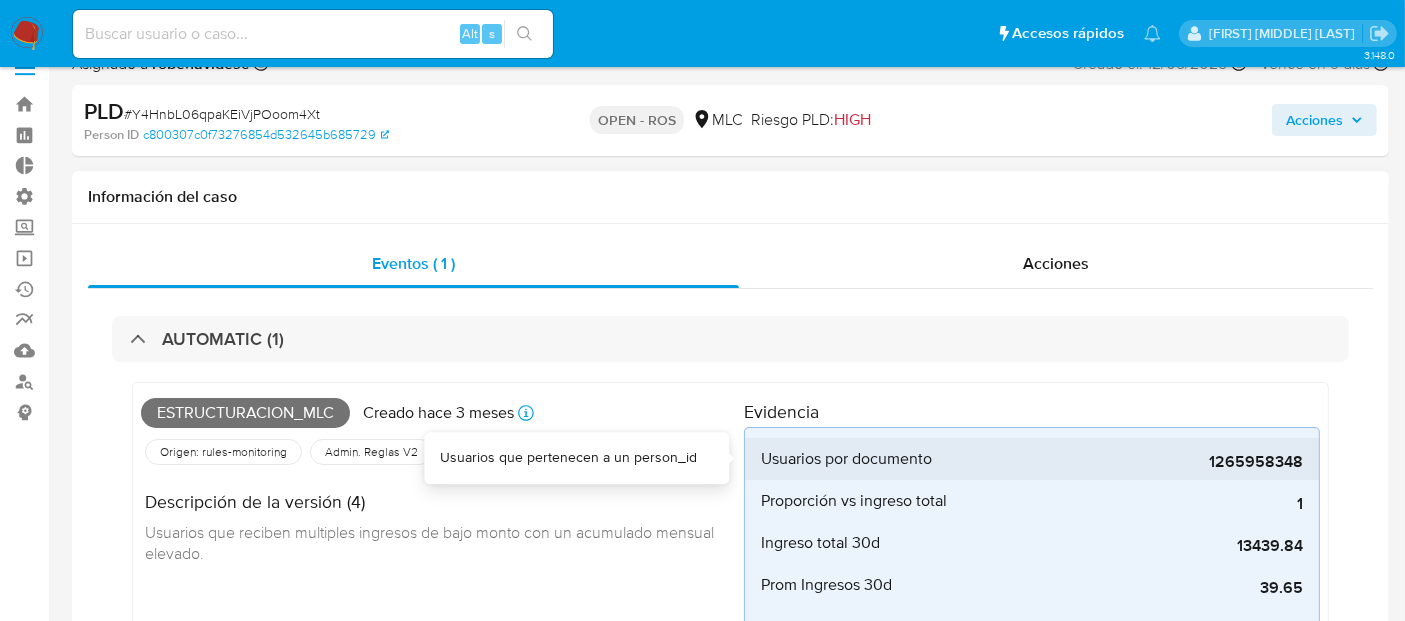 scroll, scrollTop: 0, scrollLeft: 0, axis: both 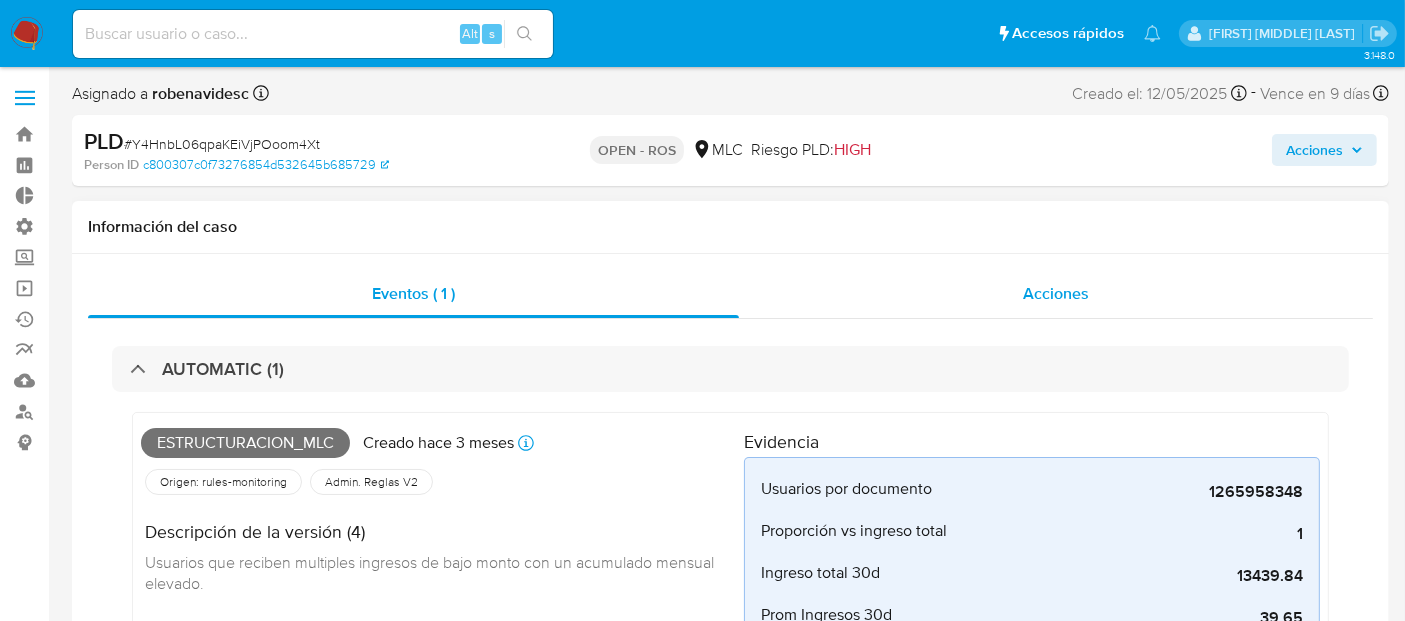 click on "Acciones" at bounding box center (1056, 293) 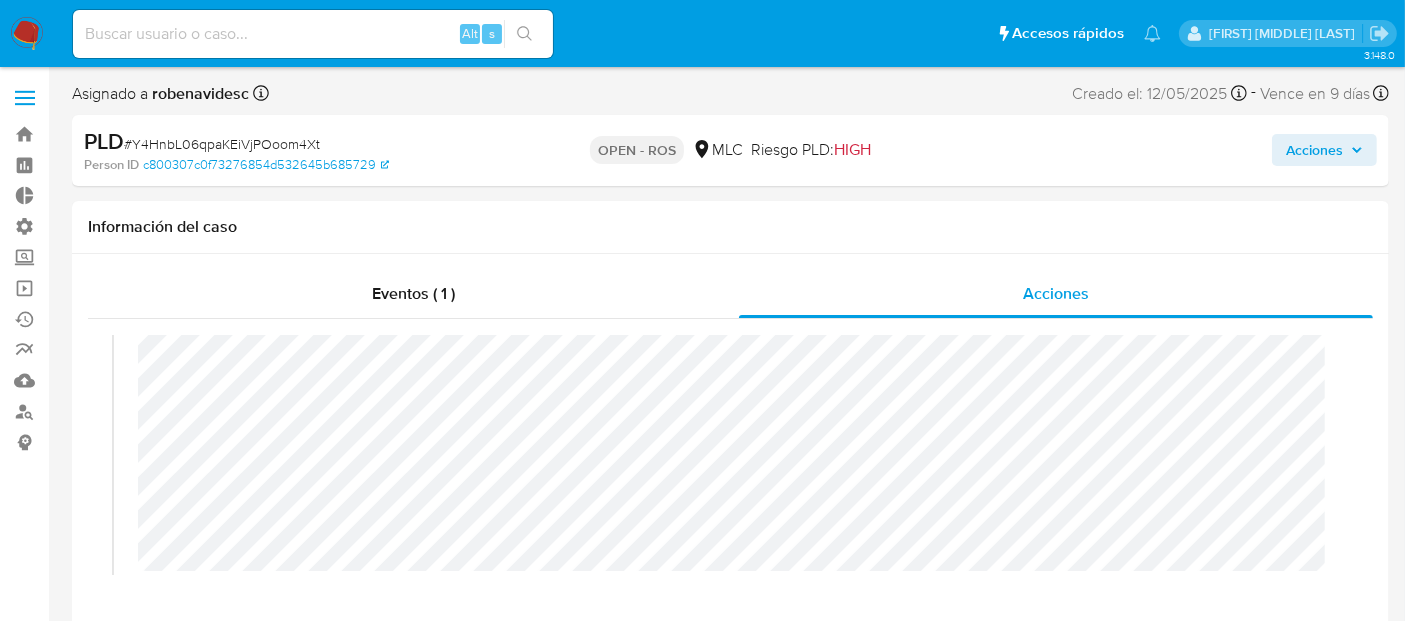 scroll, scrollTop: 71, scrollLeft: 0, axis: vertical 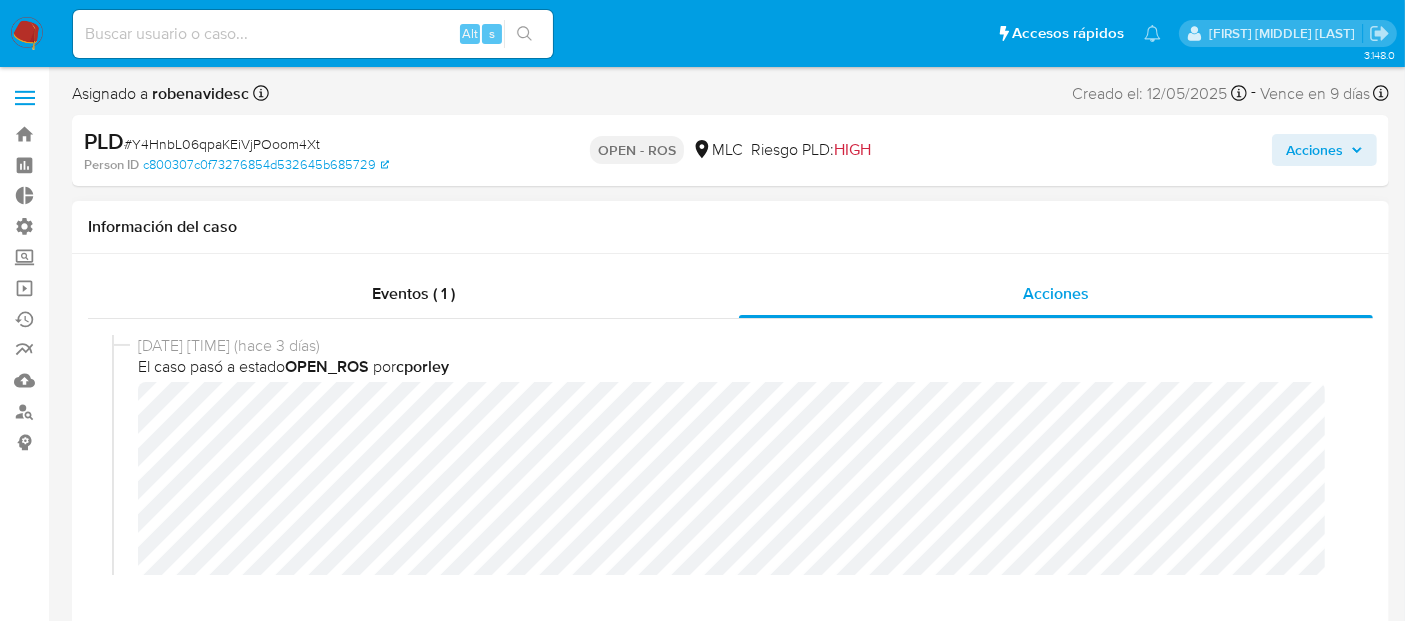 click on "29/07/2025 09:55:22 (hace 3 días) El caso pasó a estado  OPEN_ROS      por  cporley" at bounding box center (730, 492) 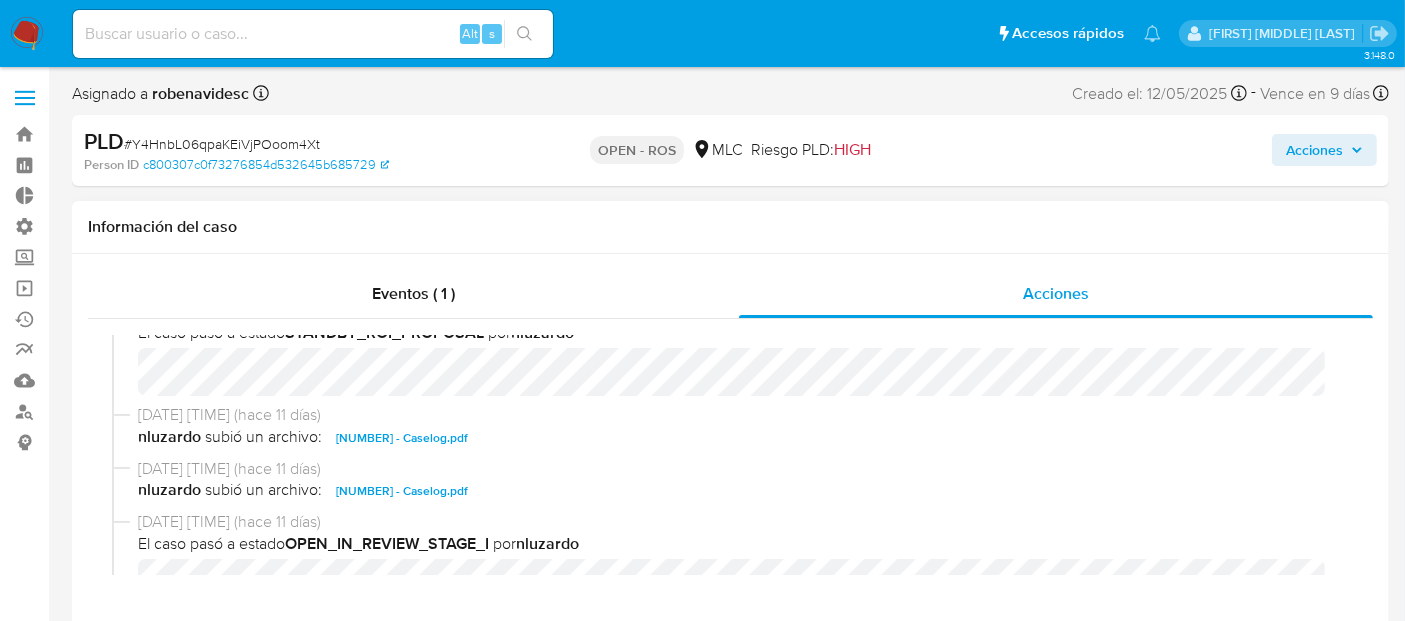 scroll, scrollTop: 506, scrollLeft: 0, axis: vertical 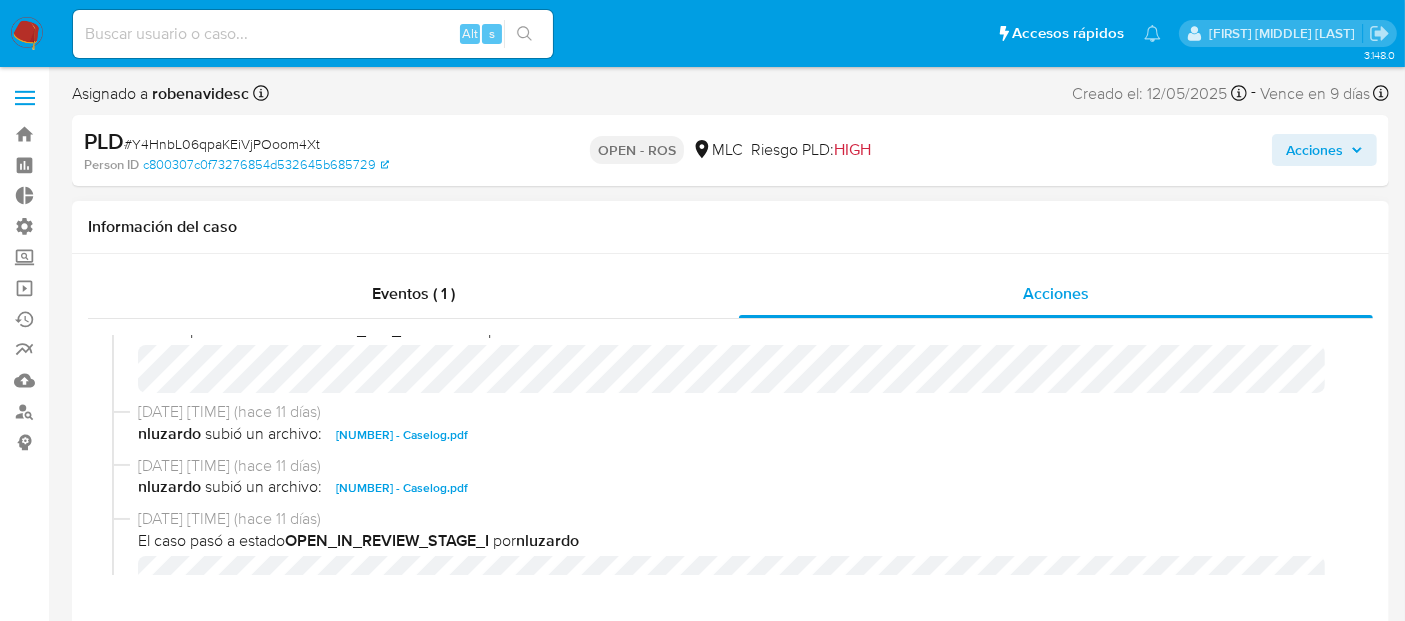 click on "1265958348 - Caselog.pdf" at bounding box center (402, 435) 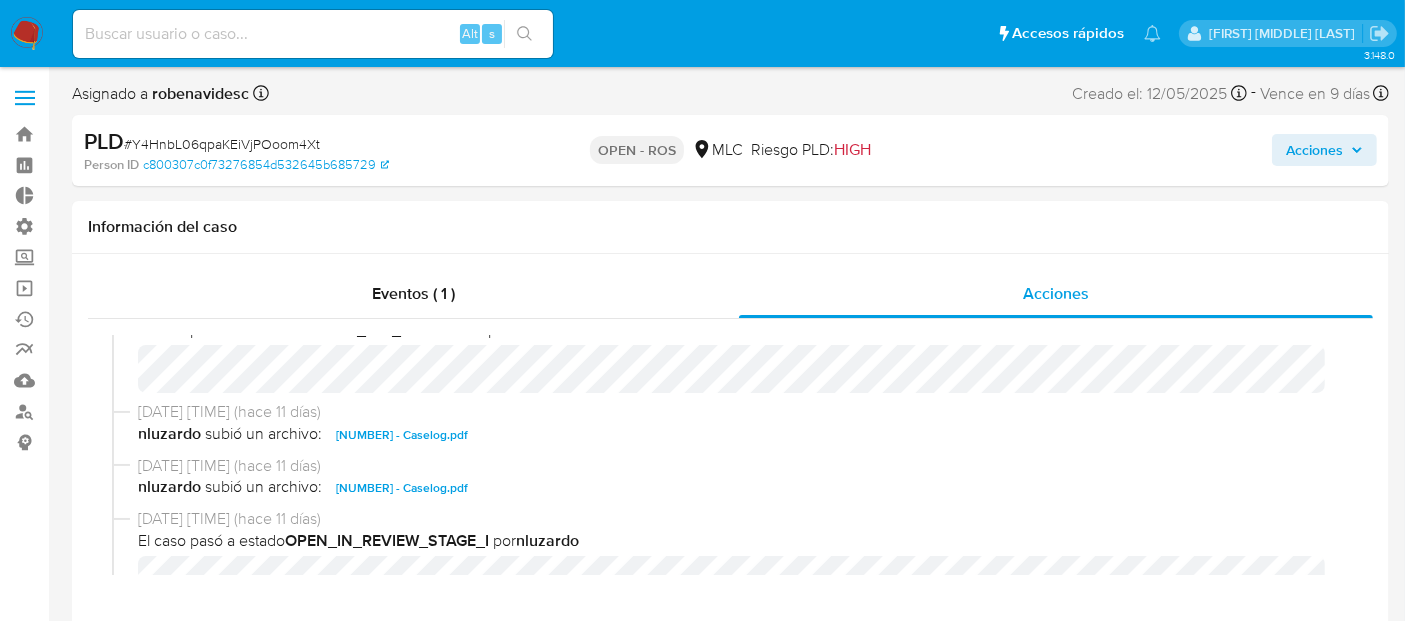 click on "Acciones" at bounding box center (1314, 150) 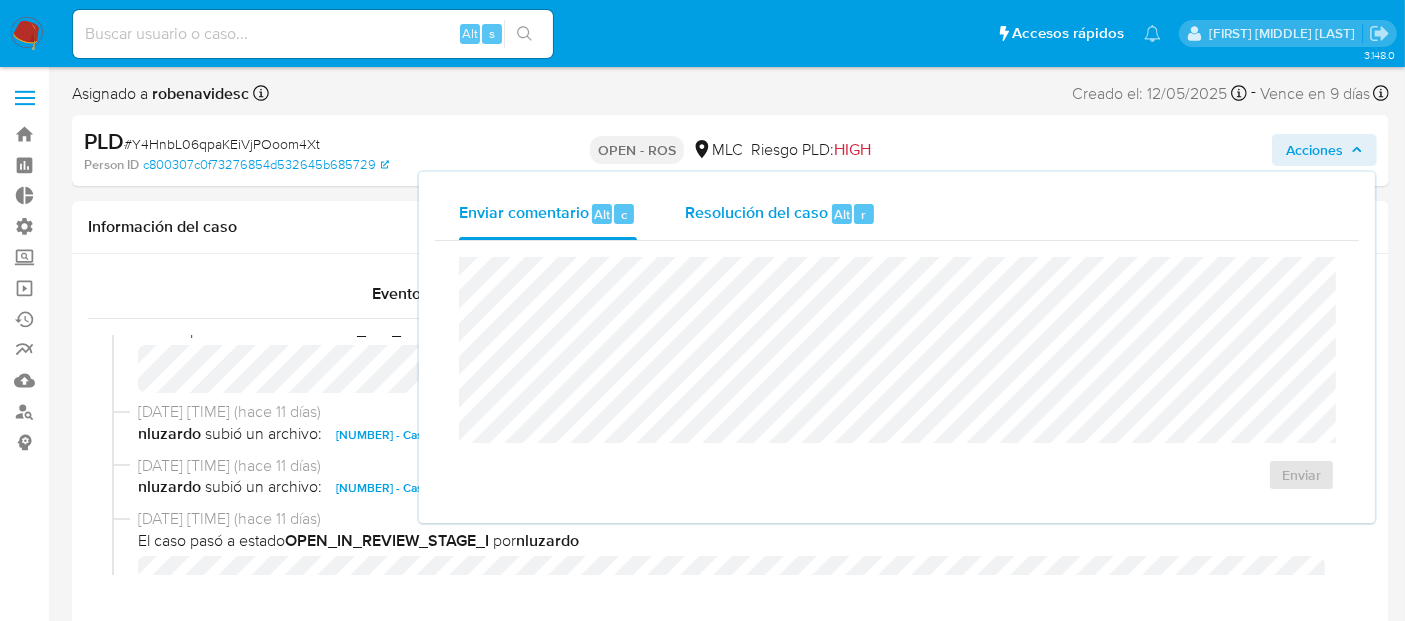 click on "Resolución del caso" at bounding box center (756, 213) 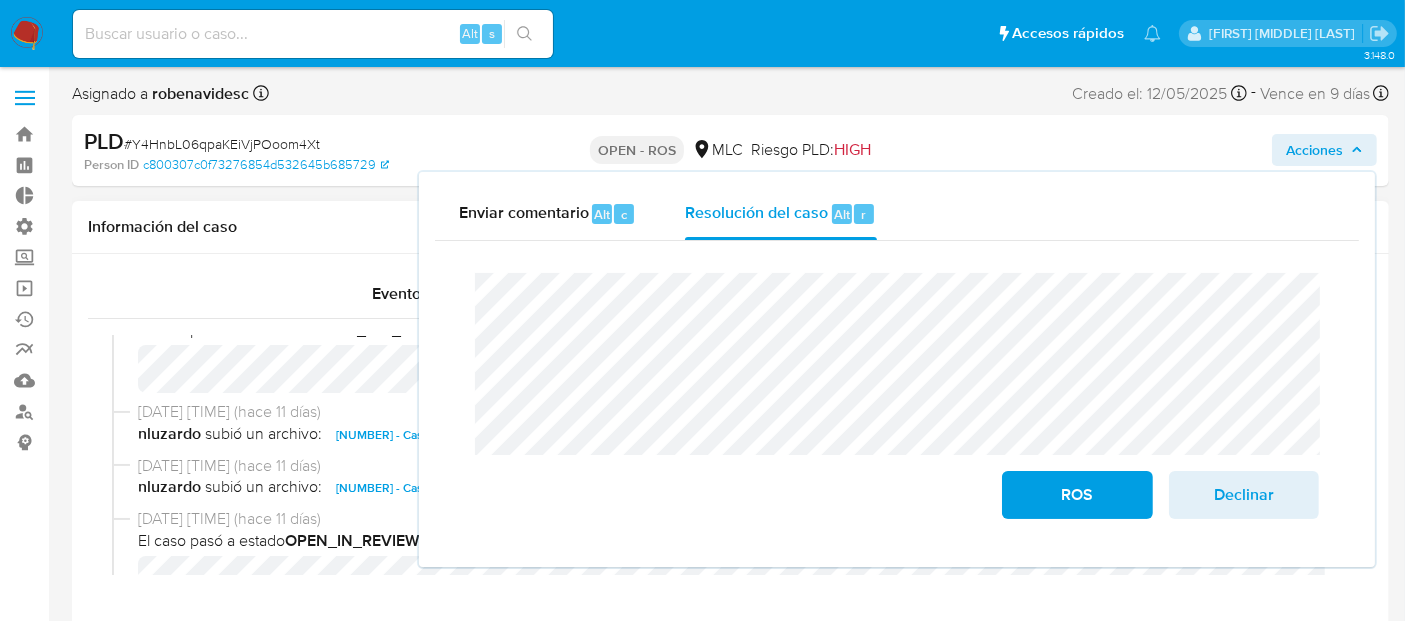 click on "subió un archivo:" at bounding box center (263, 435) 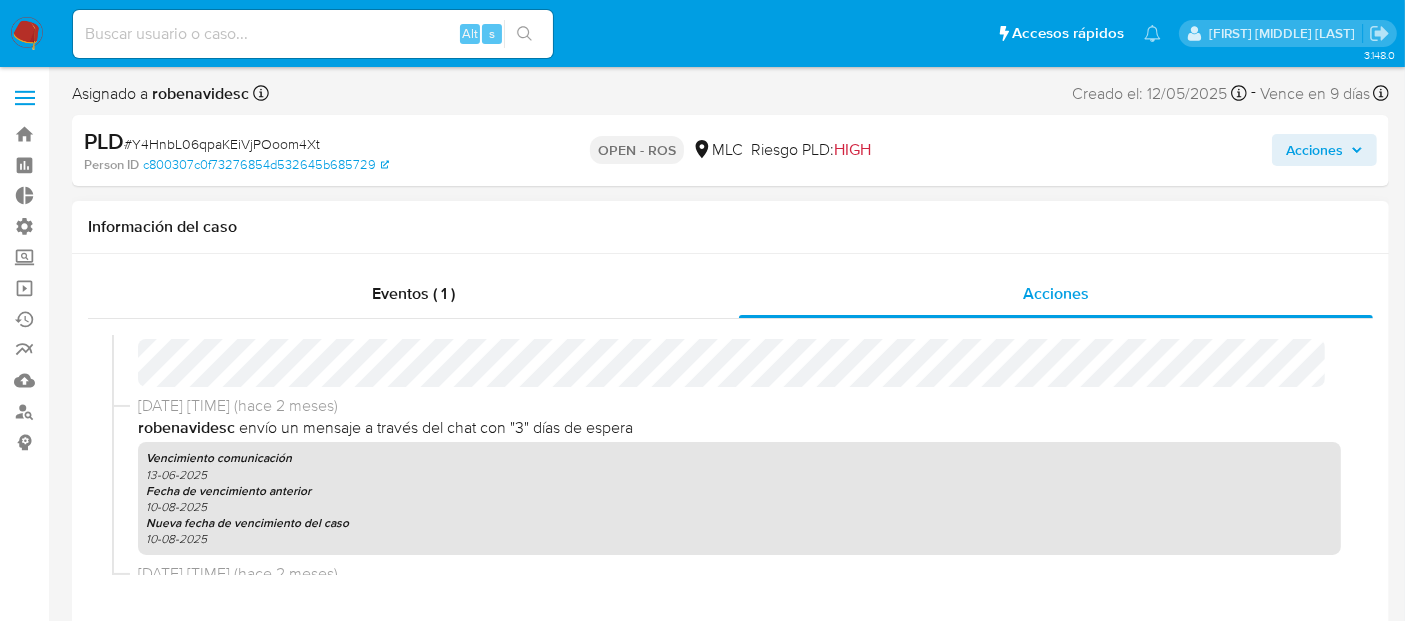 scroll, scrollTop: 1365, scrollLeft: 0, axis: vertical 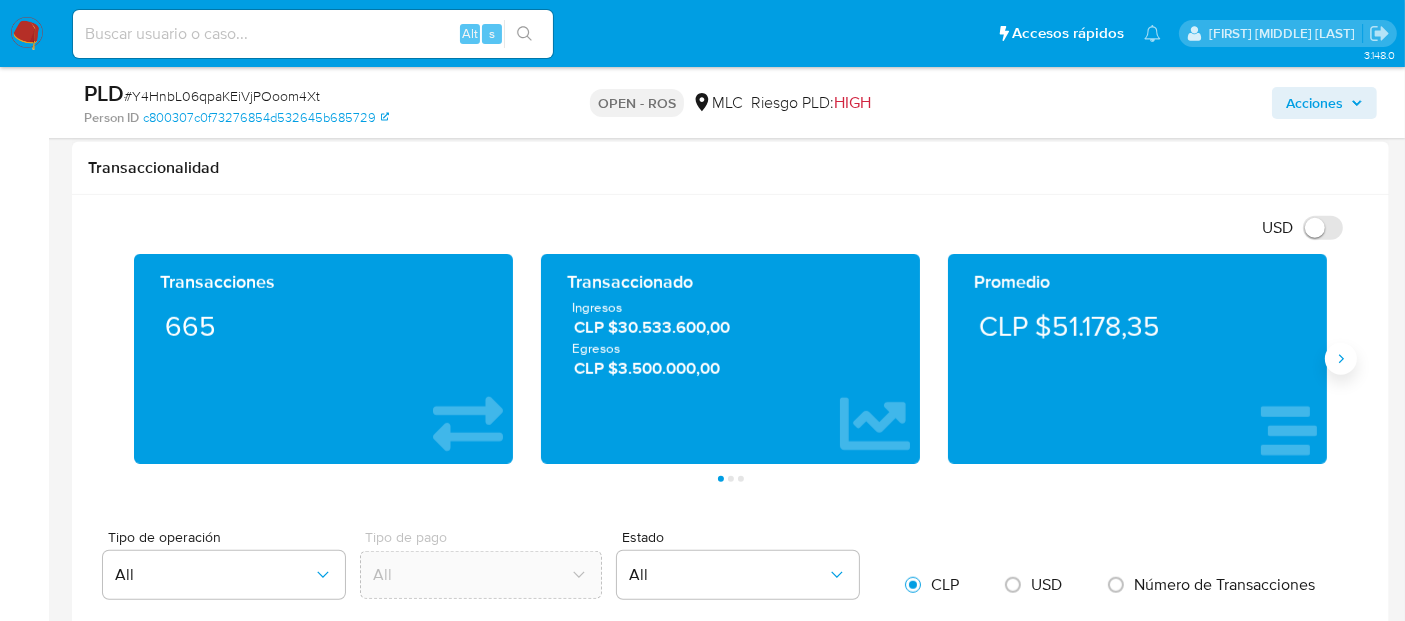 click 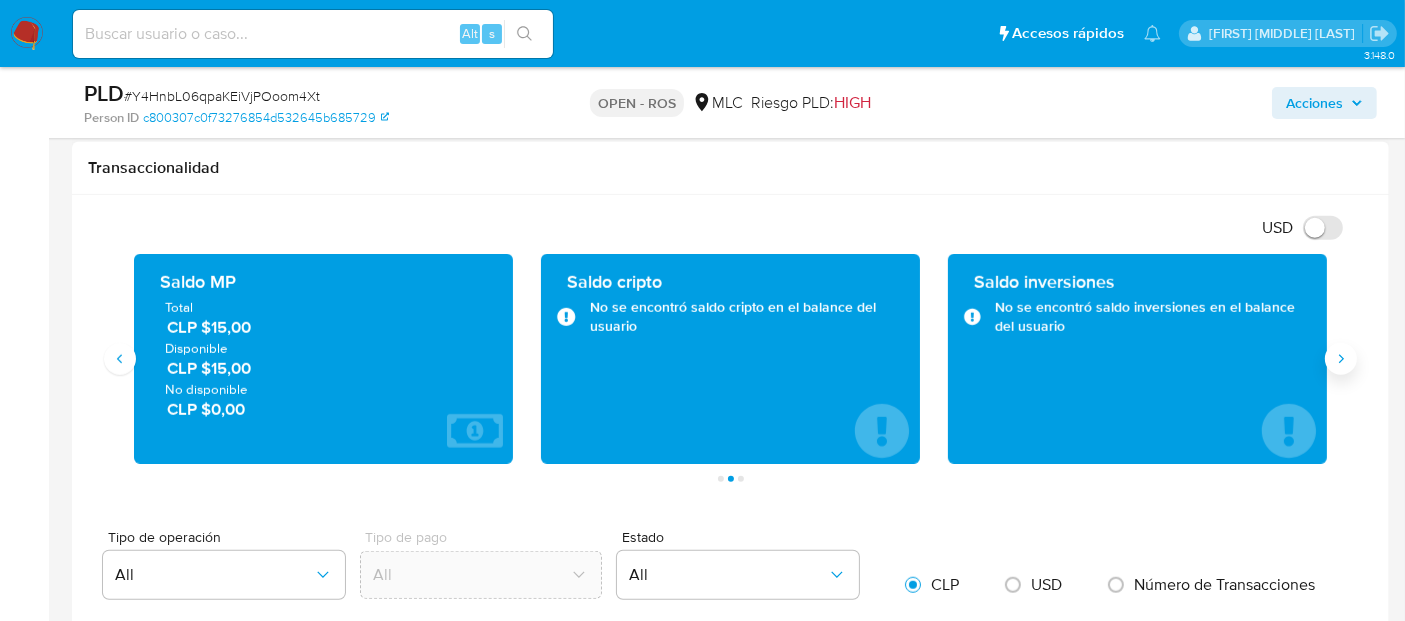 click 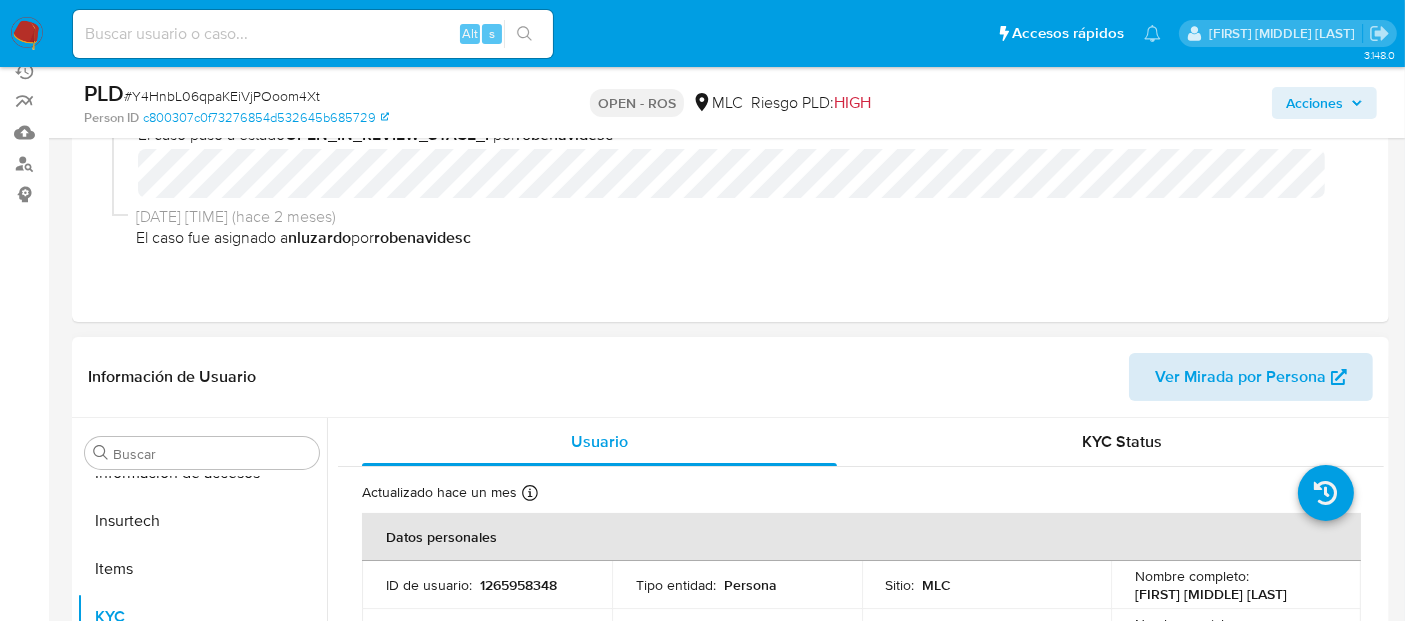 scroll, scrollTop: 230, scrollLeft: 0, axis: vertical 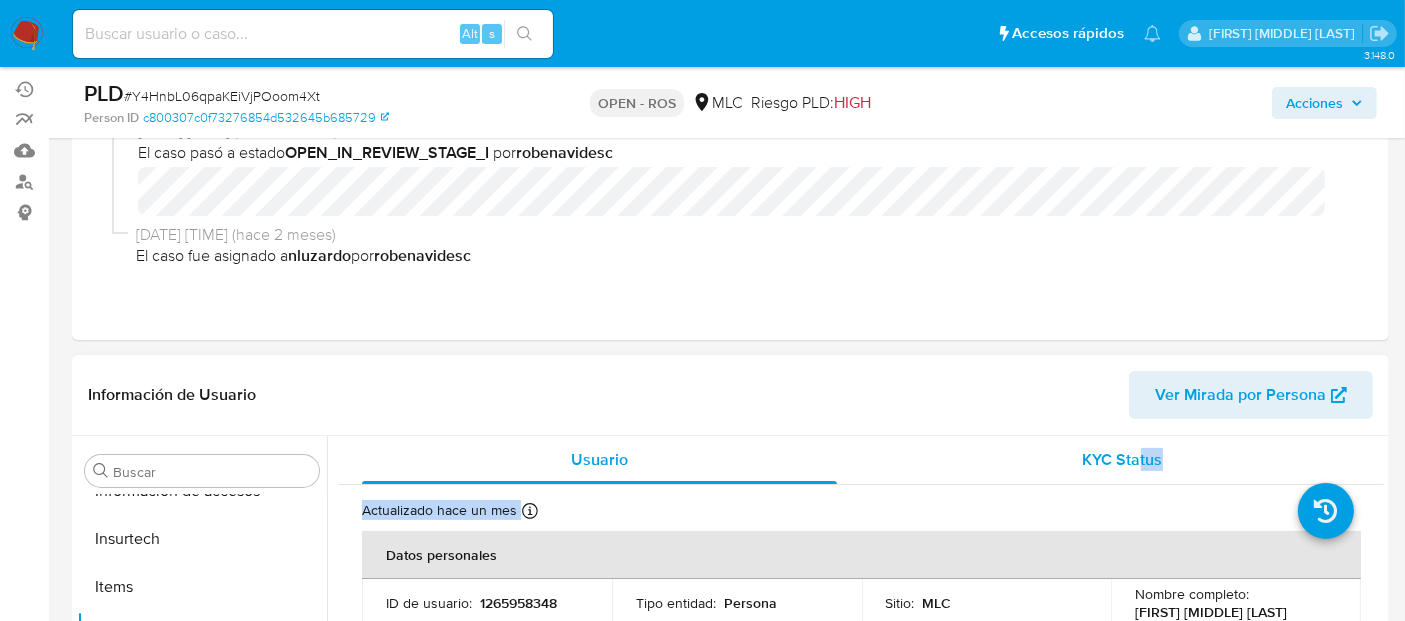 drag, startPoint x: 1111, startPoint y: 484, endPoint x: 1136, endPoint y: 467, distance: 30.232433 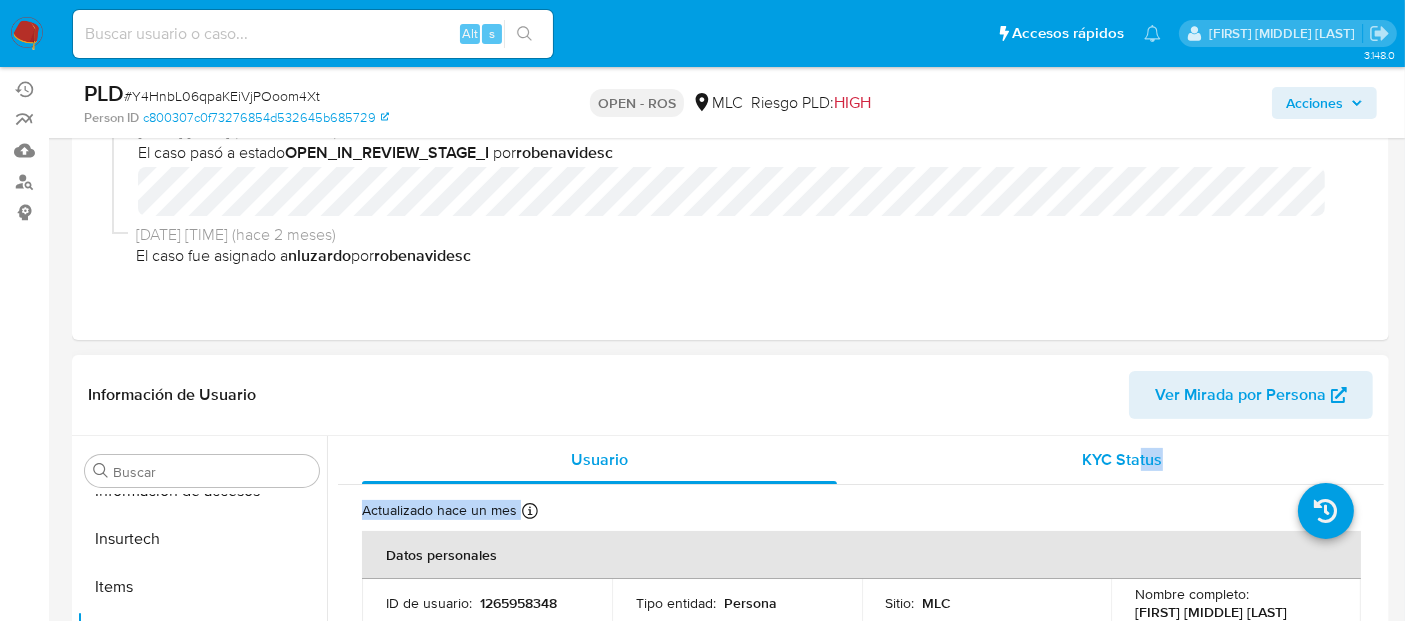 click on "KYC Status" at bounding box center (1123, 459) 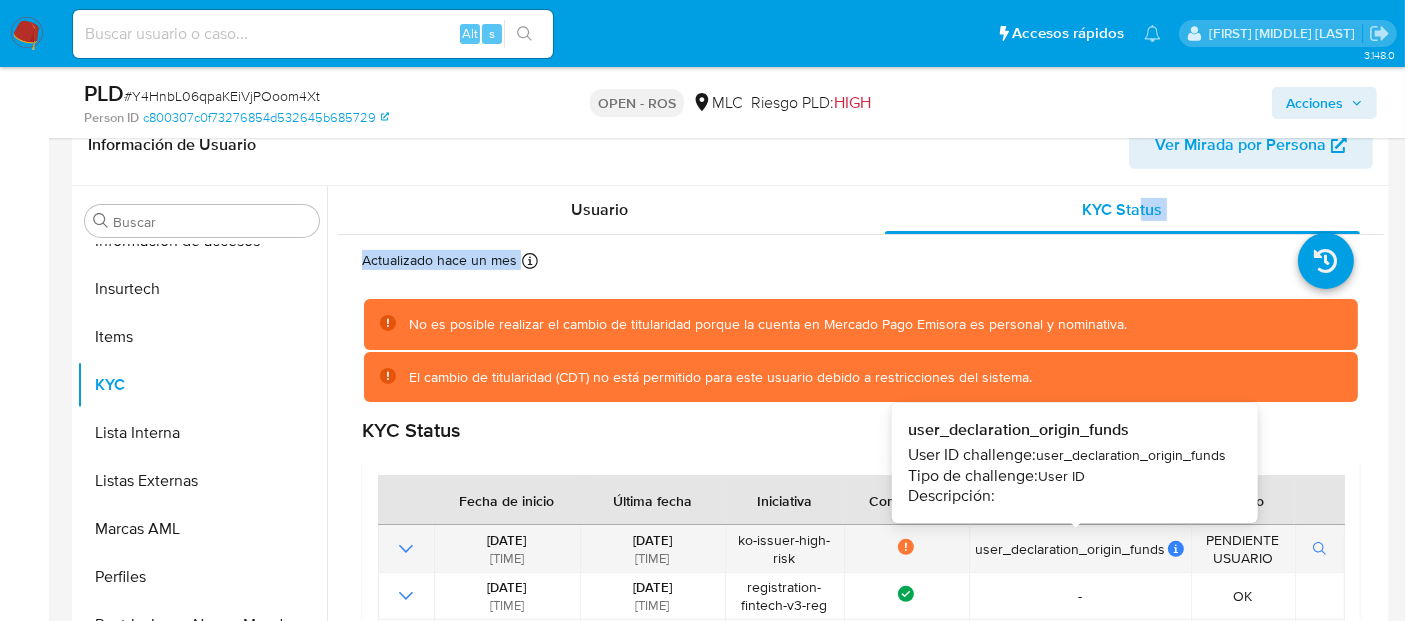 scroll, scrollTop: 0, scrollLeft: 0, axis: both 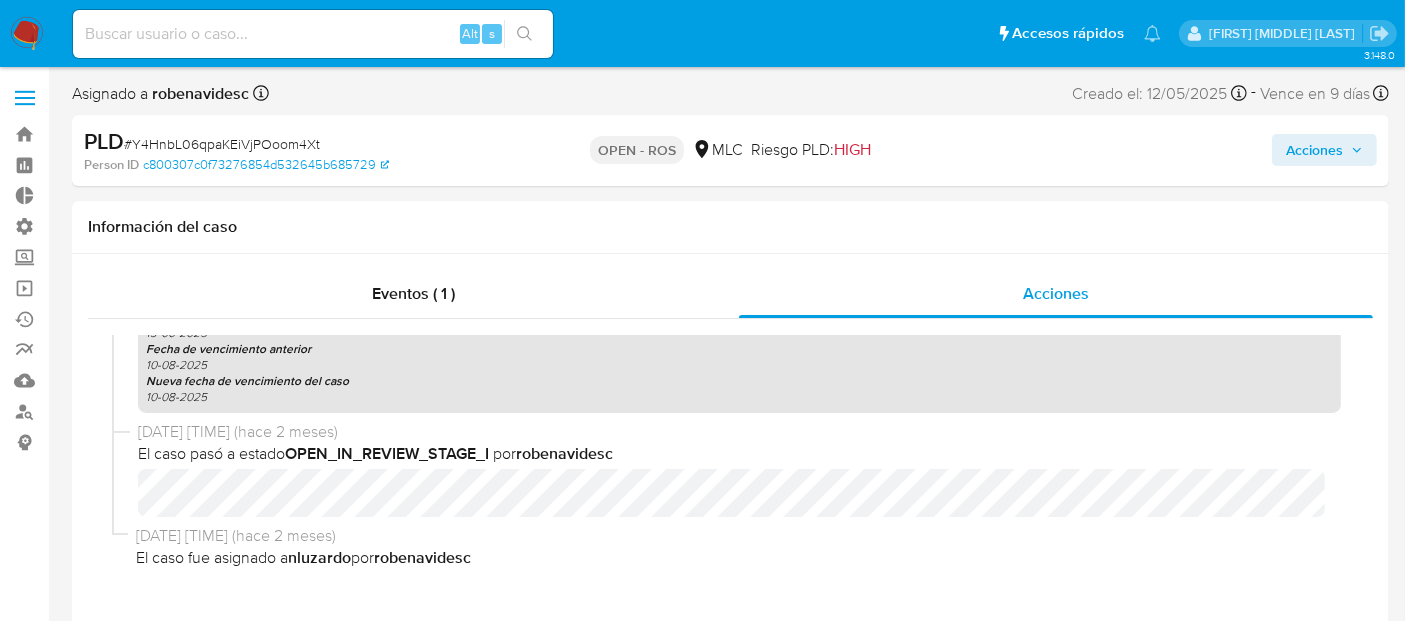 click on "Acciones" at bounding box center [1314, 150] 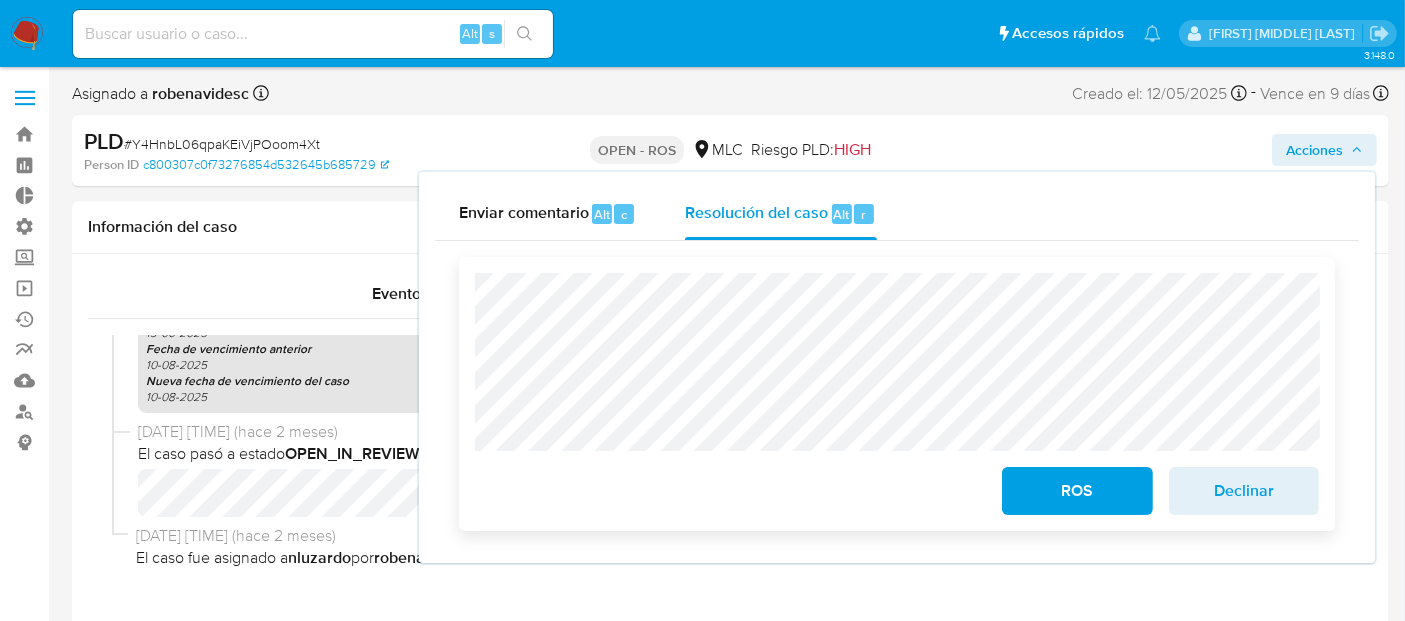 scroll, scrollTop: 12, scrollLeft: 0, axis: vertical 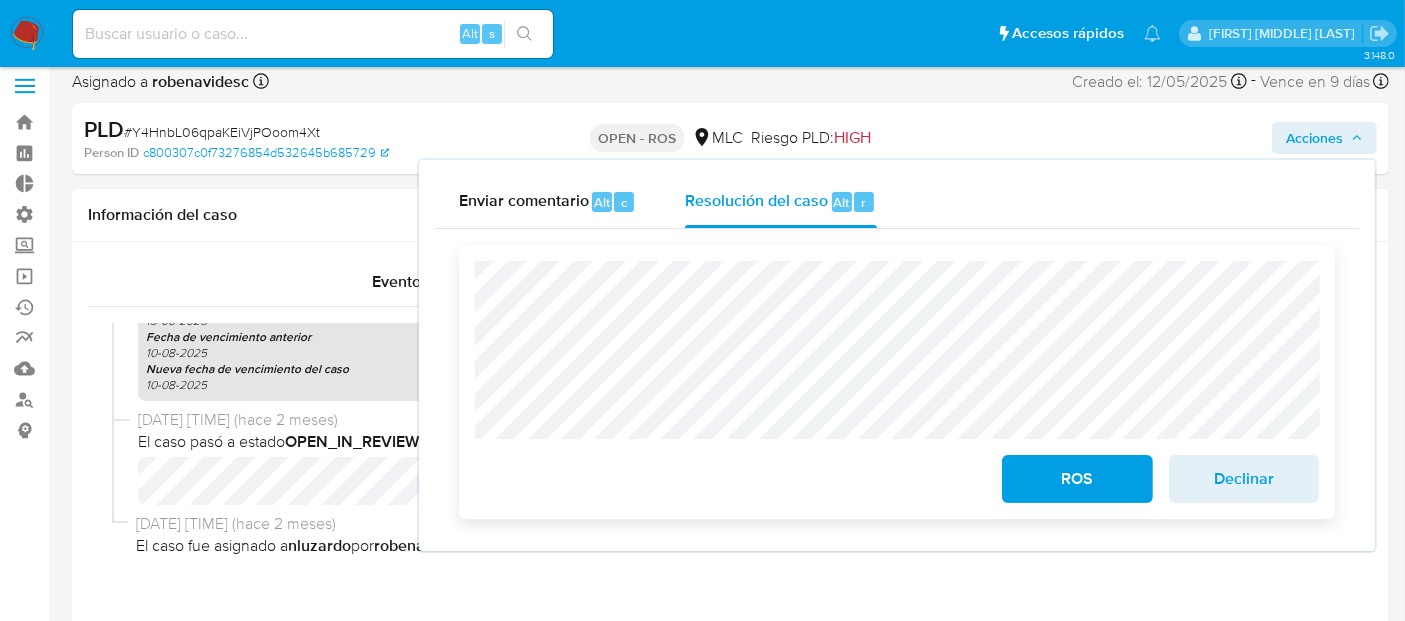 click on "ROS" at bounding box center [1077, 479] 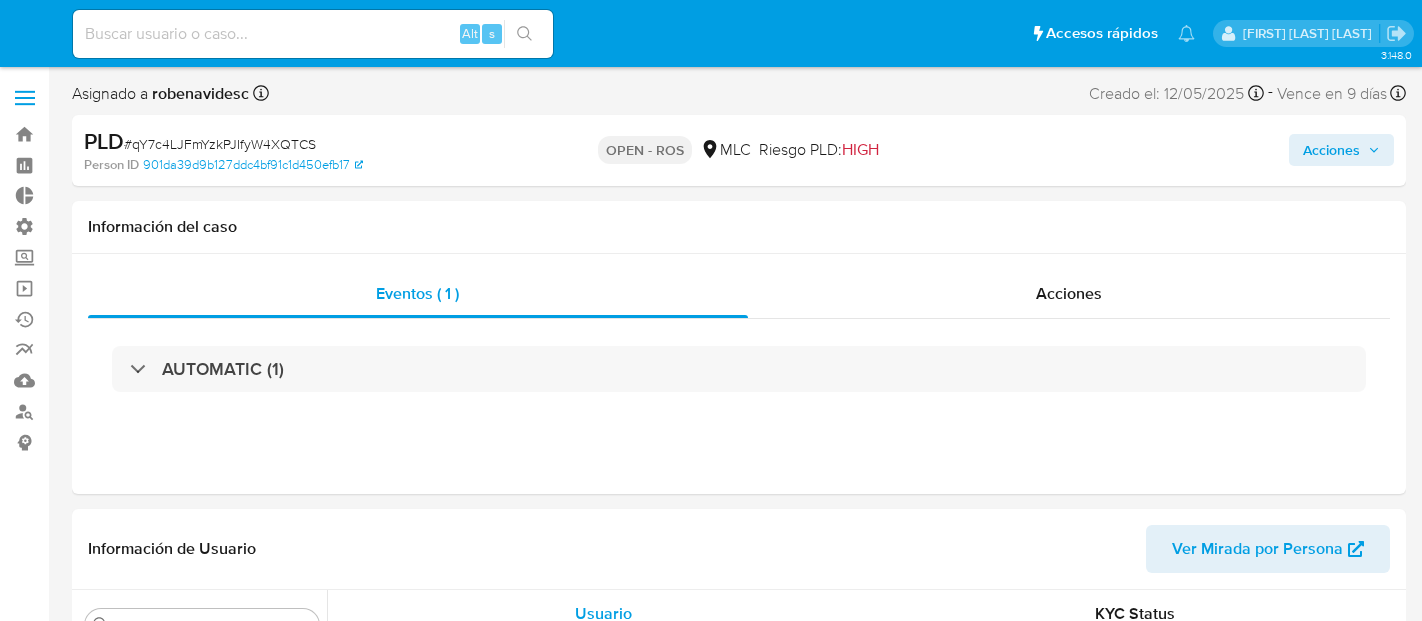 select on "10" 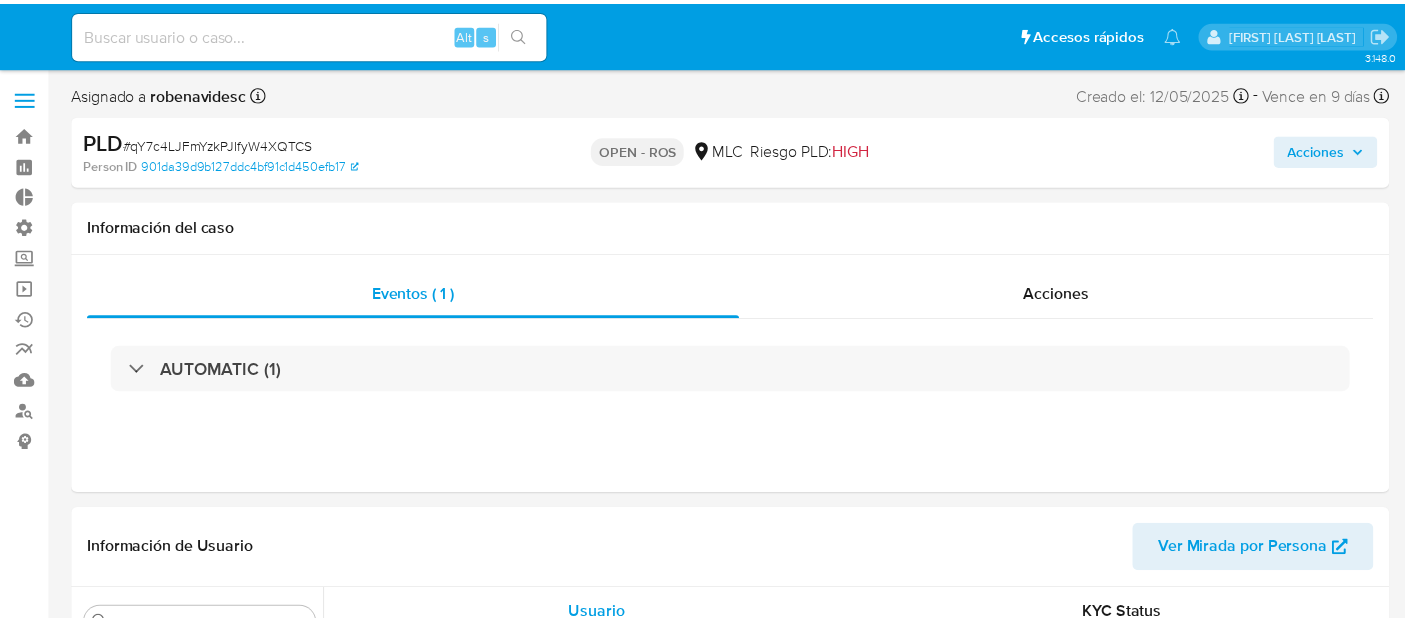 scroll, scrollTop: 0, scrollLeft: 0, axis: both 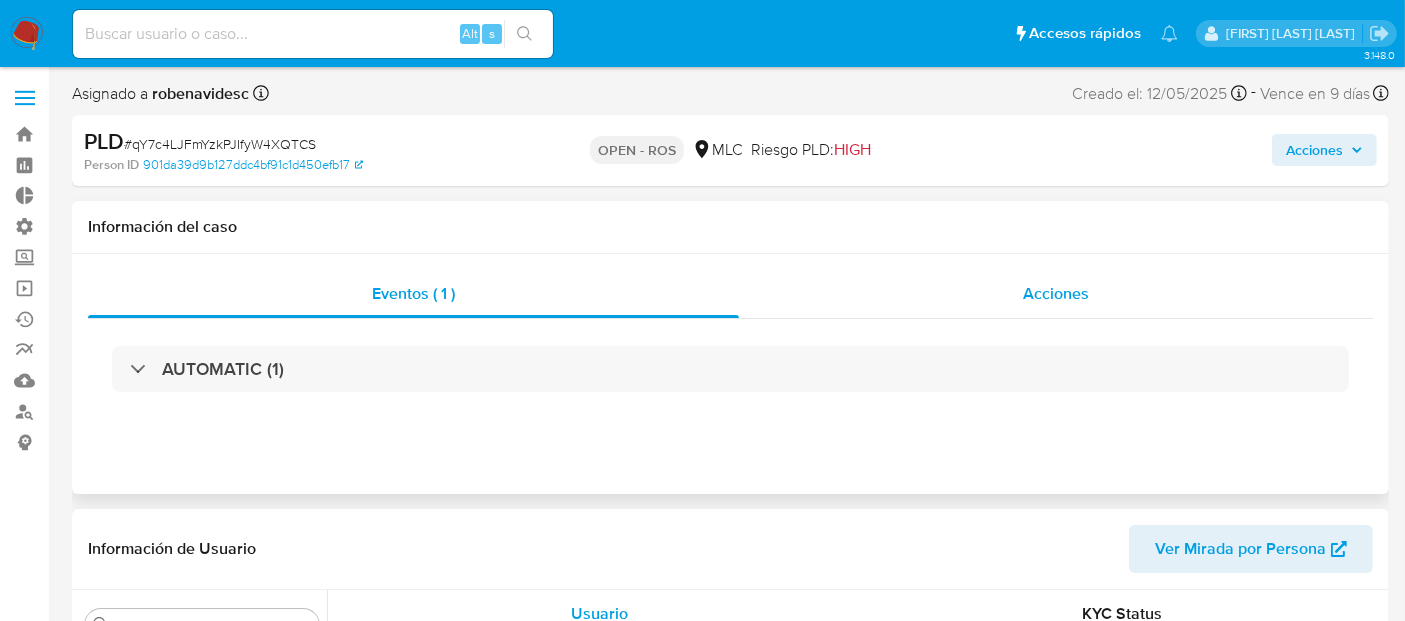 click on "Acciones" at bounding box center (1056, 294) 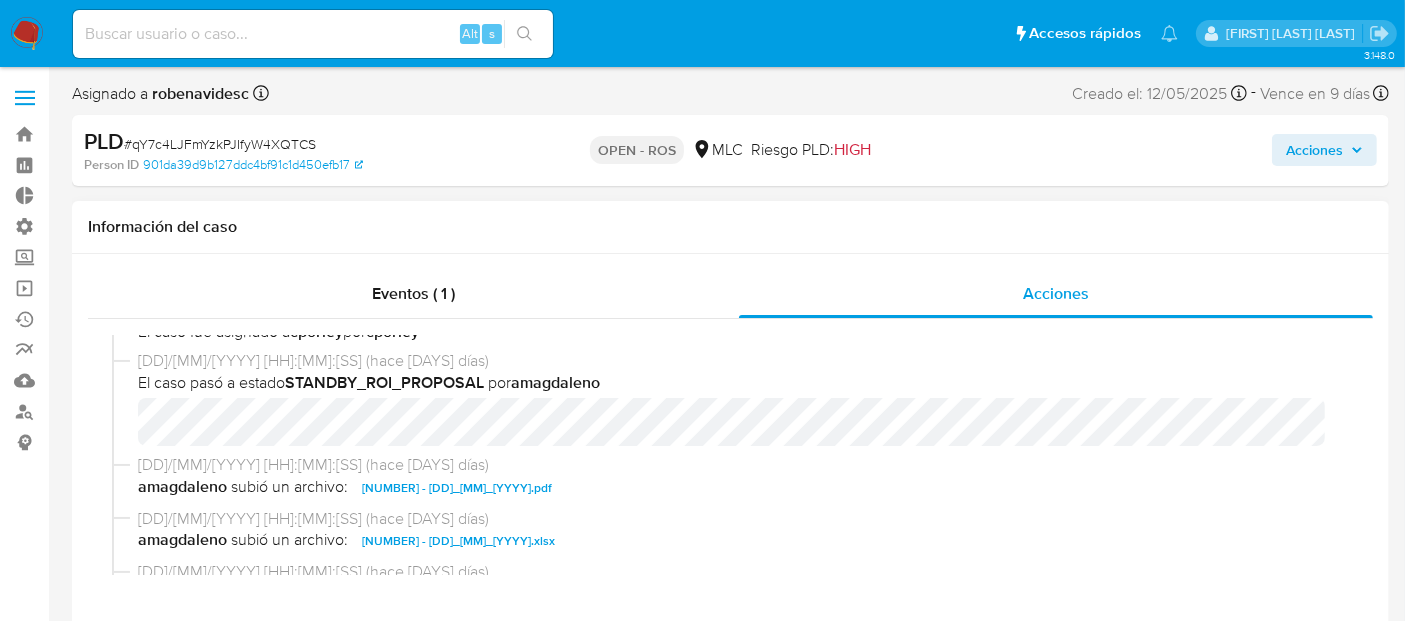 scroll, scrollTop: 600, scrollLeft: 0, axis: vertical 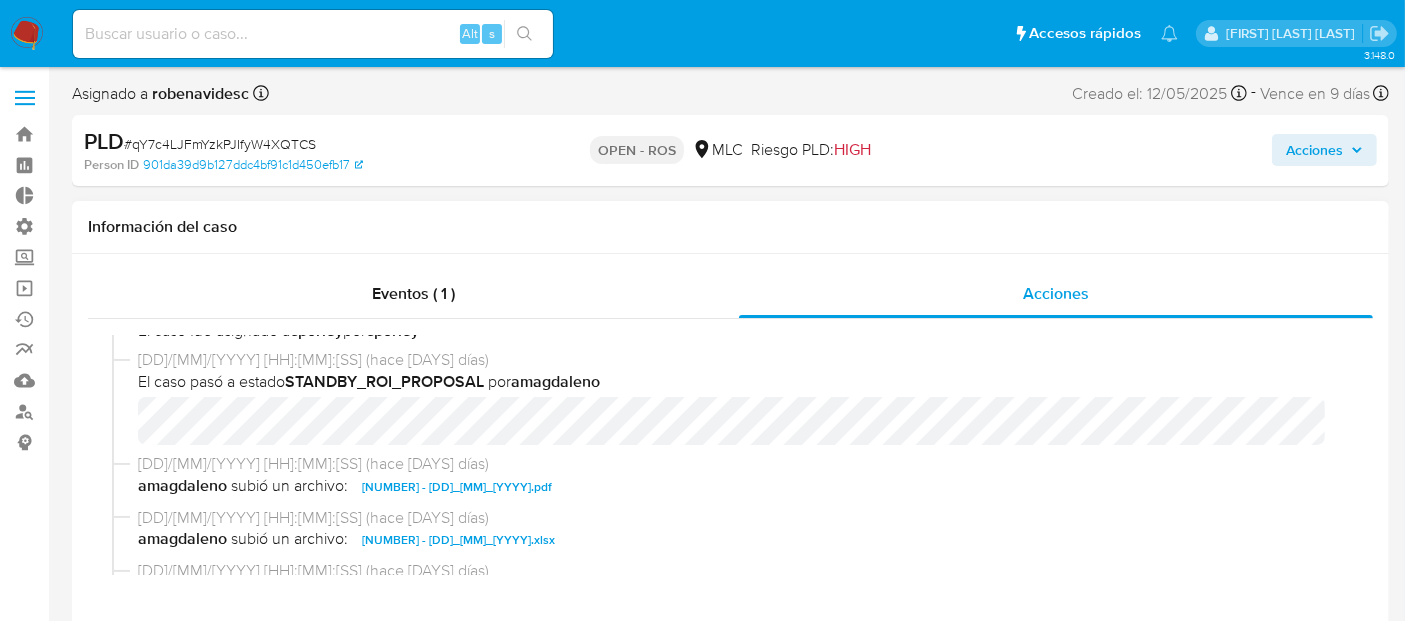 click on "1673578110 - 29_07_2025.pdf" at bounding box center [457, 487] 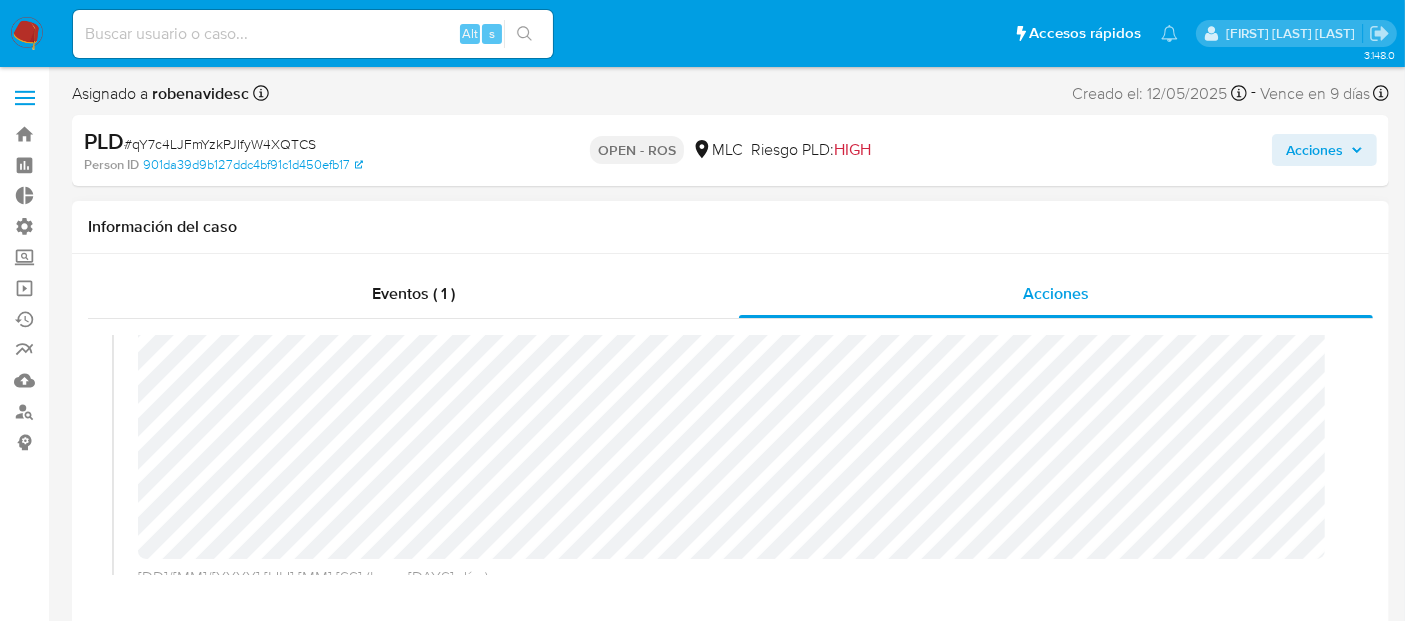 scroll, scrollTop: 205, scrollLeft: 0, axis: vertical 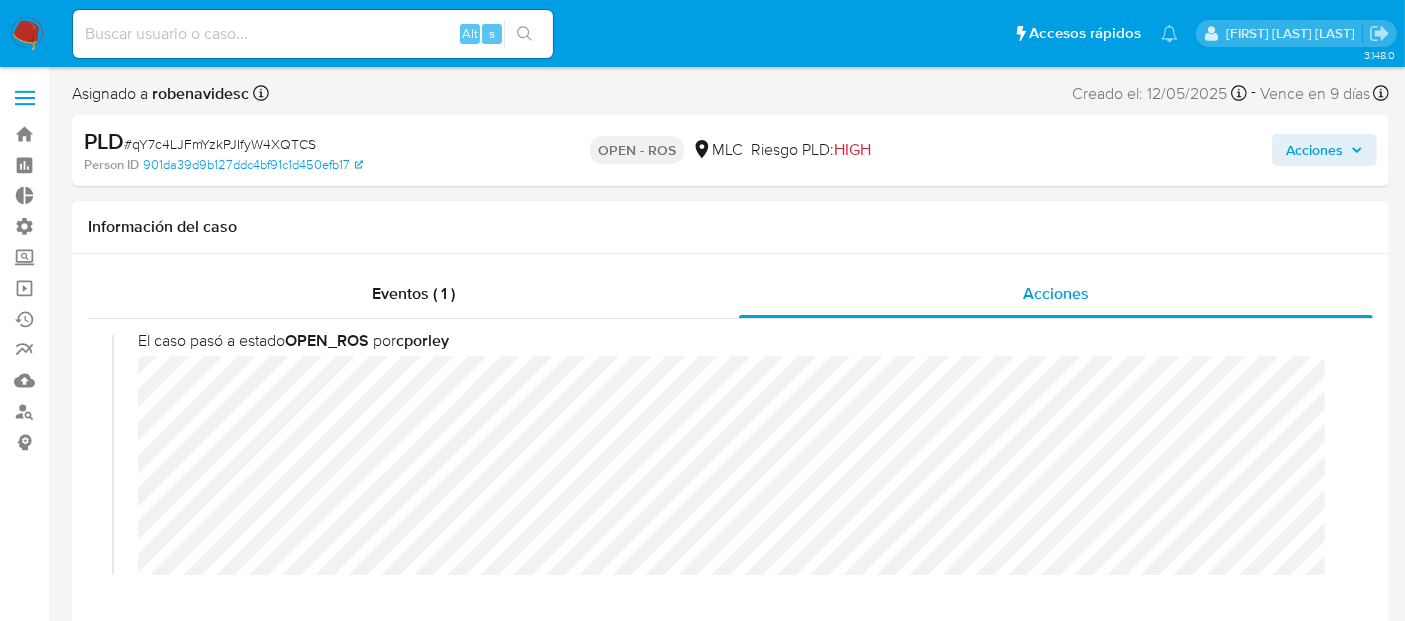 click on "29/07/2025 15:38:11 (hace 3 días) El caso pasó a estado  OPEN_ROS      por  cporley" at bounding box center (730, 539) 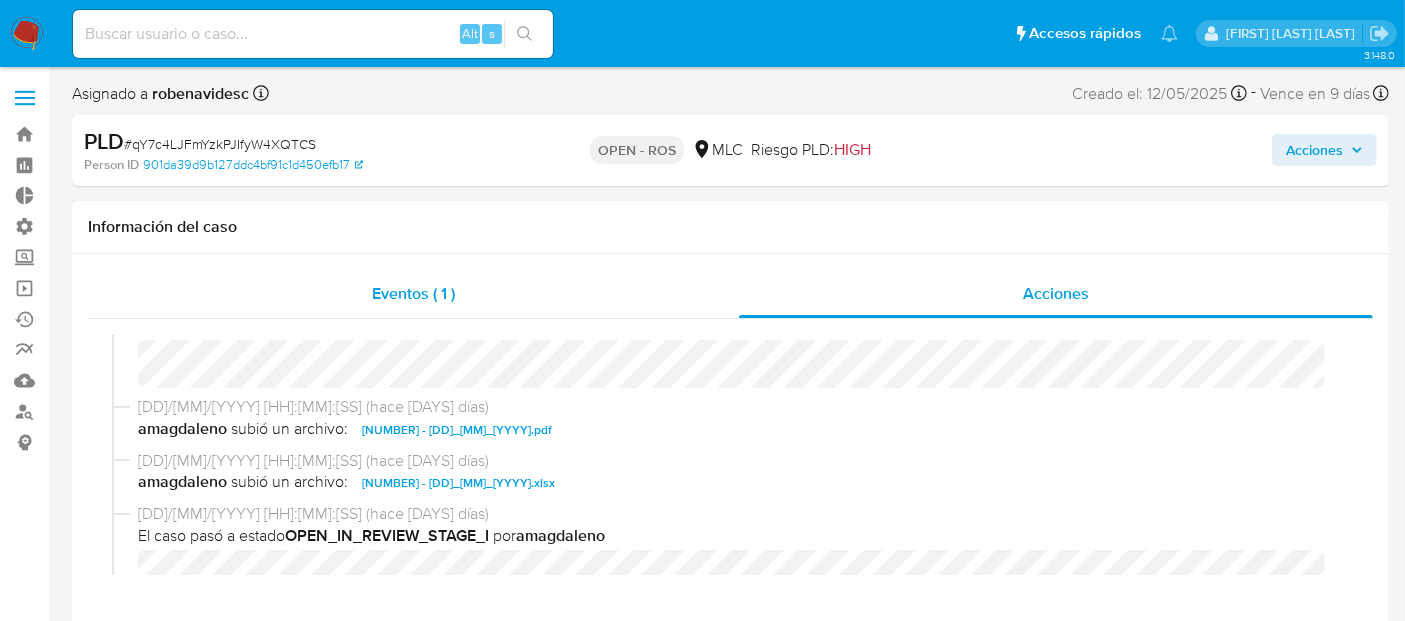 scroll, scrollTop: 660, scrollLeft: 0, axis: vertical 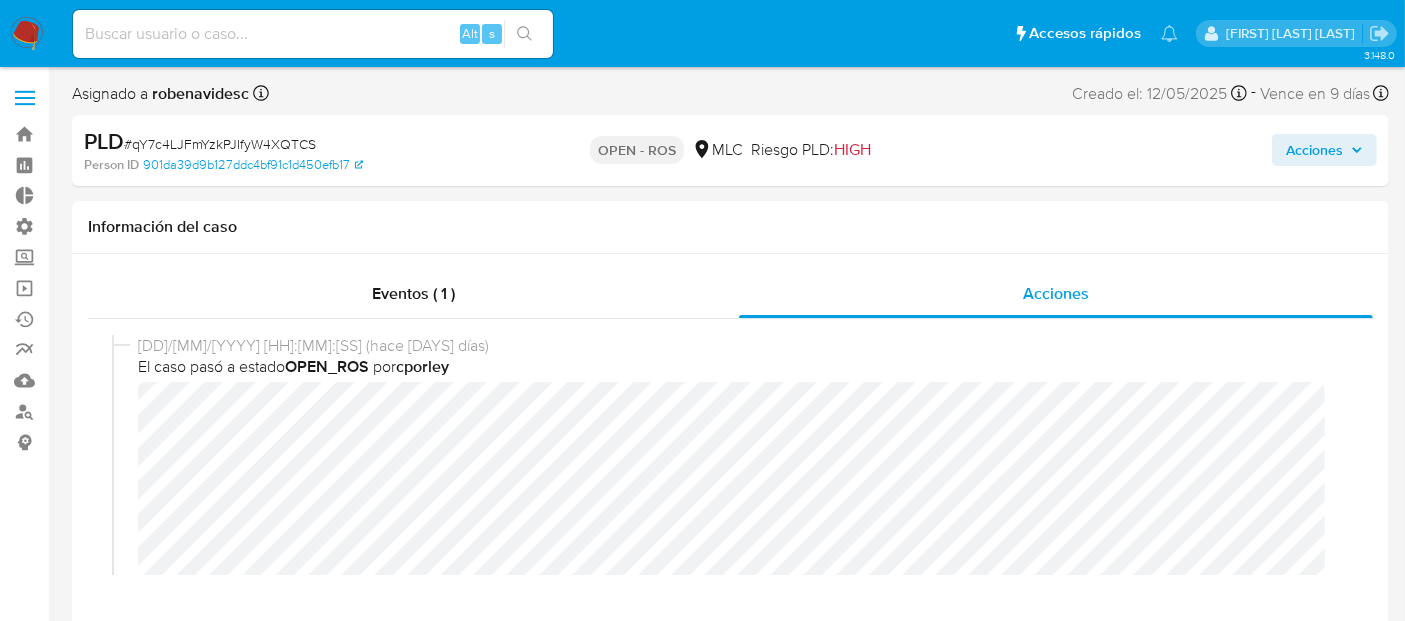 click on "Acciones" at bounding box center (1314, 150) 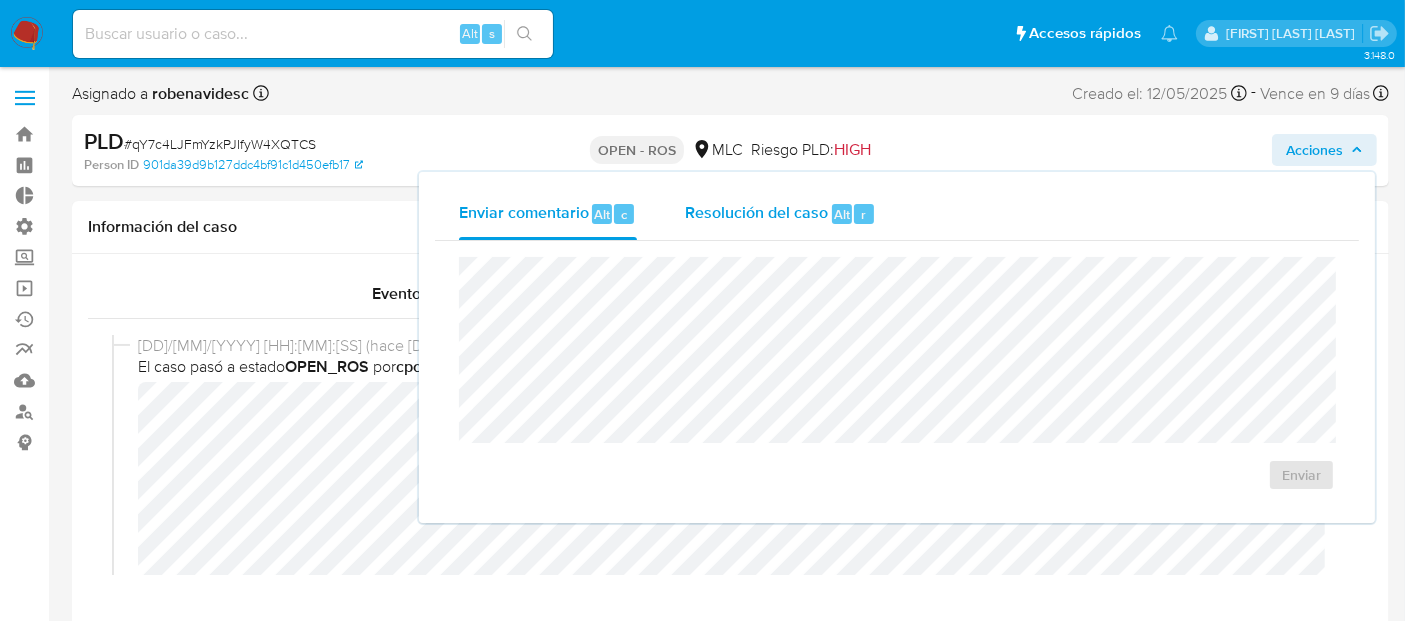 click on "Resolución del caso Alt r" at bounding box center [780, 214] 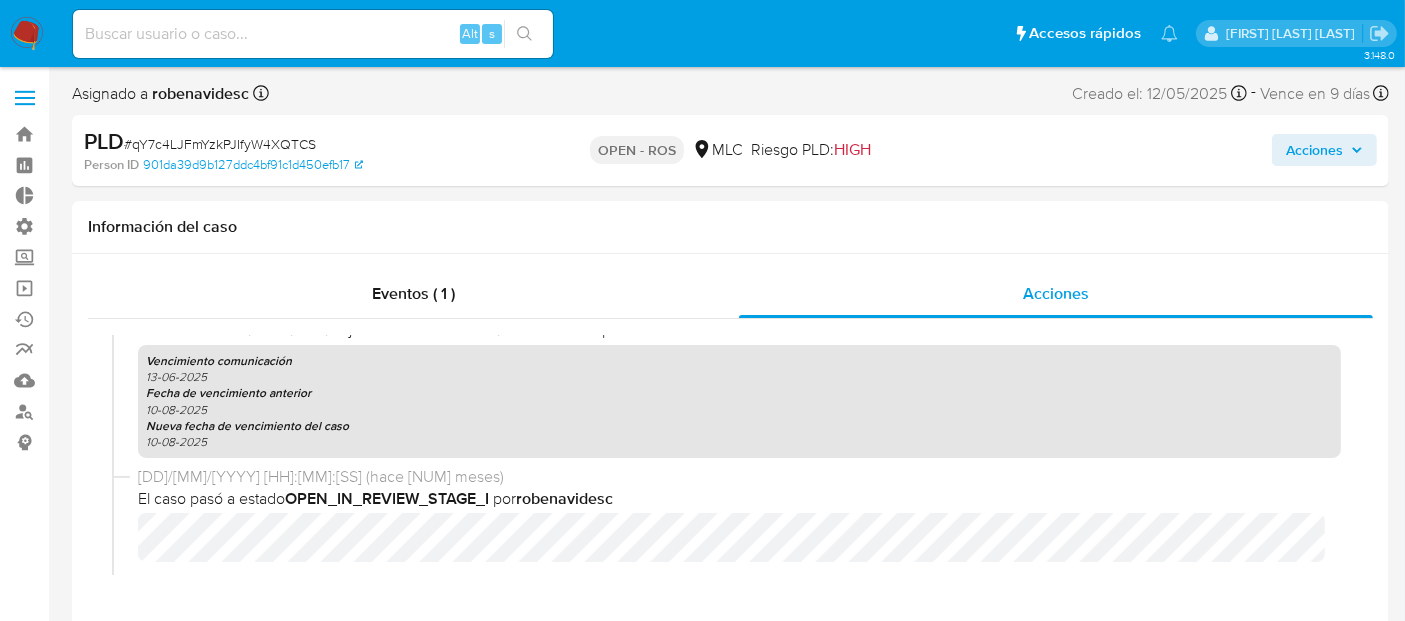 scroll, scrollTop: 1511, scrollLeft: 0, axis: vertical 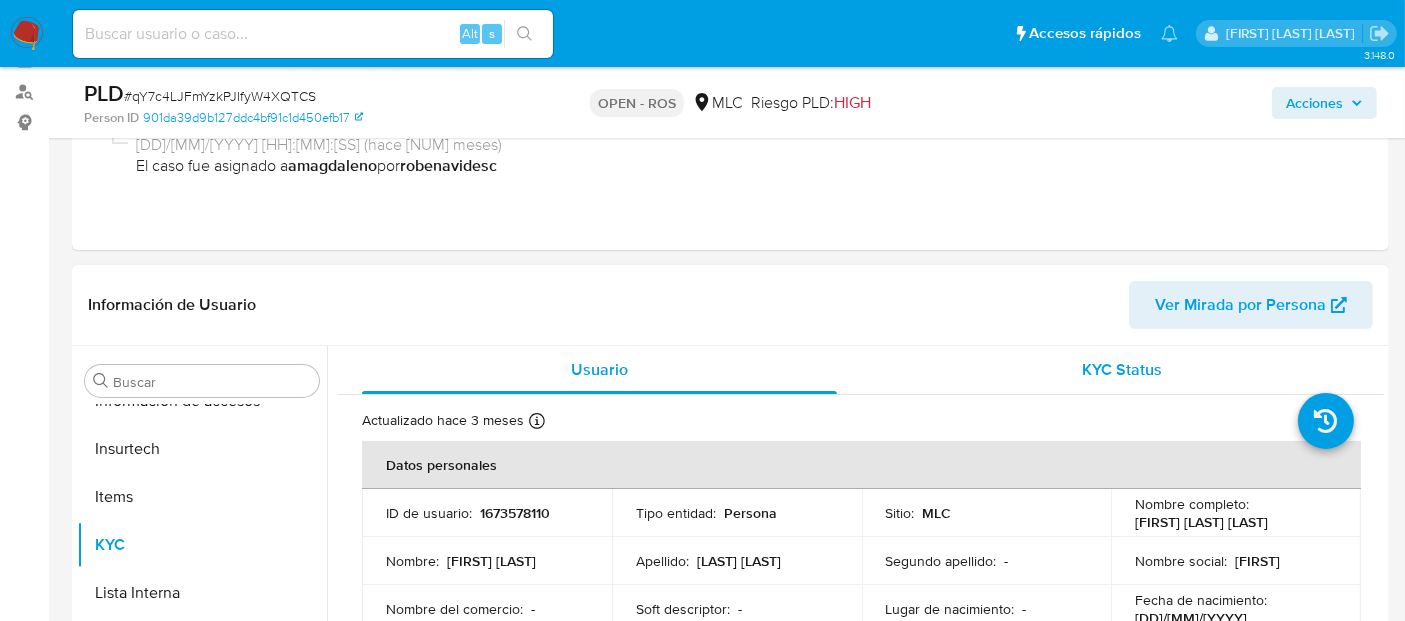 click on "KYC Status" at bounding box center [1123, 369] 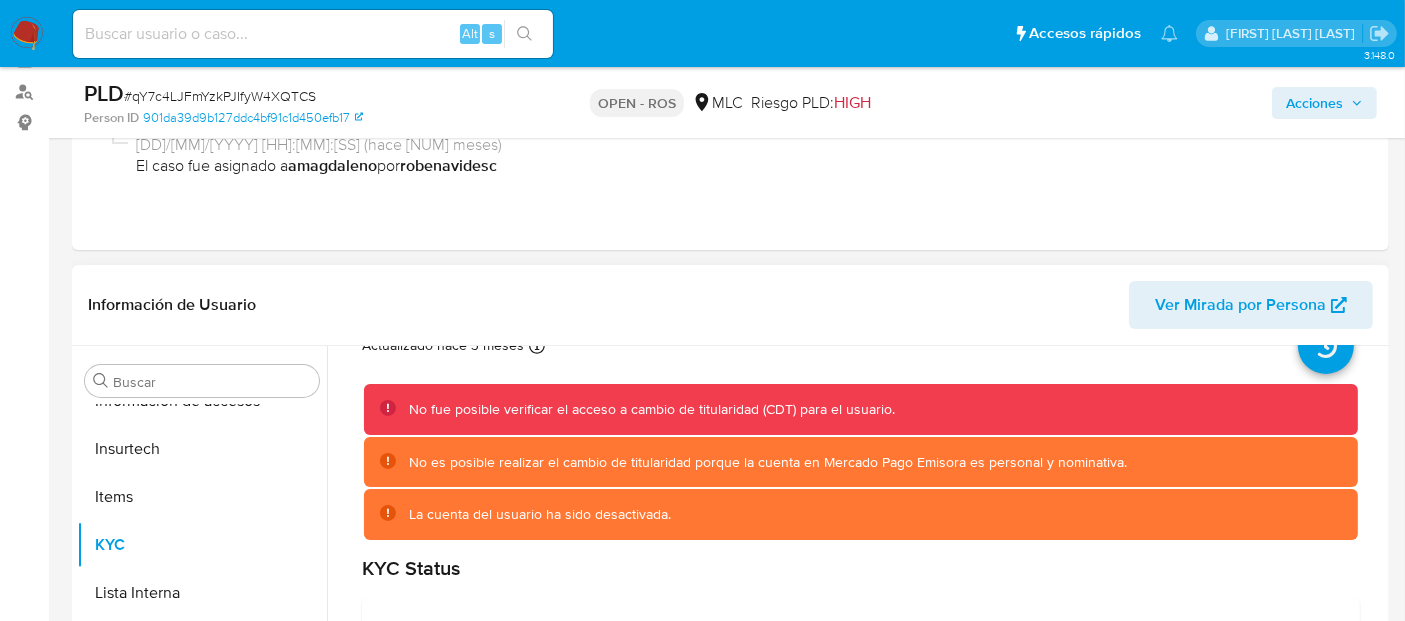 scroll, scrollTop: 117, scrollLeft: 0, axis: vertical 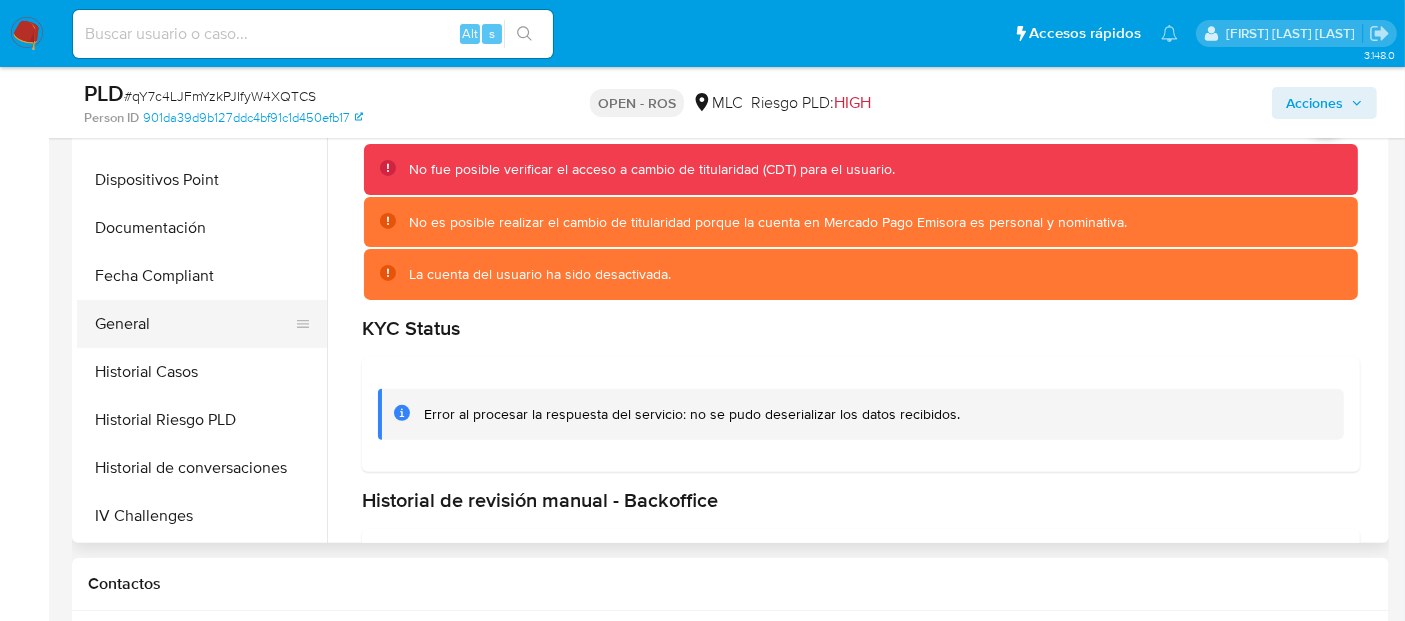 click on "General" at bounding box center [194, 324] 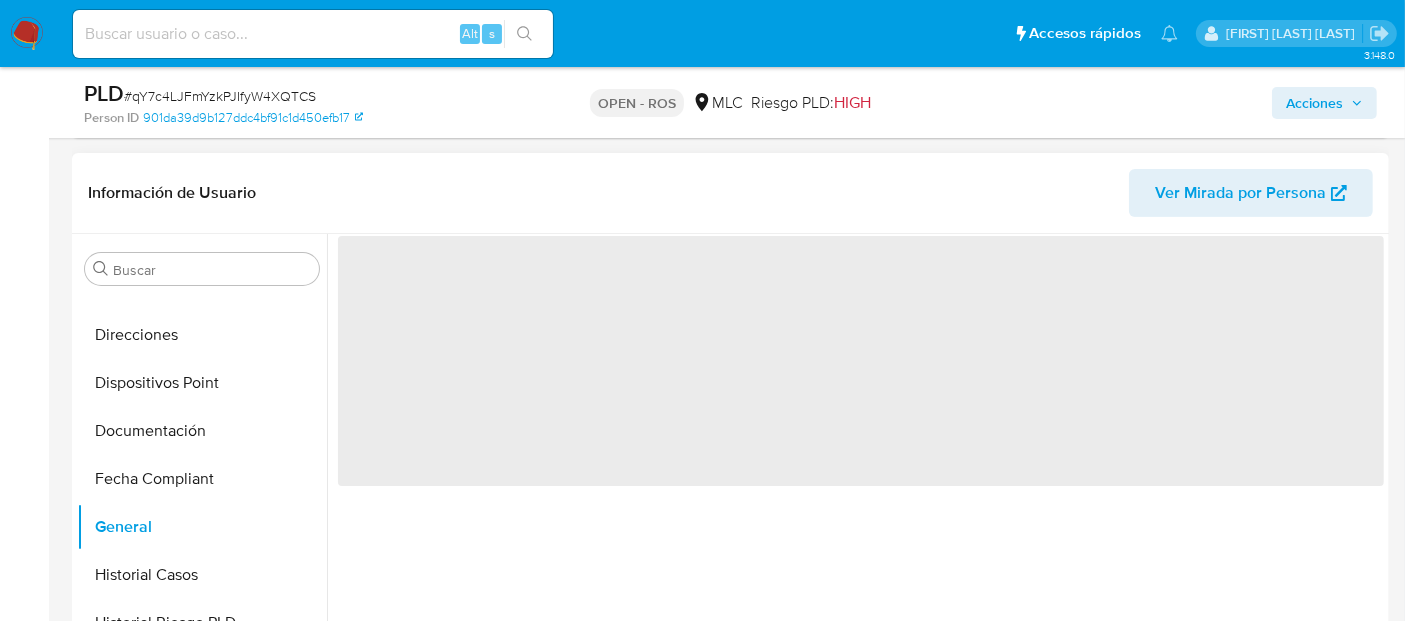 scroll, scrollTop: 426, scrollLeft: 0, axis: vertical 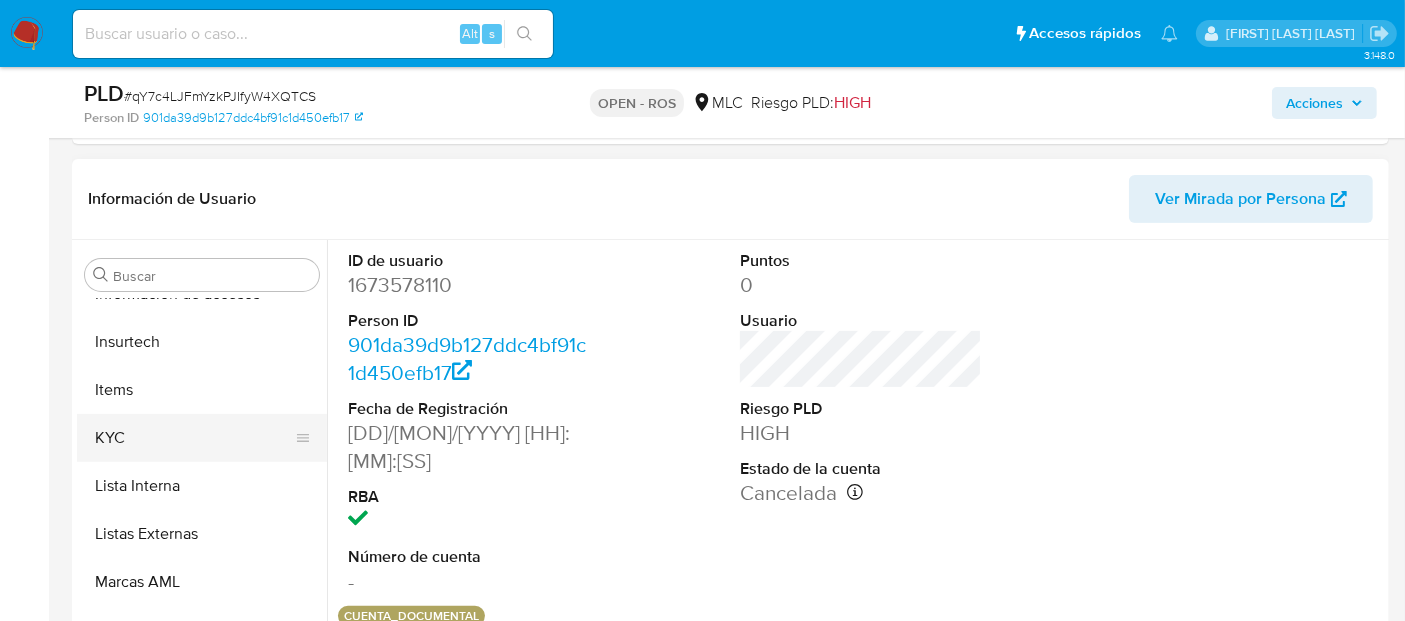 click on "KYC" at bounding box center [194, 438] 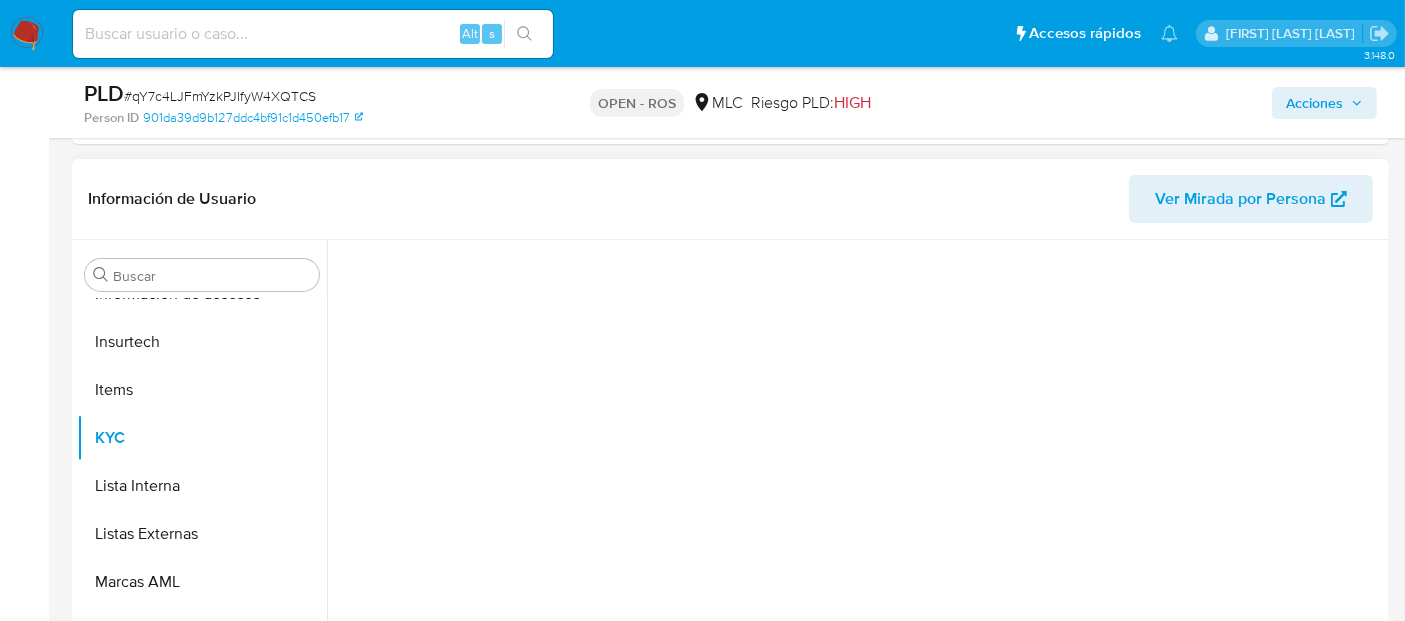 scroll, scrollTop: 796, scrollLeft: 0, axis: vertical 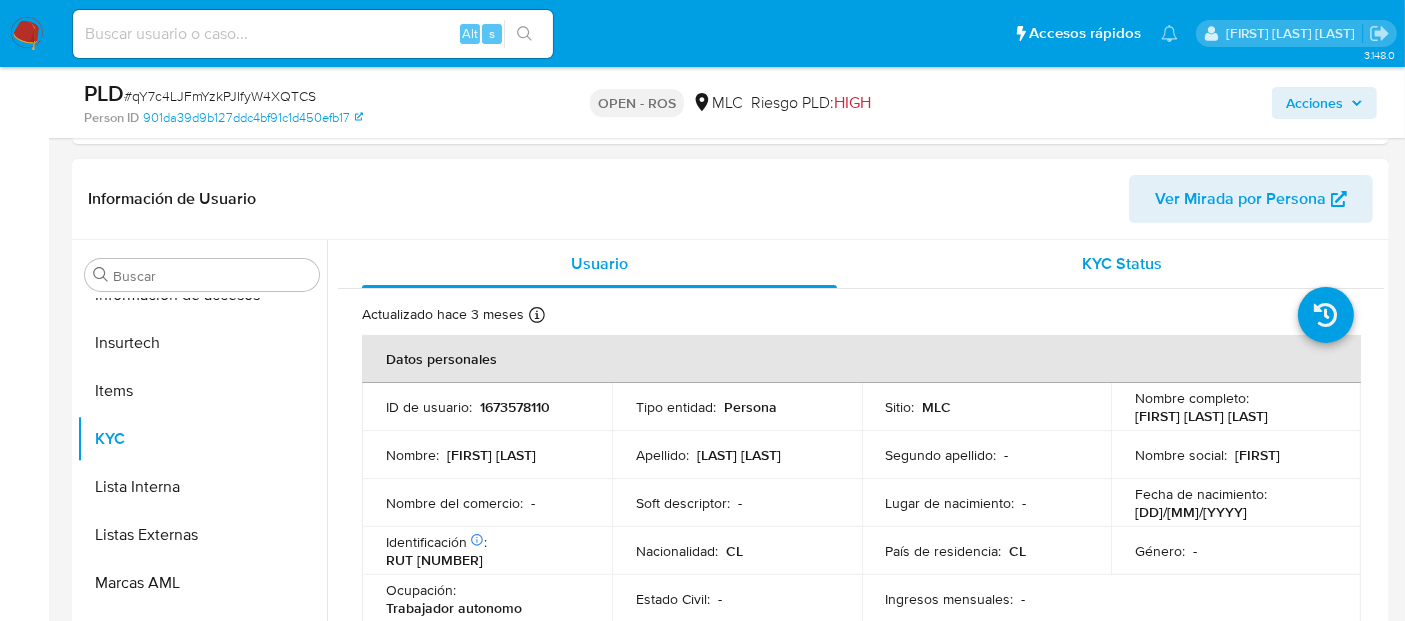 click on "KYC Status" at bounding box center [1122, 264] 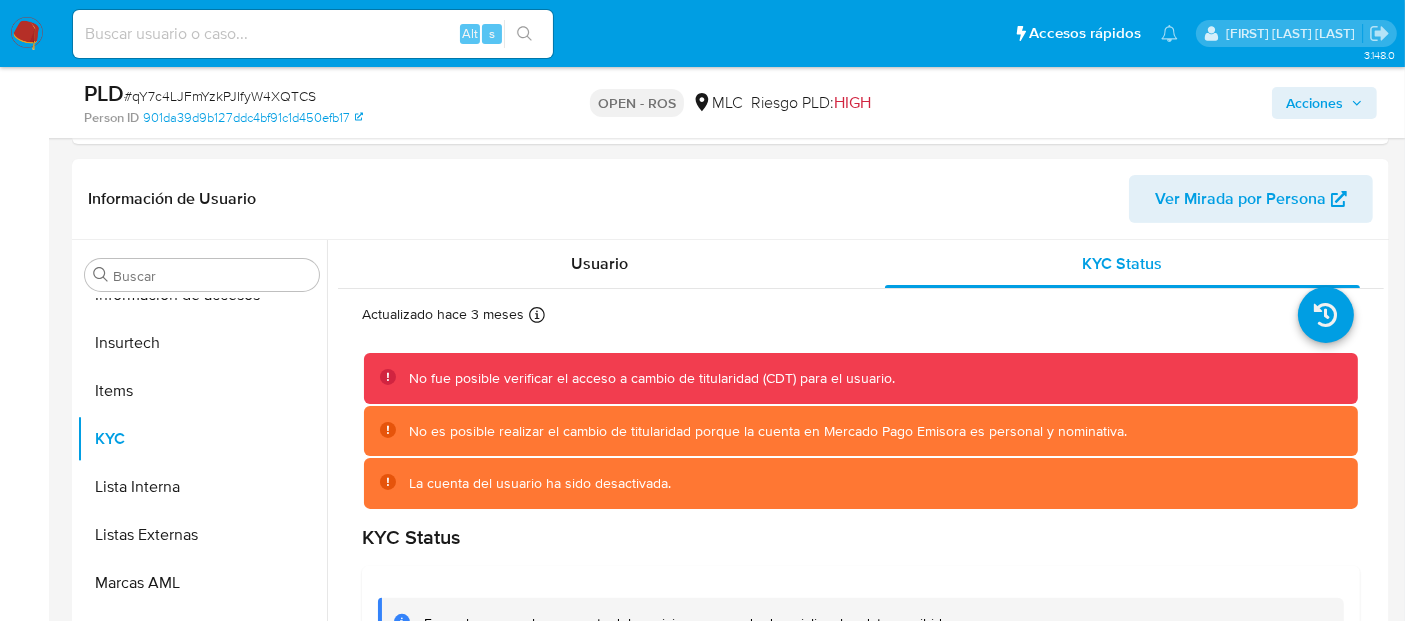 scroll, scrollTop: 117, scrollLeft: 0, axis: vertical 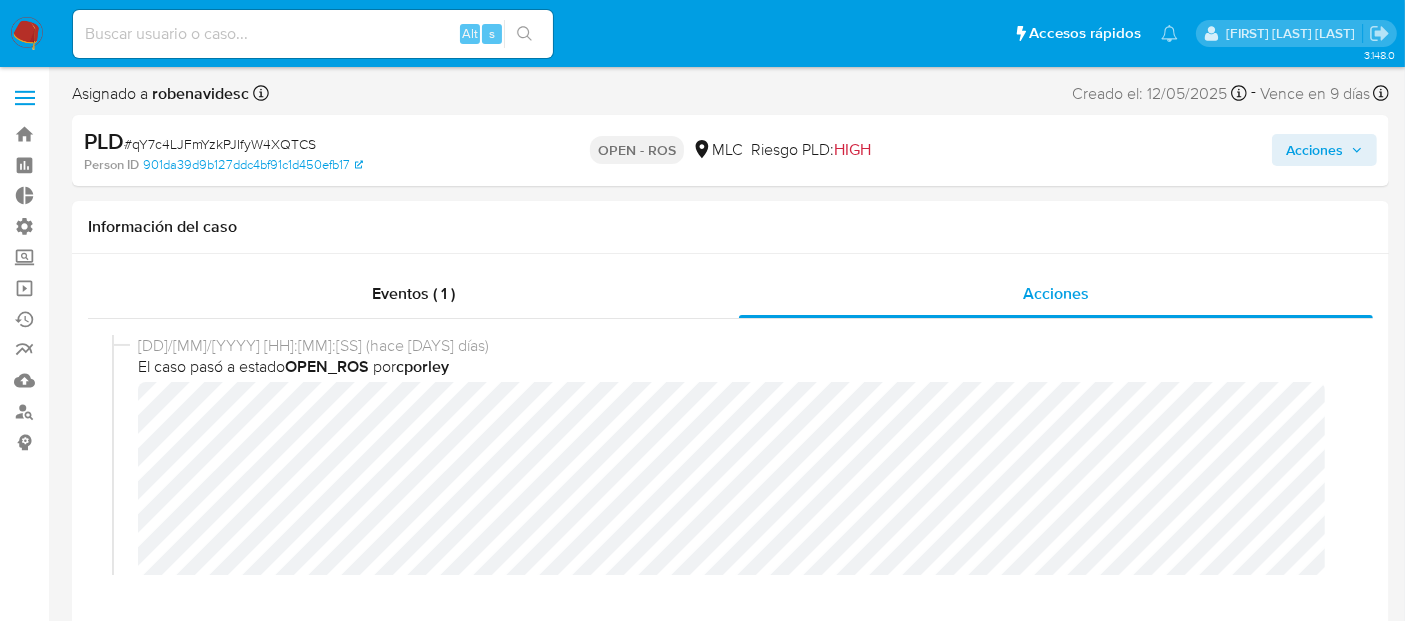 click on "Acciones" at bounding box center (1314, 150) 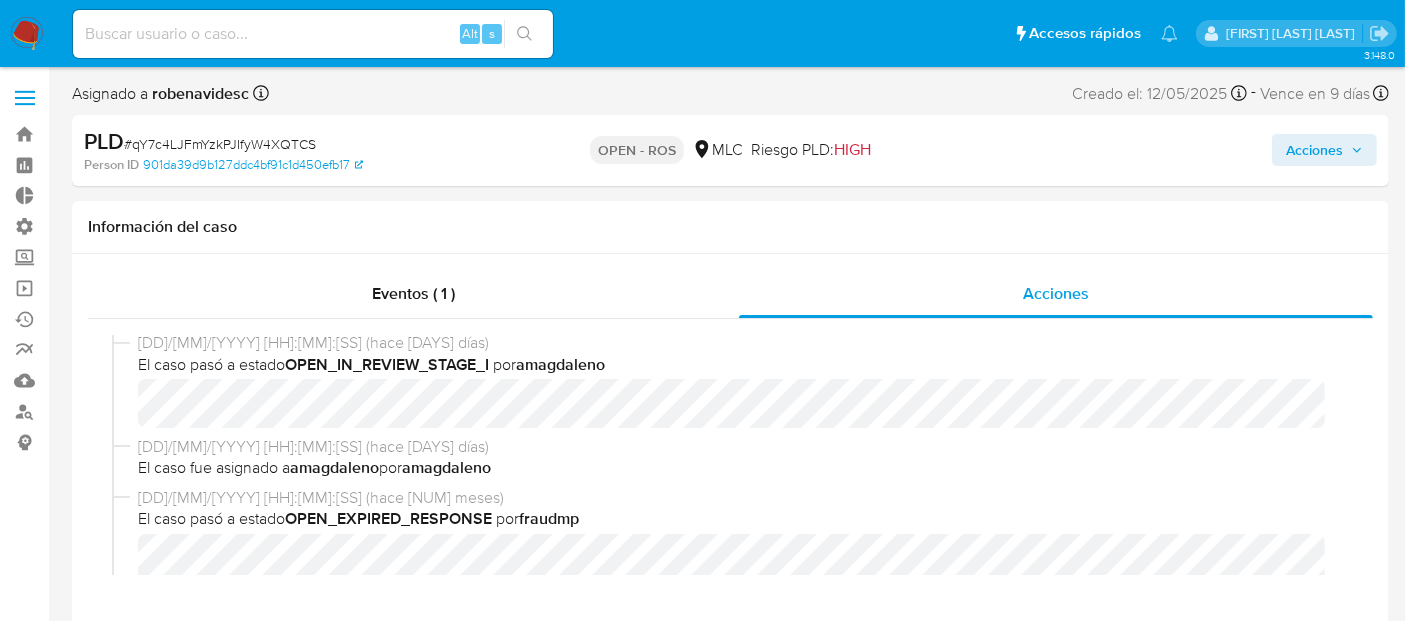 scroll, scrollTop: 1511, scrollLeft: 0, axis: vertical 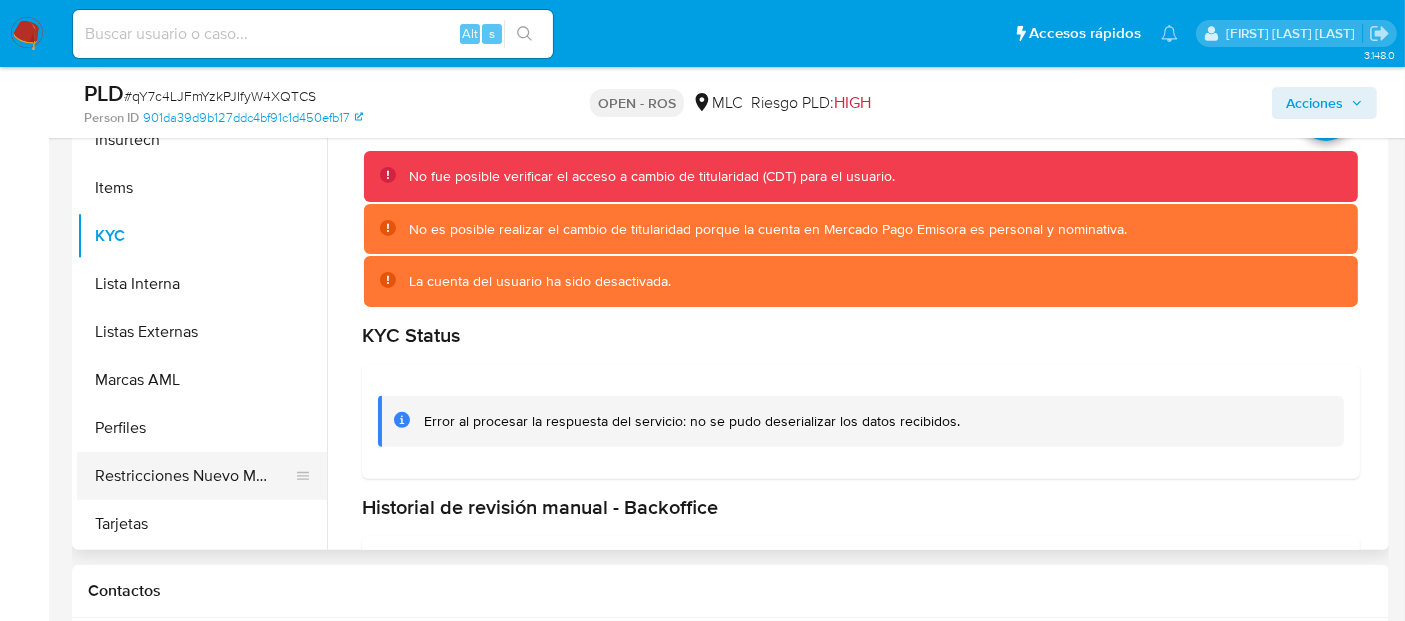 click on "Restricciones Nuevo Mundo" at bounding box center (194, 476) 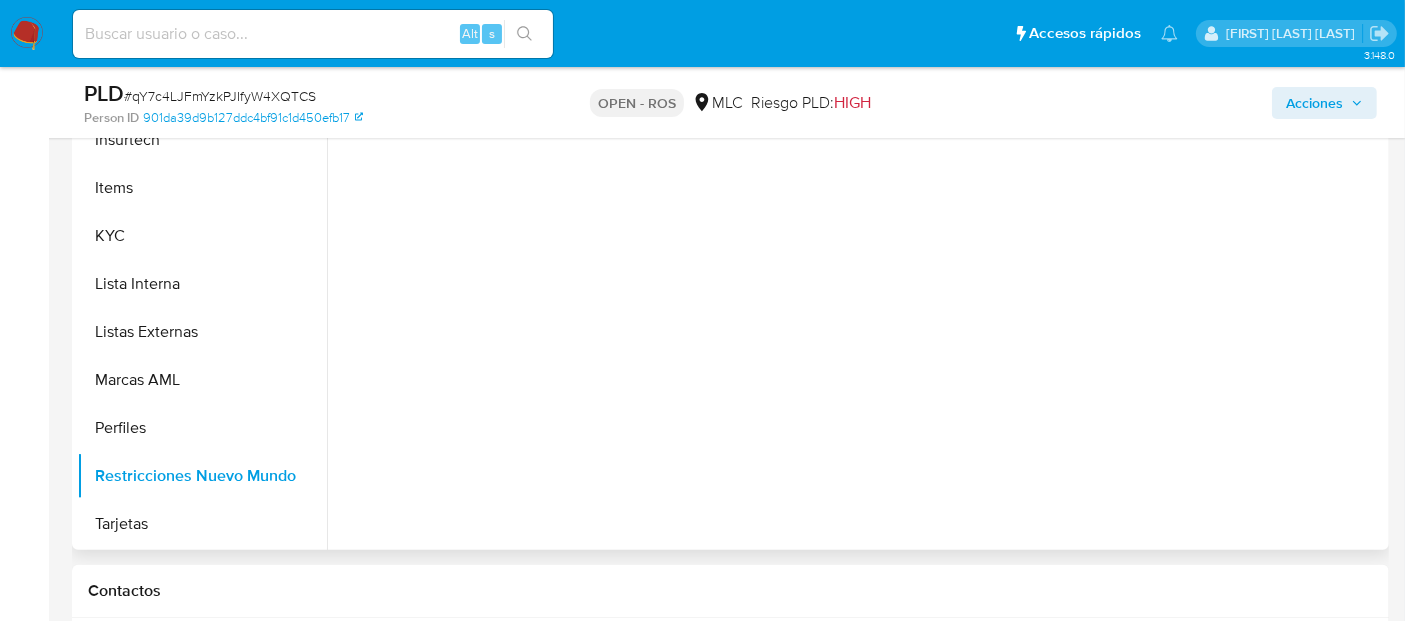 scroll, scrollTop: 796, scrollLeft: 0, axis: vertical 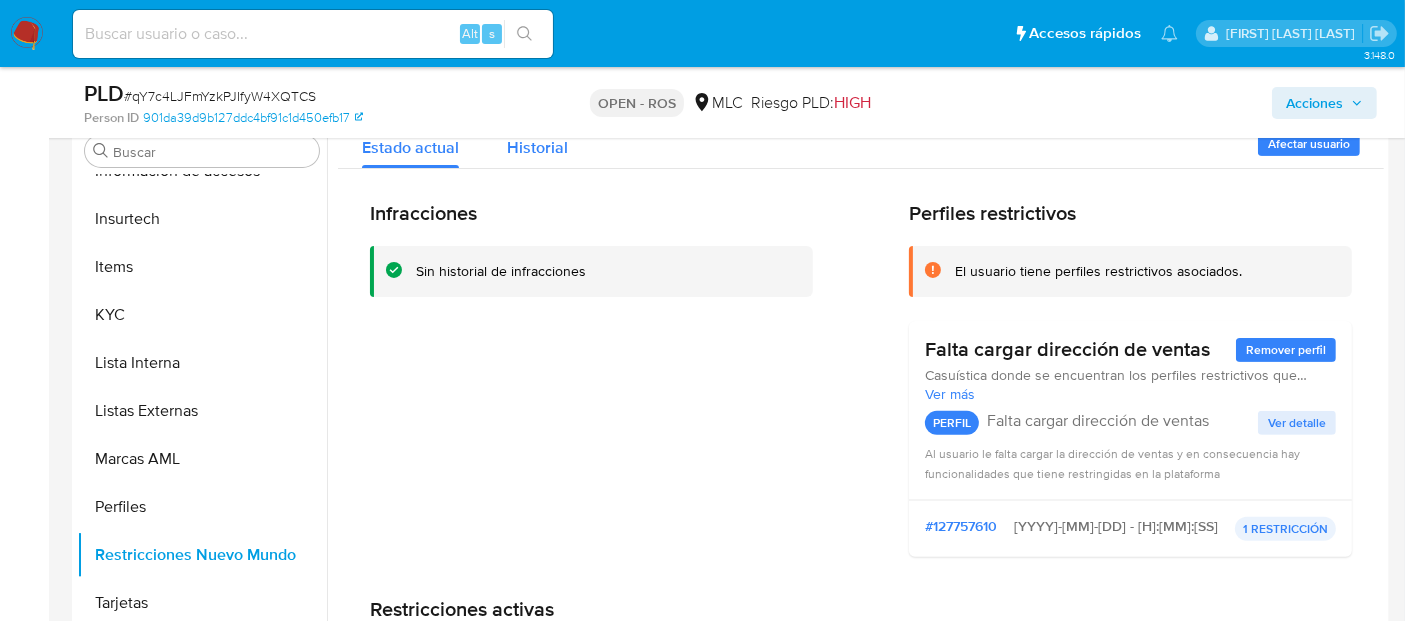 click on "Historial" at bounding box center [537, 142] 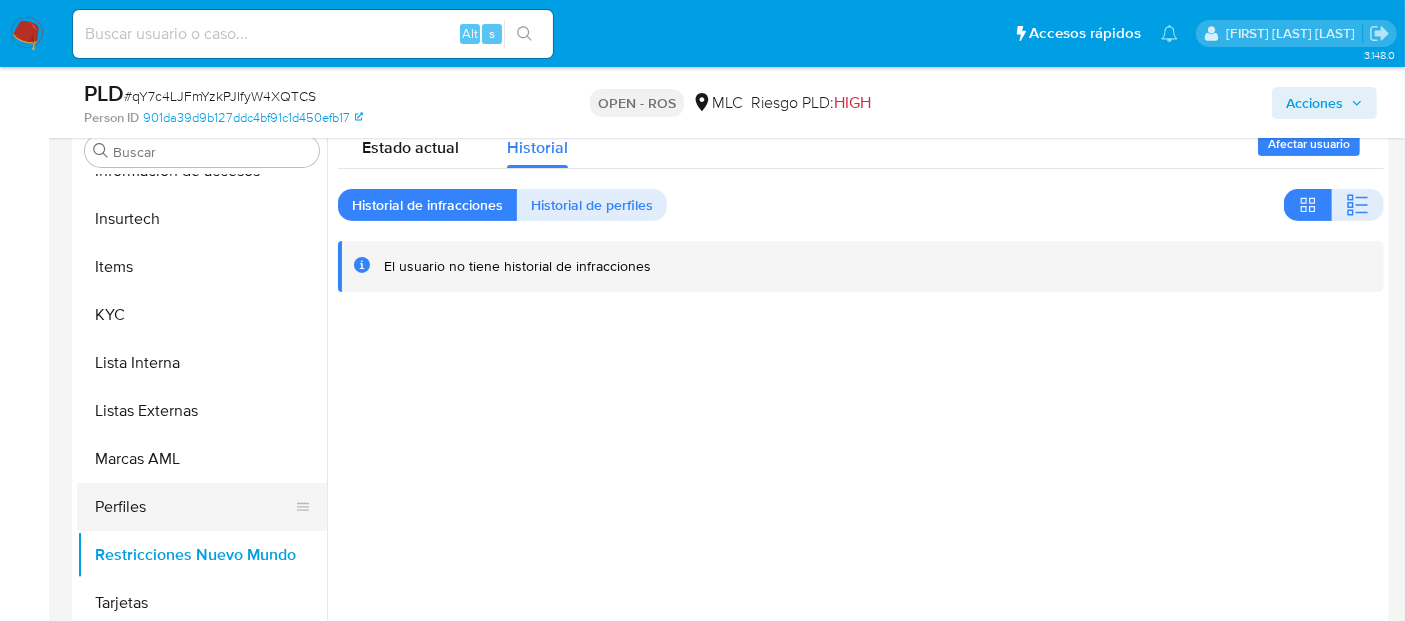 click on "Perfiles" at bounding box center (194, 507) 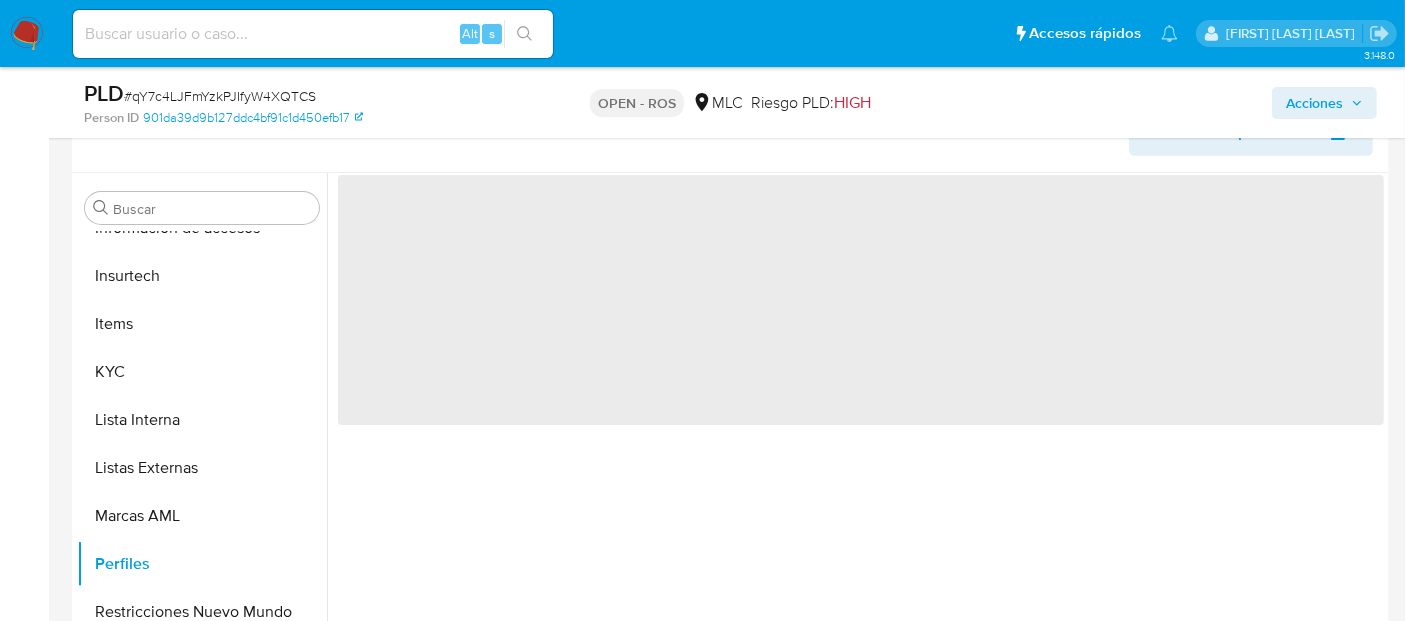 scroll, scrollTop: 492, scrollLeft: 0, axis: vertical 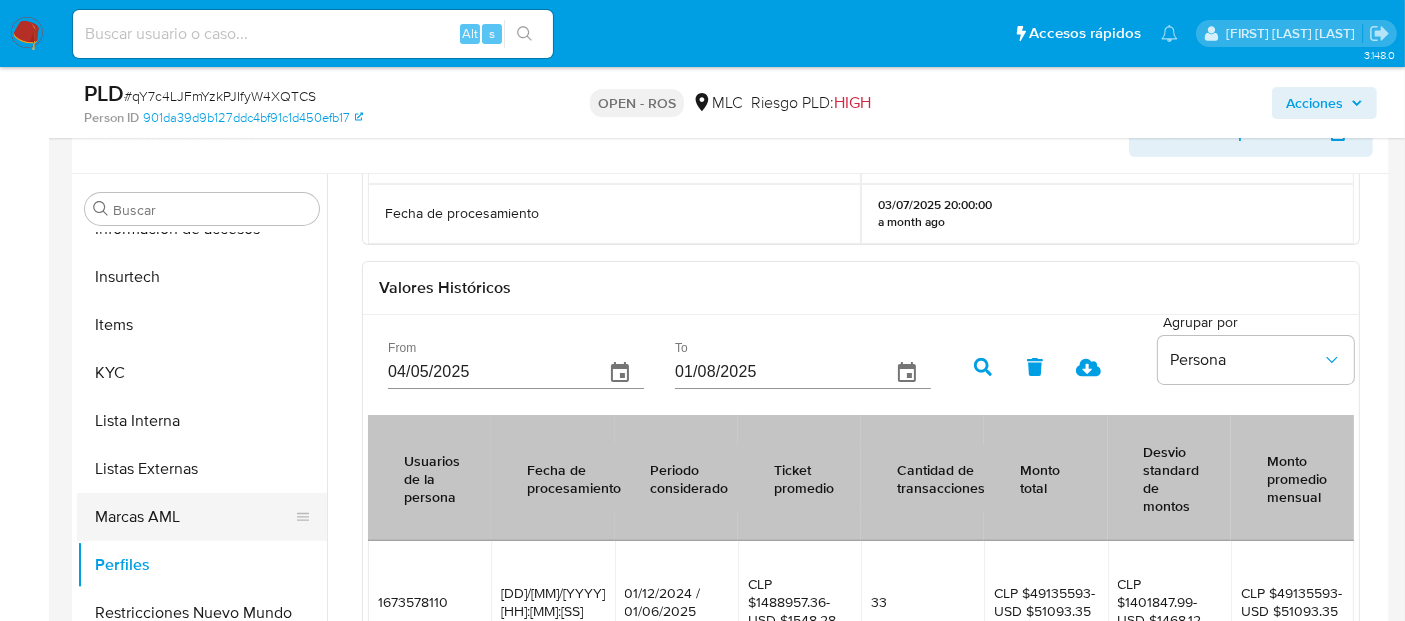 click on "Marcas AML" at bounding box center (194, 517) 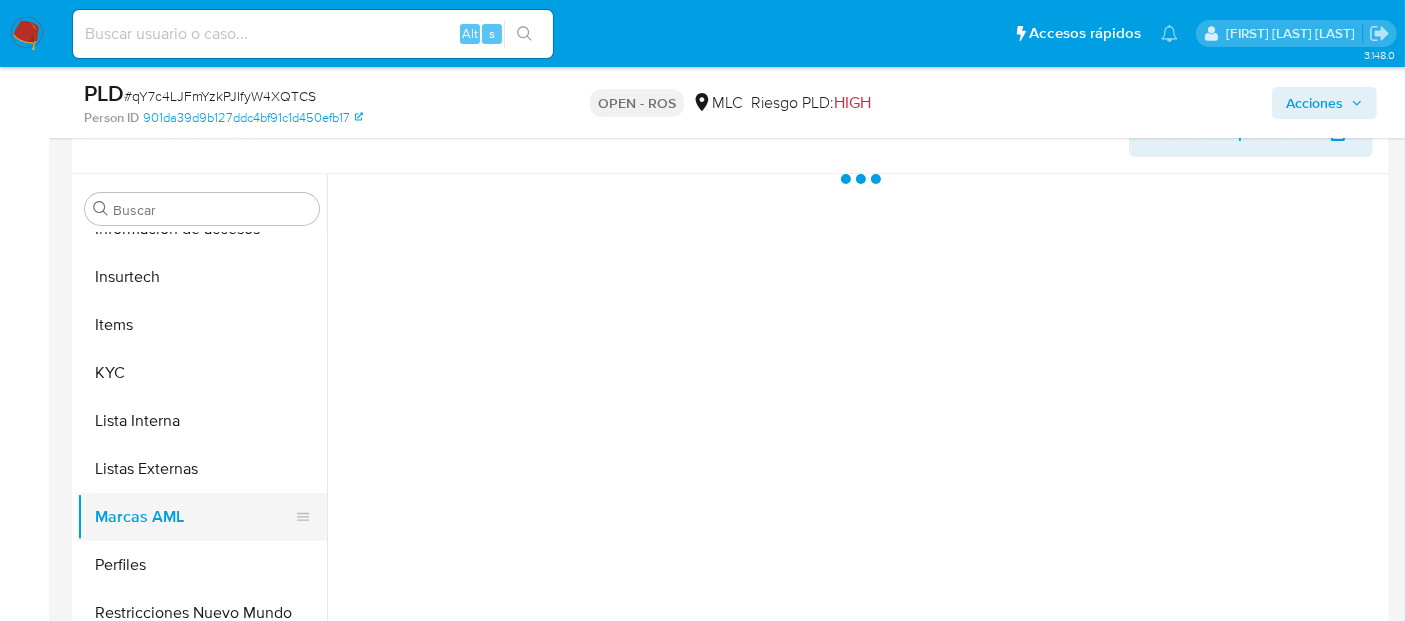 scroll, scrollTop: 0, scrollLeft: 0, axis: both 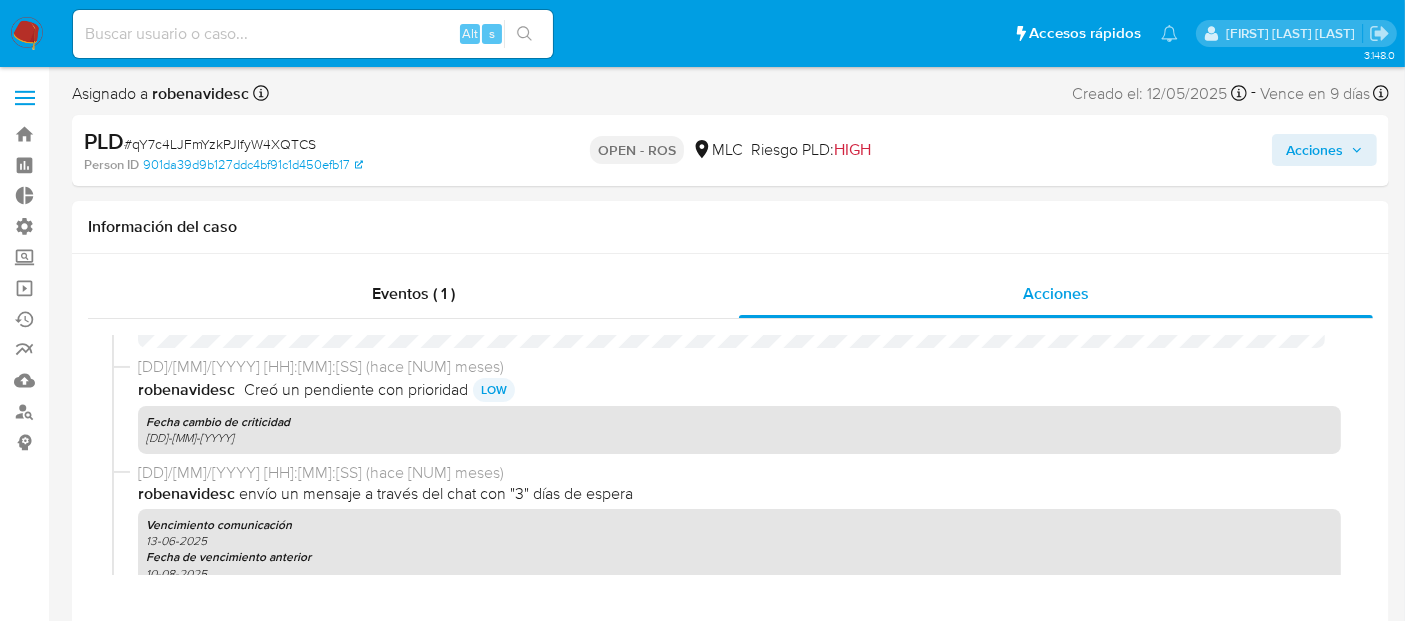 click on "Acciones" at bounding box center [1324, 150] 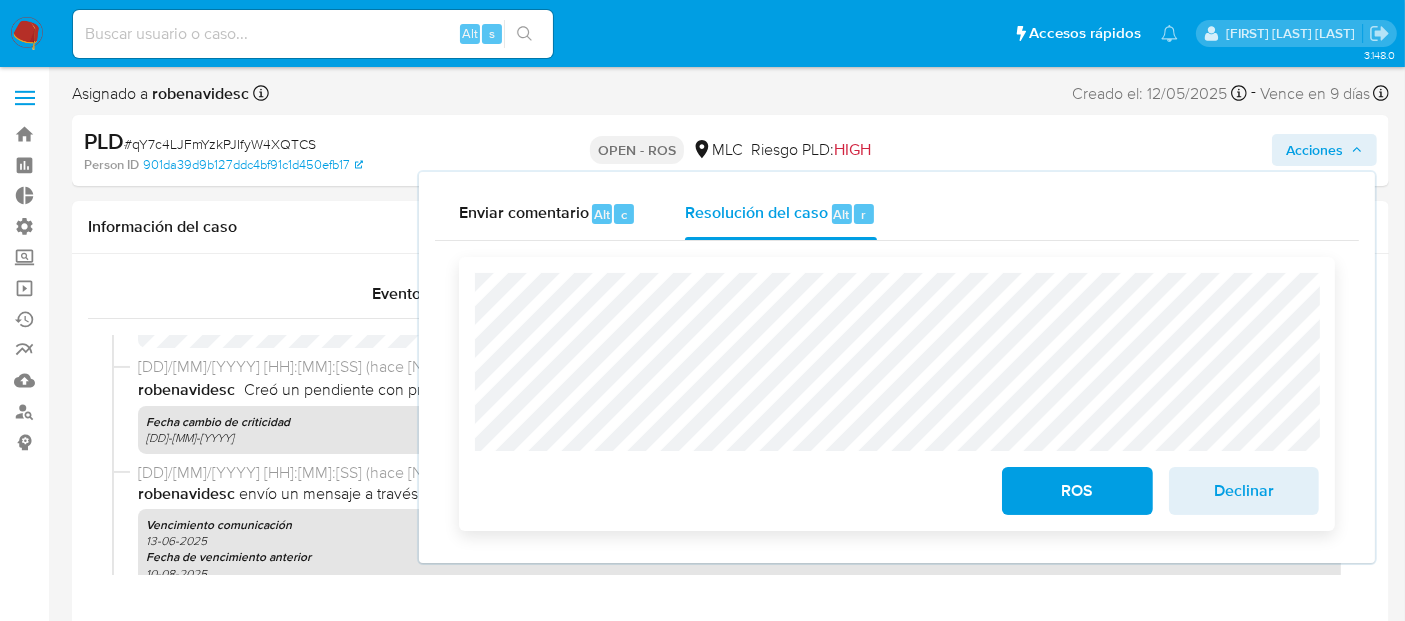 click on "ROS" at bounding box center (1077, 491) 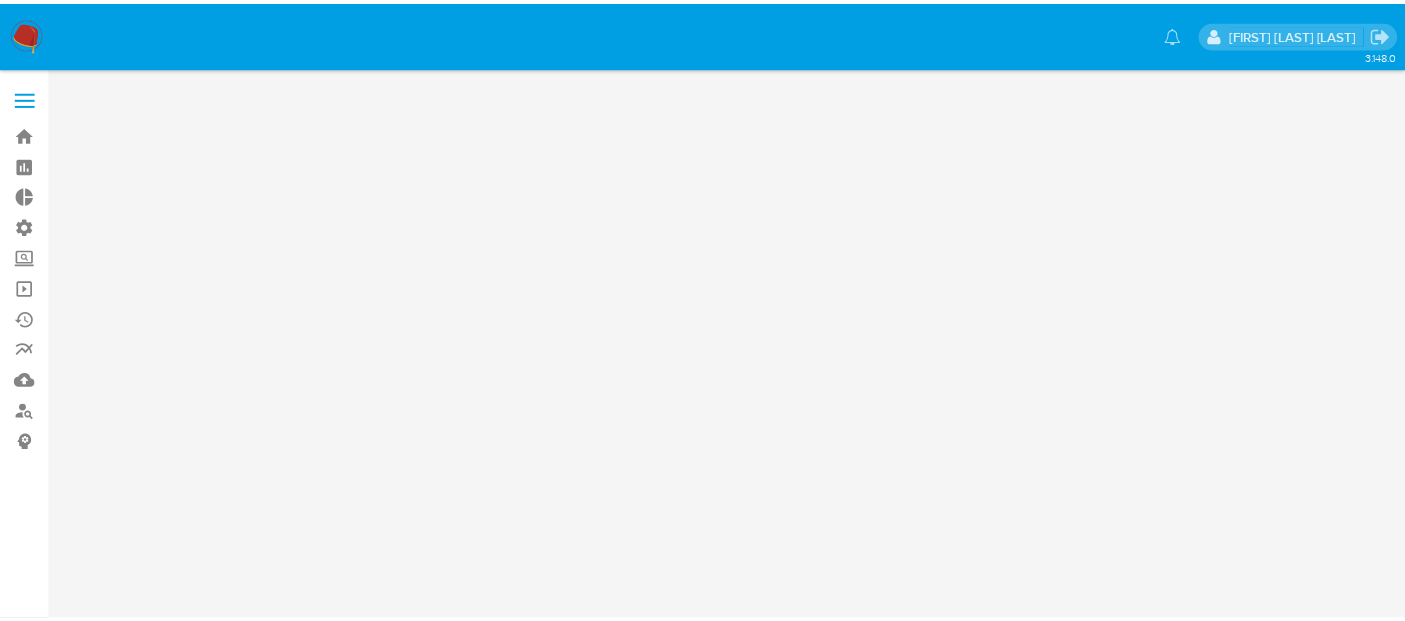 scroll, scrollTop: 0, scrollLeft: 0, axis: both 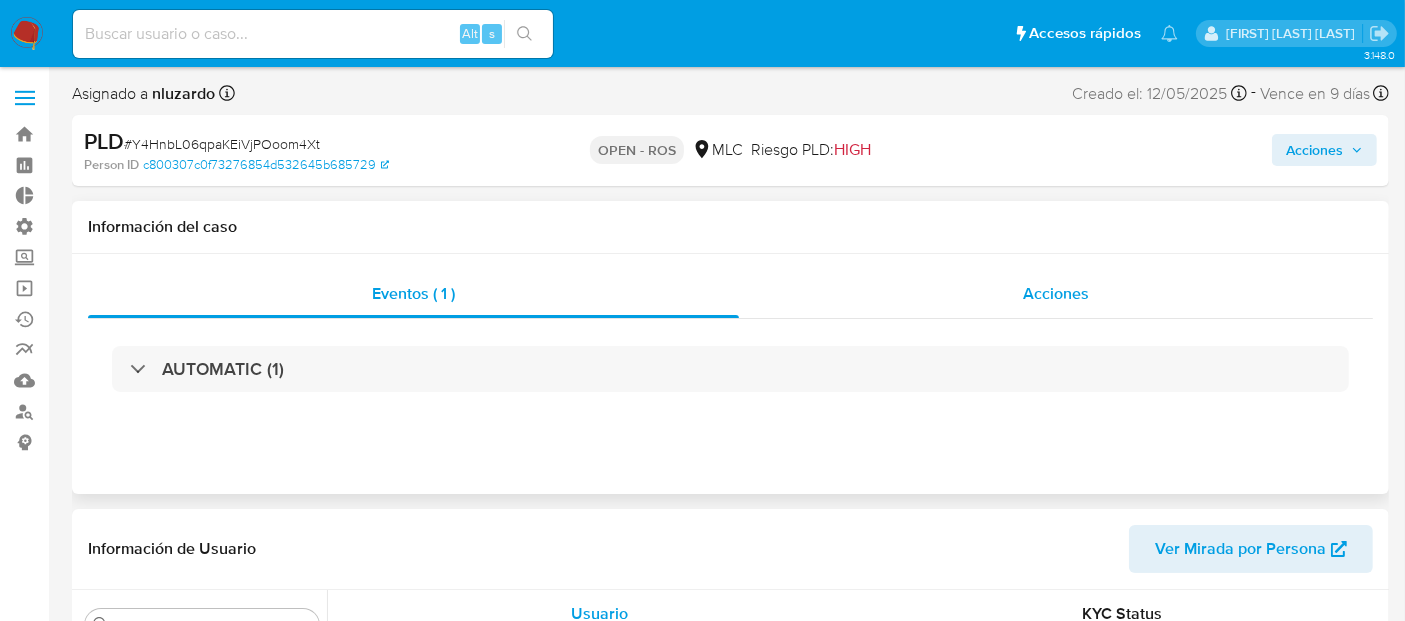 click on "Acciones" at bounding box center (1056, 294) 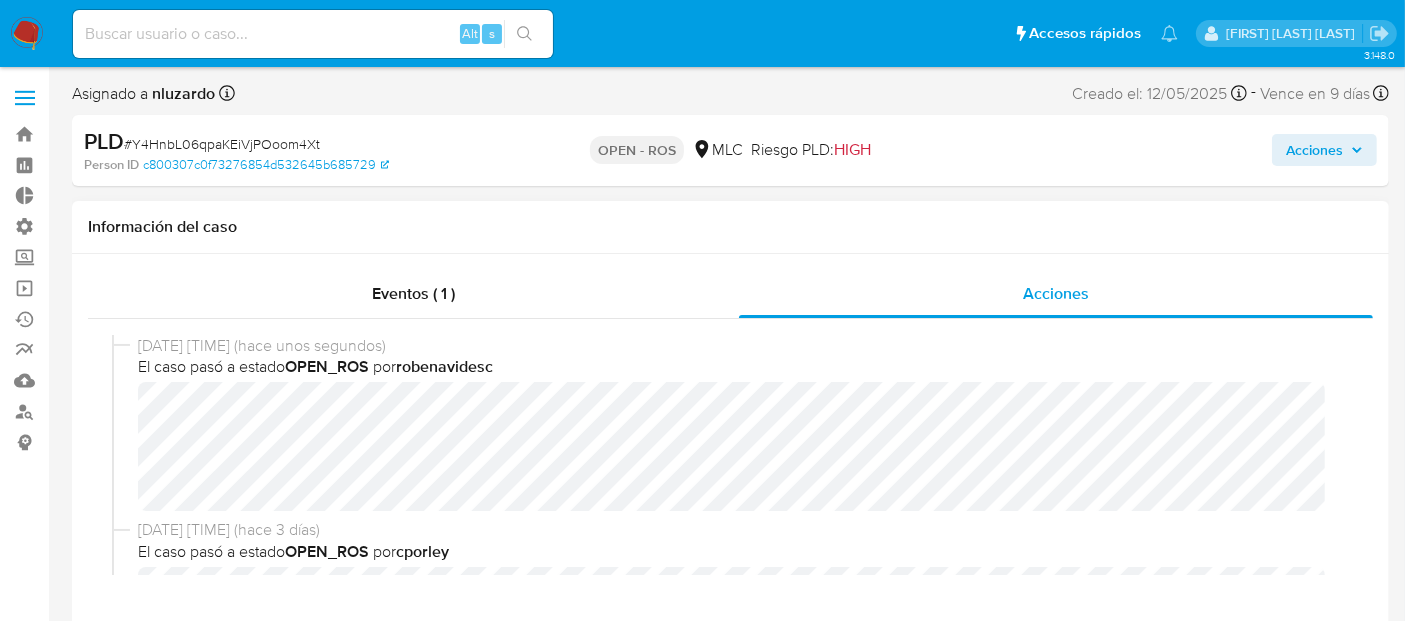 select on "10" 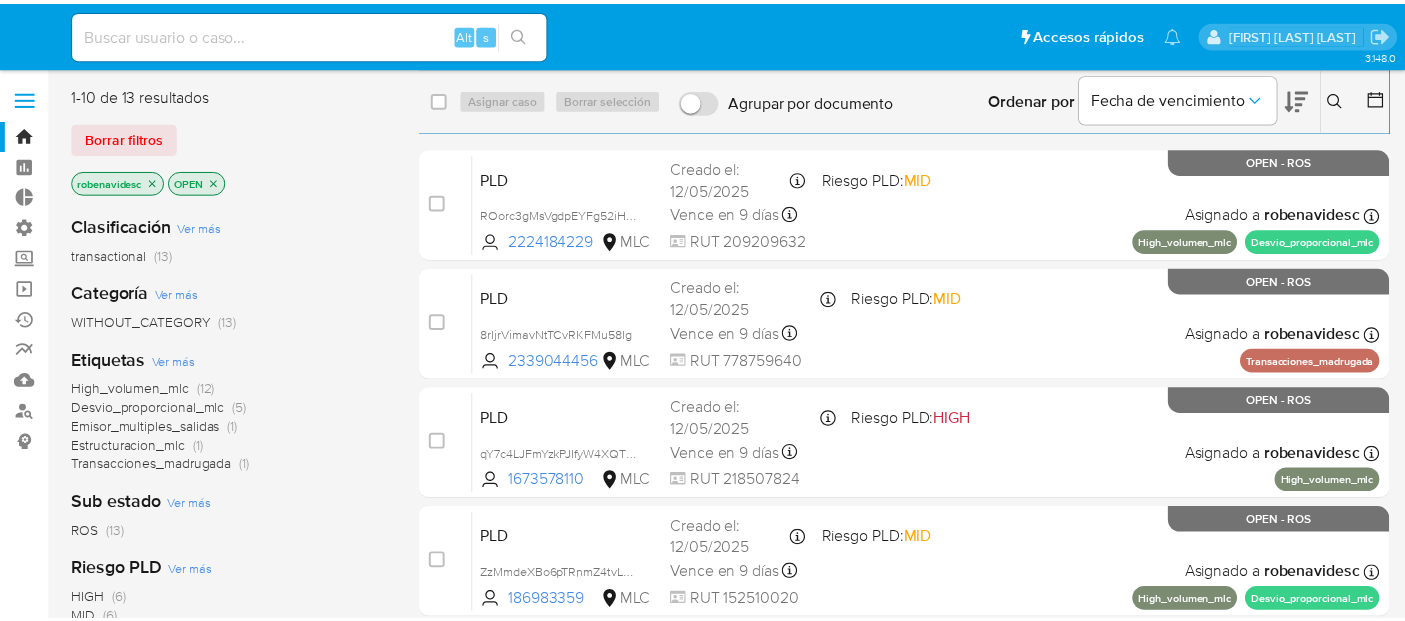 scroll, scrollTop: 0, scrollLeft: 0, axis: both 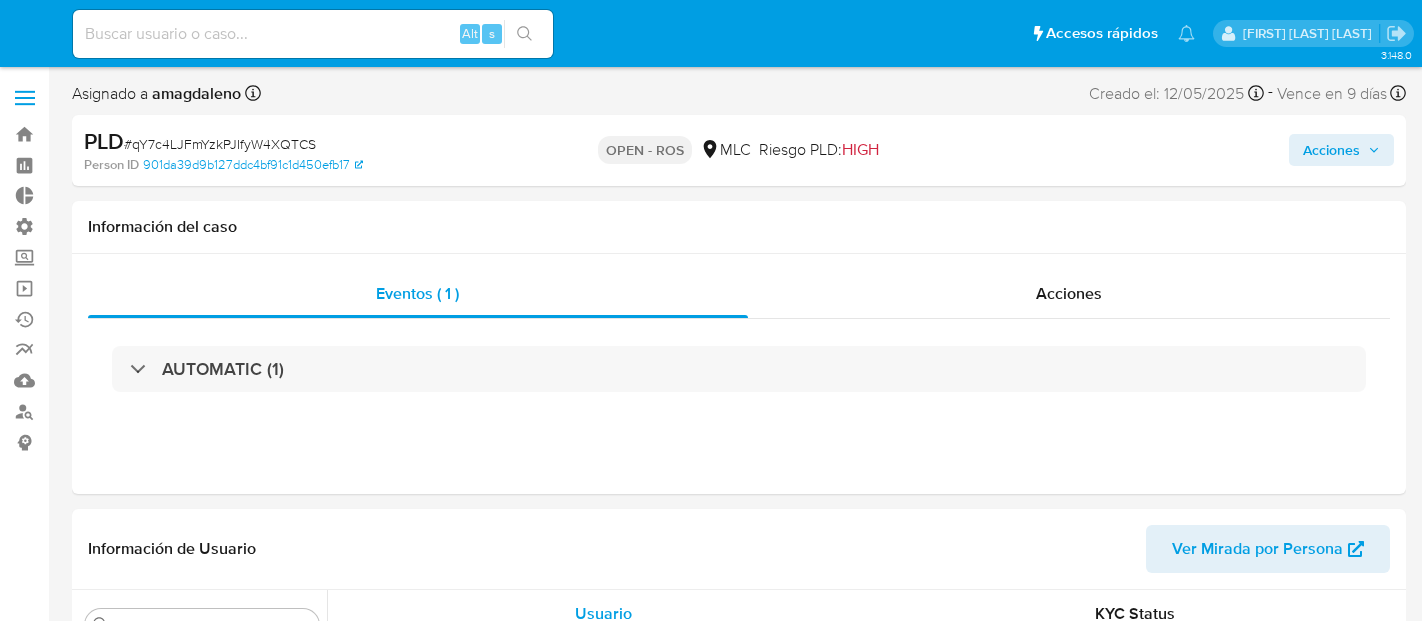 select on "10" 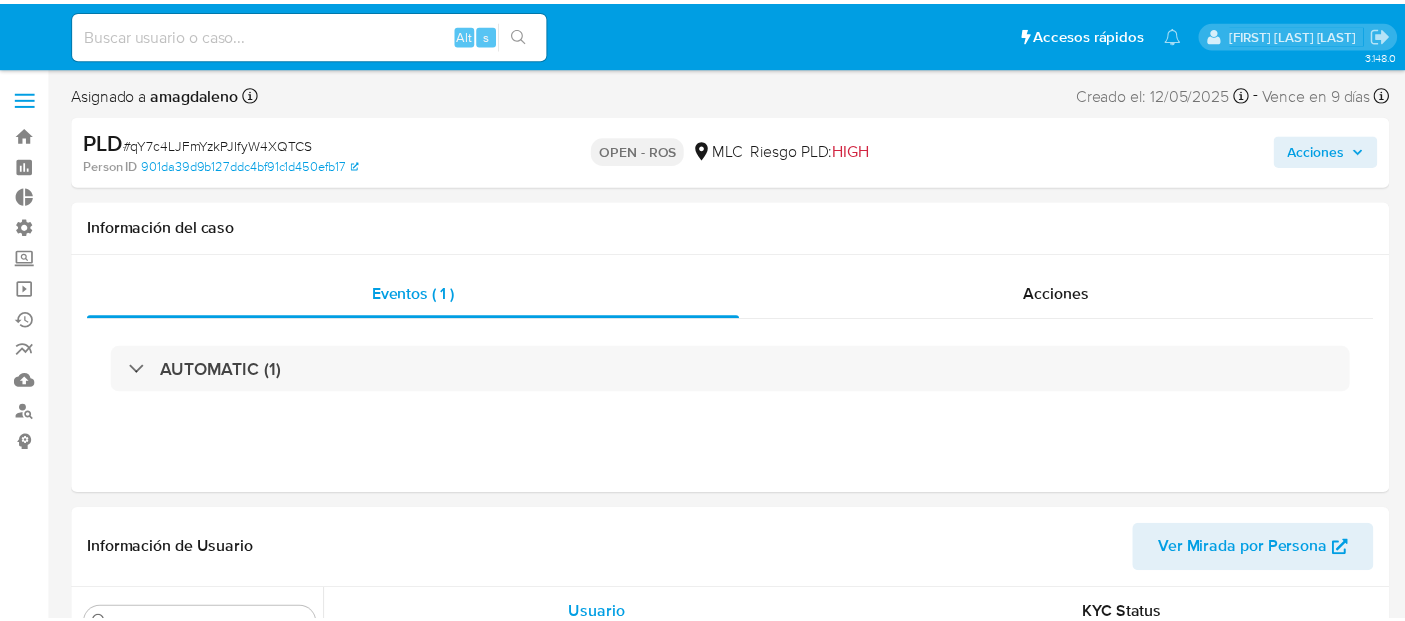 scroll, scrollTop: 0, scrollLeft: 0, axis: both 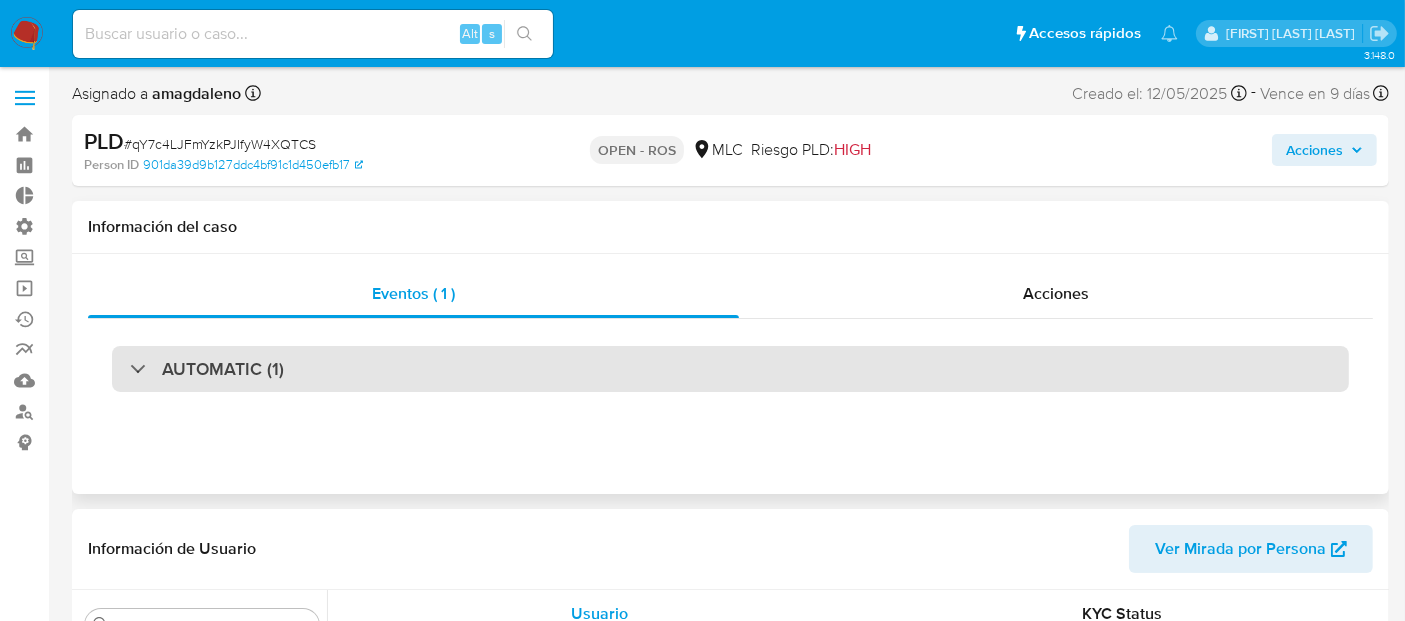 click on "AUTOMATIC (1)" at bounding box center (730, 369) 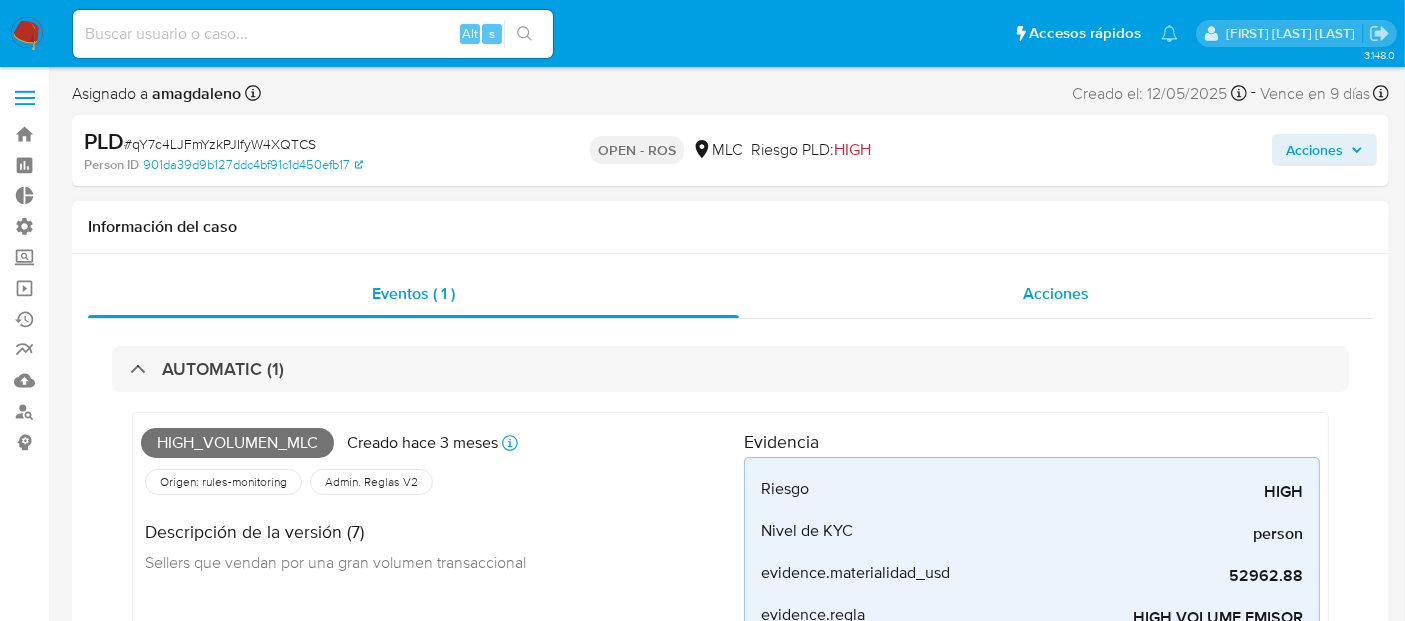 click on "Acciones" at bounding box center (1056, 294) 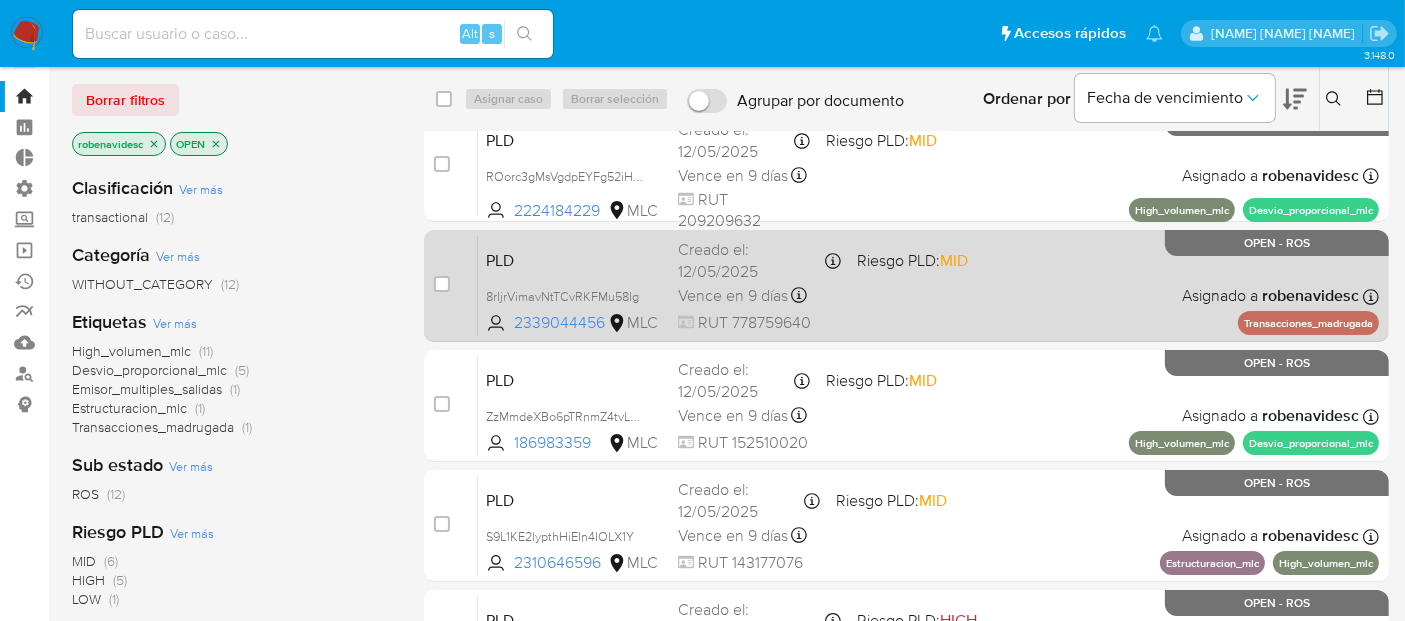 scroll, scrollTop: 18, scrollLeft: 0, axis: vertical 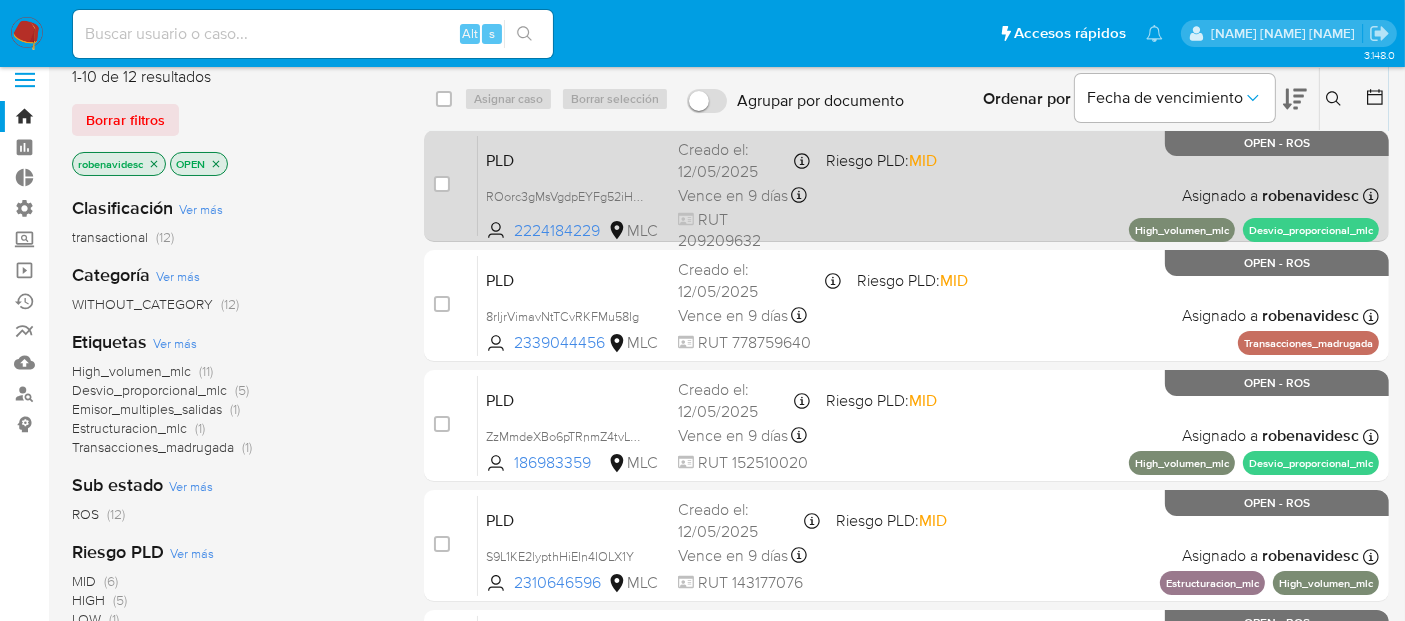 click on "PLD ROorc3gMsVgdpEYFg52iHqdU 2224184229 MLC Riesgo PLD: MID Creado el: [DATE] Creado el: [DATE] [TIME] Vence en 9 días Vence el [DATE] [TIME] RUT 209209632 Asignado a [NAME] Asignado el: [DATE] [TIME] High_volumen_mlc Desvio_proporcional_mlc OPEN - ROS" at bounding box center (928, 185) 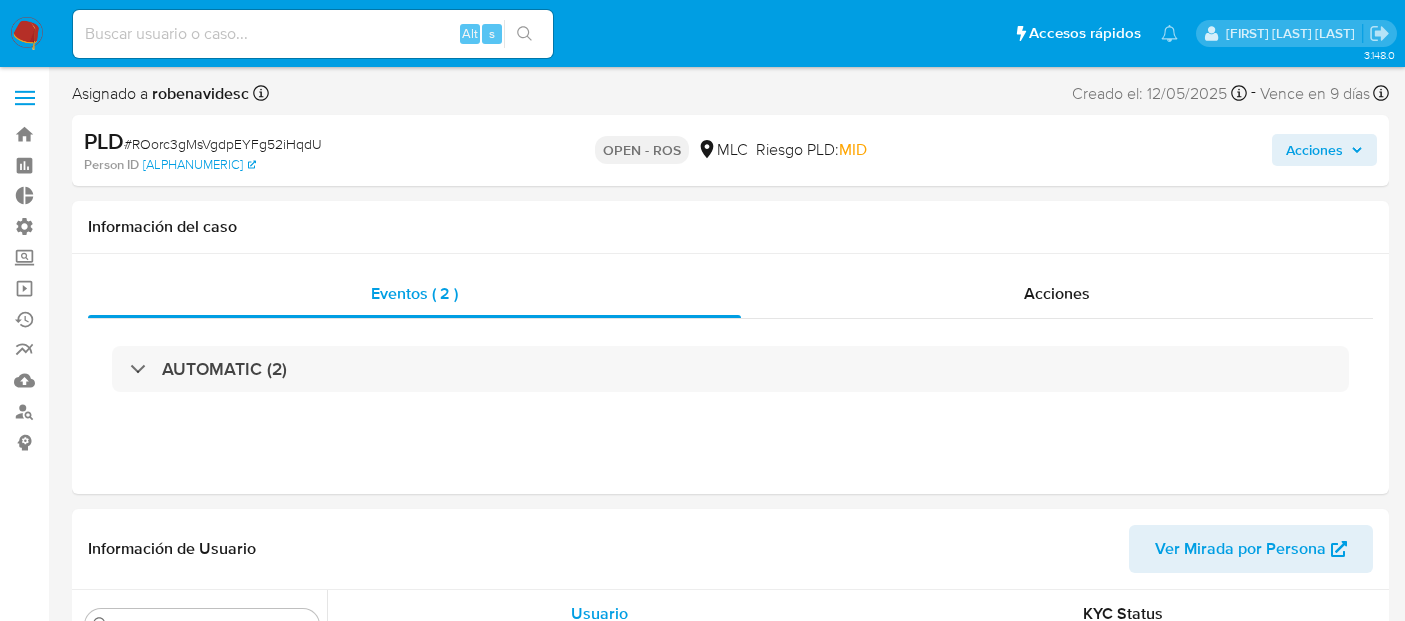 select on "10" 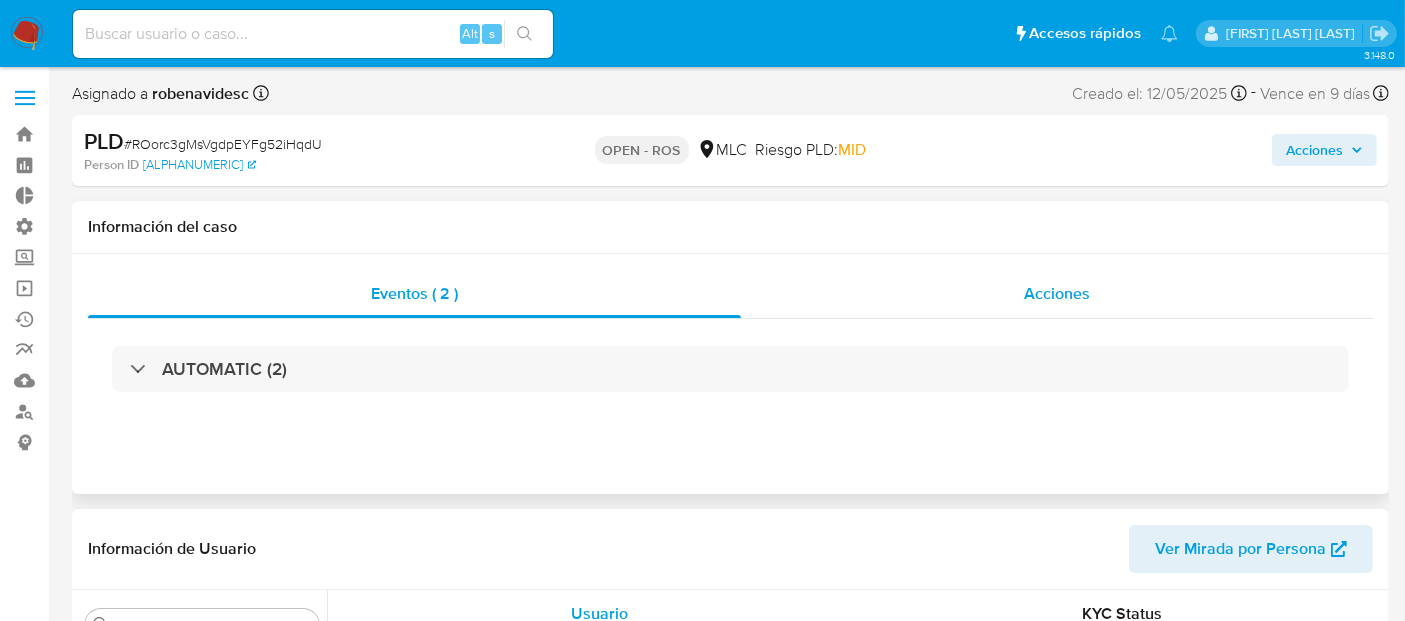 scroll, scrollTop: 796, scrollLeft: 0, axis: vertical 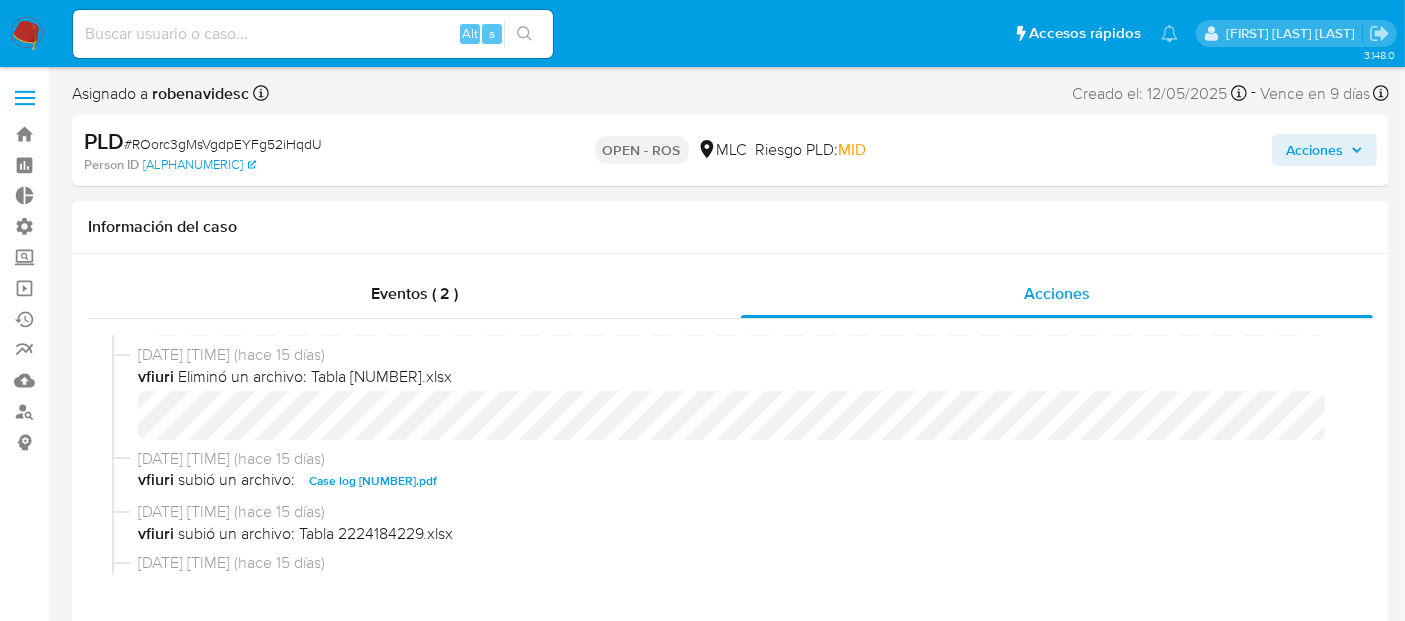 click on "Case log [NUMBER].pdf" at bounding box center [373, 481] 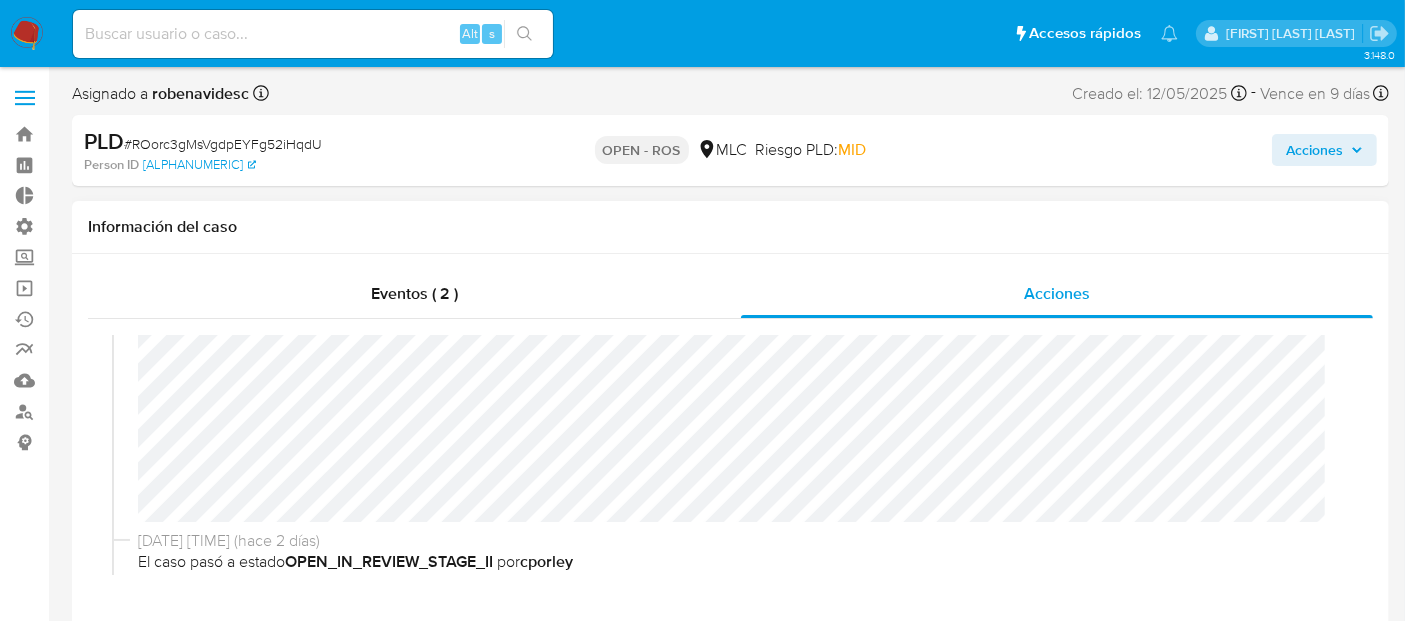 scroll, scrollTop: 203, scrollLeft: 0, axis: vertical 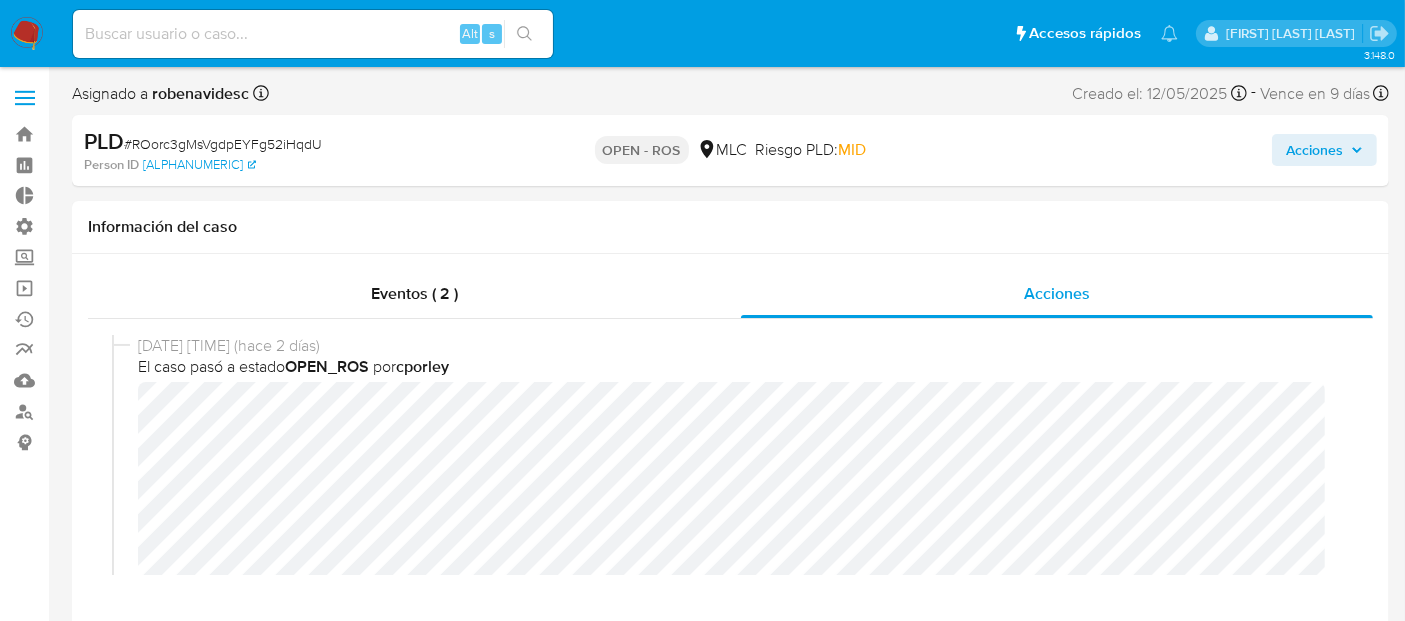 click on "Acciones" at bounding box center (1314, 150) 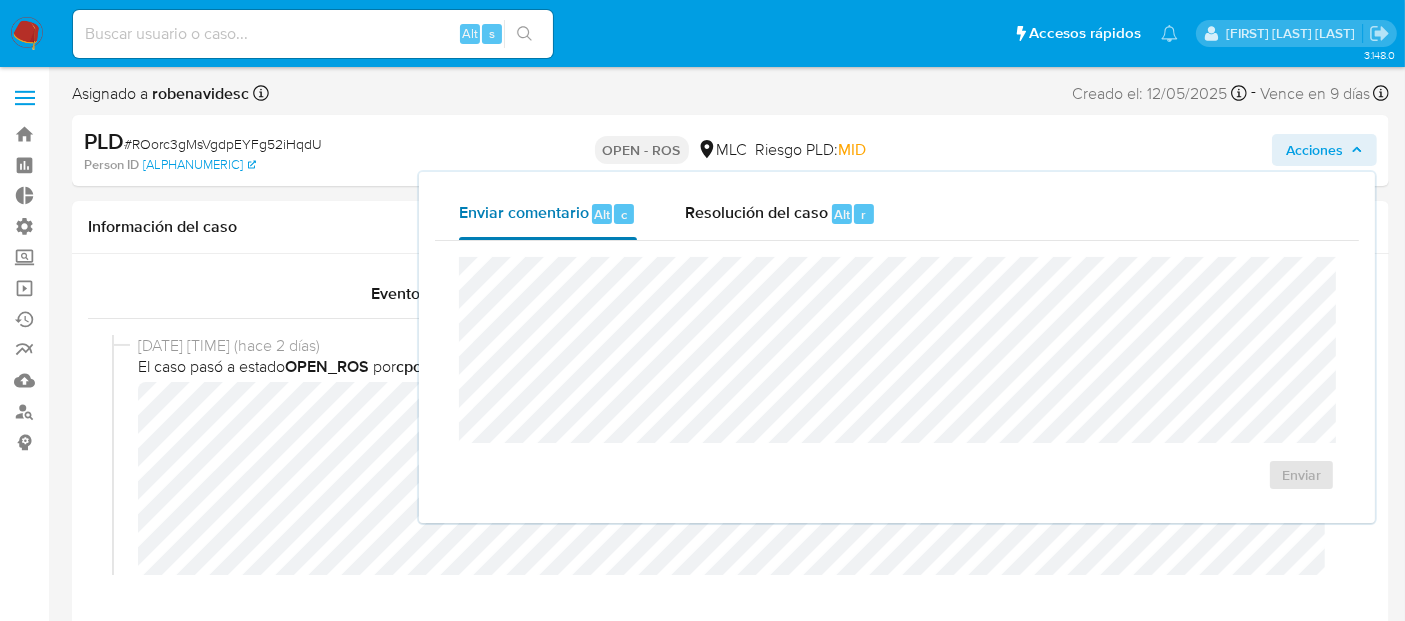 click on "Enviar comentario Alt c" at bounding box center [548, 214] 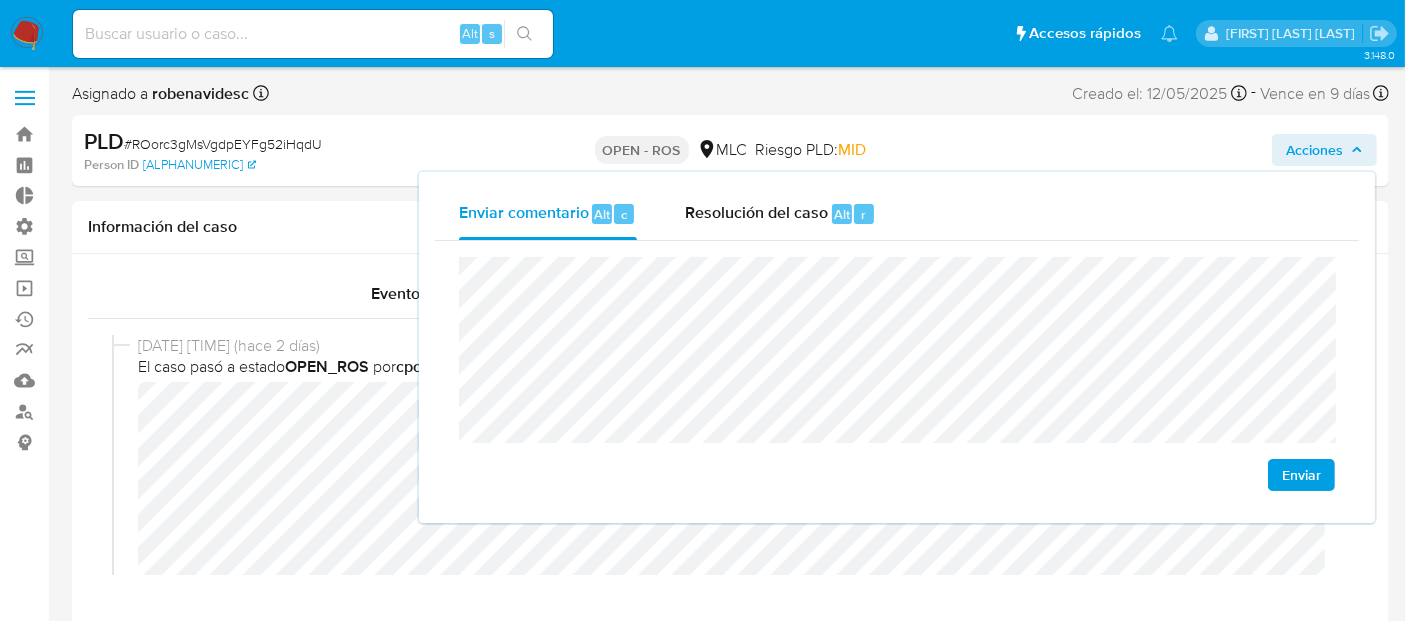 click on "Enviar" at bounding box center [1301, 475] 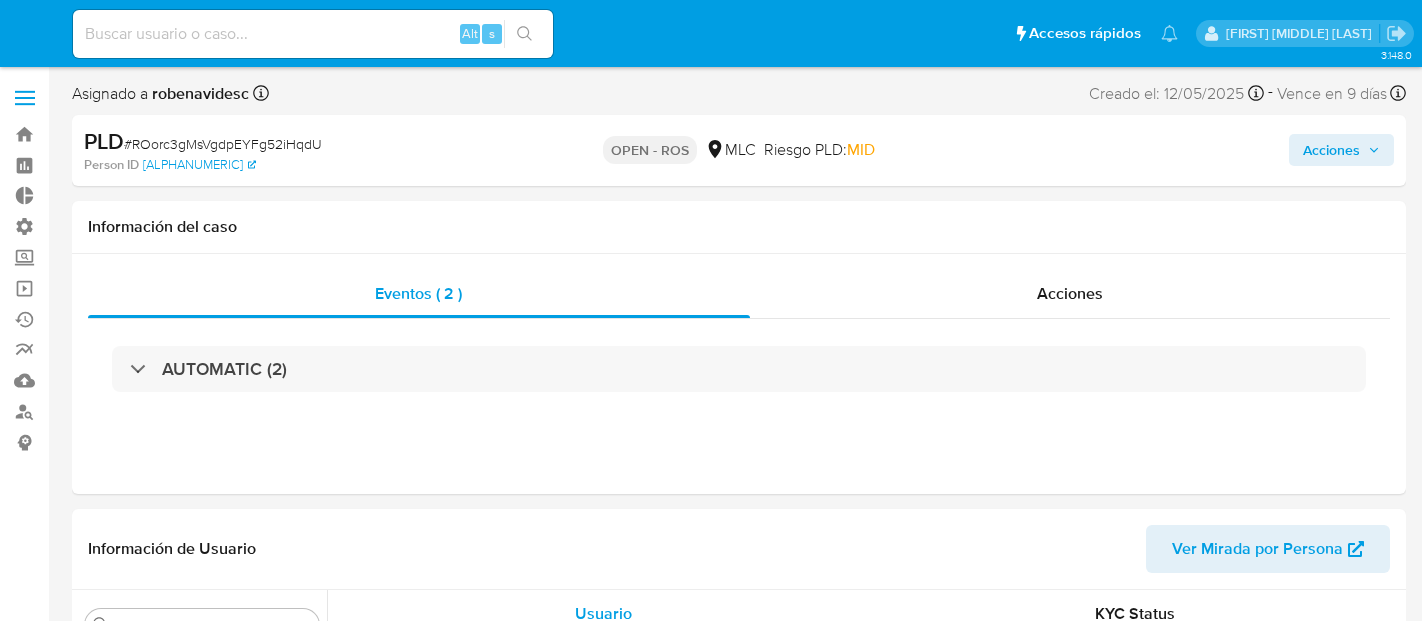 select on "10" 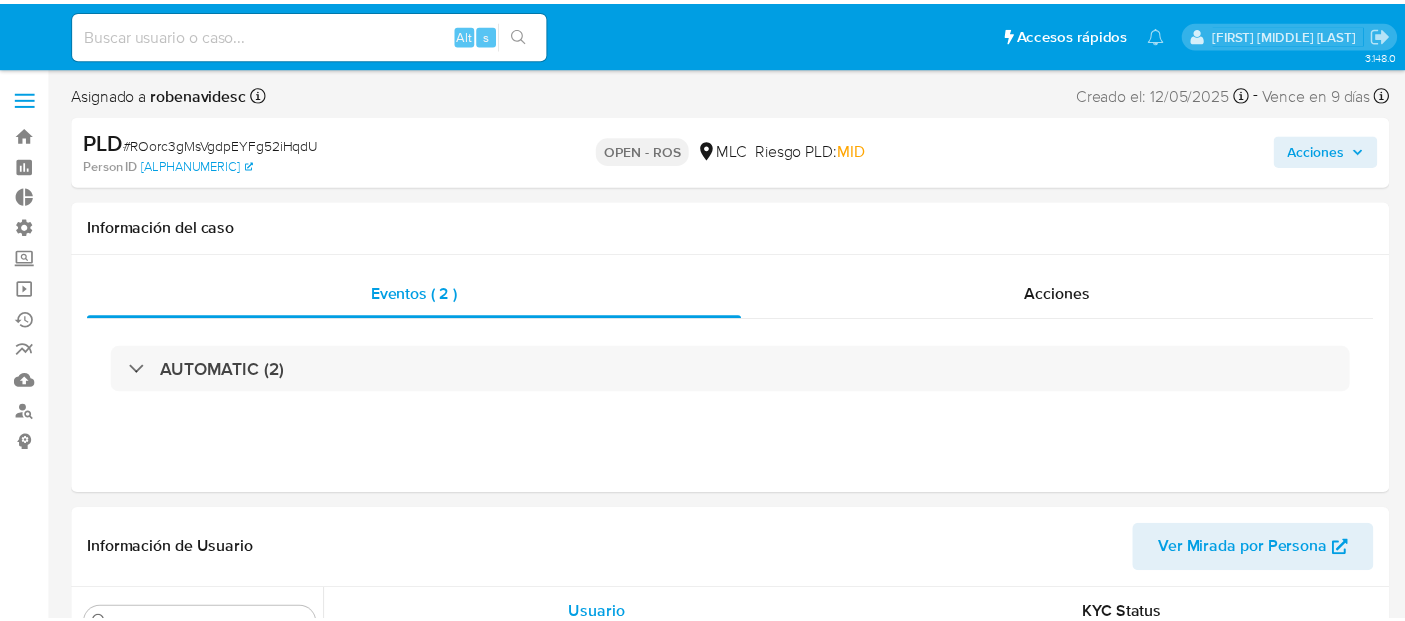 scroll, scrollTop: 0, scrollLeft: 0, axis: both 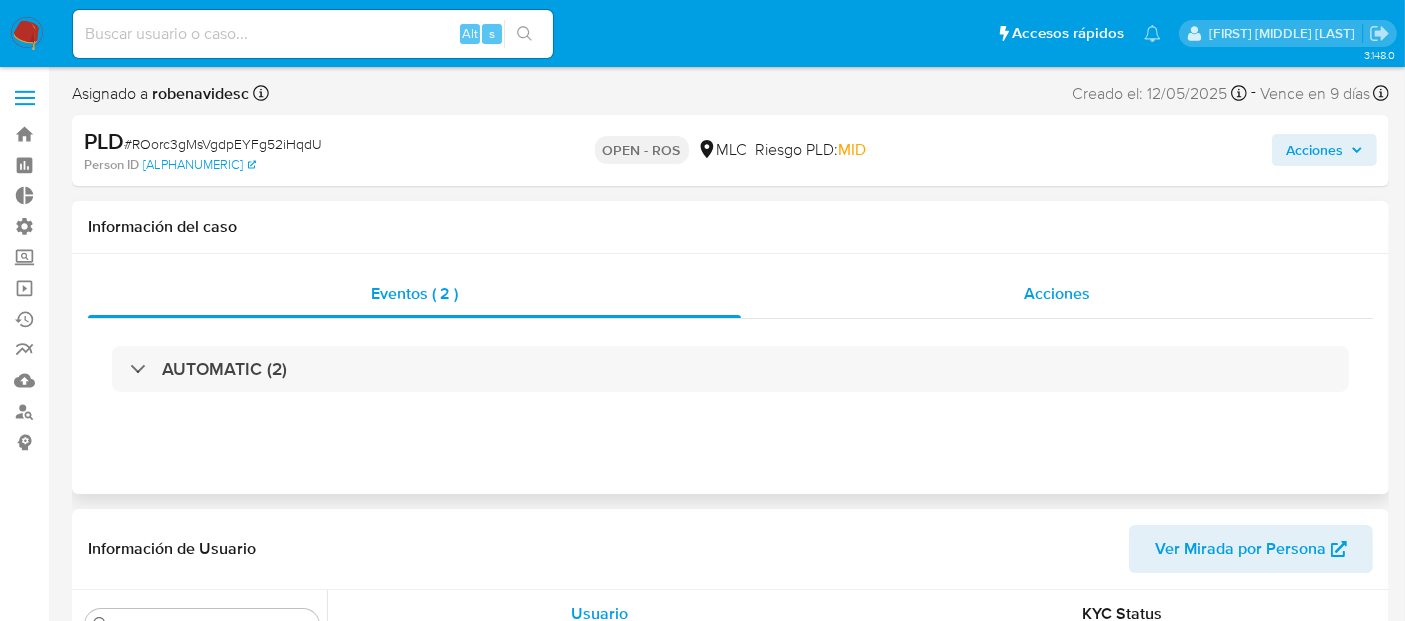 click on "Acciones" at bounding box center (1057, 294) 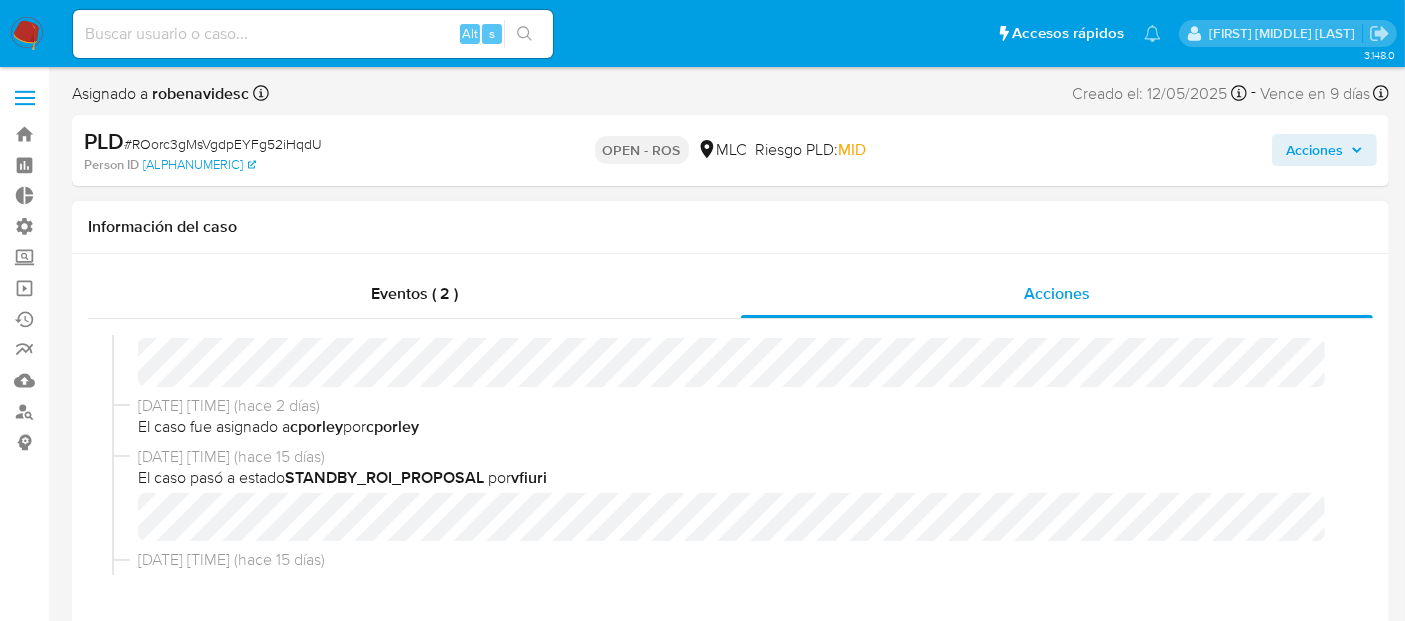 scroll, scrollTop: 0, scrollLeft: 0, axis: both 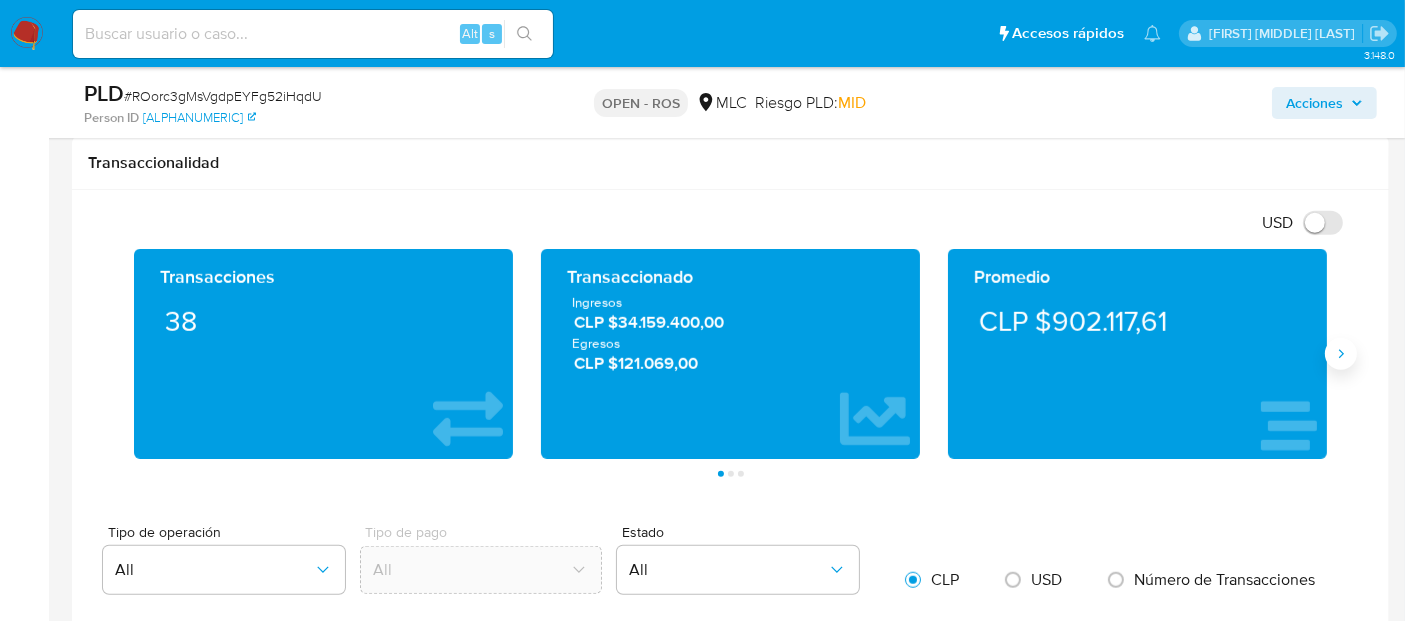click 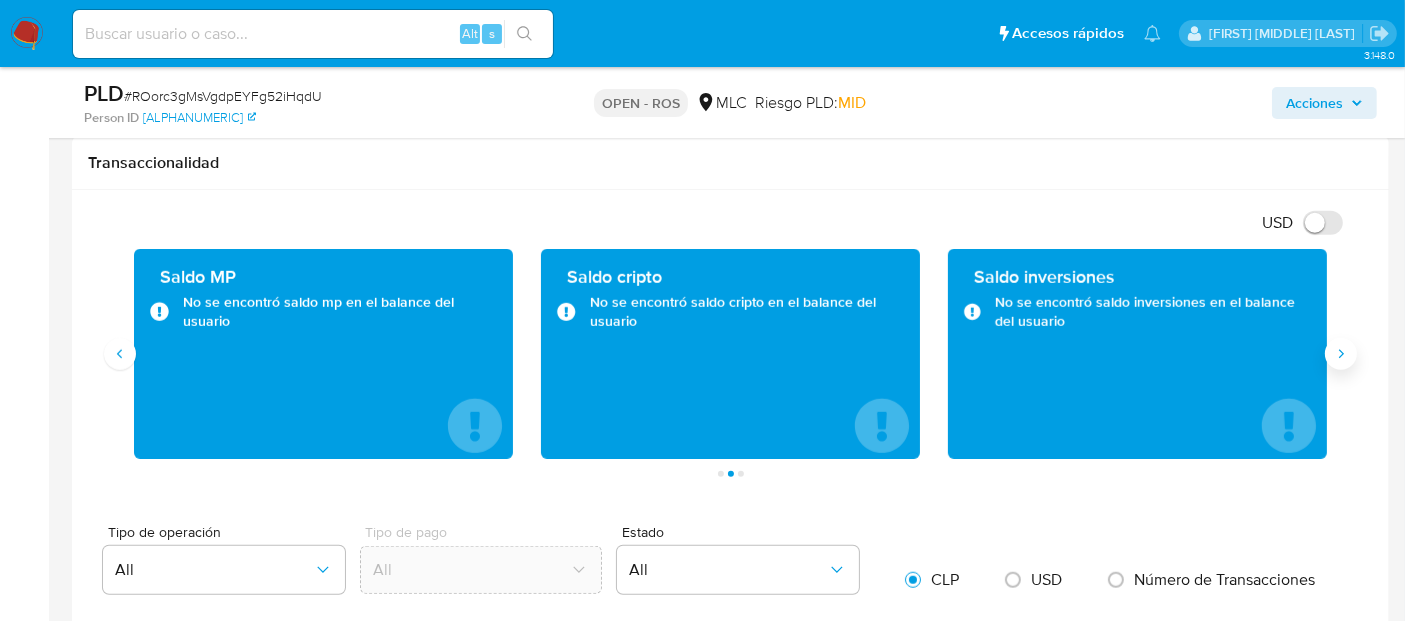 click 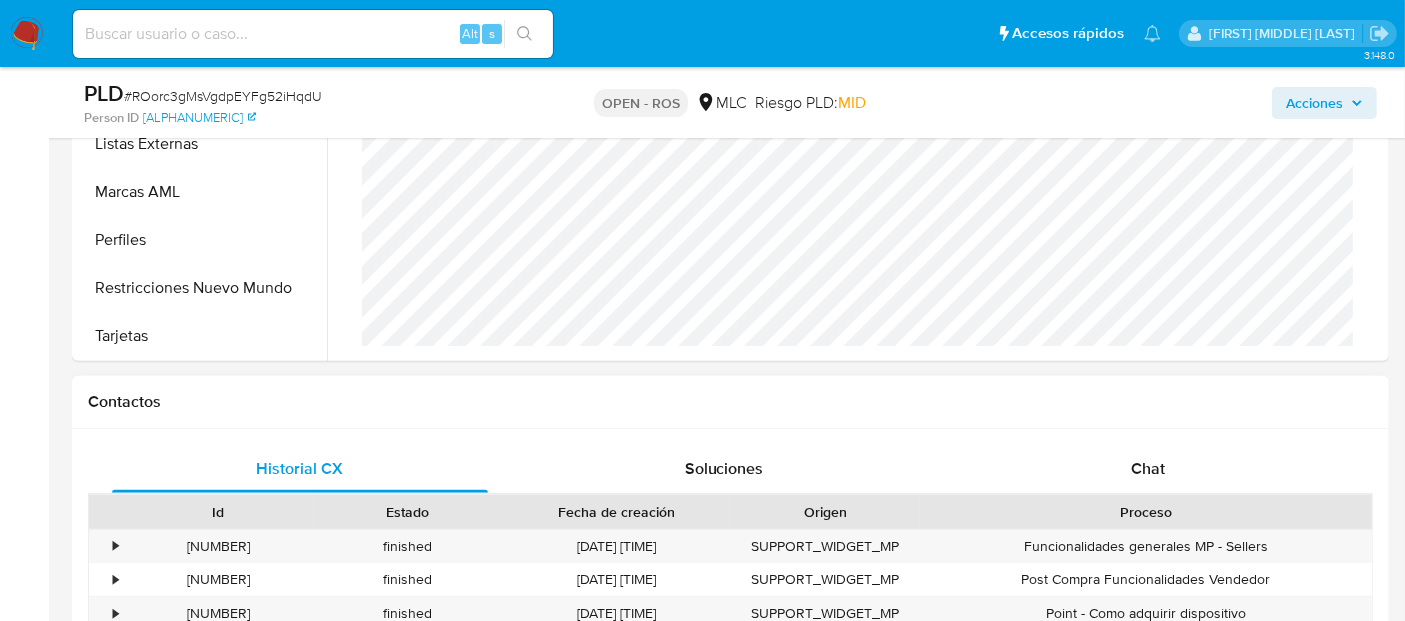 scroll, scrollTop: 814, scrollLeft: 0, axis: vertical 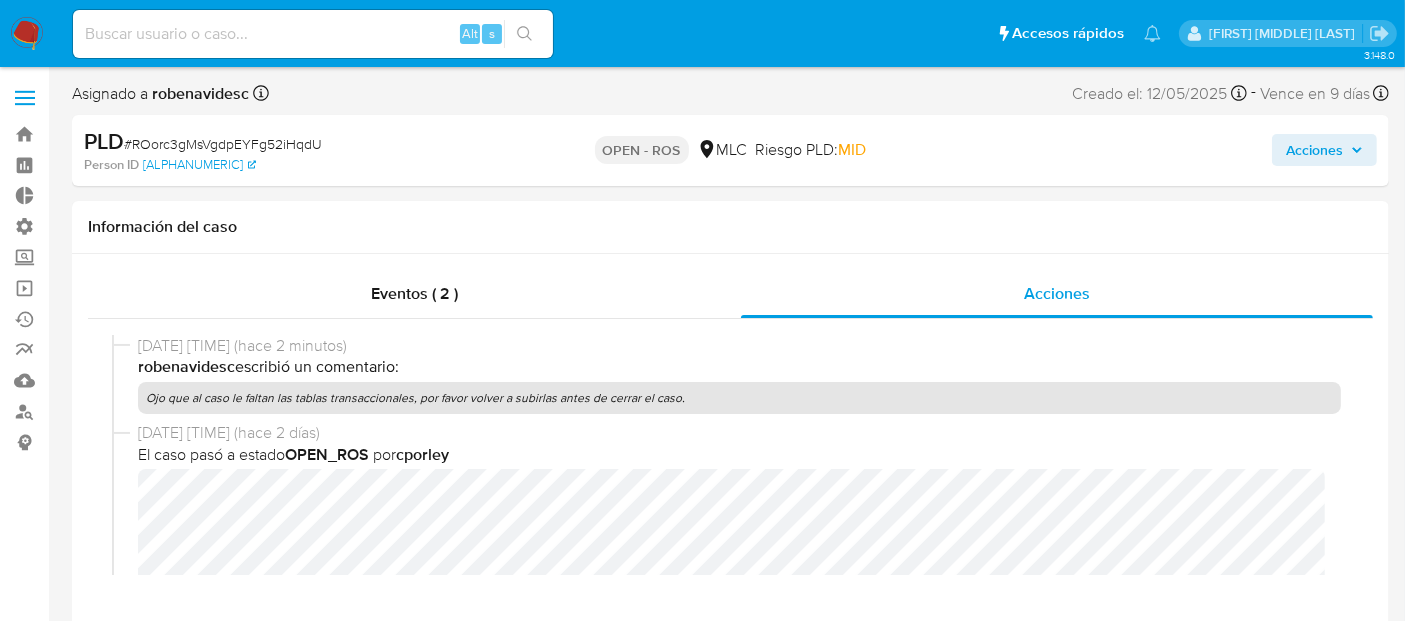 click on "Acciones" at bounding box center (1314, 150) 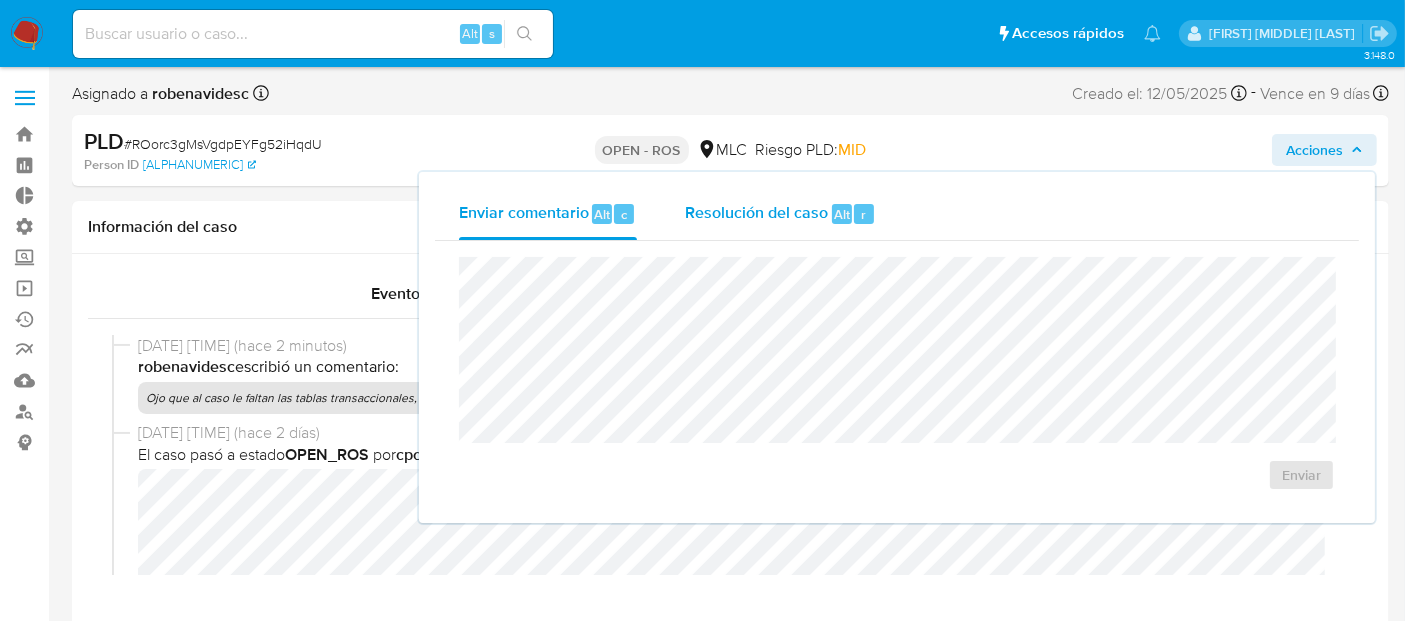 click on "Resolución del caso" at bounding box center [756, 213] 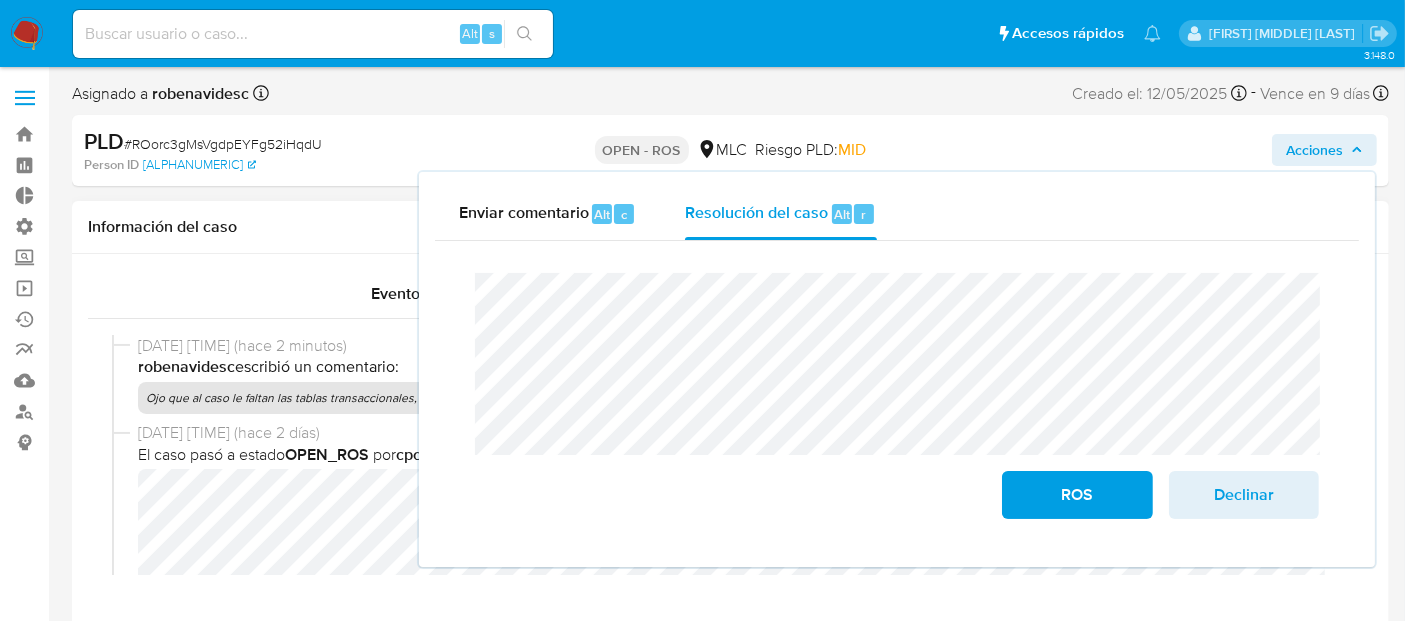 click on "Asignado a   robenavidesc   Asignado el: 10/06/2025 14:50:20 Creado el: 12/05/2025   Creado el: 12/05/2025 05:08:59 - Vence en 9 días   Vence el 10/08/2025 05:09:00 PLD # ROorc3gMsVgdpEYFg52iHqdU Person ID 0751251ad2344bc625a5e0d147fd97ab OPEN - ROS  MLC Riesgo PLD:  MID Acciones Enviar comentario Alt c Resolución del caso Alt r Cierre de caso ROS Declinar Información del caso Eventos ( 2 ) Acciones 01/08/2025 15:52:26 (hace 2 minutos) robenavidesc  escribió un comentario: Ojo que al caso le faltan las tablas transaccionales, por favor volver a subirlas antes de cerrar el caso. 30/07/2025 15:23:59 (hace 2 días) El caso pasó a estado  OPEN_ROS      por  cporley 30/07/2025 11:28:02 (hace 2 días) El caso pasó a estado  OPEN_IN_REVIEW_STAGE_II      por  cporley 30/07/2025 11:28:02 (hace 2 días) El caso fue asignado a  cporley  por  cporley 17/07/2025 14:24:47 (hace 15 días) El caso pasó a estado  STANDBY_ROI_PROPOSAL      por  vfiuri 17/07/2025 14:24:19 (hace 15 días) vfiuri vfiuri  subió un archivo:" at bounding box center (730, 2140) 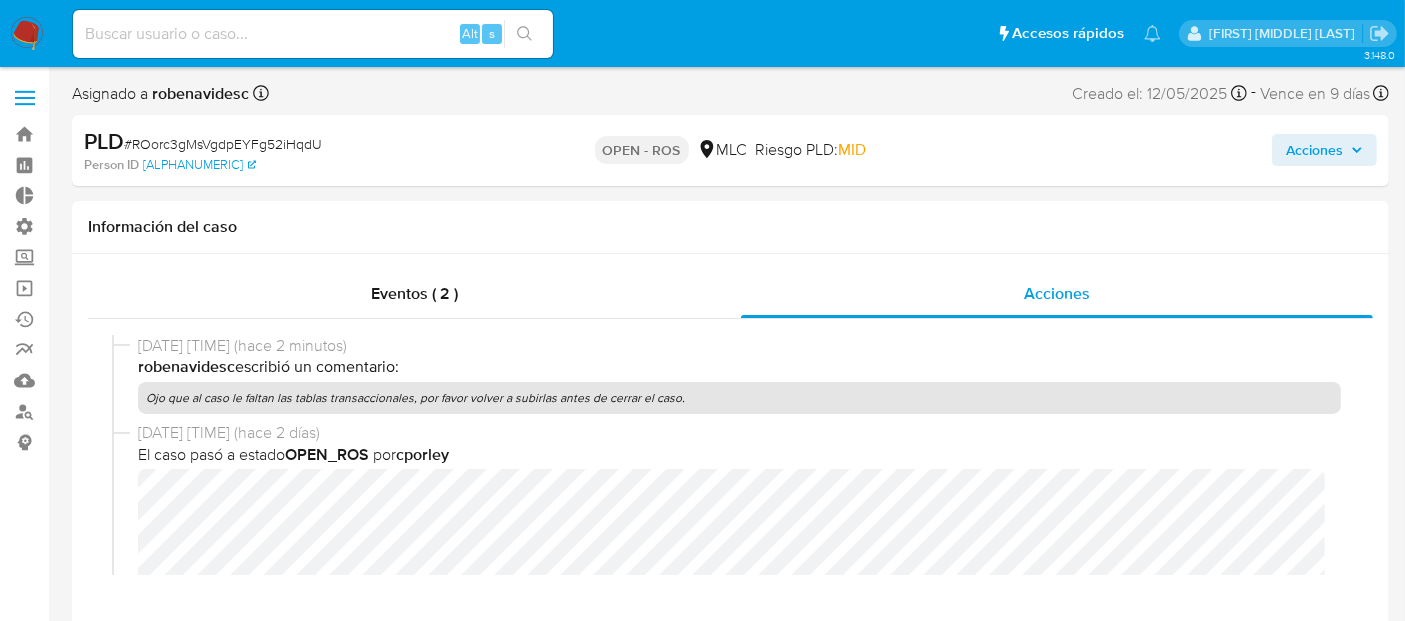 click on "Acciones" at bounding box center (1314, 150) 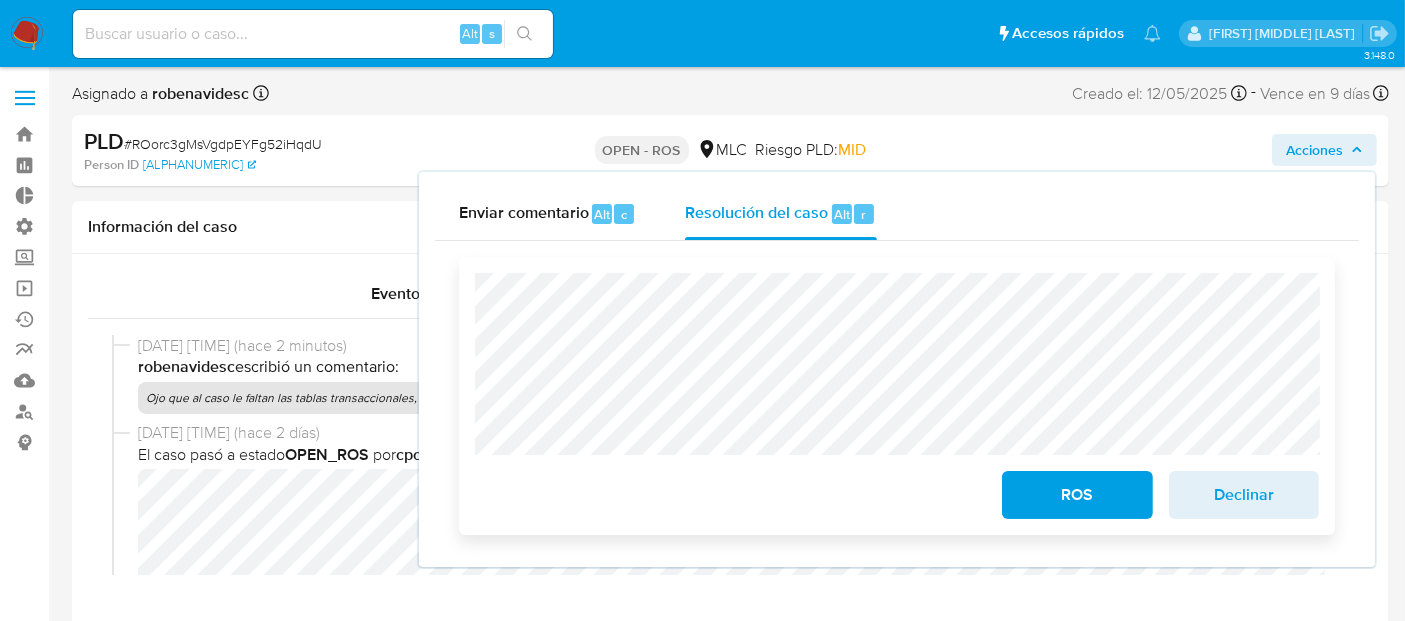 click on "ROS Declinar" at bounding box center (897, 396) 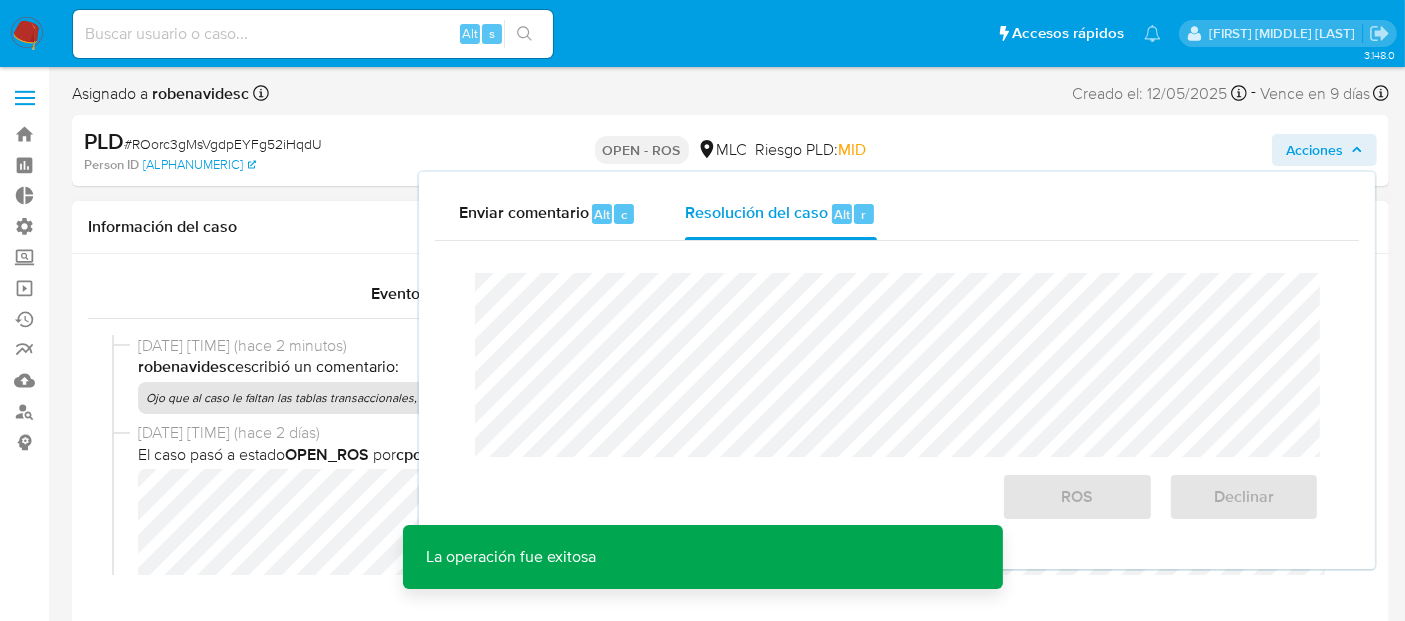click on "30/07/2025 15:23:59 (hace 2 días)" at bounding box center [739, 433] 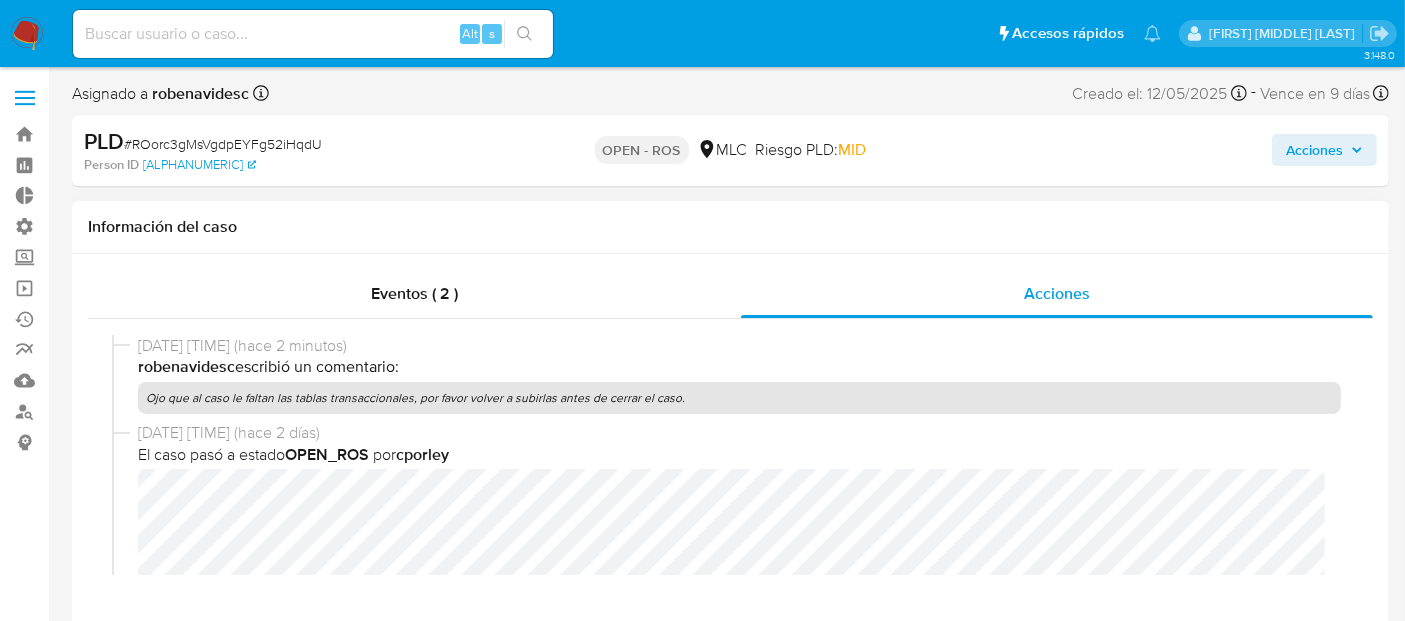 click on "El caso pasó a estado  OPEN_ROS      por  cporley" at bounding box center (739, 455) 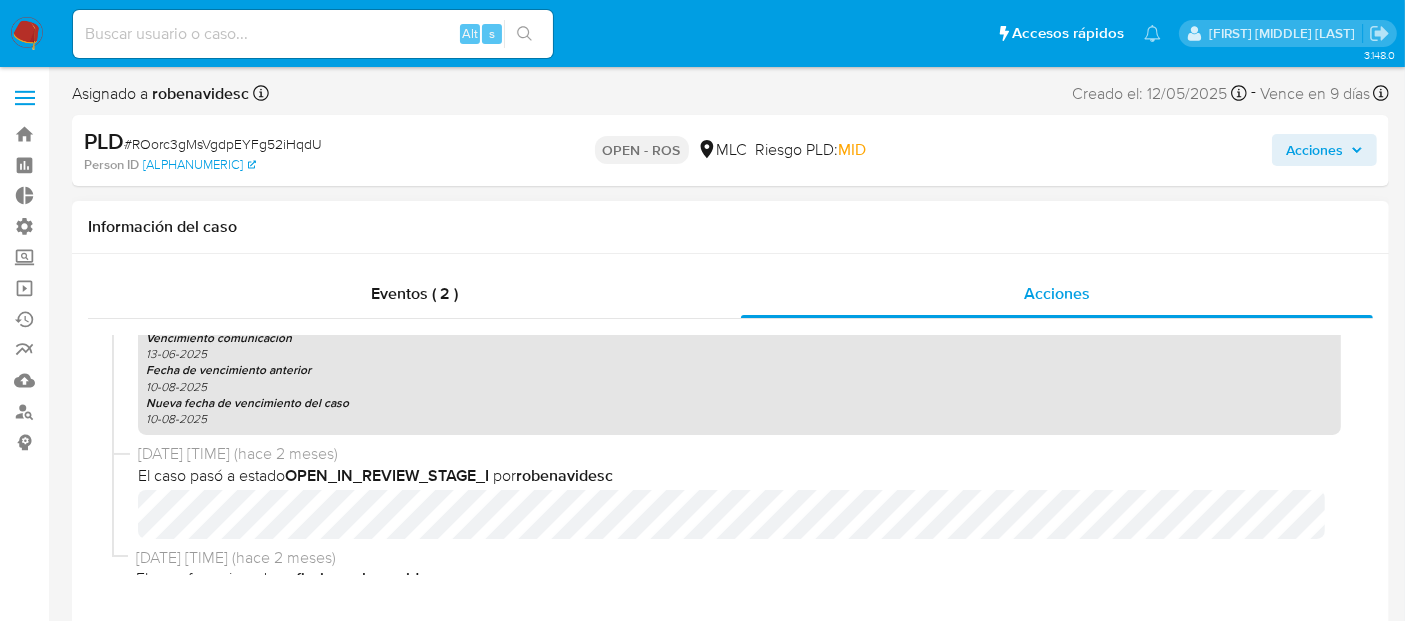scroll, scrollTop: 1721, scrollLeft: 0, axis: vertical 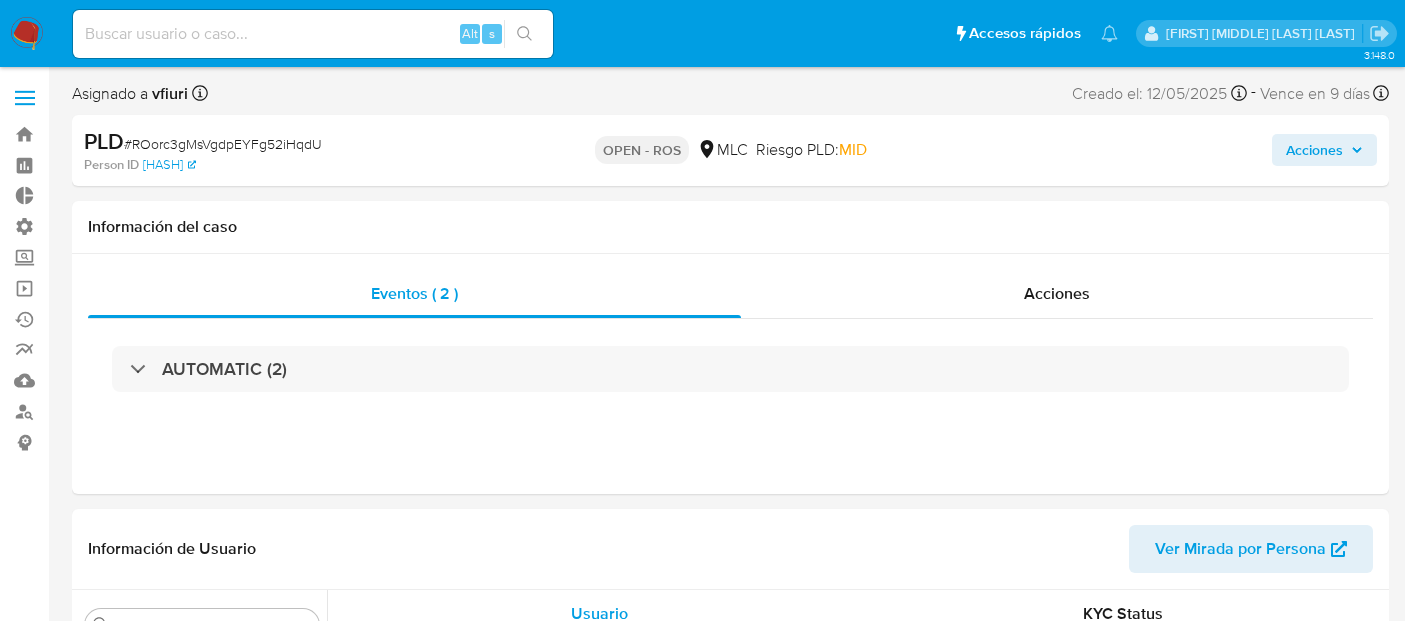 select on "10" 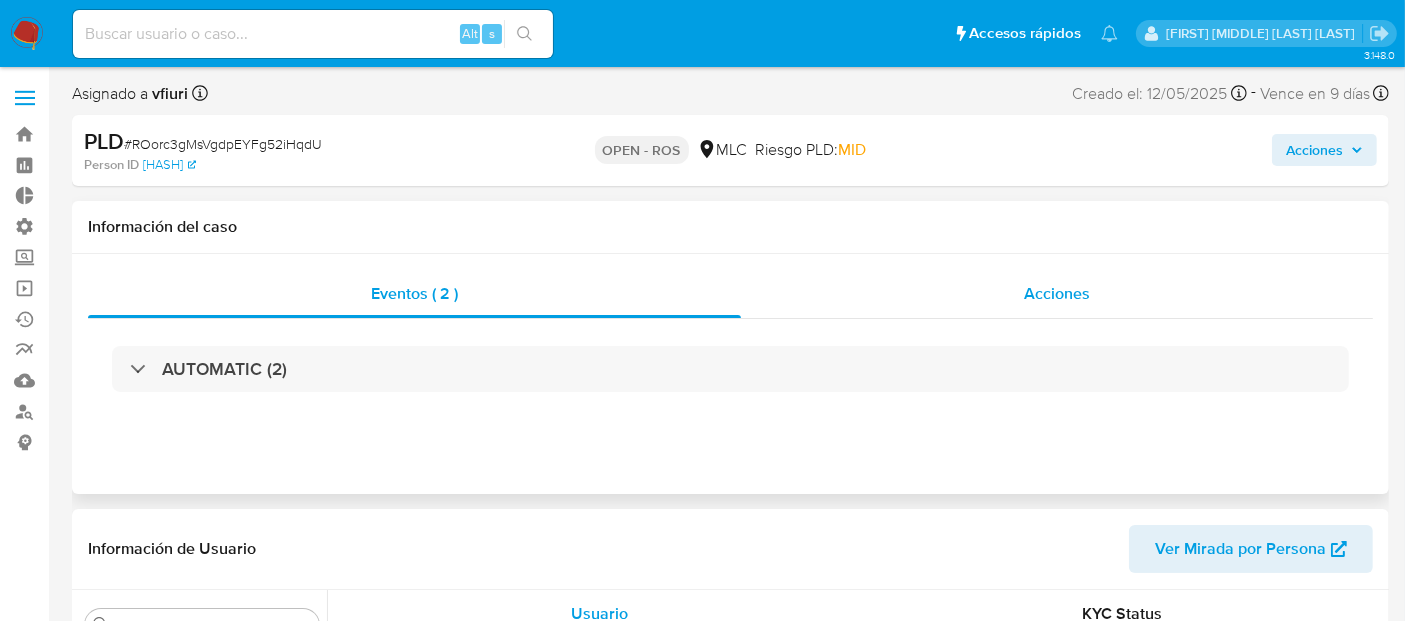 scroll, scrollTop: 796, scrollLeft: 0, axis: vertical 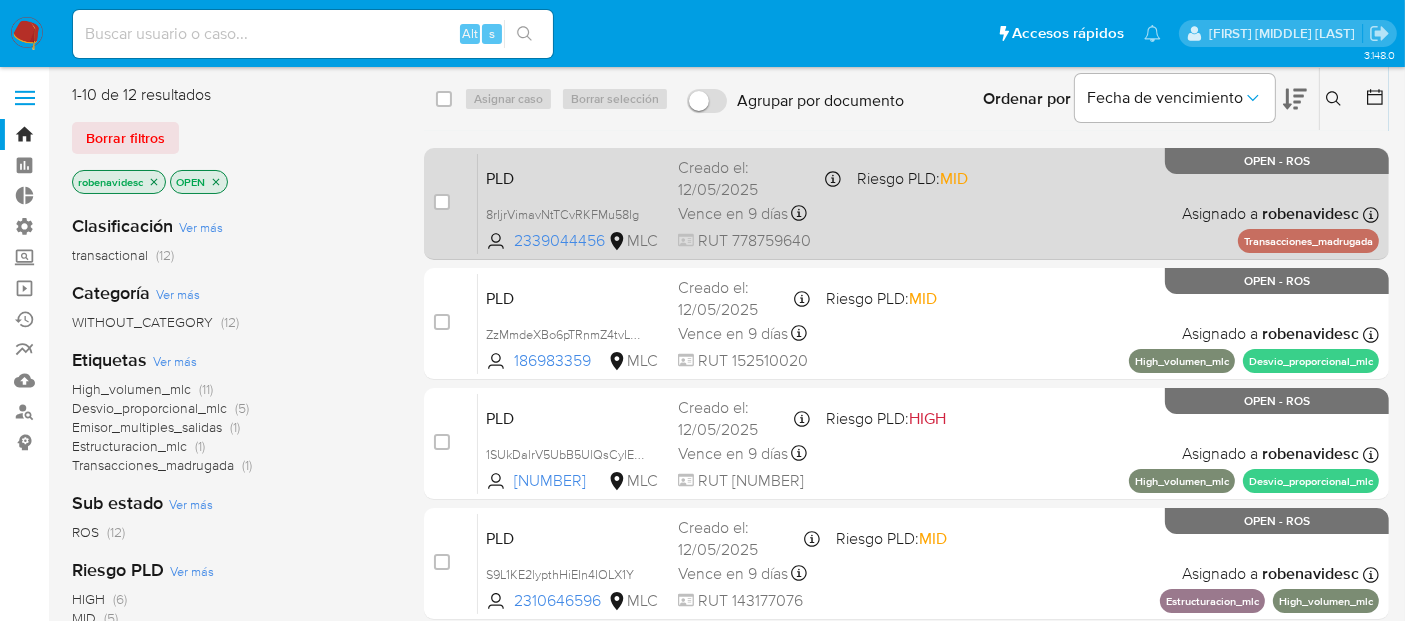 click on "PLD 8rIjrVimavNtTCvRKFMu58Ig [NUMBER] MLC Riesgo PLD: MID Creado el: [DATE] Creado el: [DATE] [TIME] Vence en 9 días Vence el [DATE] [TIME] RUT [NUMBER] Asignado a [EMAIL] Asignado el: [DATE] [TIME] Transacciones_madrugada OPEN - ROS" at bounding box center (928, 203) 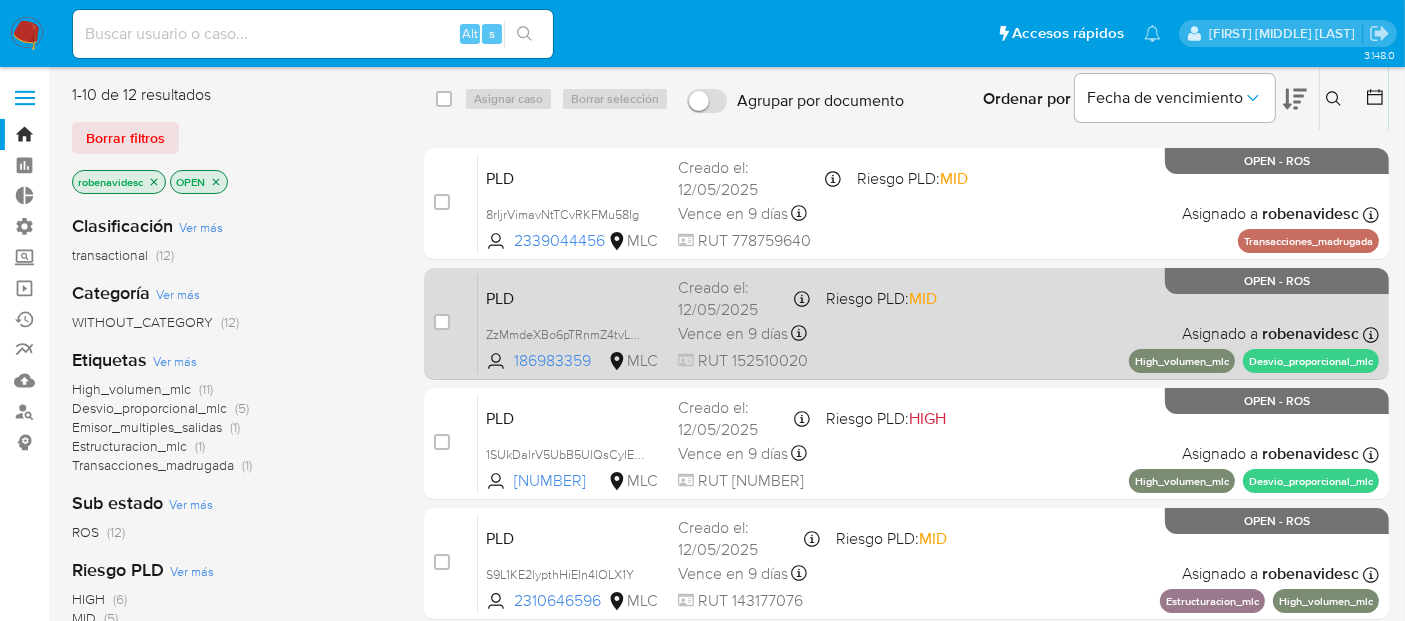 click on "PLD ZzMmdeXBo6pTRnmZ4tvLnVaW [NUMBER] MLC Riesgo PLD: MID Creado el: [DATE] Creado el: [DATE] [TIME] Vence en 9 días Vence el [DATE] [TIME] RUT [NUMBER] Asignado a [EMAIL] Asignado el: [DATE] [TIME] High_volumen_mlc Desvio_proporcional_mlc OPEN - ROS" at bounding box center (928, 323) 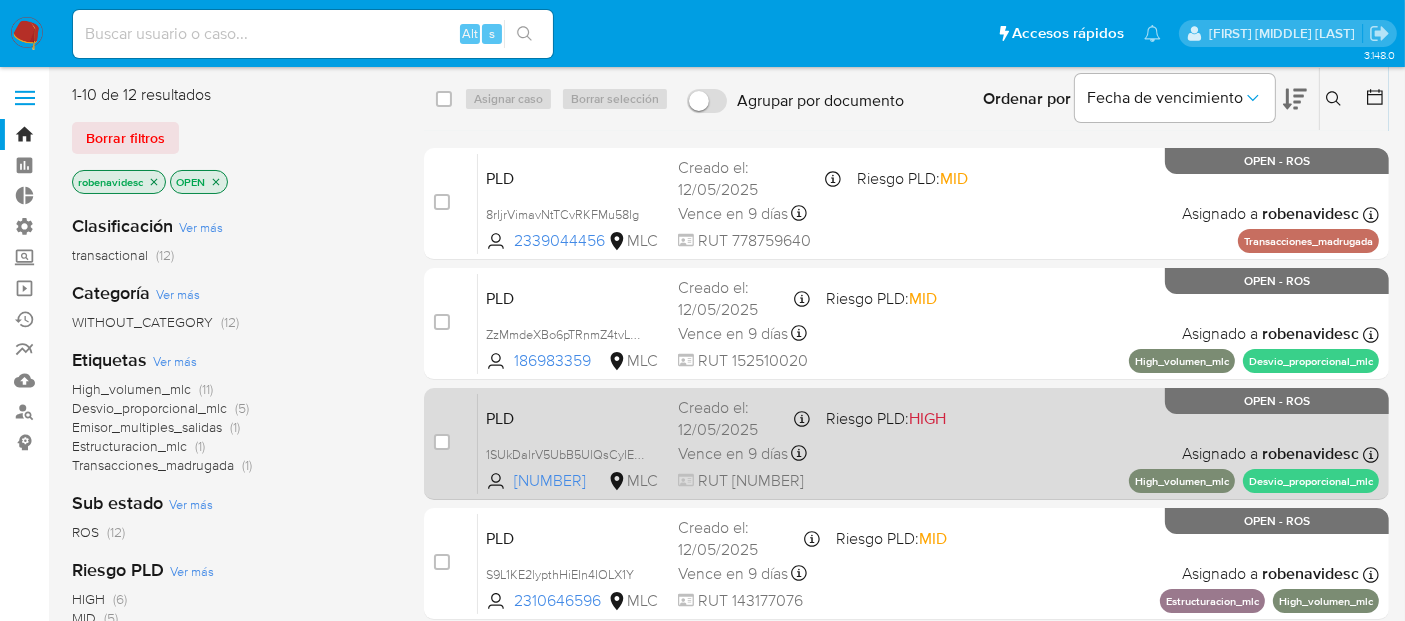 click on "PLD 1SUkDalrV5UbB5UlQsCyIEqY [NUMBER] MLC Riesgo PLD: HIGH Creado el: [DATE] Creado el: [DATE] [TIME] Vence en 9 días Vence el [DATE] [TIME] RUT [NUMBER] Asignado a [EMAIL] Asignado el: [DATE] [TIME] High_volumen_mlc Desvio_proporcional_mlc OPEN - ROS" at bounding box center [928, 443] 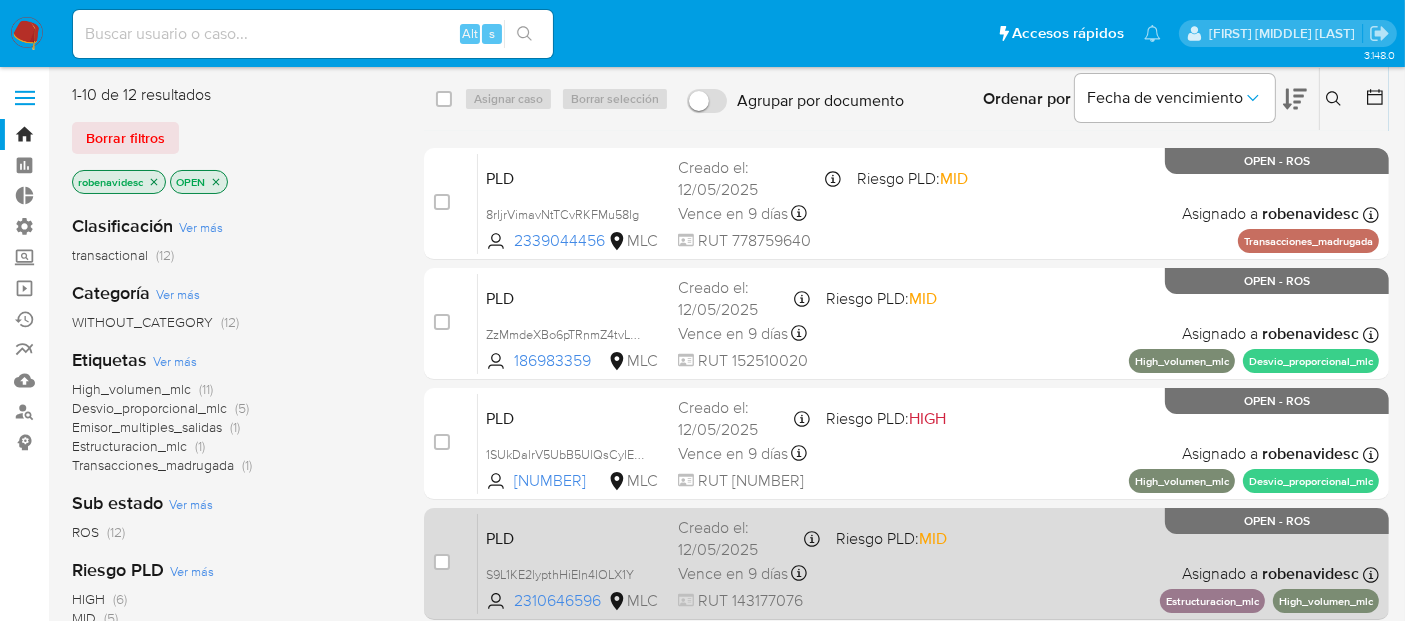 click on "PLD S9L1KE2lypthHiEIn4IOLX1Y [NUMBER] MLC Riesgo PLD: MID Creado el: [DATE] Creado el: [DATE] [TIME] Vence en 9 días Vence el [DATE] [TIME] RUT [NUMBER] Asignado a [EMAIL] Asignado el: [DATE] [TIME] Estructuracion_mlc High_volumen_mlc OPEN - ROS" at bounding box center [928, 563] 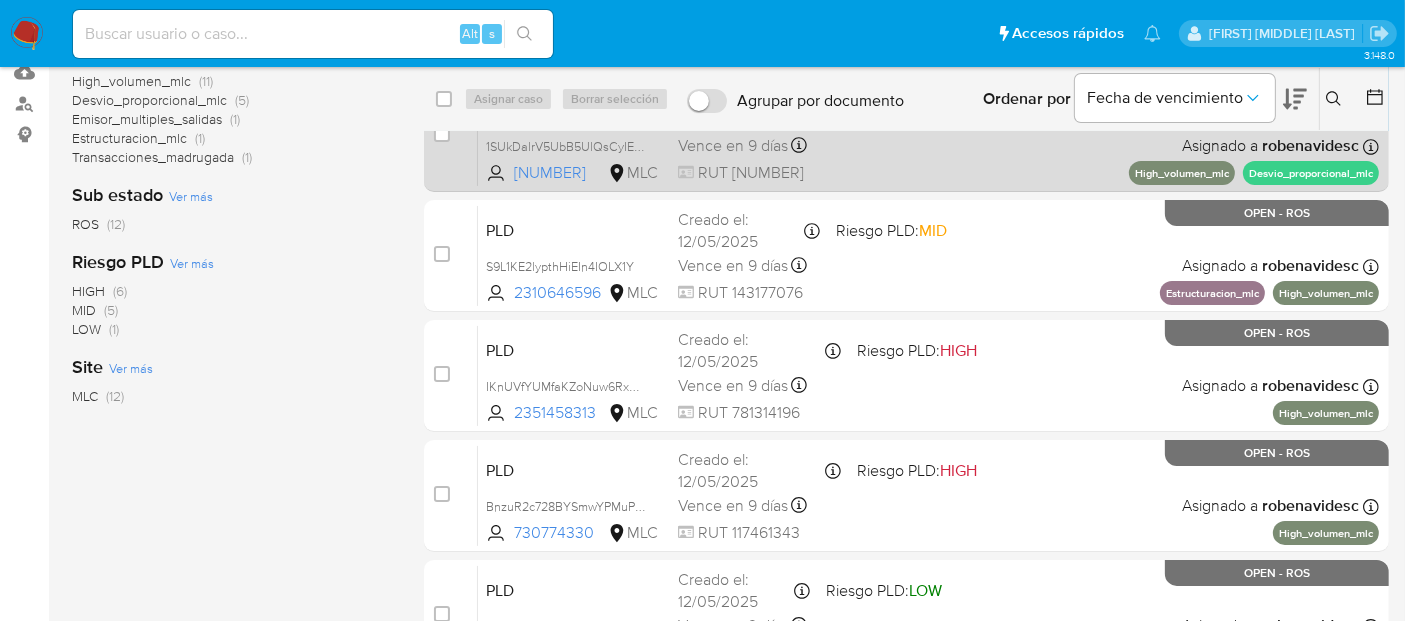scroll, scrollTop: 314, scrollLeft: 0, axis: vertical 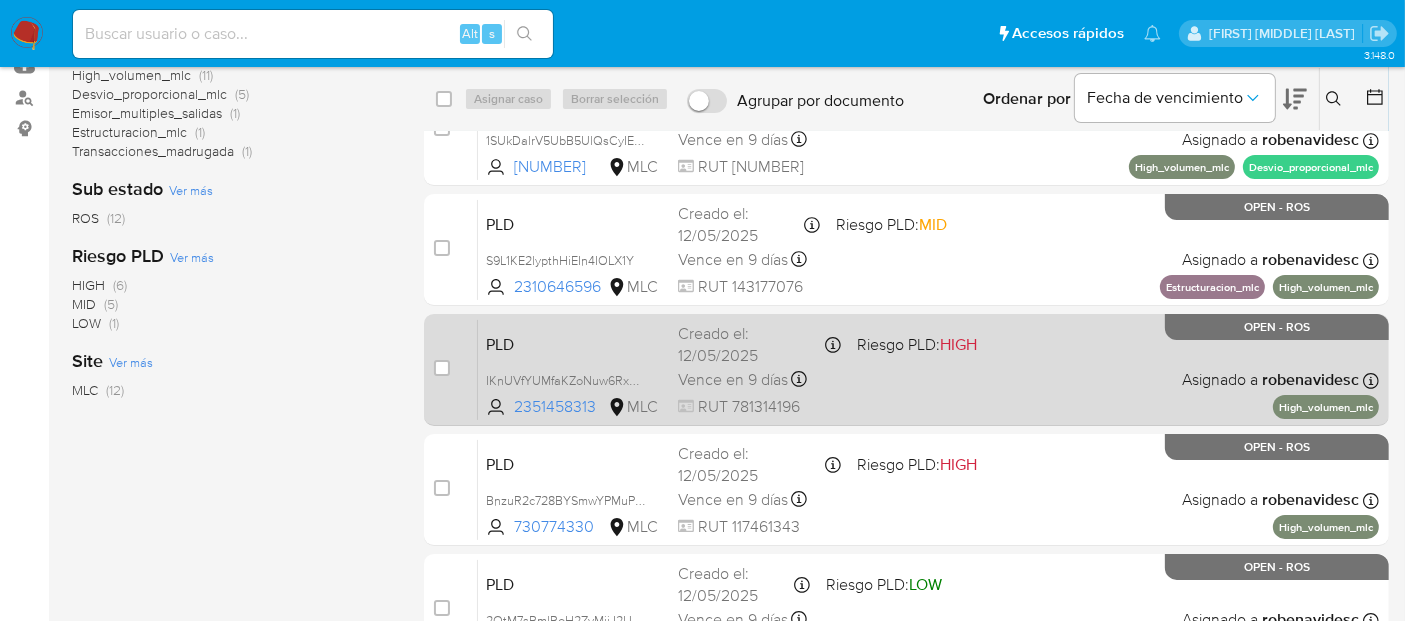 click on "PLD IKnUVfYUMfaKZoNuw6RxbtbU [NUMBER] MLC Riesgo PLD: HIGH Creado el: [DATE] Creado el: [DATE] [TIME] Vence en 9 días Vence el [DATE] [TIME] RUT [NUMBER] Asignado a [EMAIL] Asignado el: [DATE] [TIME] High_volumen_mlc OPEN - ROS" at bounding box center [928, 369] 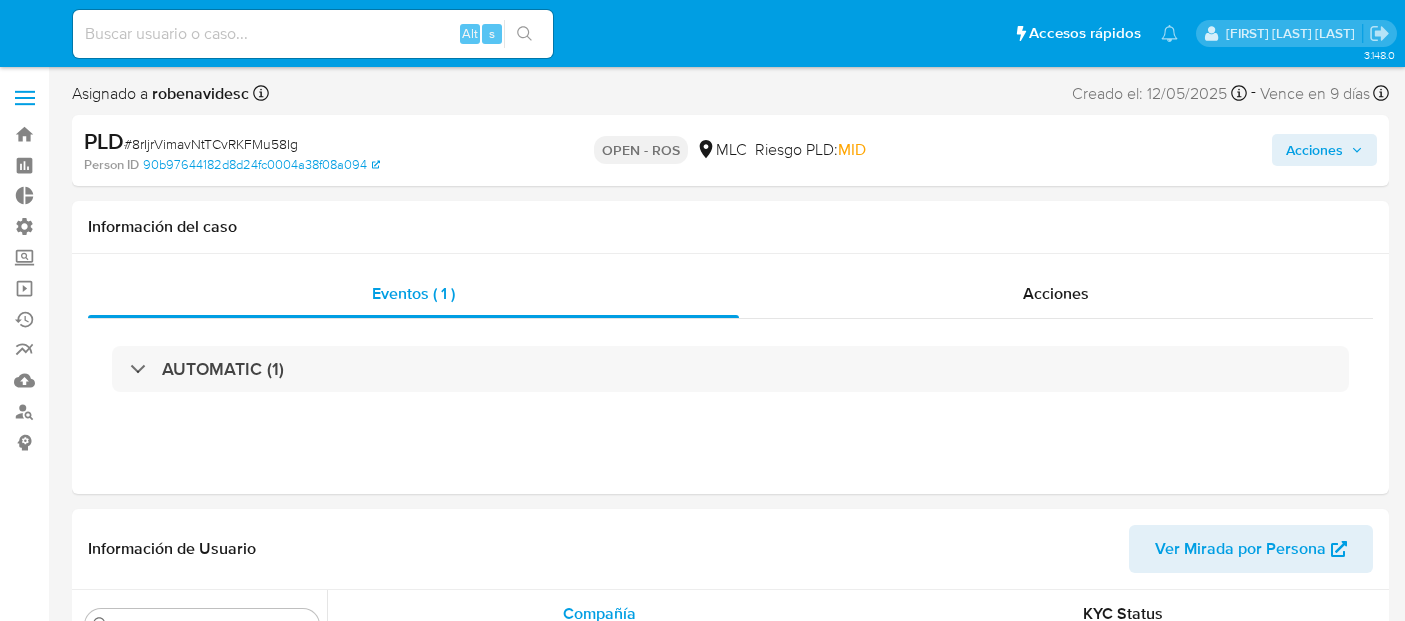 scroll, scrollTop: 0, scrollLeft: 0, axis: both 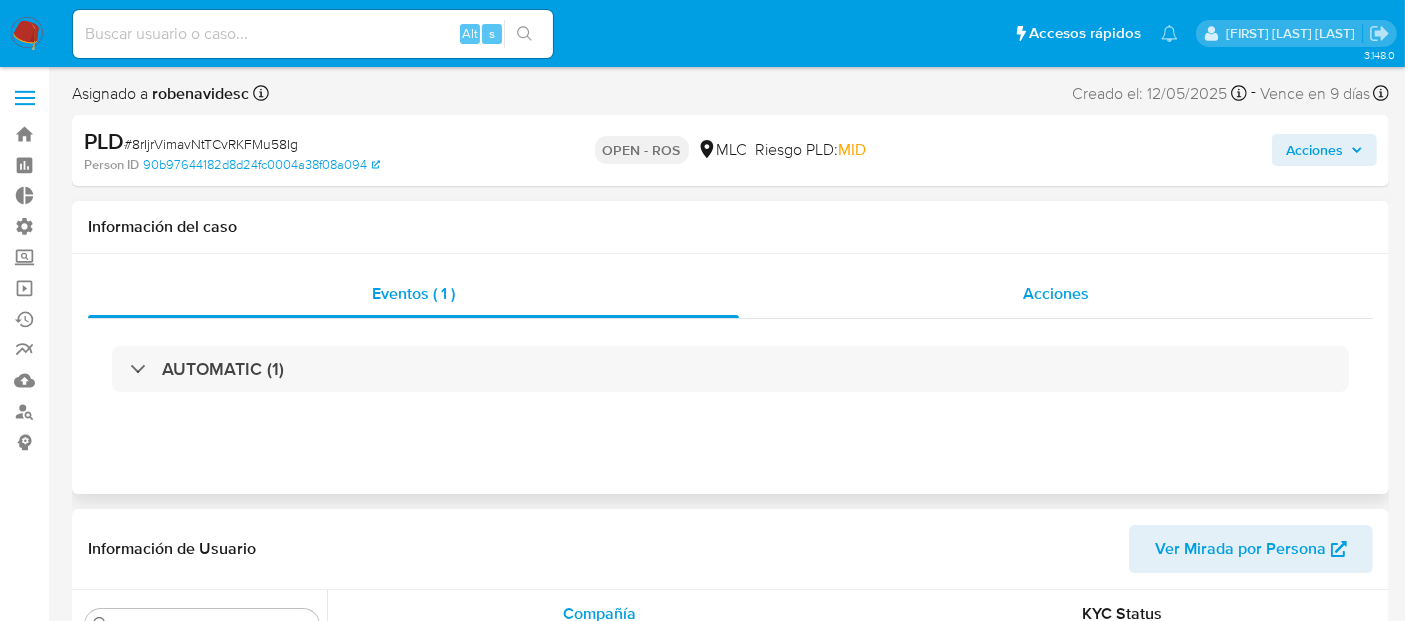 click on "Acciones" at bounding box center (1056, 294) 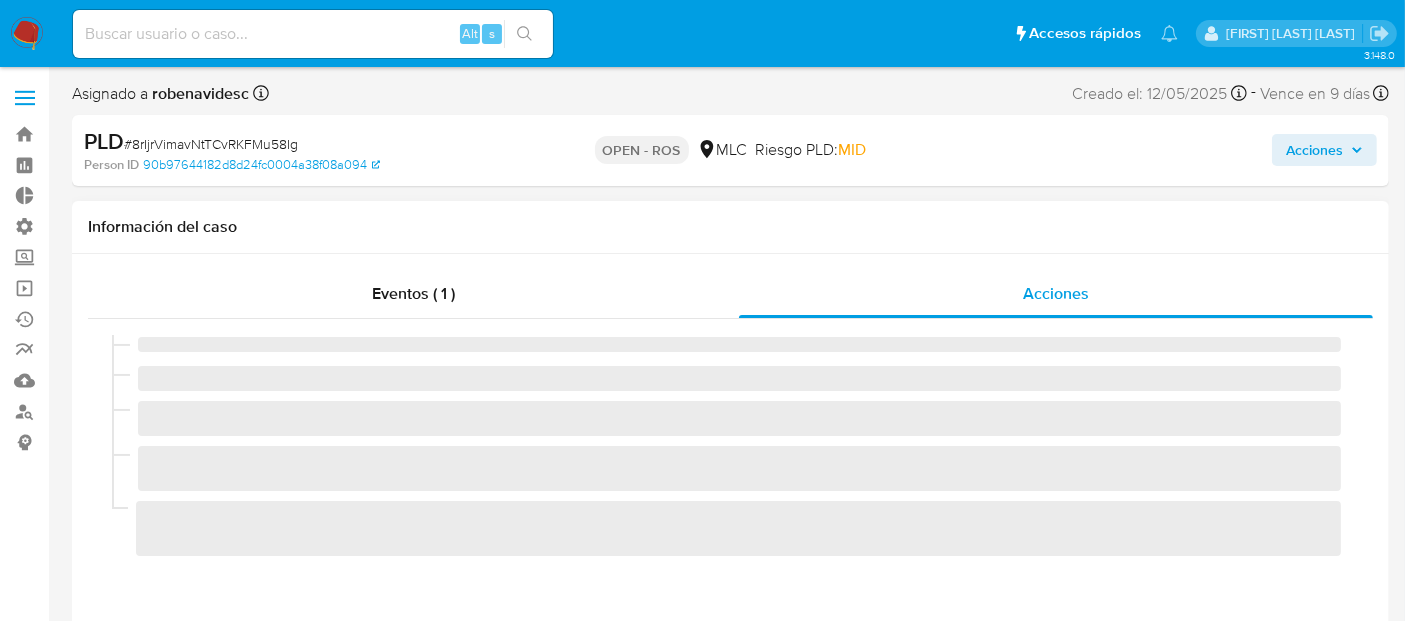 select on "10" 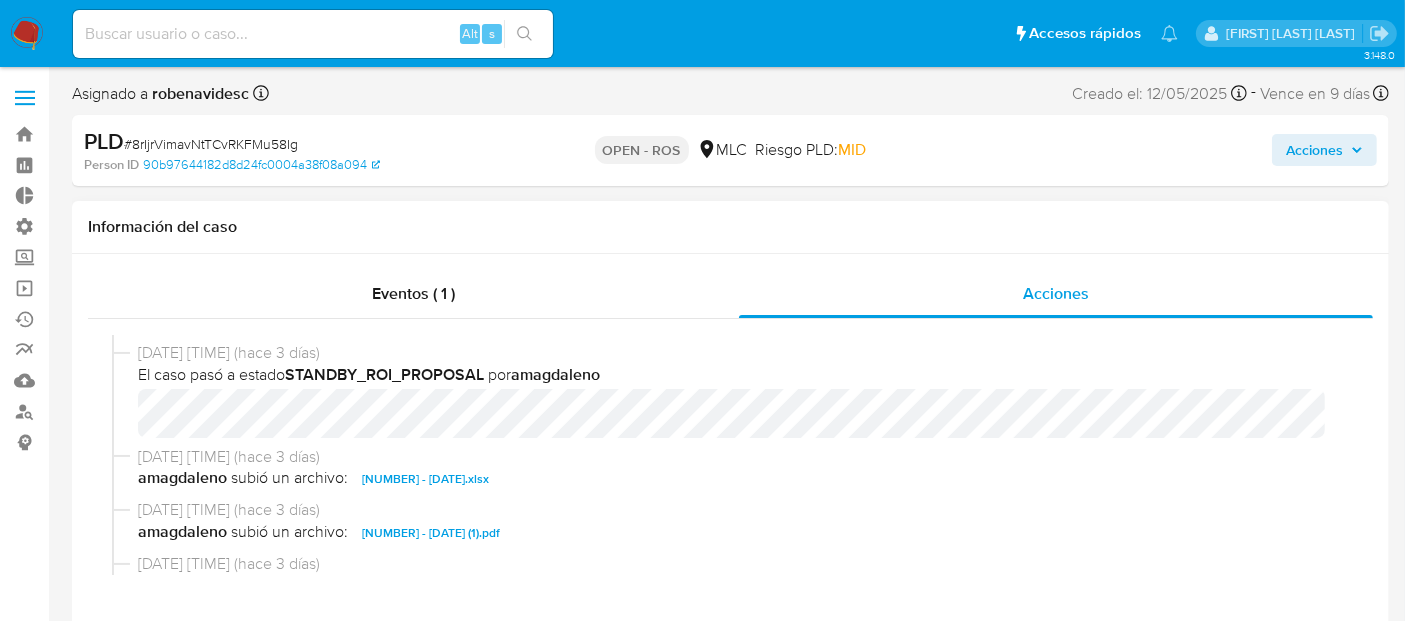 scroll, scrollTop: 511, scrollLeft: 0, axis: vertical 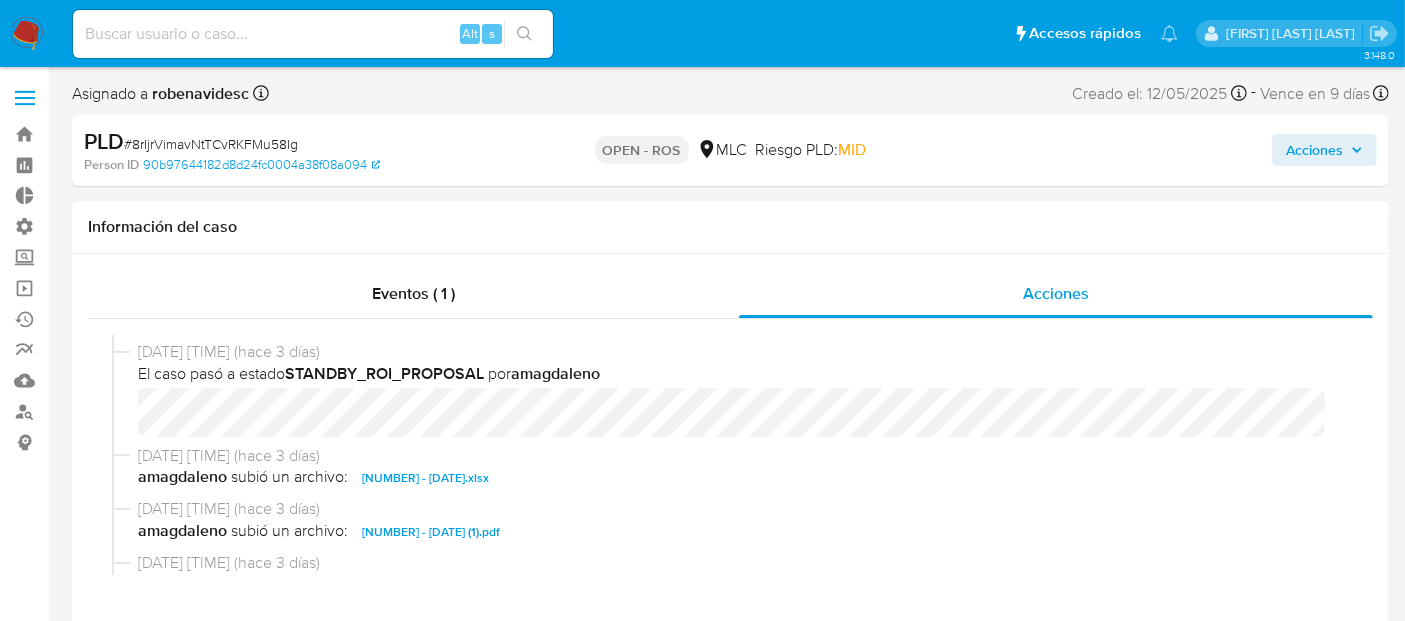 click on "2339044456 - 29_07_2025 (1).pdf" at bounding box center (431, 532) 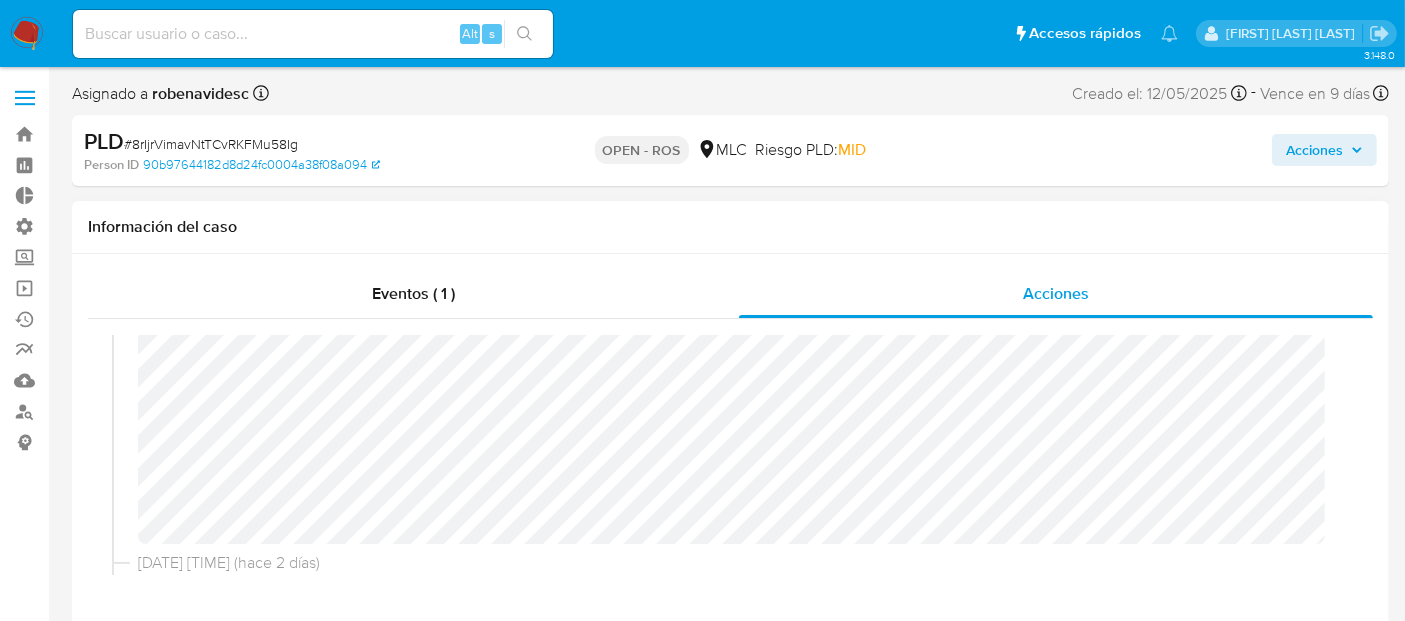 scroll, scrollTop: 146, scrollLeft: 0, axis: vertical 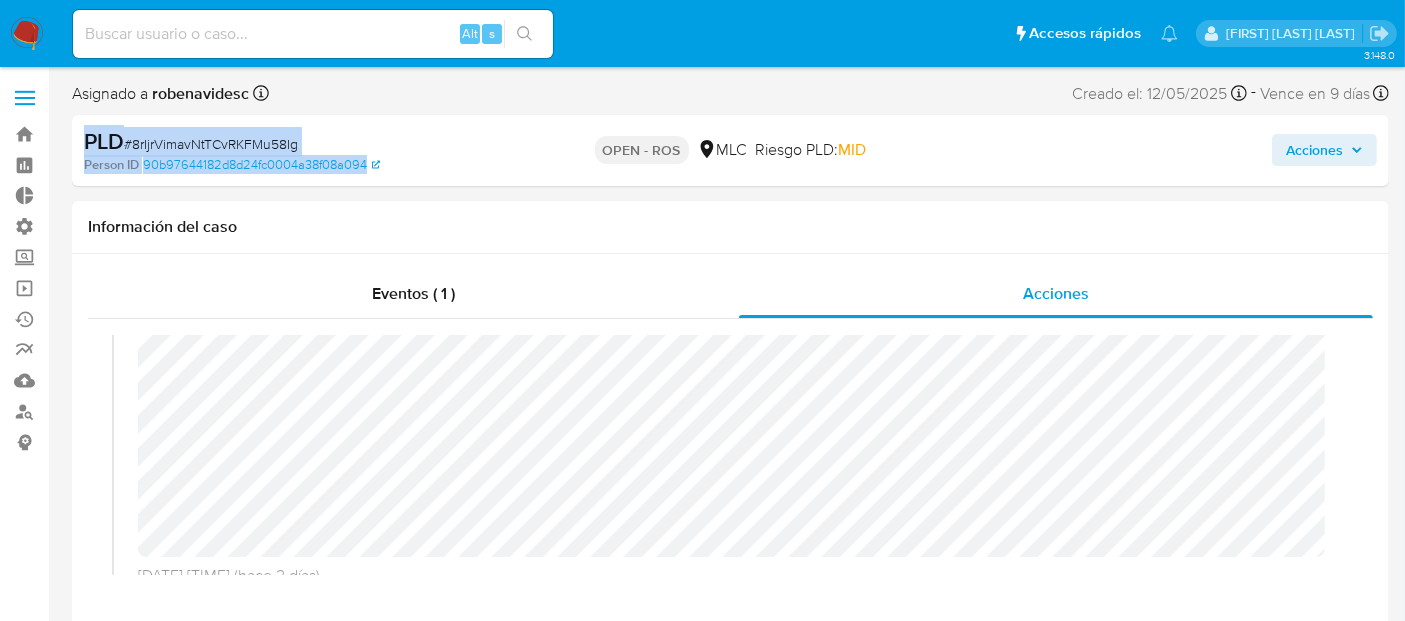 drag, startPoint x: 420, startPoint y: 177, endPoint x: 76, endPoint y: 146, distance: 345.39398 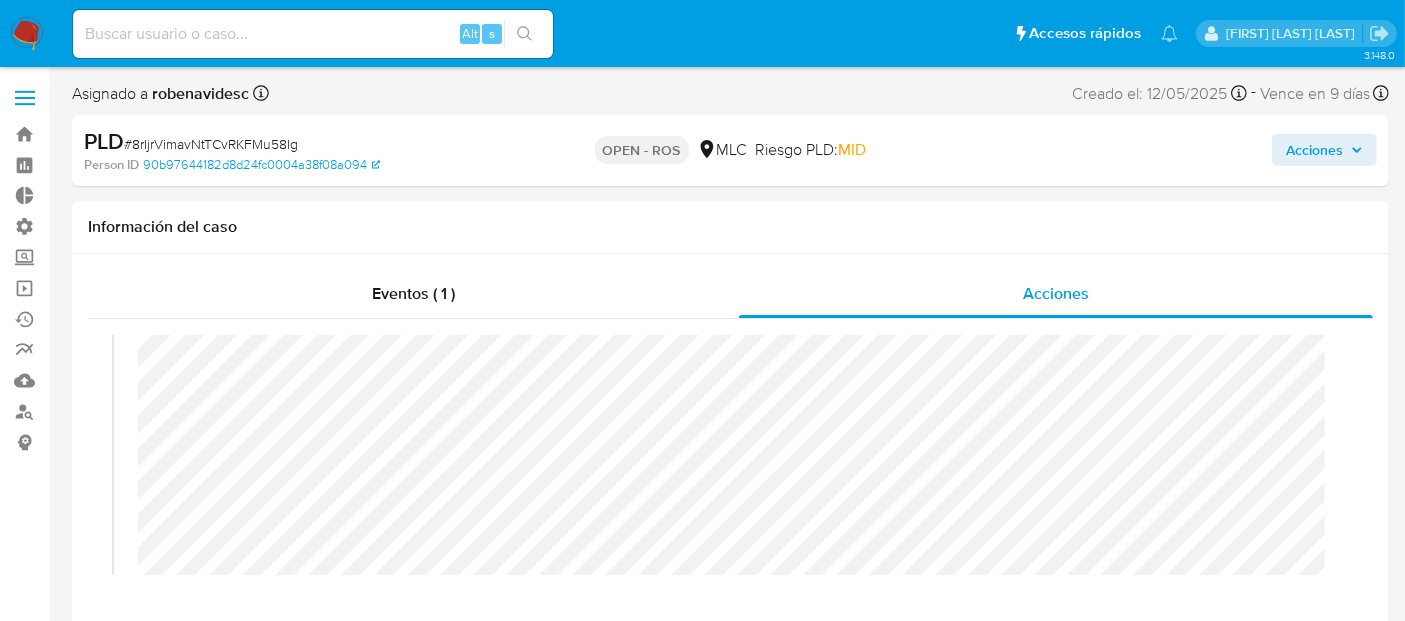 scroll, scrollTop: 68, scrollLeft: 0, axis: vertical 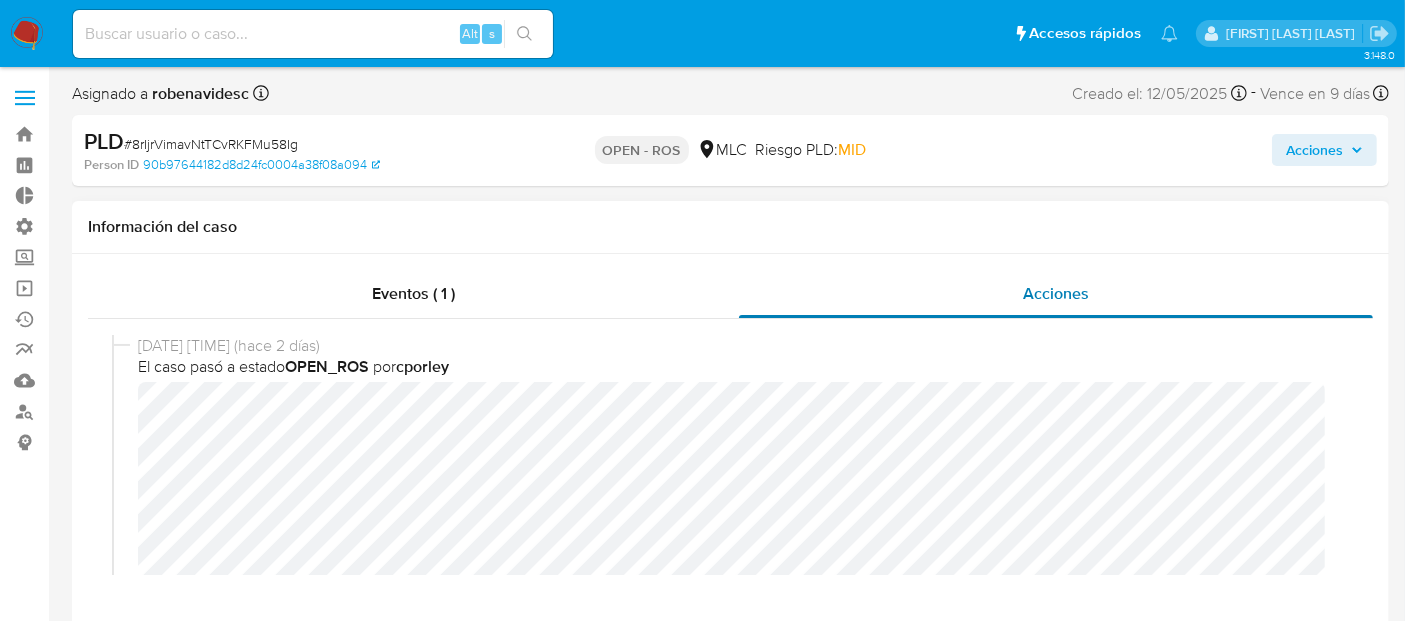click on "Acciones" at bounding box center [1056, 294] 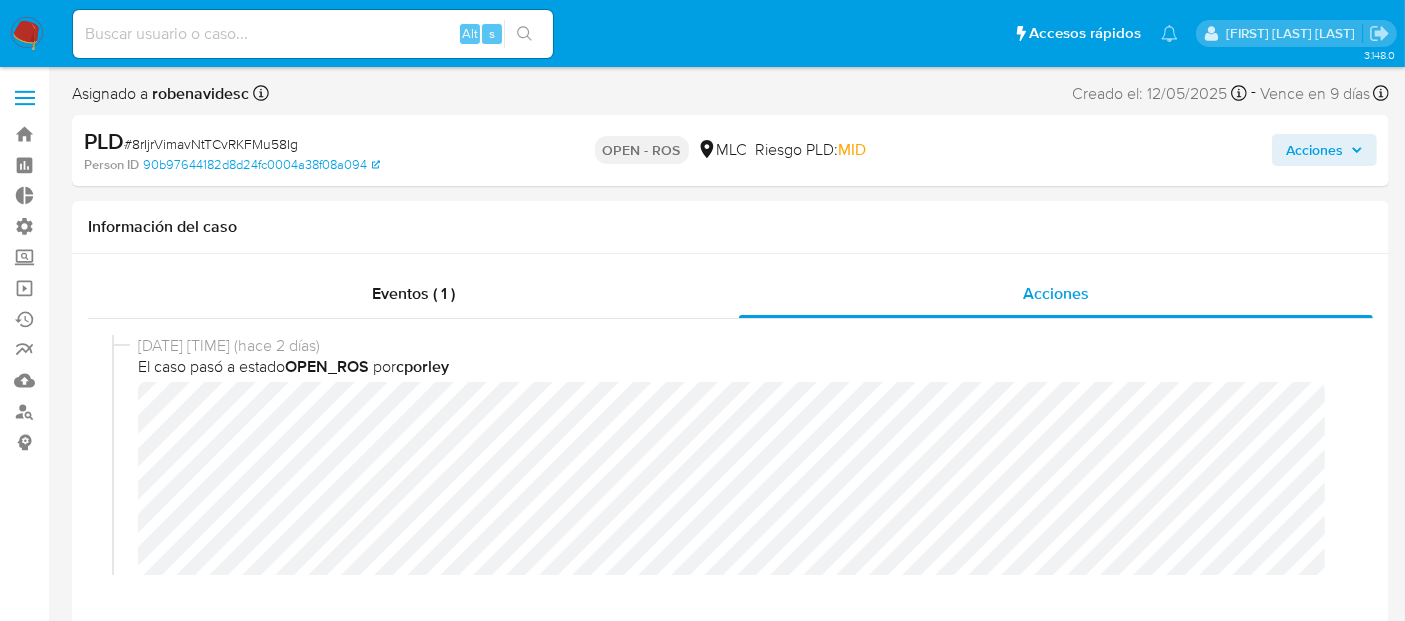 click on "Acciones" at bounding box center [1314, 150] 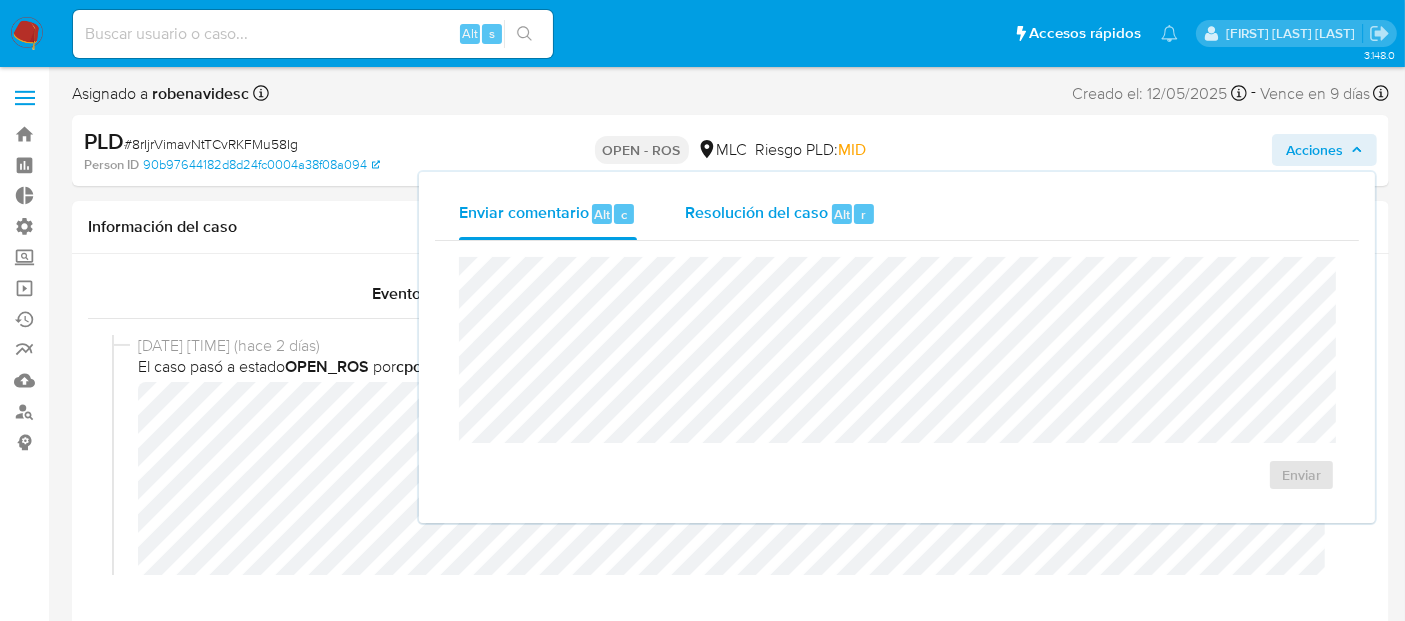 click on "Resolución del caso" at bounding box center [756, 213] 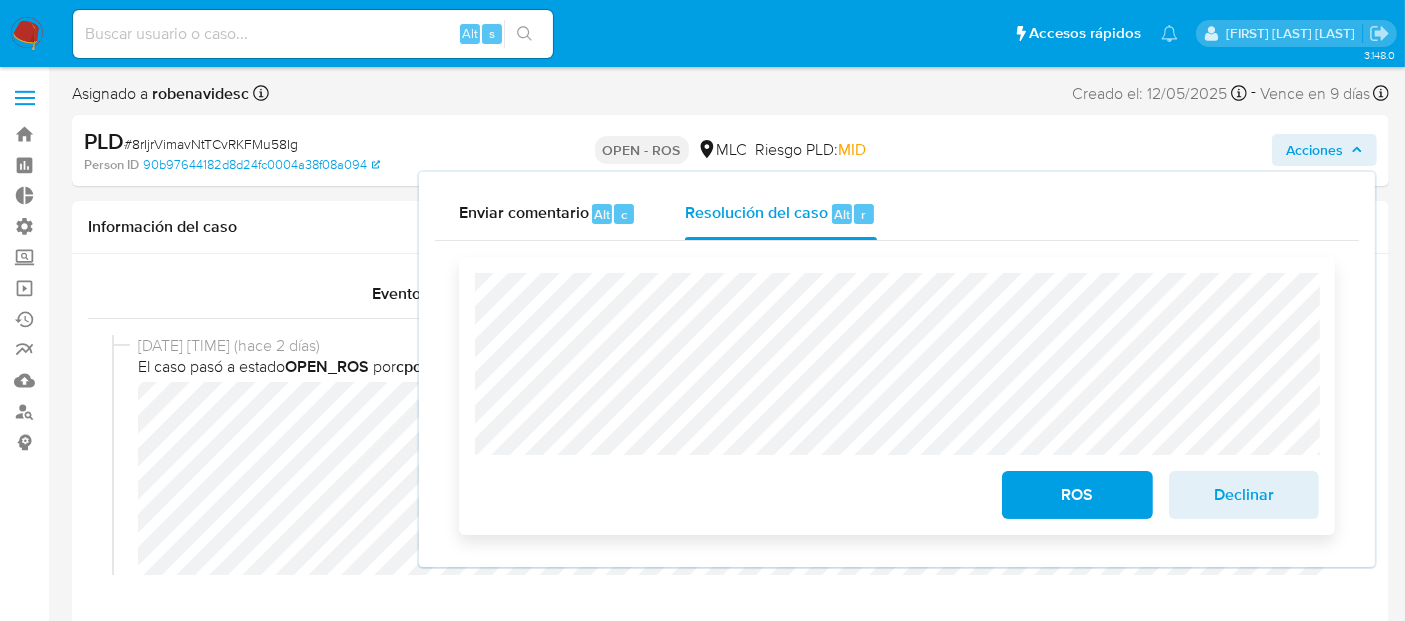 click on "Declinar" at bounding box center (1244, 495) 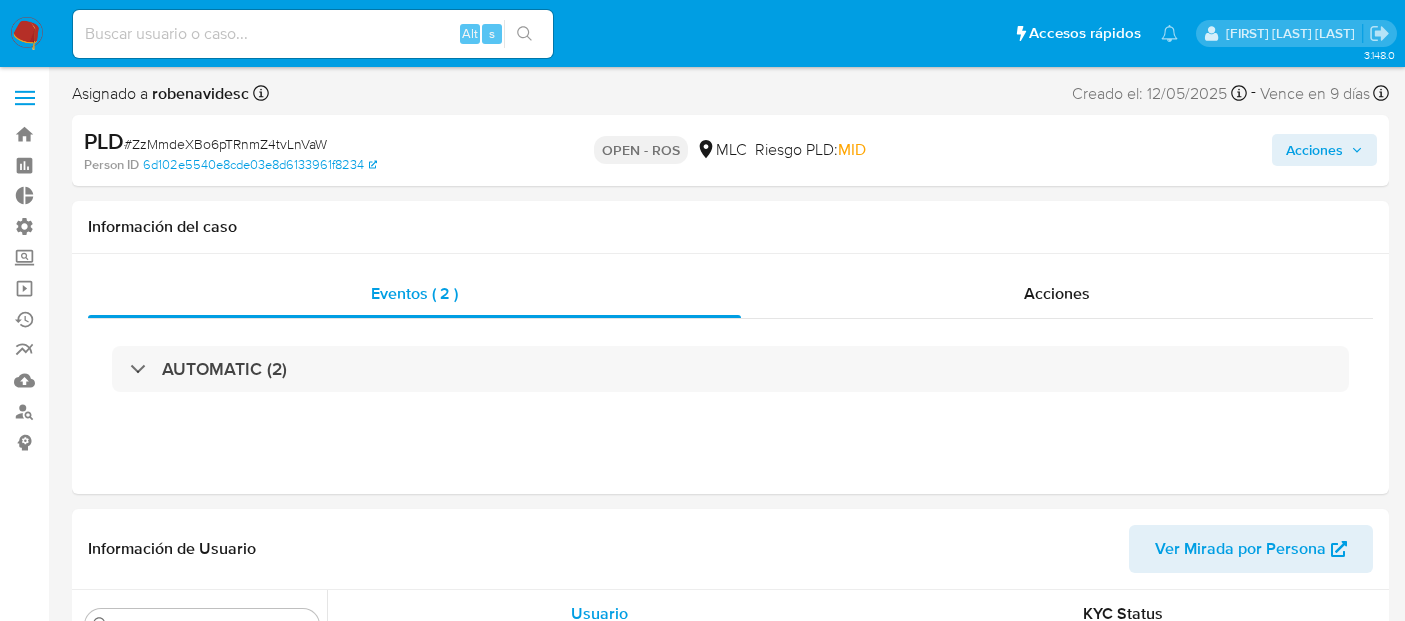 scroll, scrollTop: 0, scrollLeft: 0, axis: both 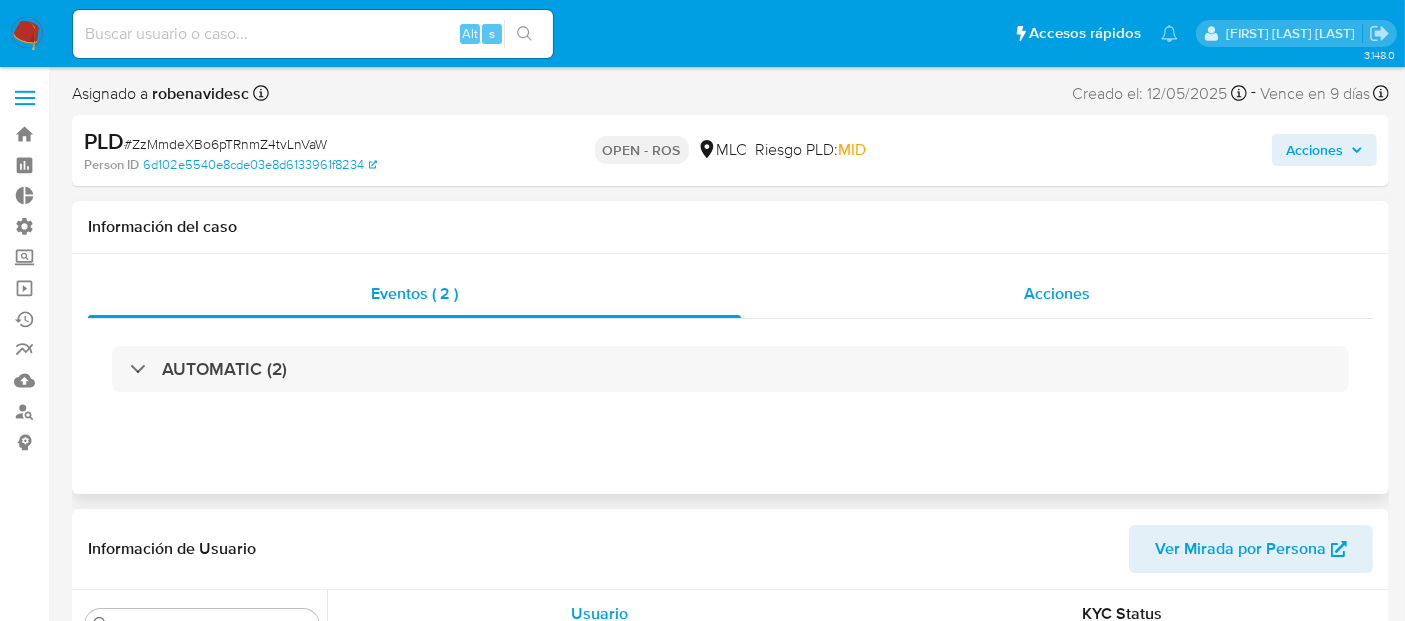 click on "Acciones" at bounding box center (1057, 294) 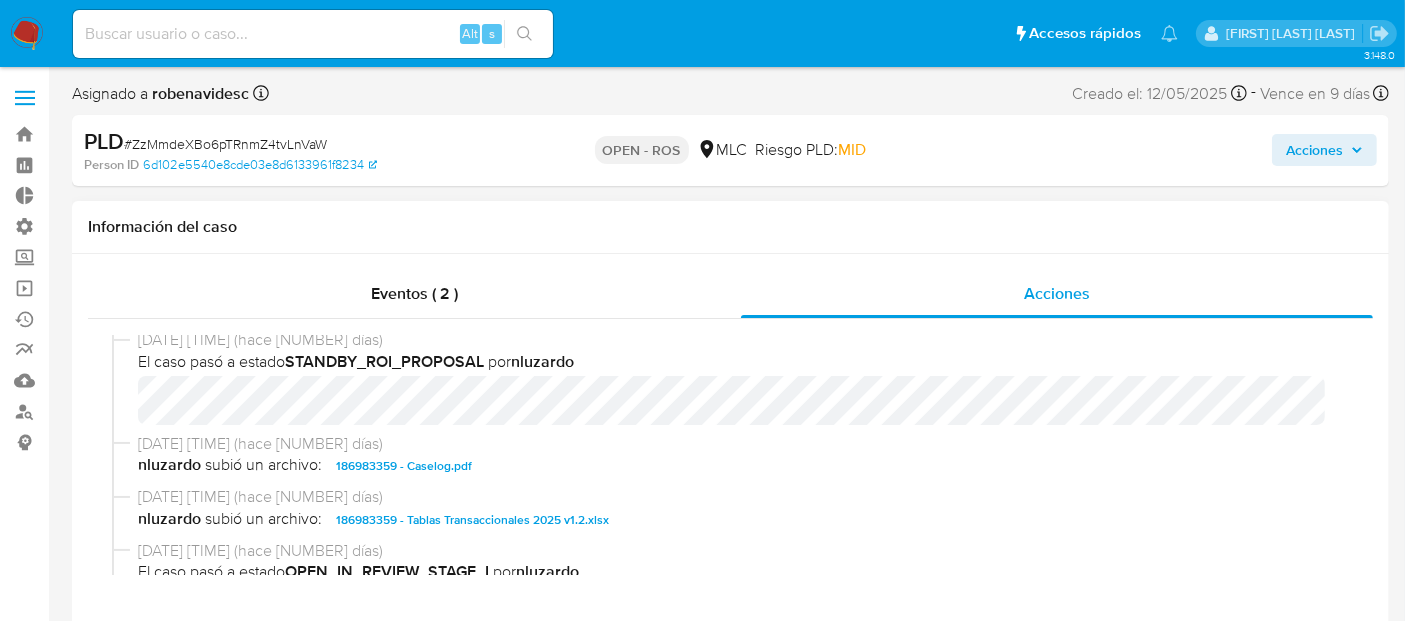 scroll, scrollTop: 680, scrollLeft: 0, axis: vertical 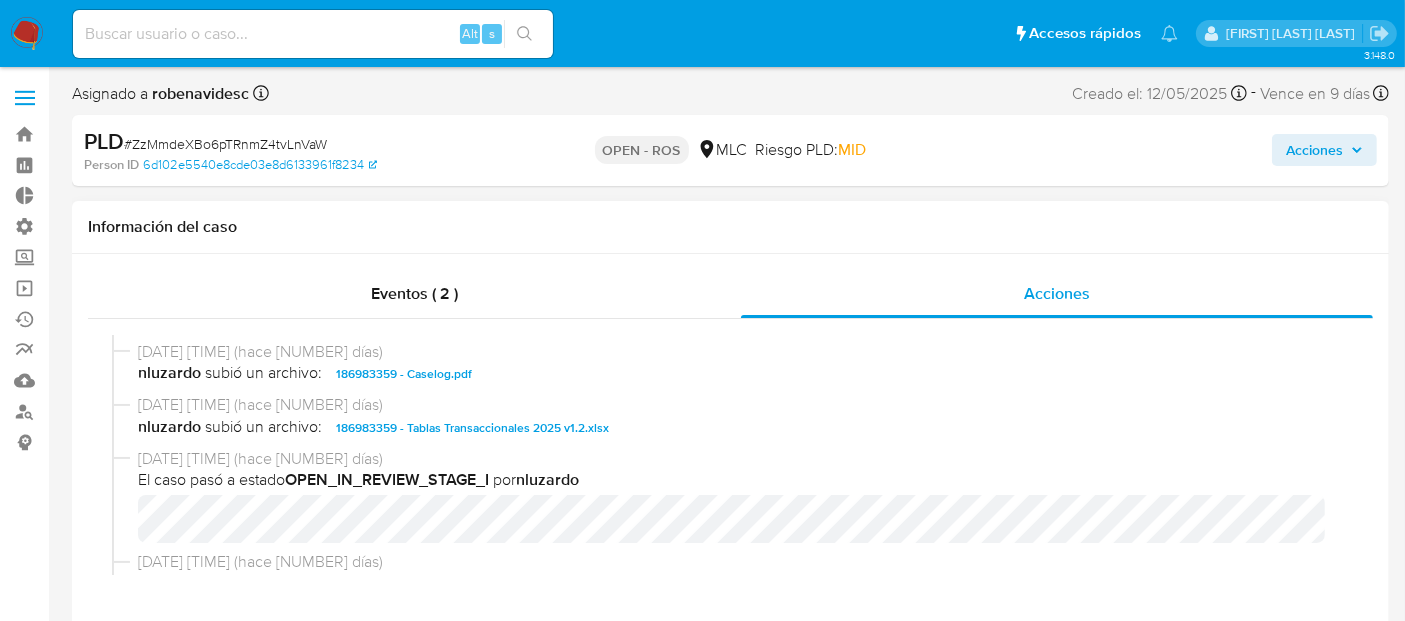 click on "186983359 - Caselog.pdf" at bounding box center (404, 374) 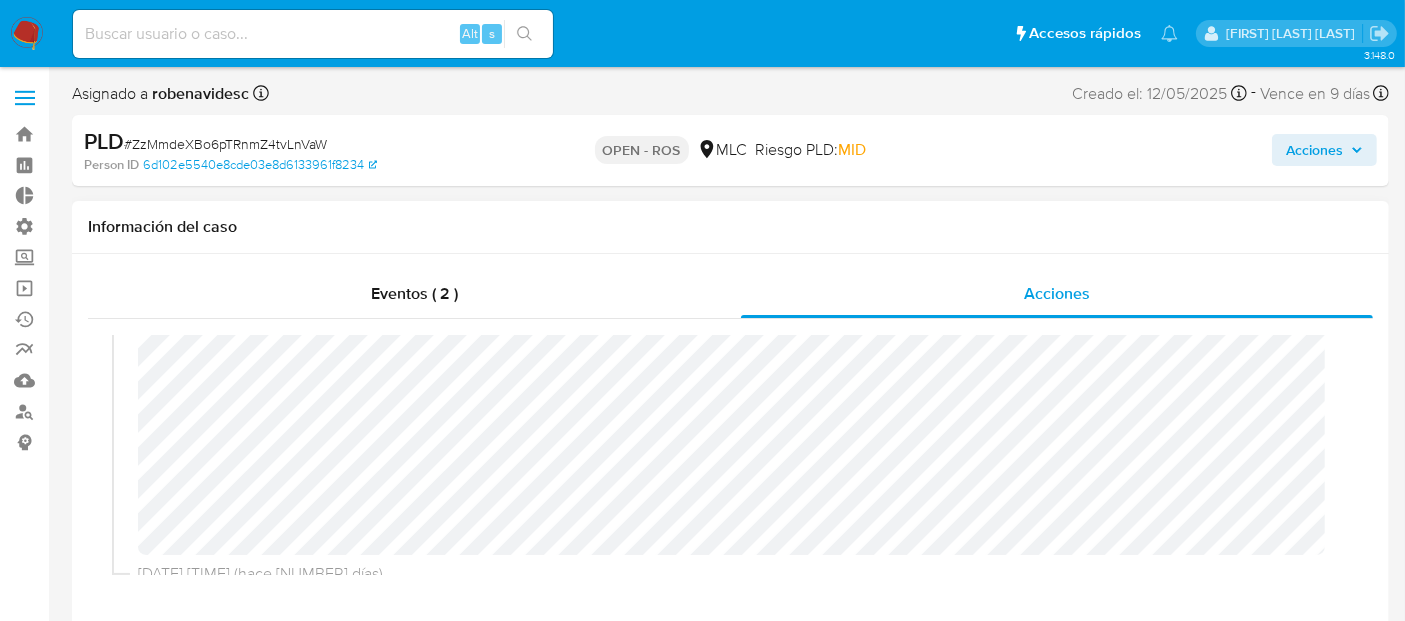 scroll, scrollTop: 197, scrollLeft: 0, axis: vertical 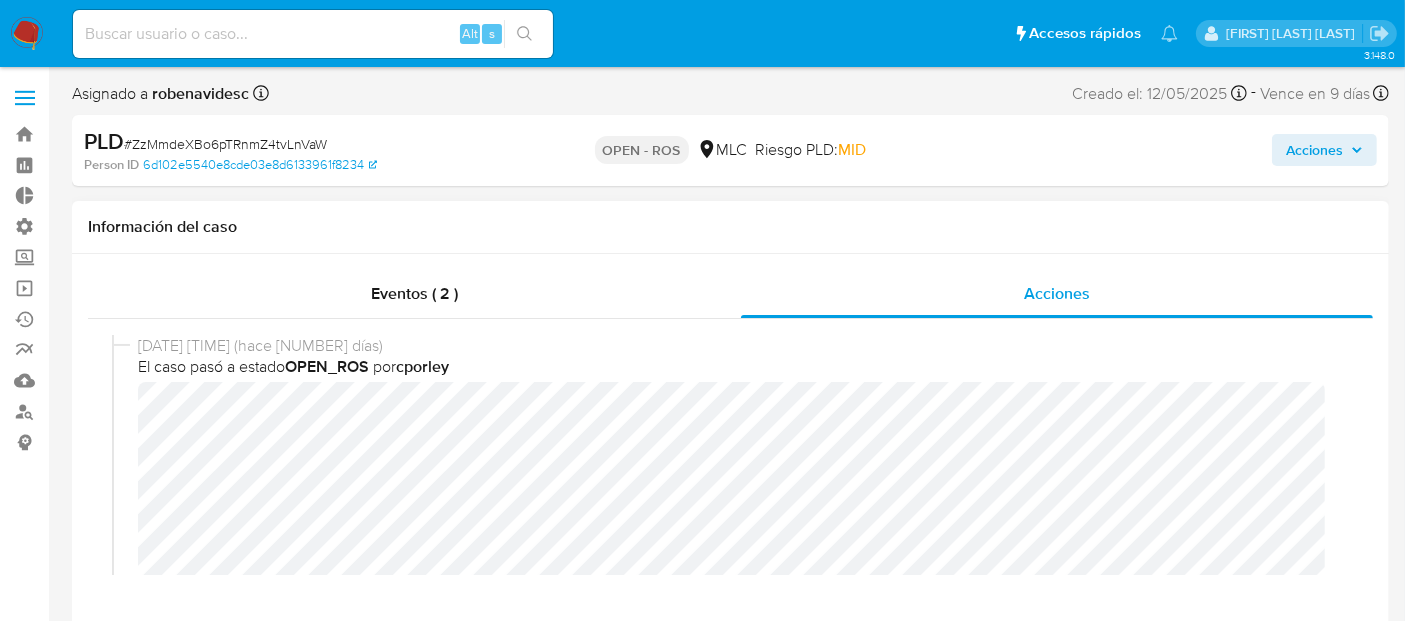 click on "30/07/2025 23:28:52 (hace 2 días) El caso pasó a estado  OPEN_ROS      por  cporley" at bounding box center (730, 548) 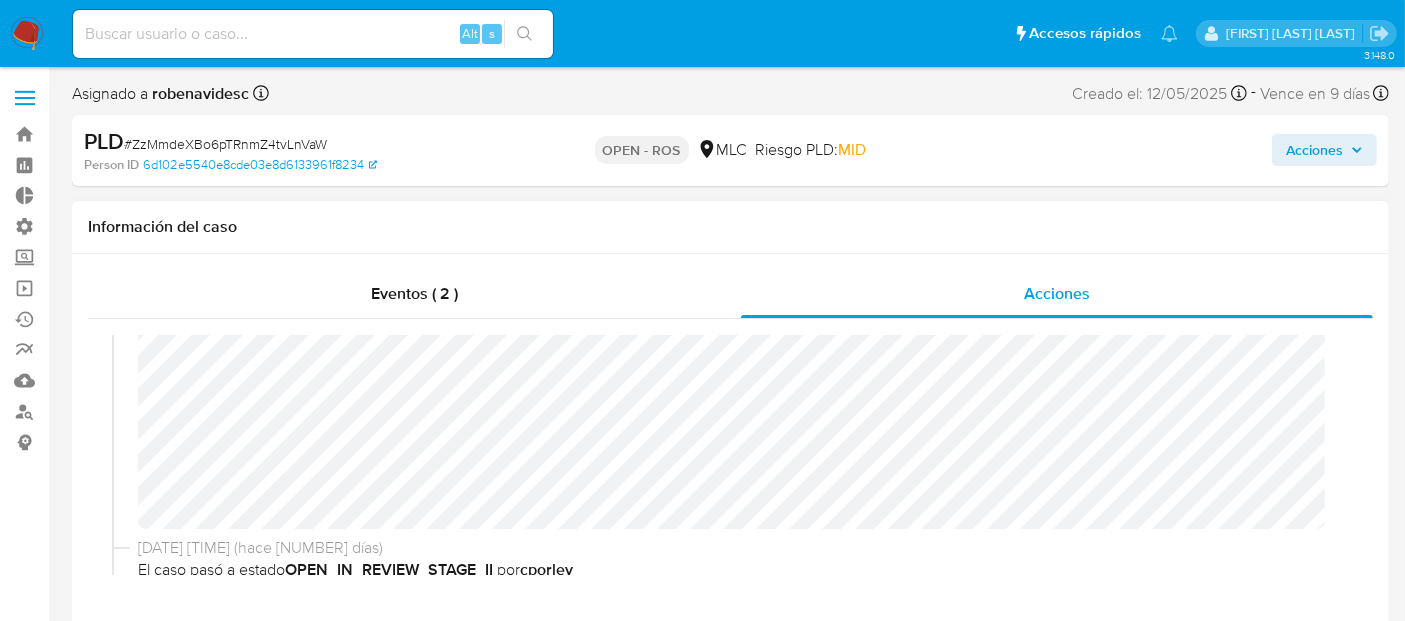 scroll, scrollTop: 222, scrollLeft: 0, axis: vertical 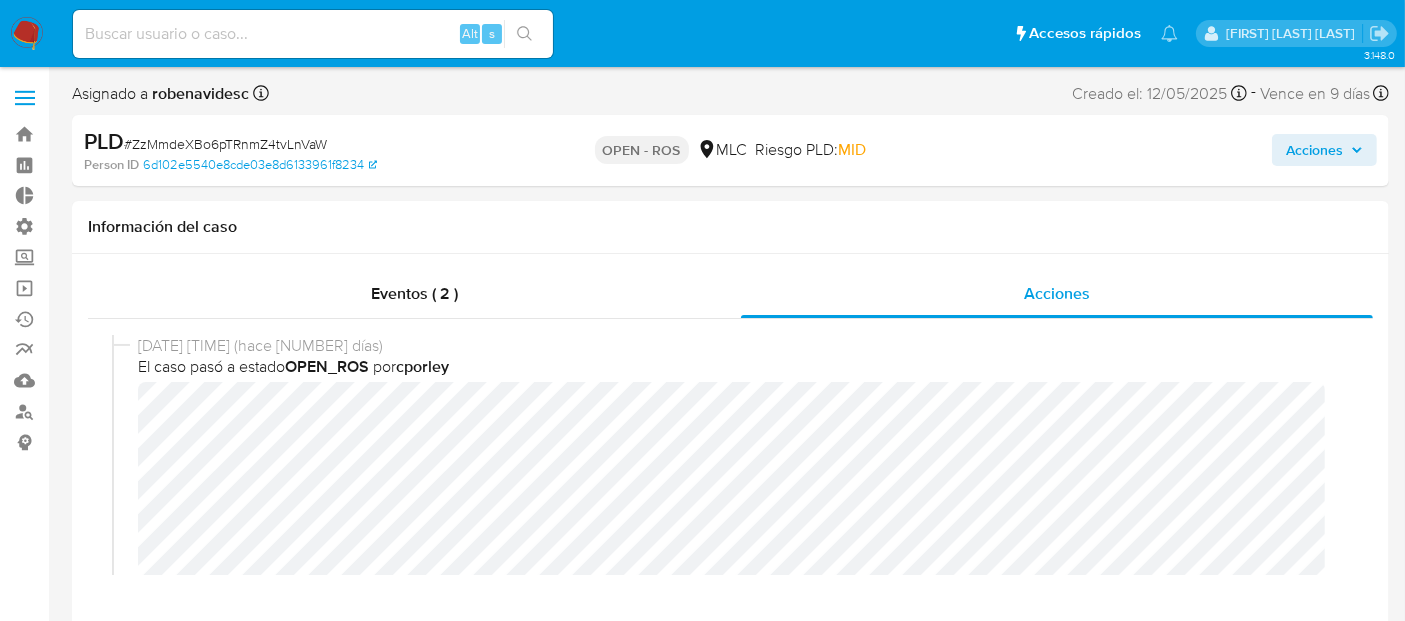click on "Acciones" at bounding box center [1314, 150] 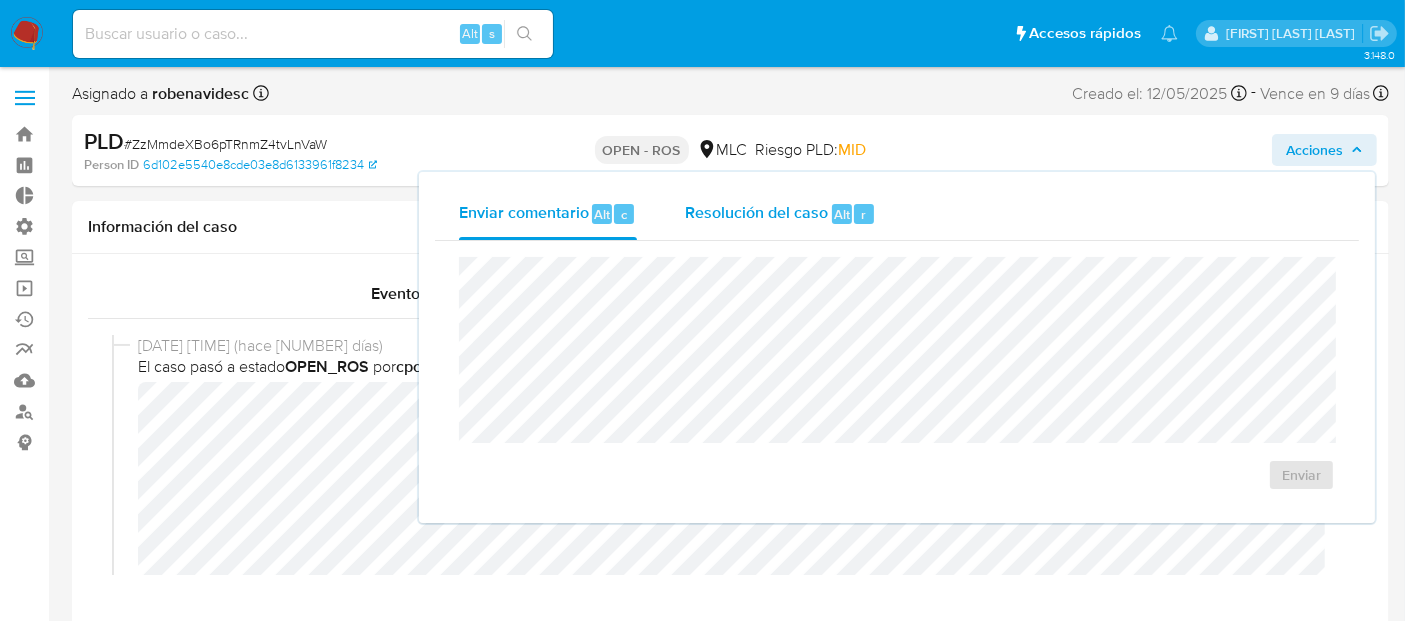 click on "Resolución del caso Alt r" at bounding box center (780, 214) 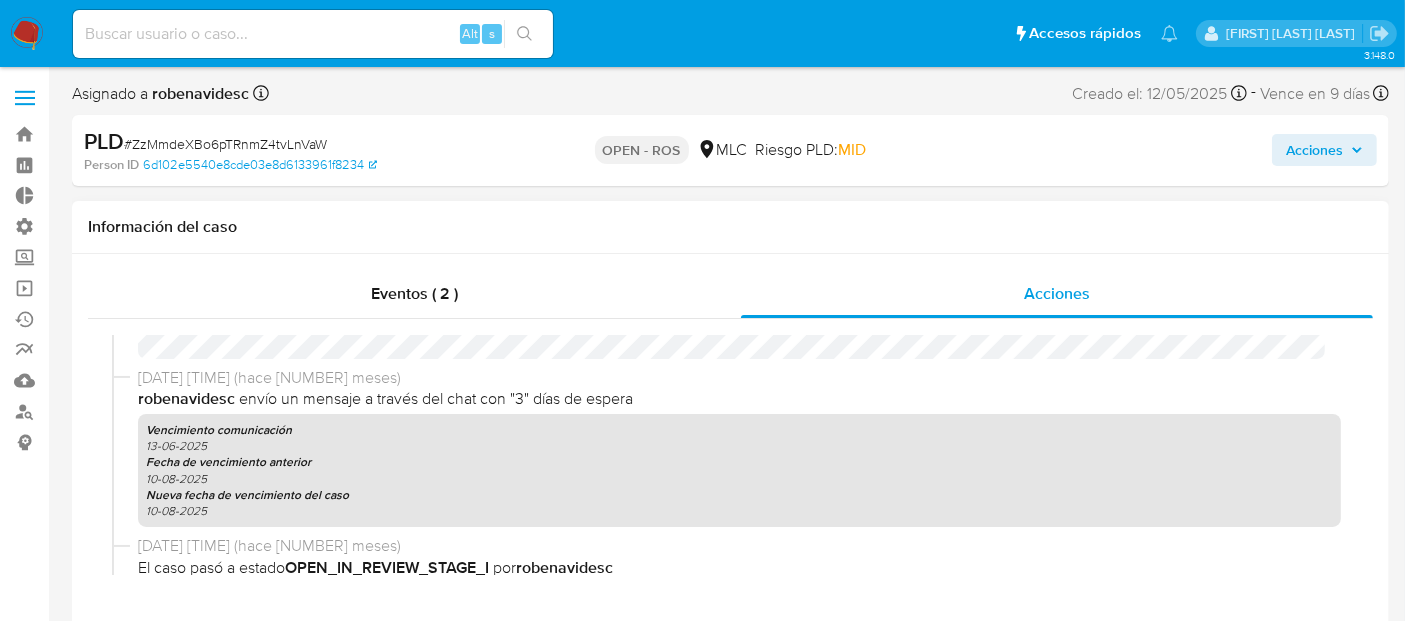 scroll, scrollTop: 2302, scrollLeft: 0, axis: vertical 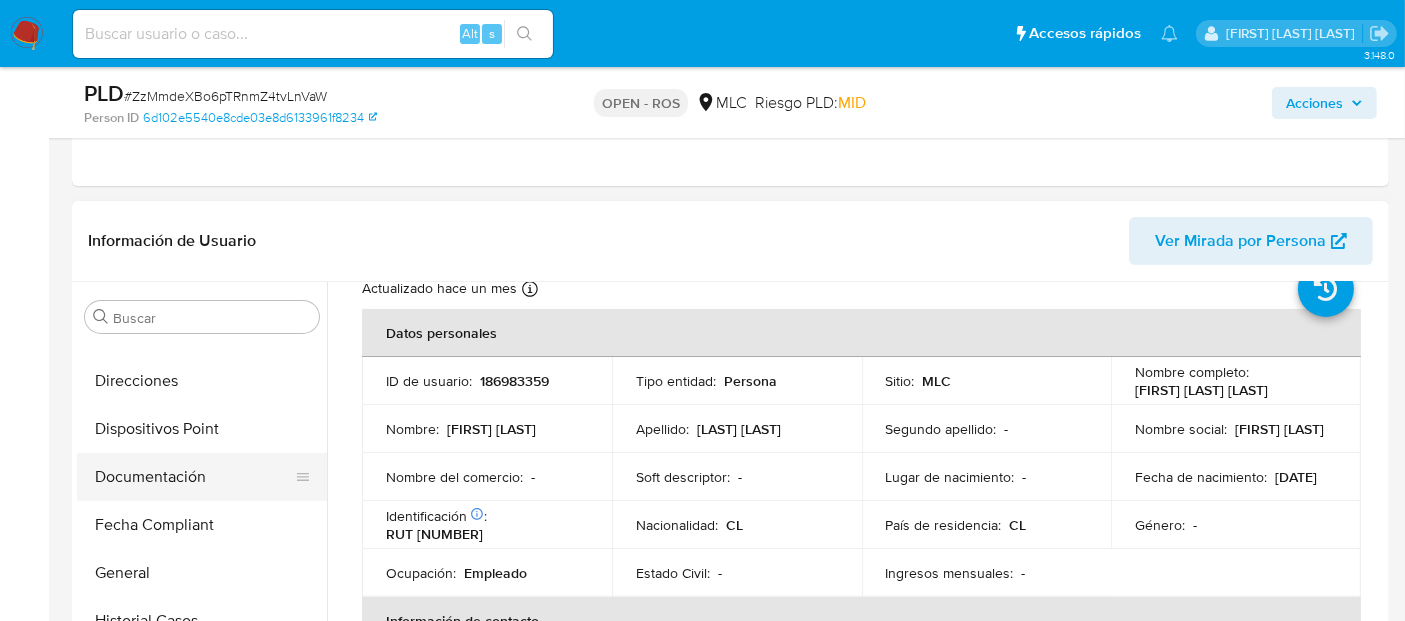 click on "Documentación" at bounding box center [194, 477] 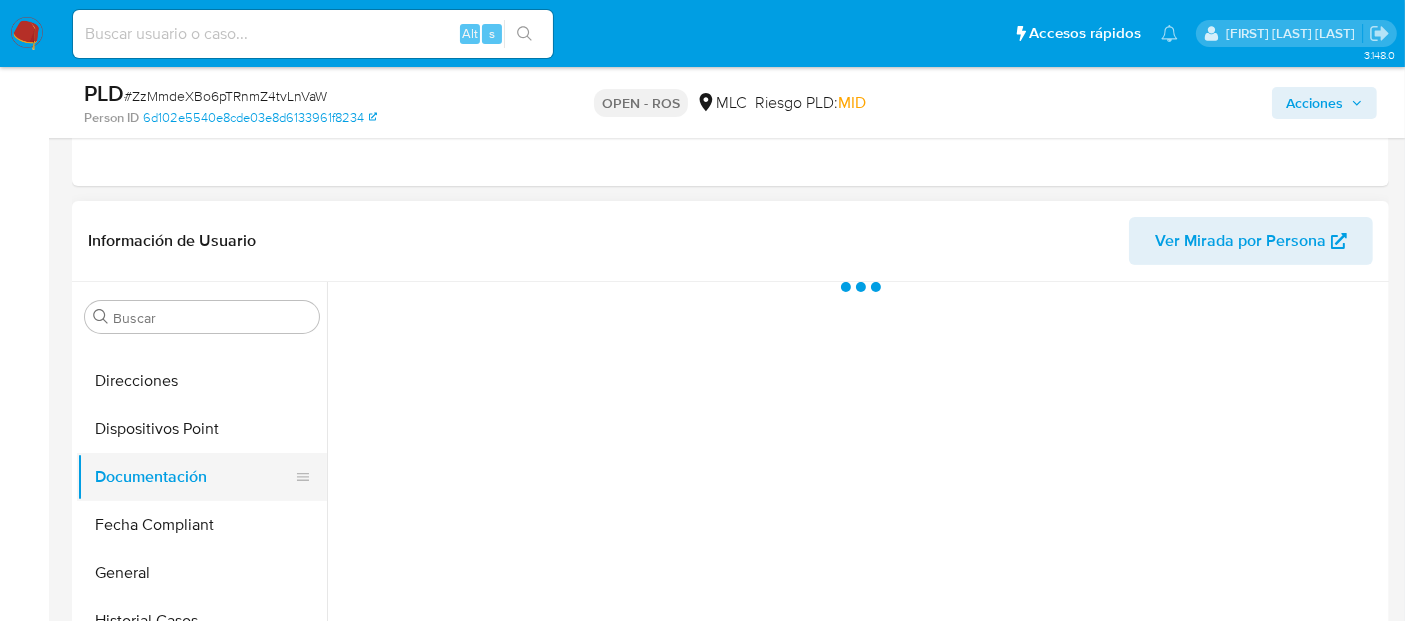 scroll, scrollTop: 0, scrollLeft: 0, axis: both 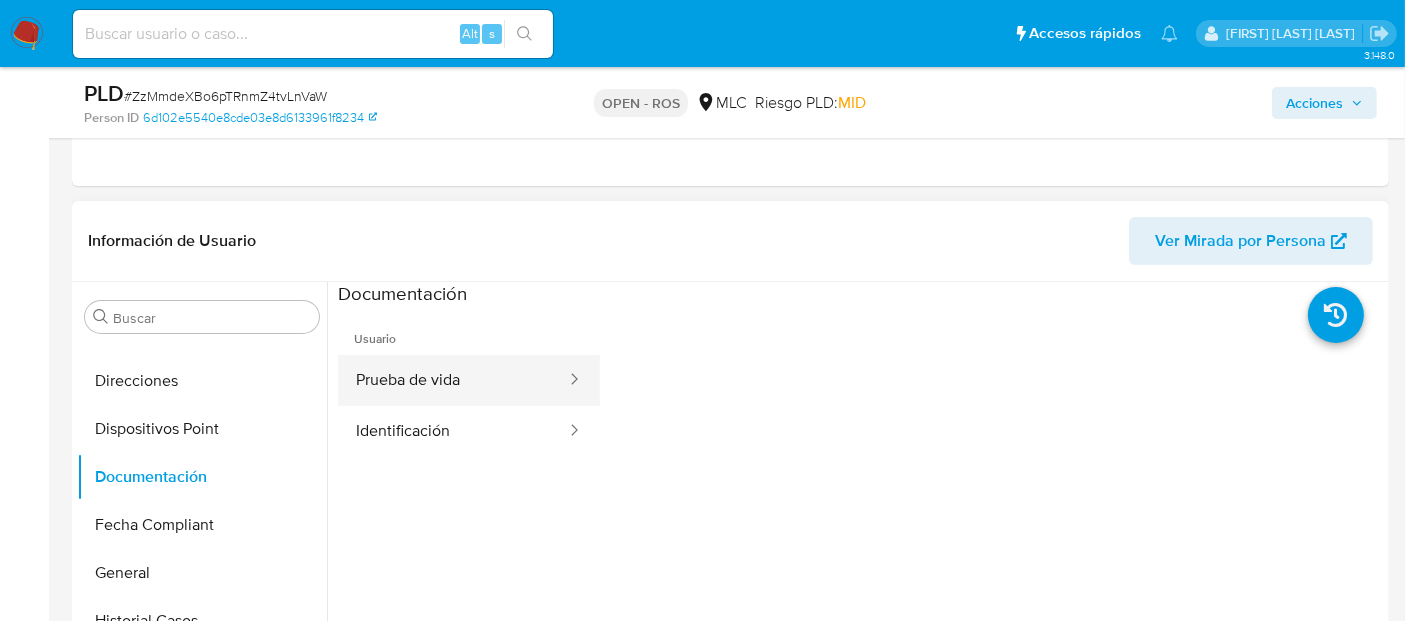 click on "Prueba de vida" at bounding box center [453, 380] 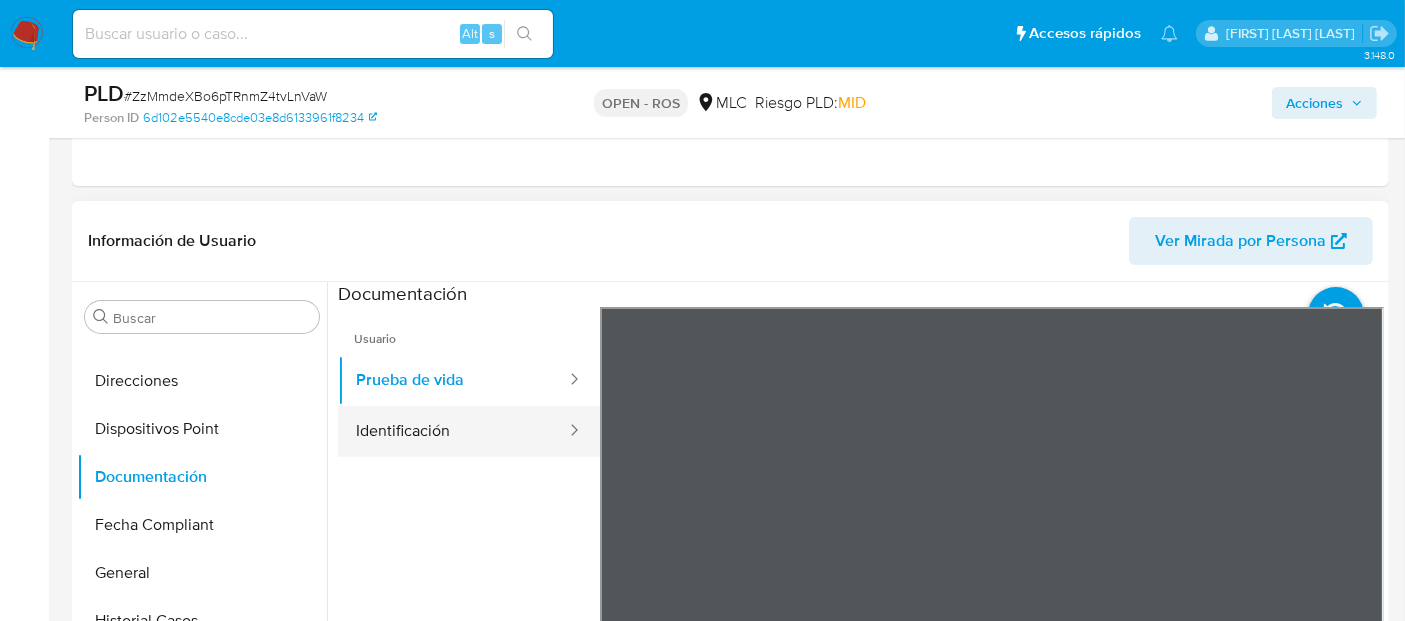 click on "Identificación" at bounding box center (453, 431) 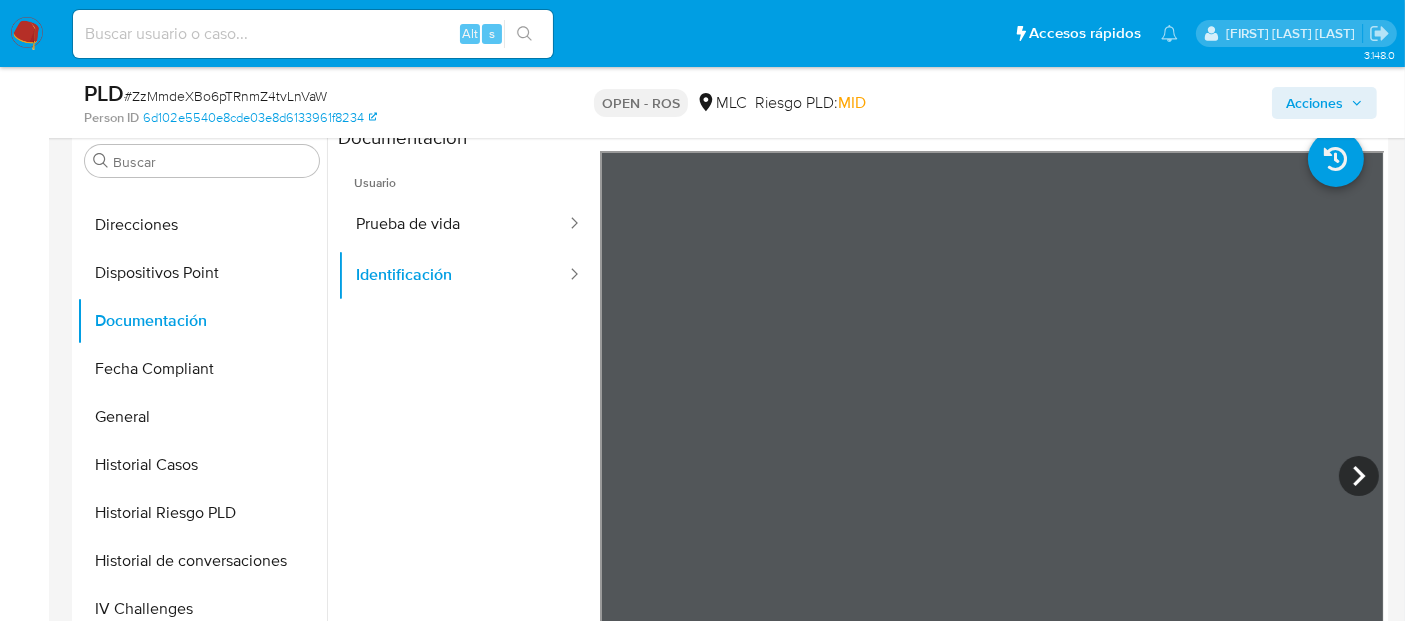 scroll, scrollTop: 529, scrollLeft: 0, axis: vertical 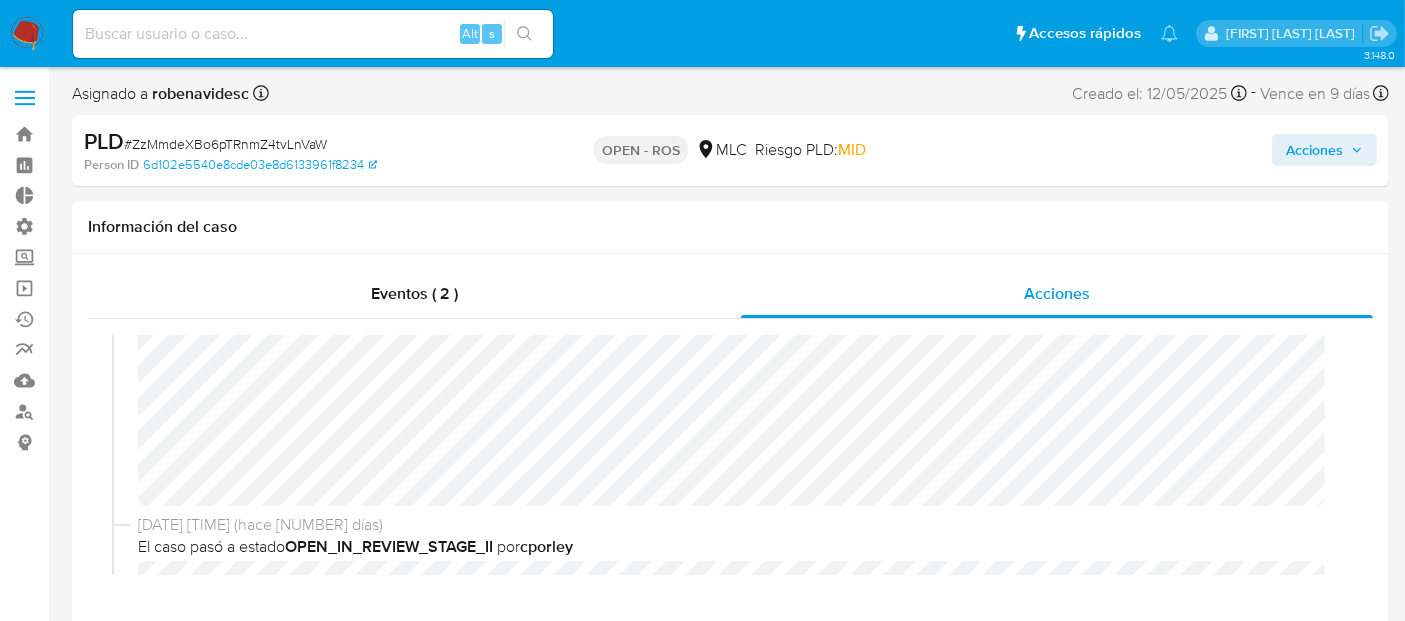 click on "Acciones" at bounding box center [1314, 150] 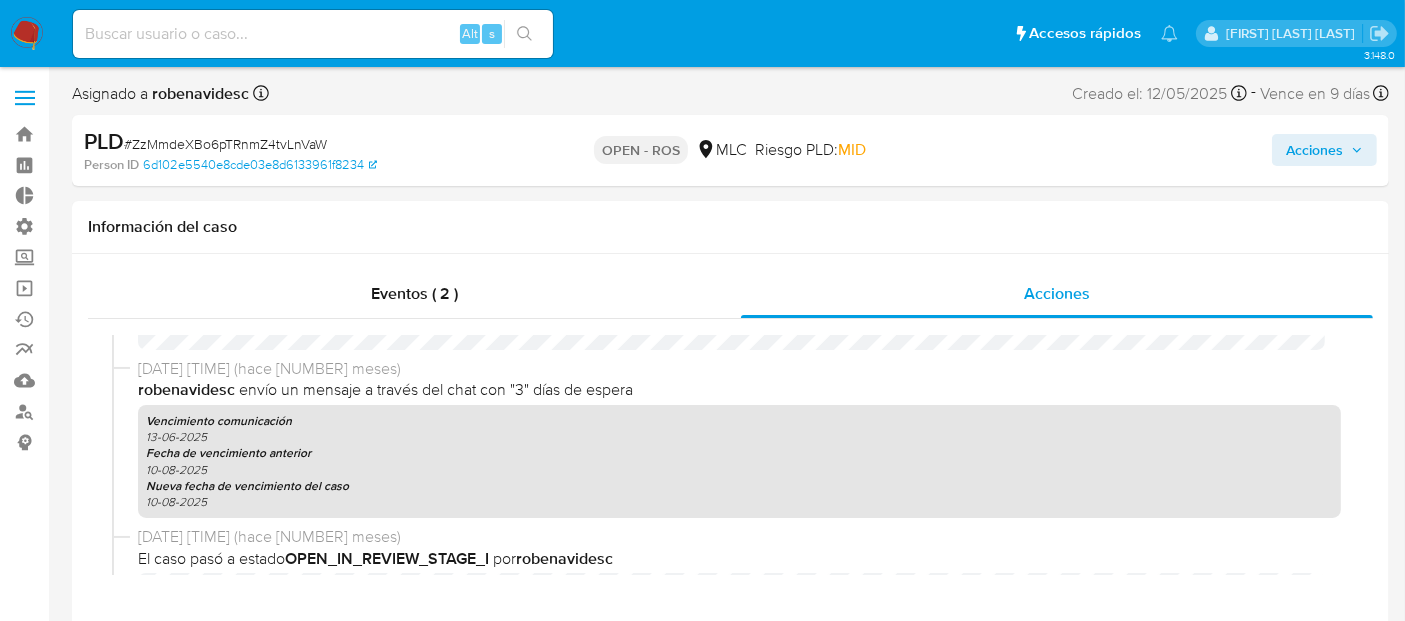 scroll, scrollTop: 2302, scrollLeft: 0, axis: vertical 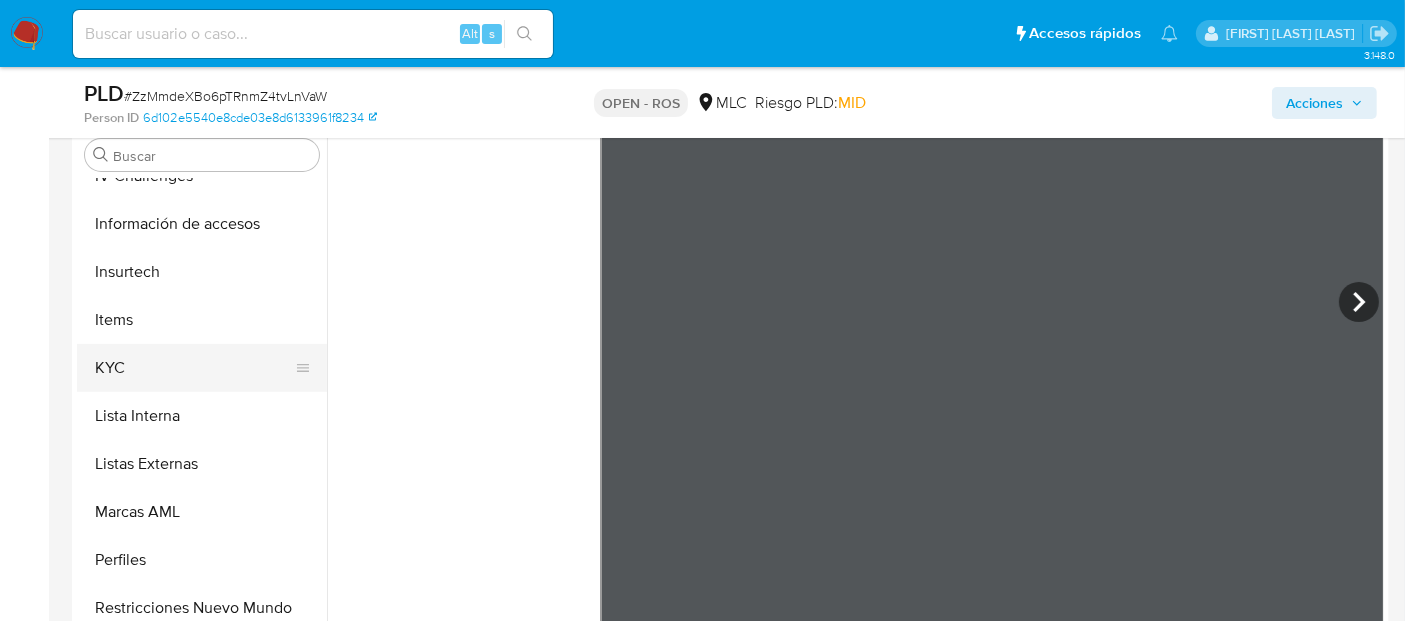 click on "KYC" at bounding box center (194, 368) 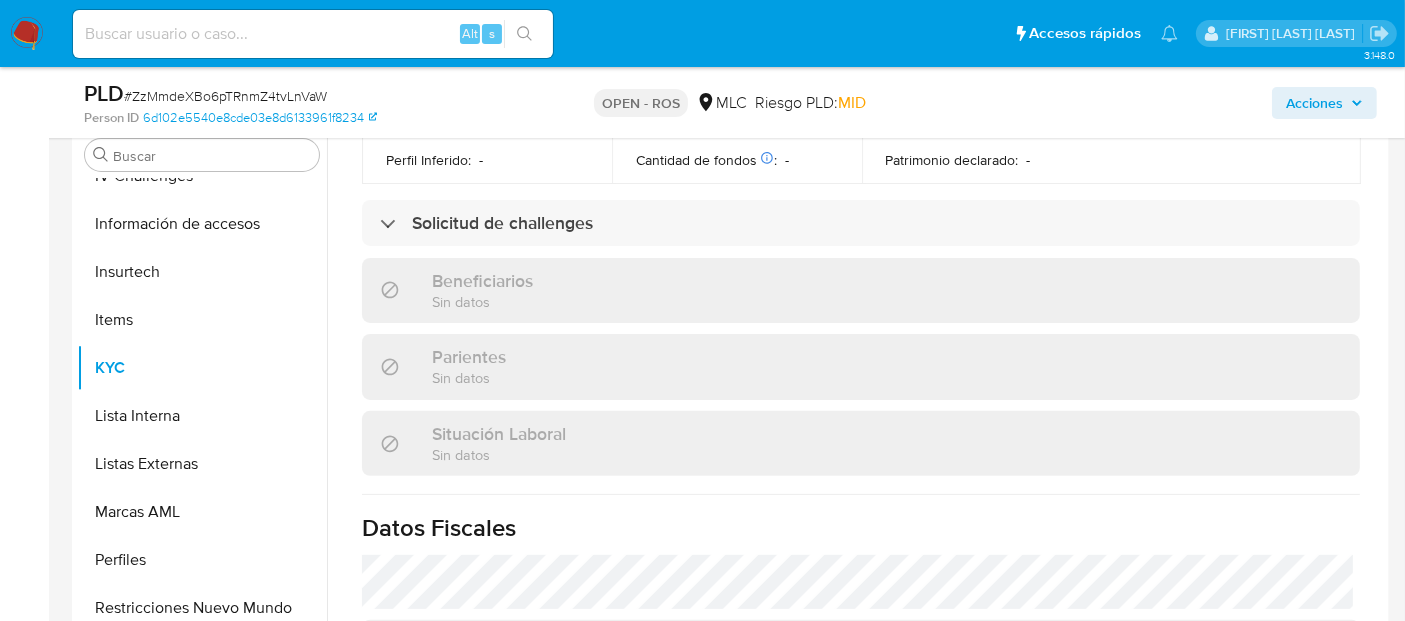 scroll, scrollTop: 762, scrollLeft: 0, axis: vertical 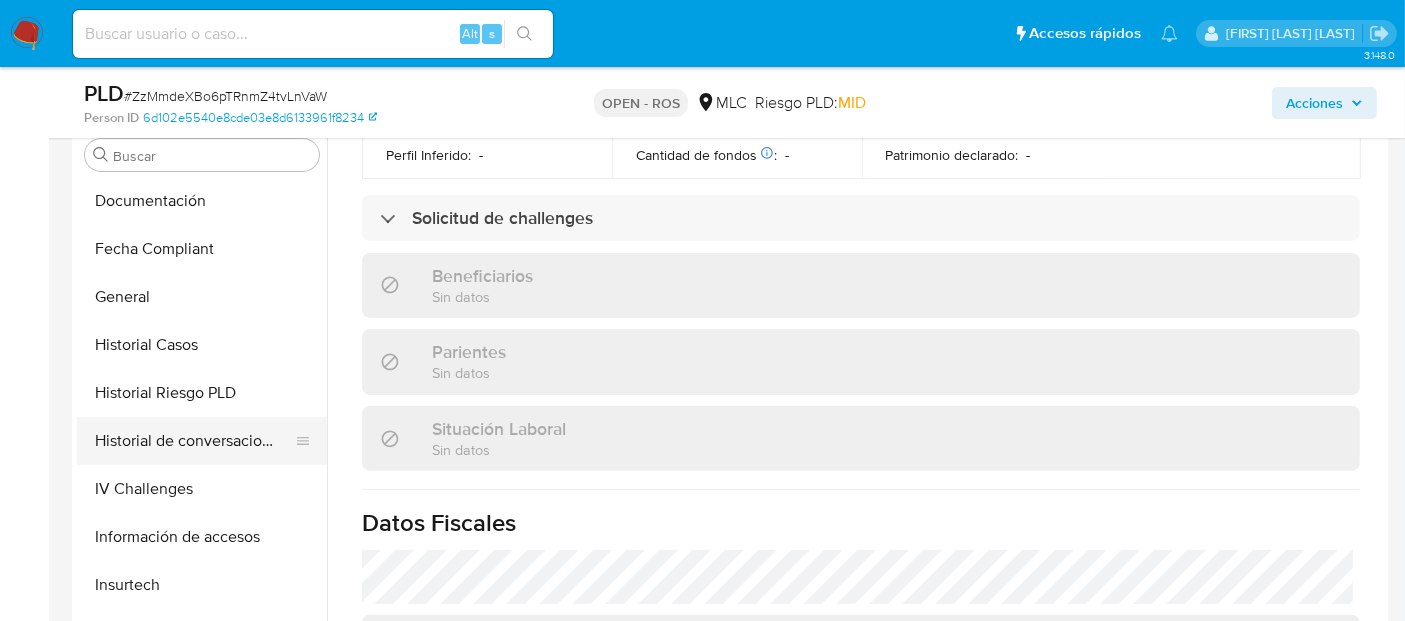 click on "Historial de conversaciones" at bounding box center [194, 441] 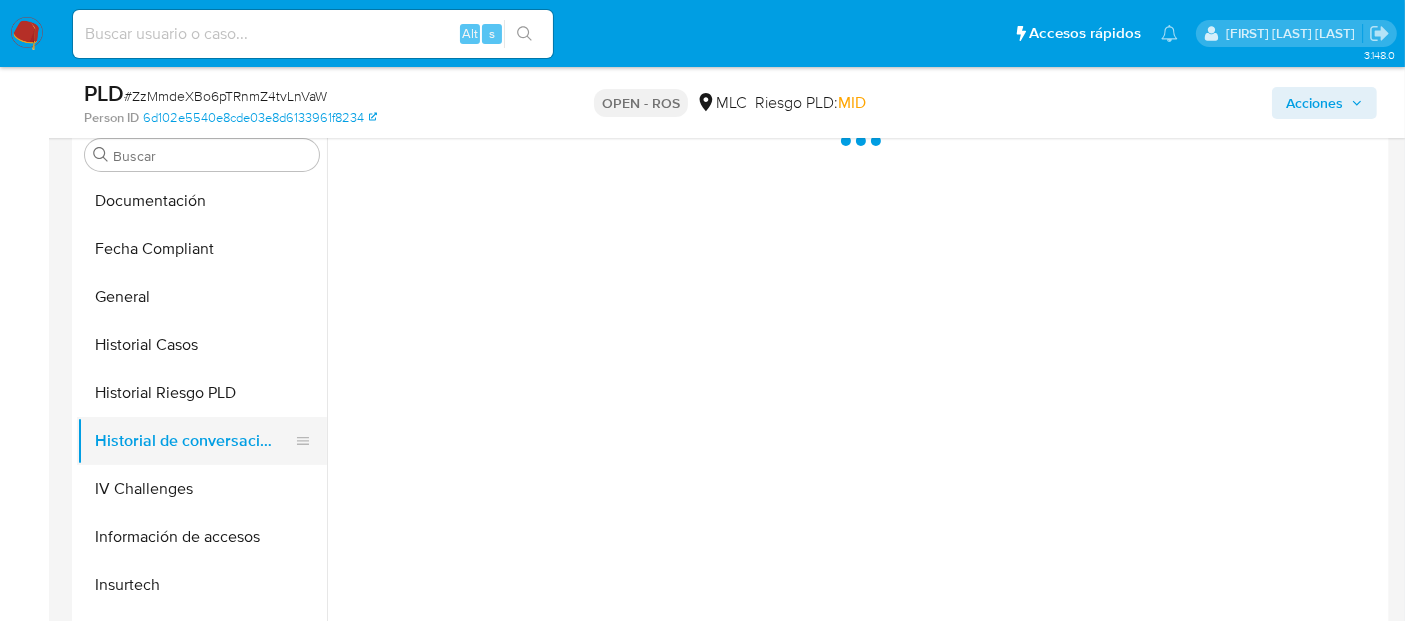 scroll, scrollTop: 0, scrollLeft: 0, axis: both 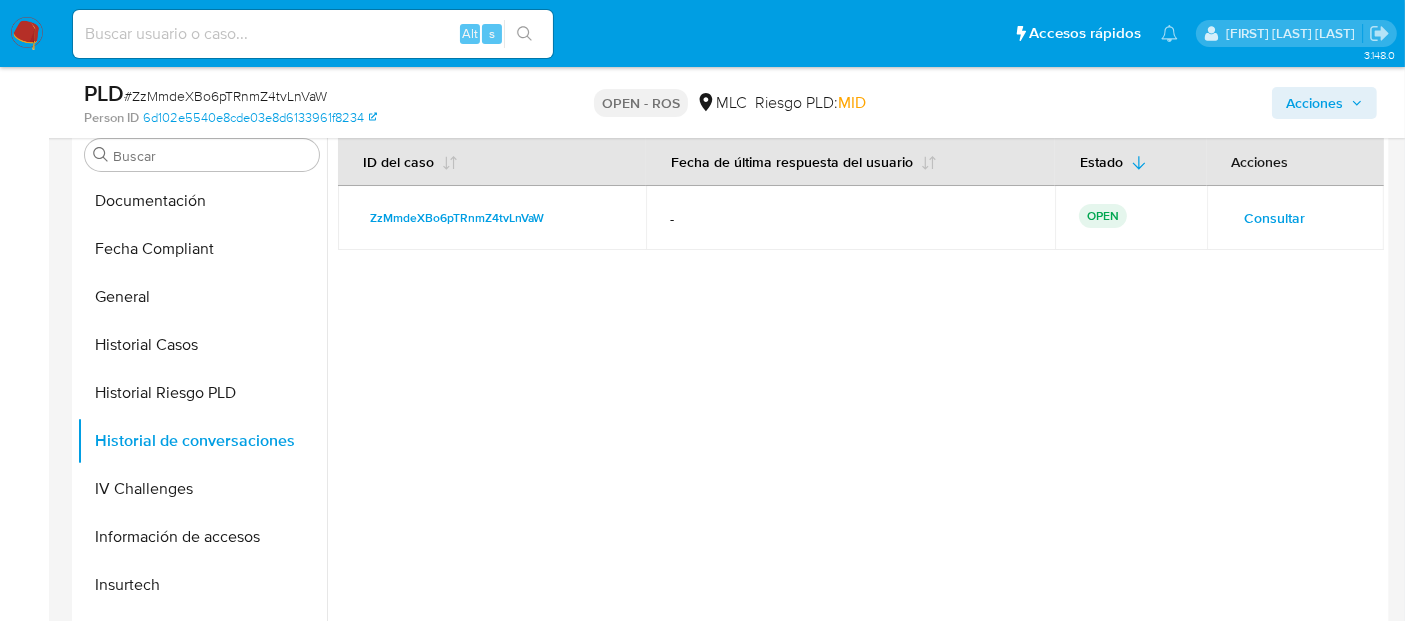 click at bounding box center (855, 376) 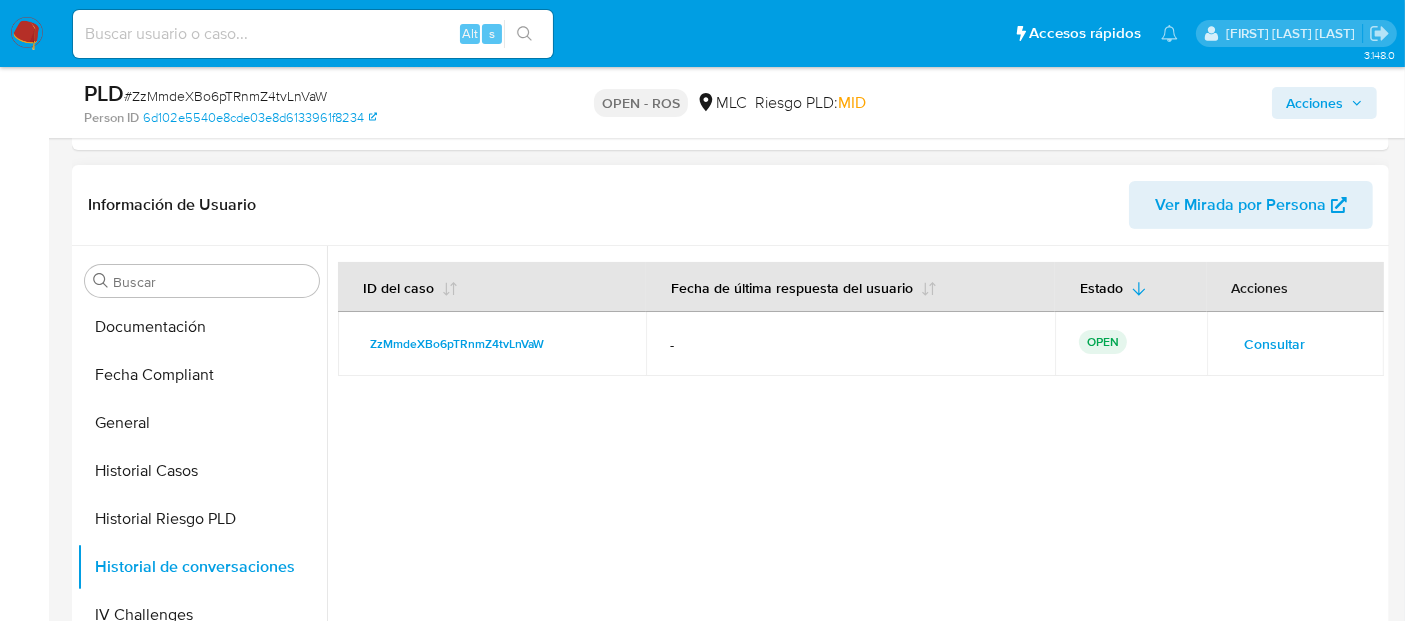 scroll, scrollTop: 419, scrollLeft: 0, axis: vertical 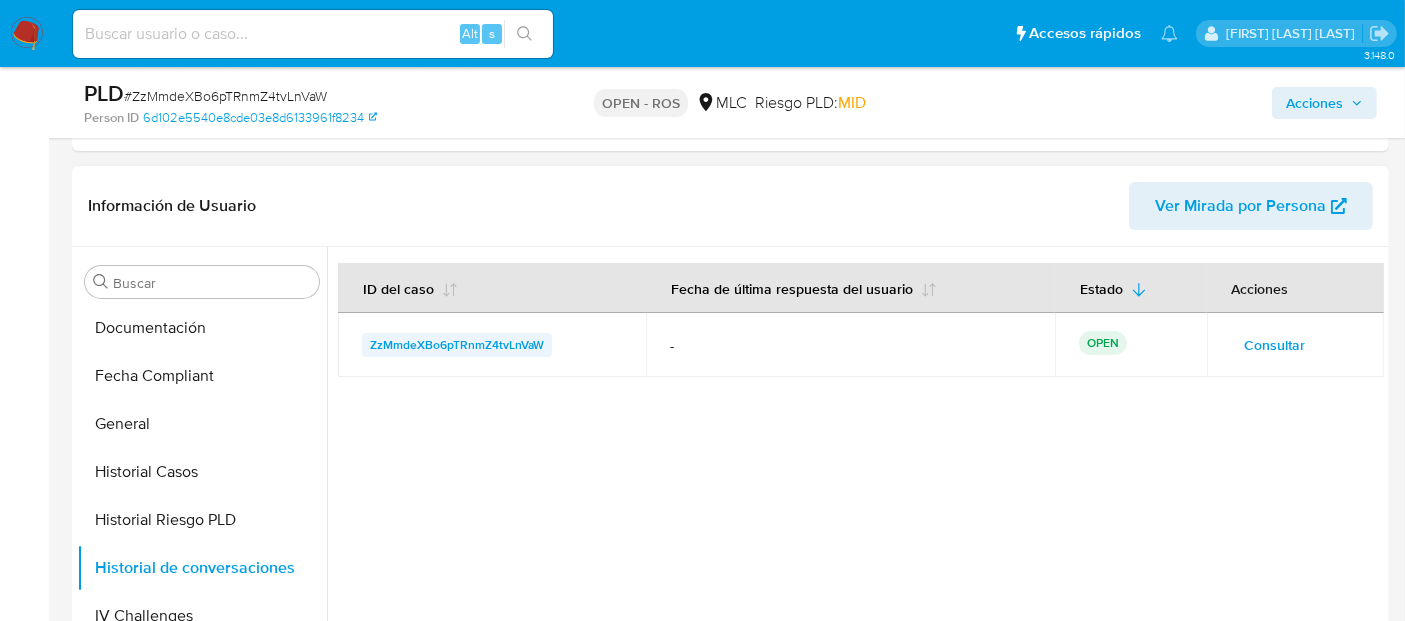 click on "ZzMmdeXBo6pTRnmZ4tvLnVaW" at bounding box center (457, 345) 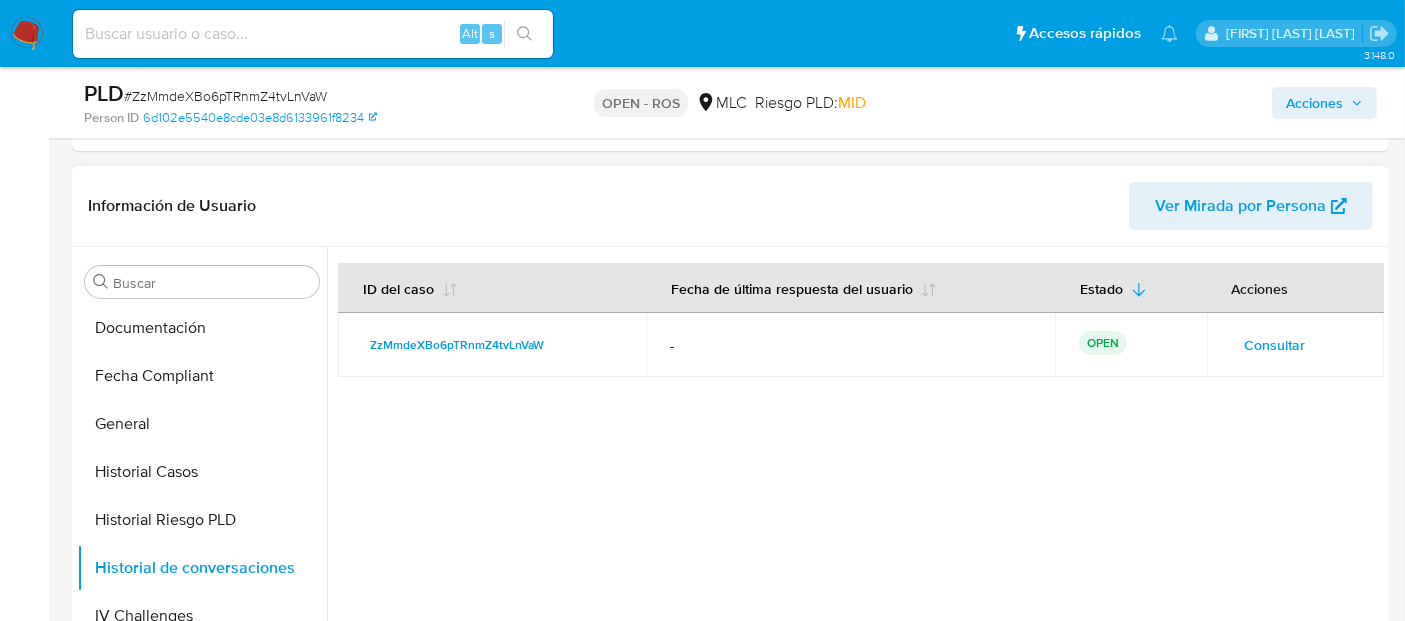 scroll, scrollTop: 0, scrollLeft: 0, axis: both 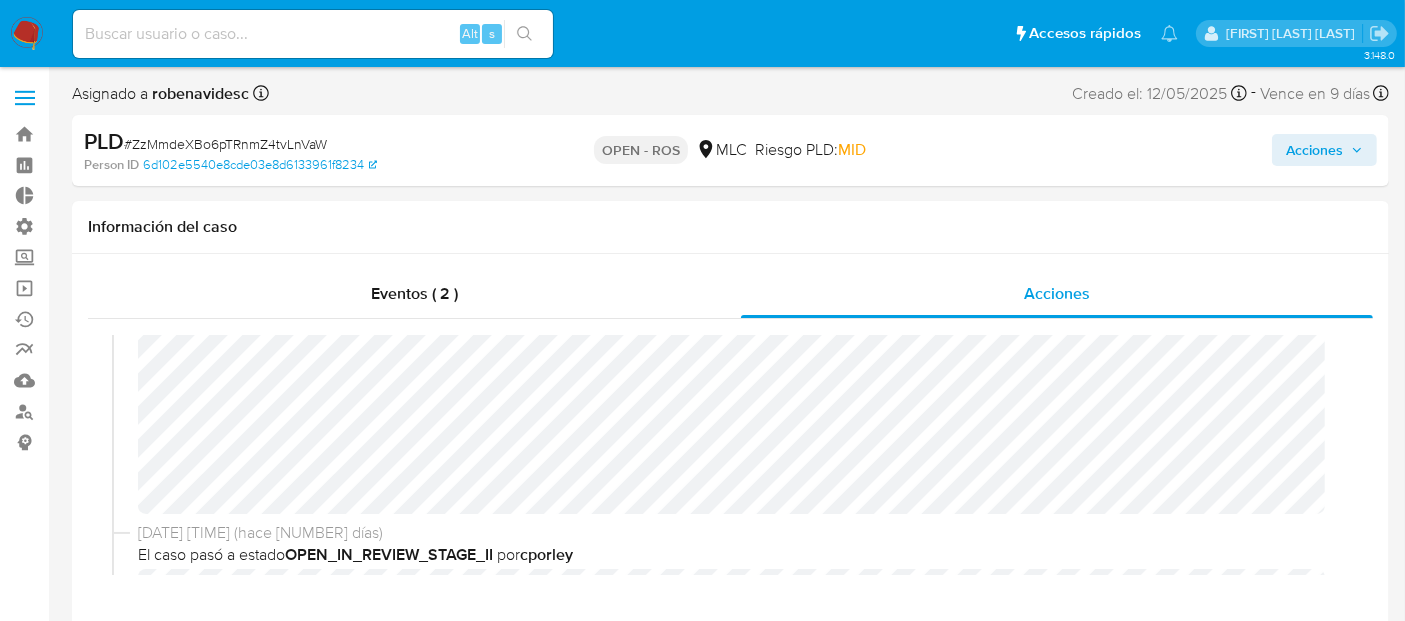 click on "Acciones" at bounding box center [1324, 150] 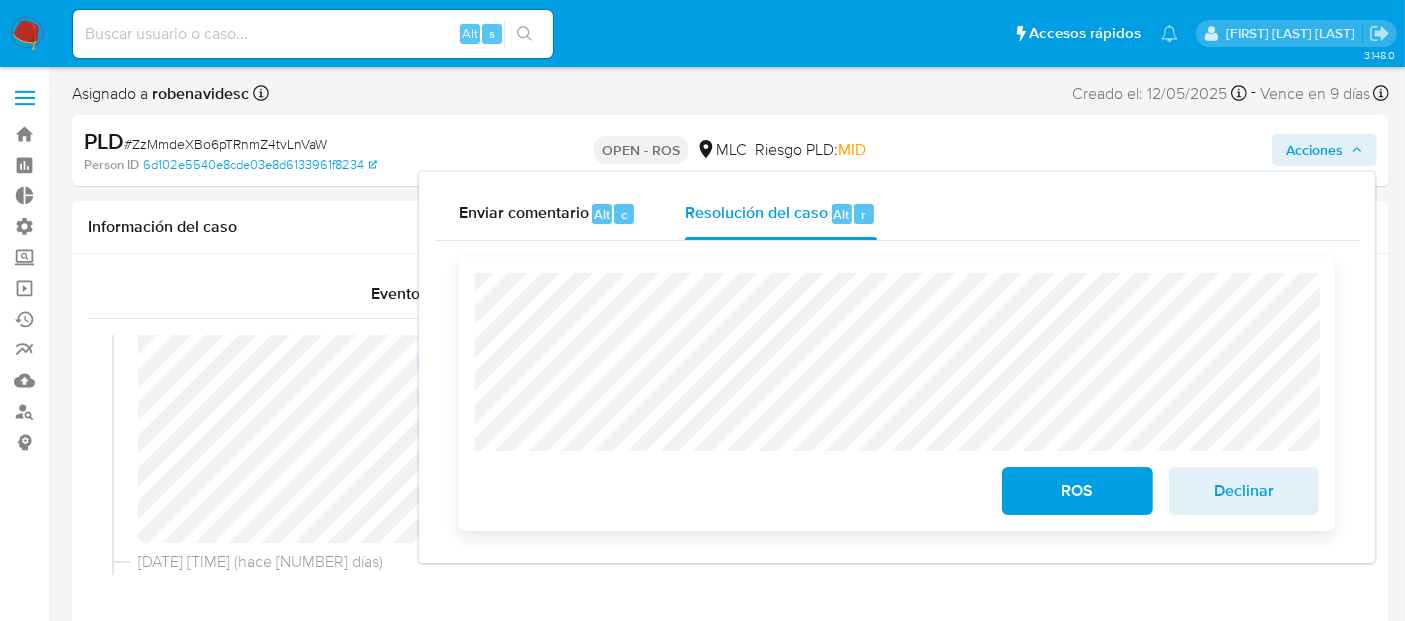 scroll, scrollTop: 210, scrollLeft: 0, axis: vertical 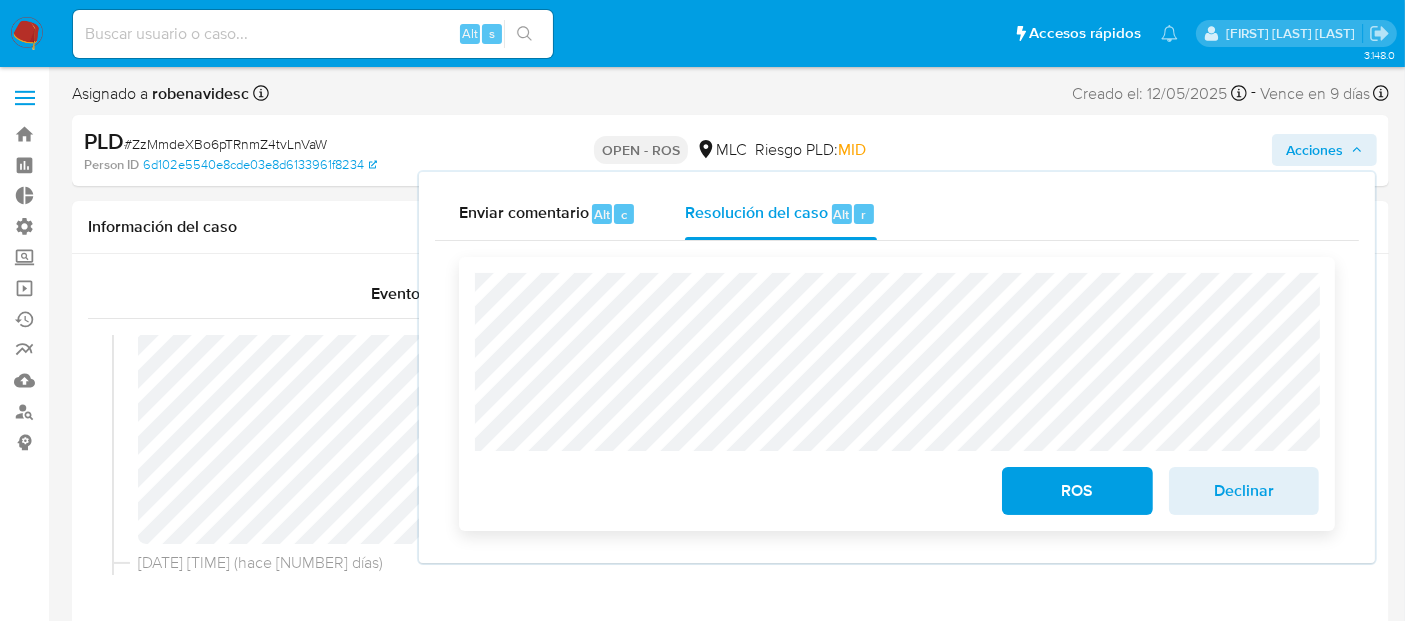 drag, startPoint x: 1076, startPoint y: 487, endPoint x: 996, endPoint y: 513, distance: 84.118965 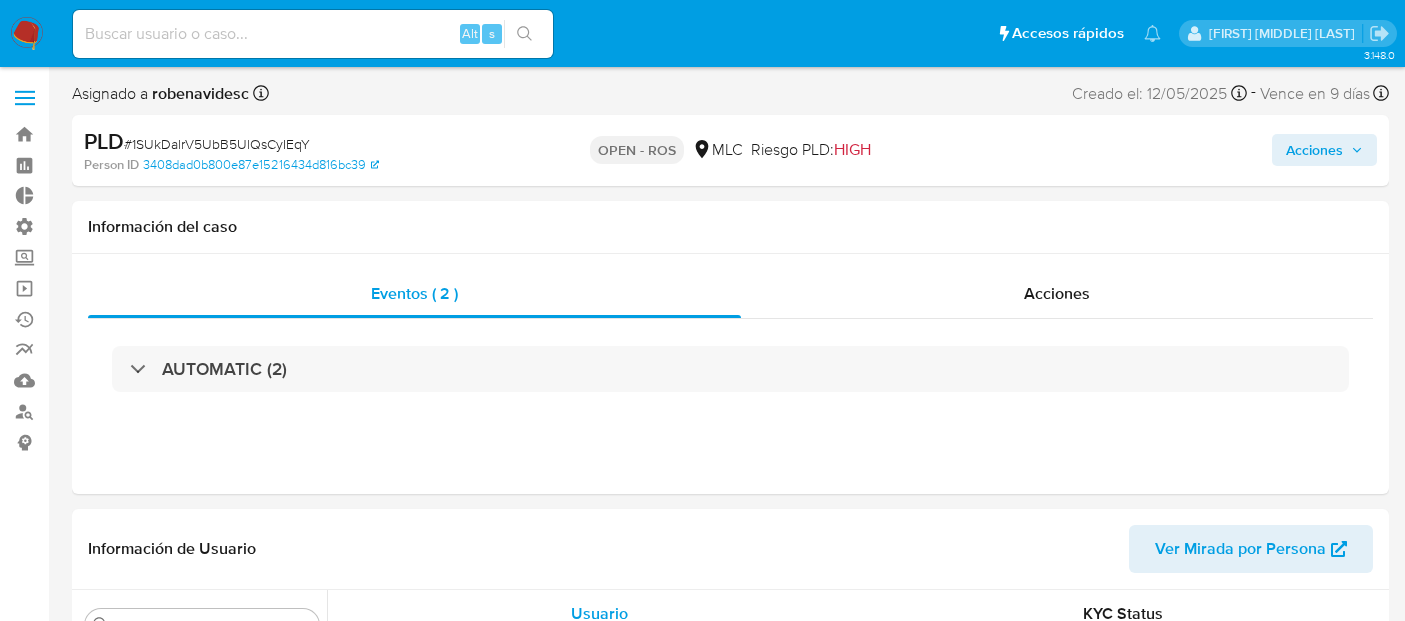 select on "10" 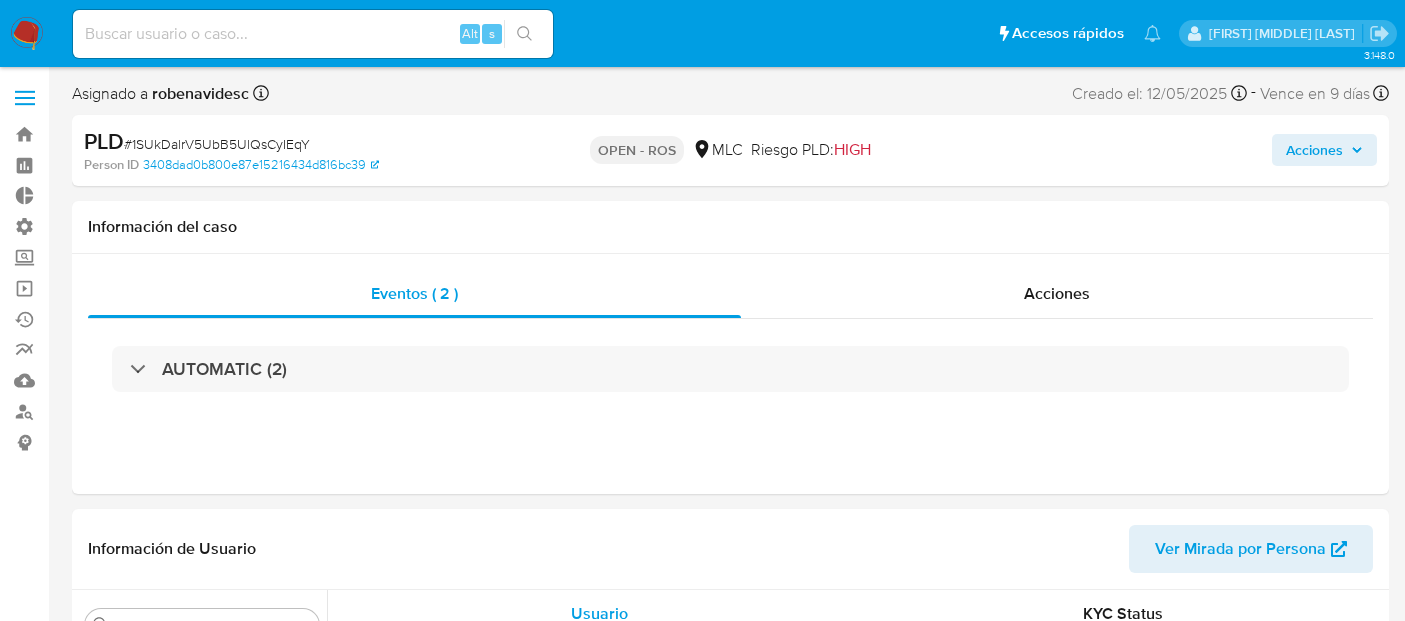 scroll, scrollTop: 0, scrollLeft: 0, axis: both 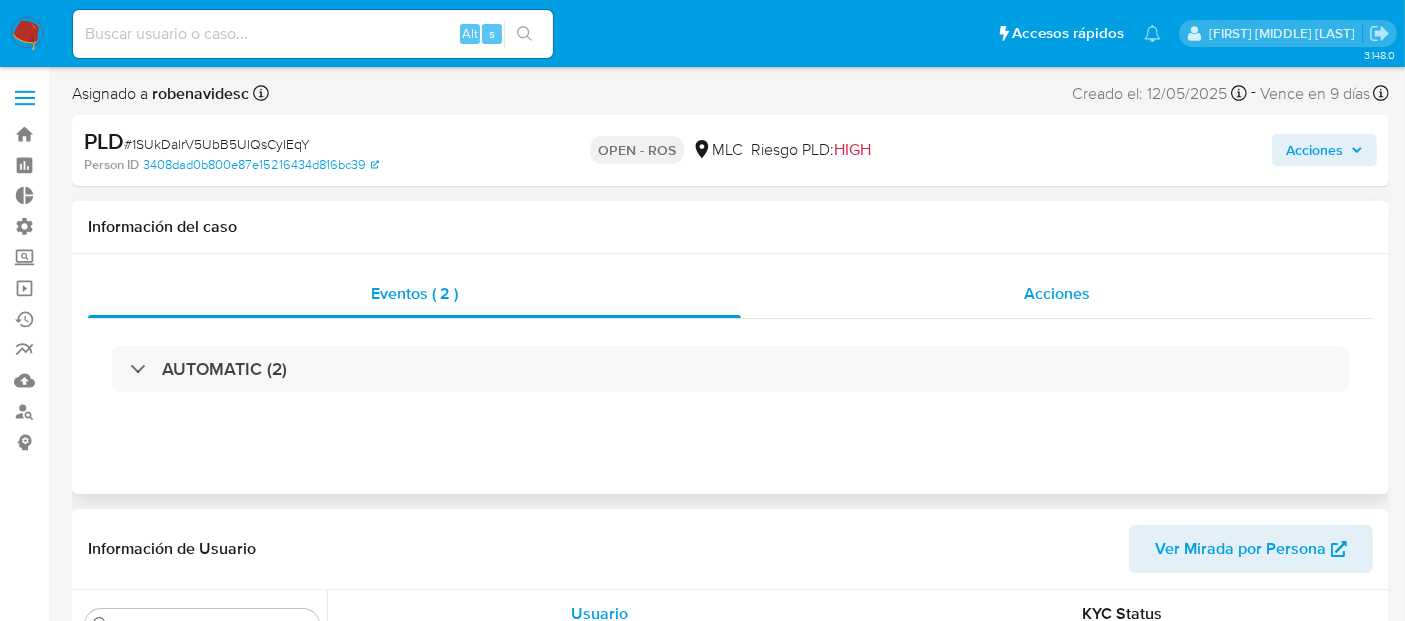 click on "Acciones" at bounding box center [1057, 293] 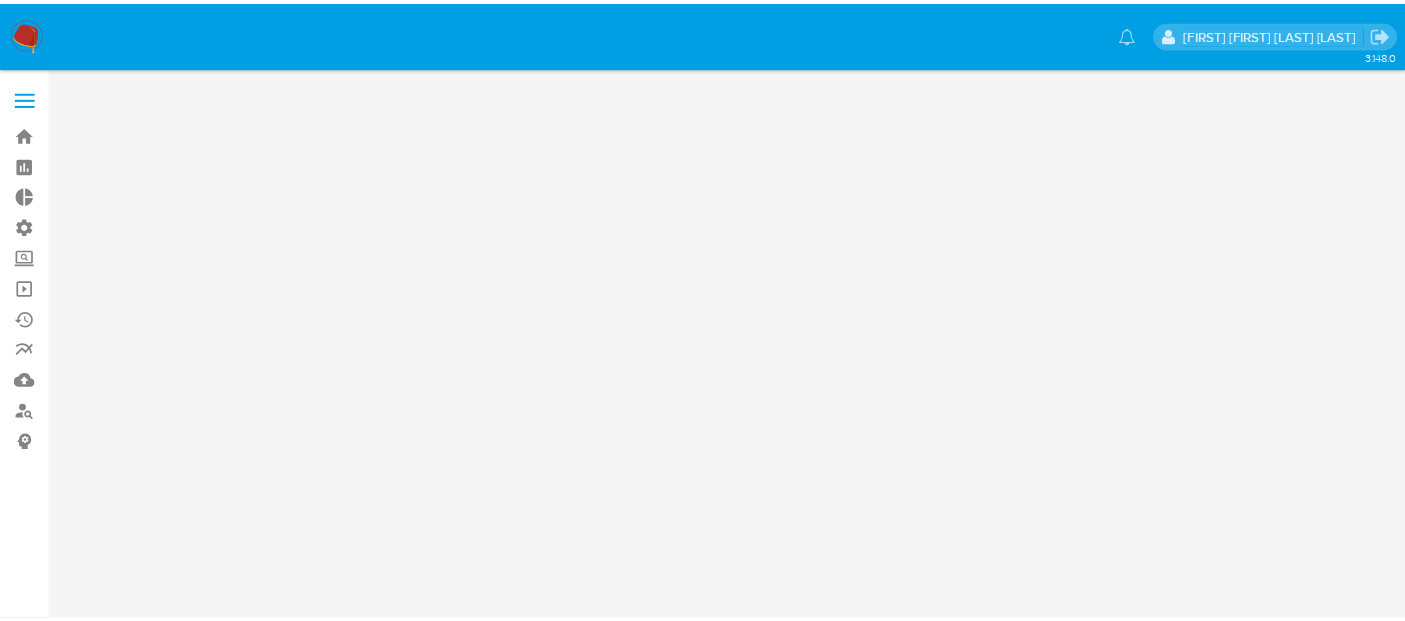 scroll, scrollTop: 0, scrollLeft: 0, axis: both 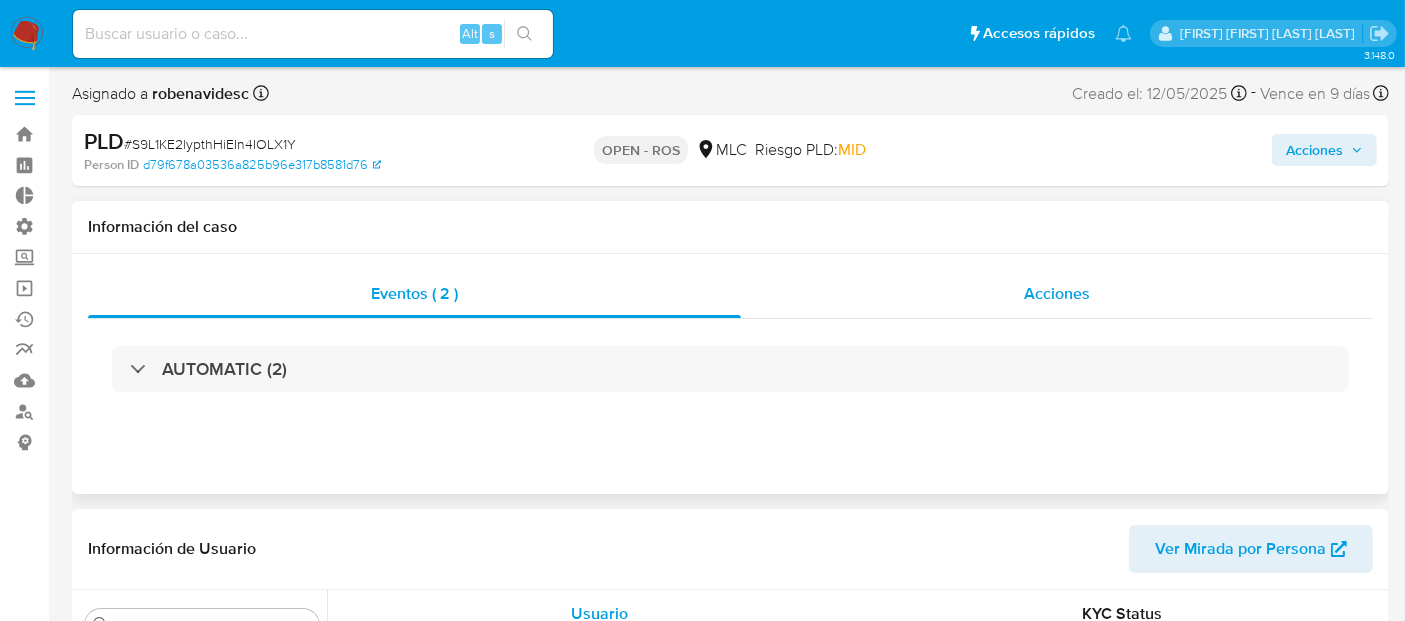 click on "Acciones" at bounding box center (1057, 293) 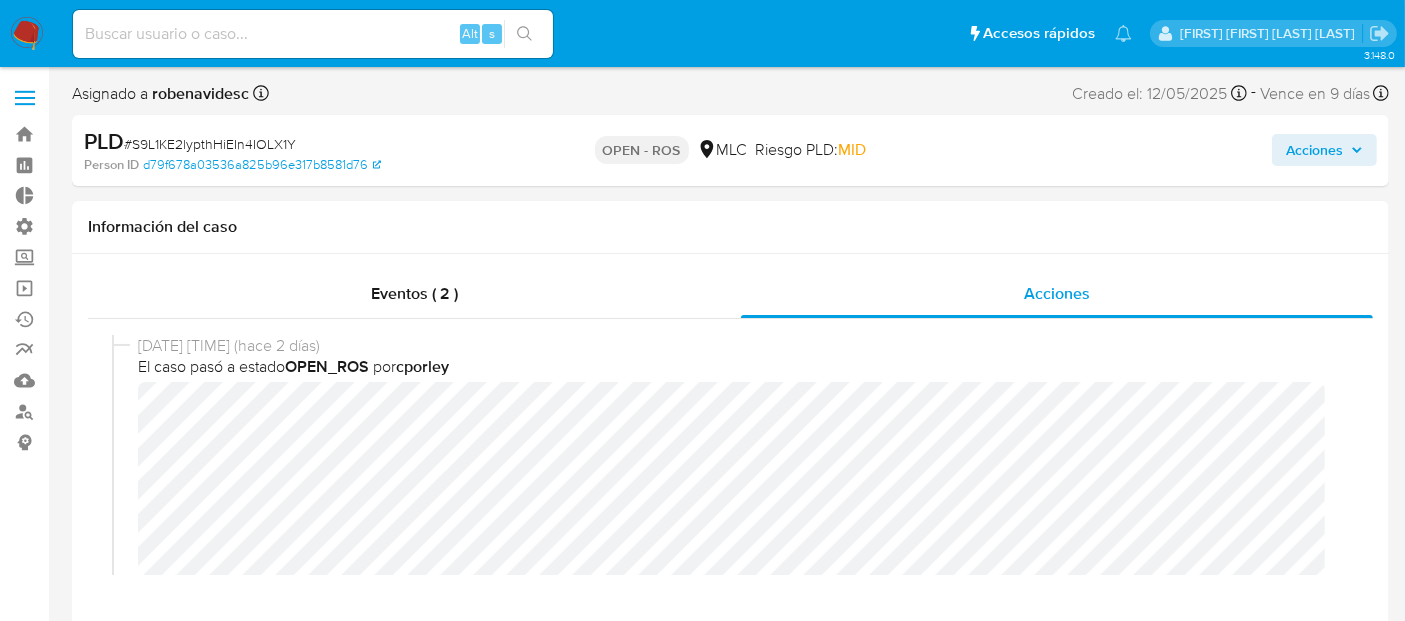 select on "10" 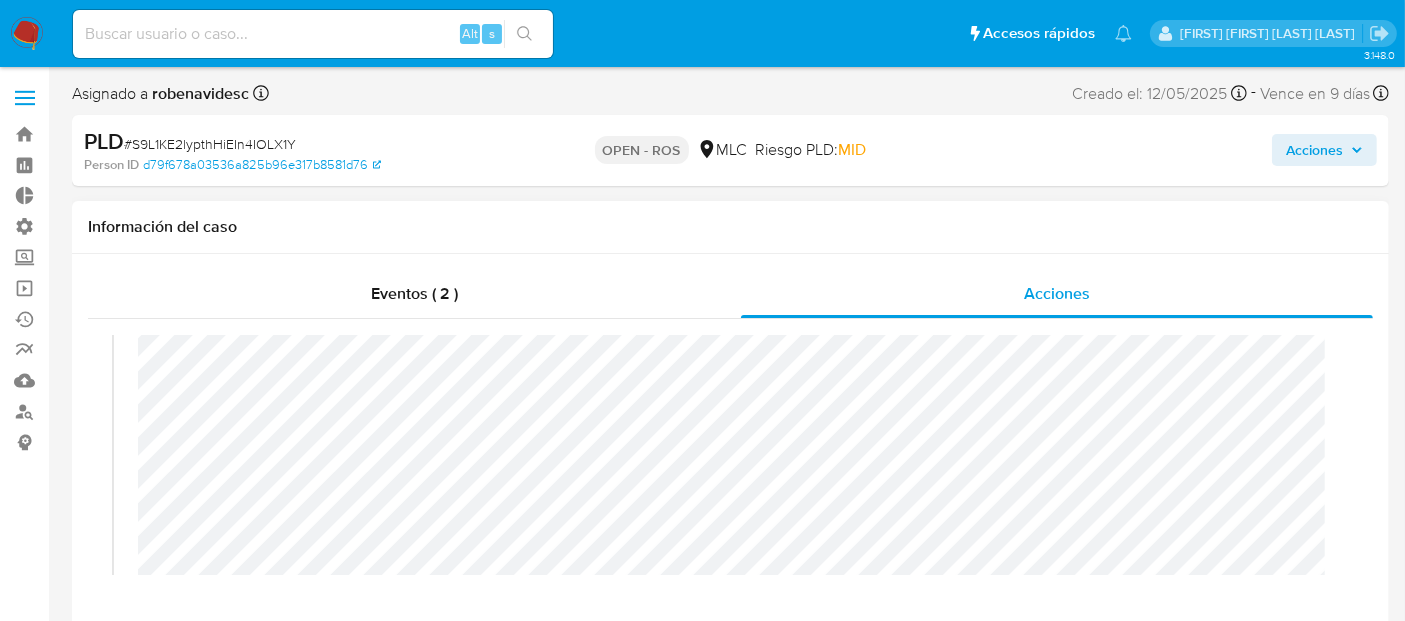 scroll, scrollTop: 0, scrollLeft: 0, axis: both 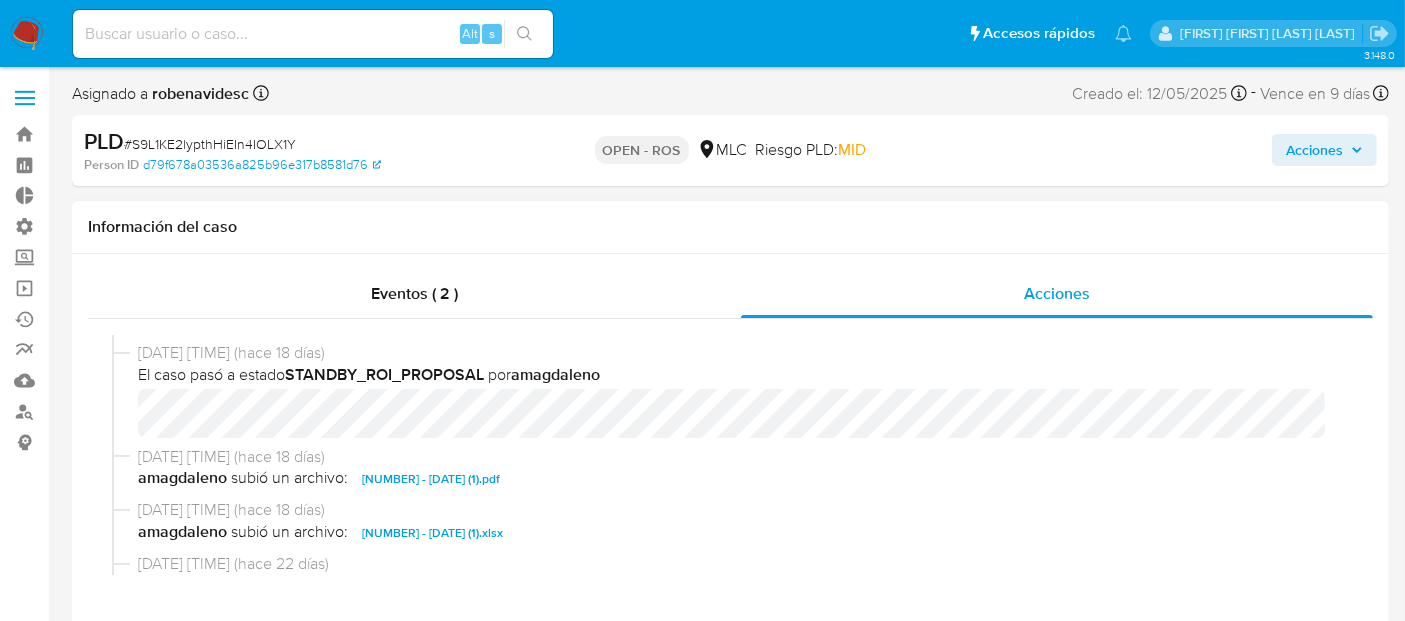 click on "2310646596 - 10_07_2025 (1).pdf" at bounding box center (431, 479) 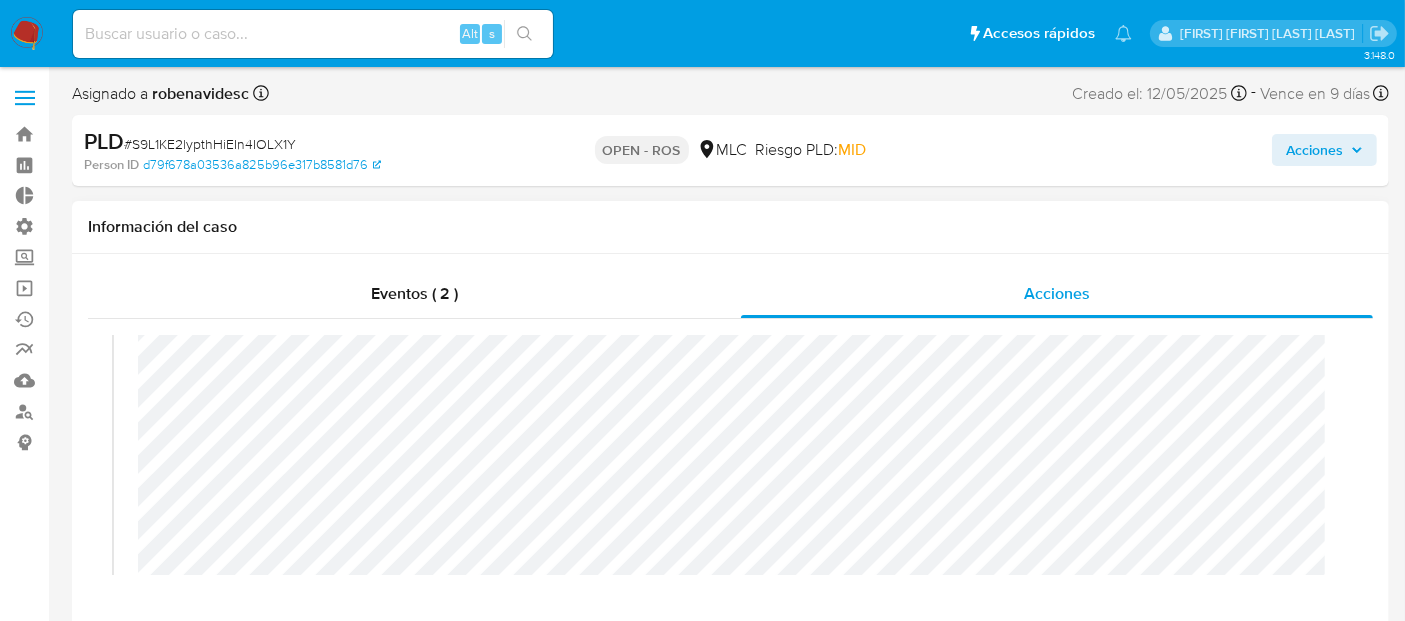 scroll, scrollTop: 57, scrollLeft: 0, axis: vertical 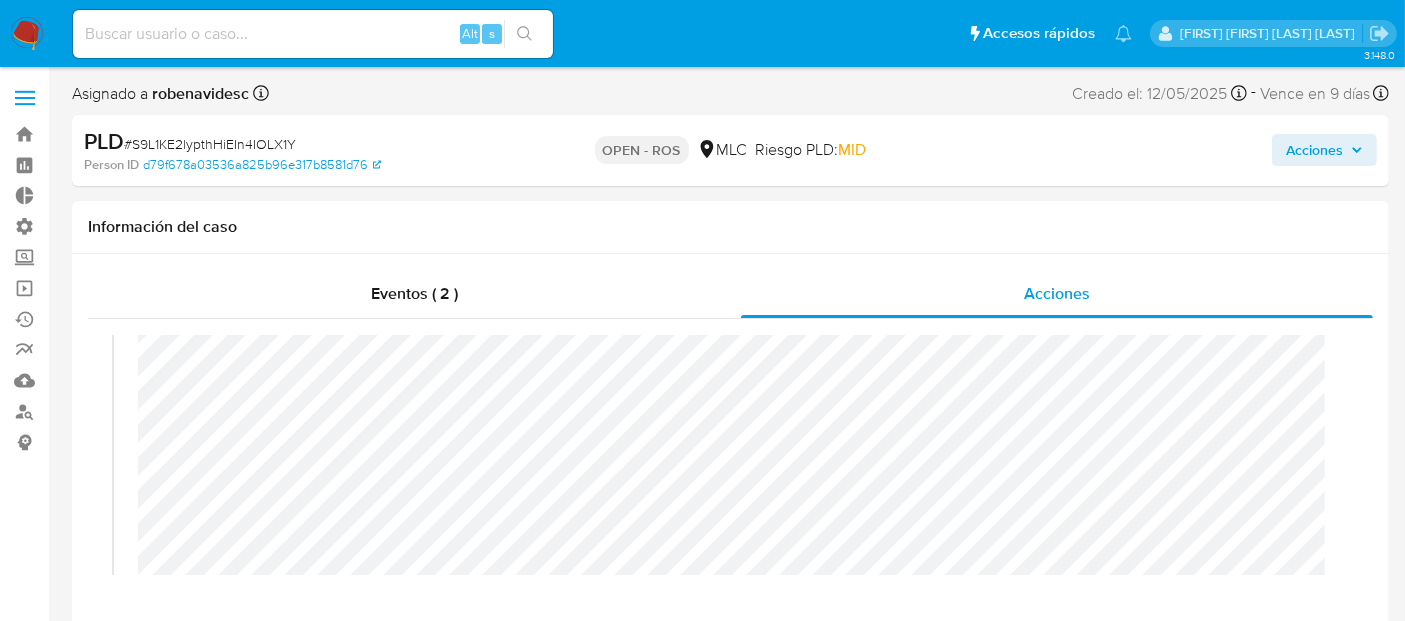 click on "Acciones" at bounding box center [1314, 150] 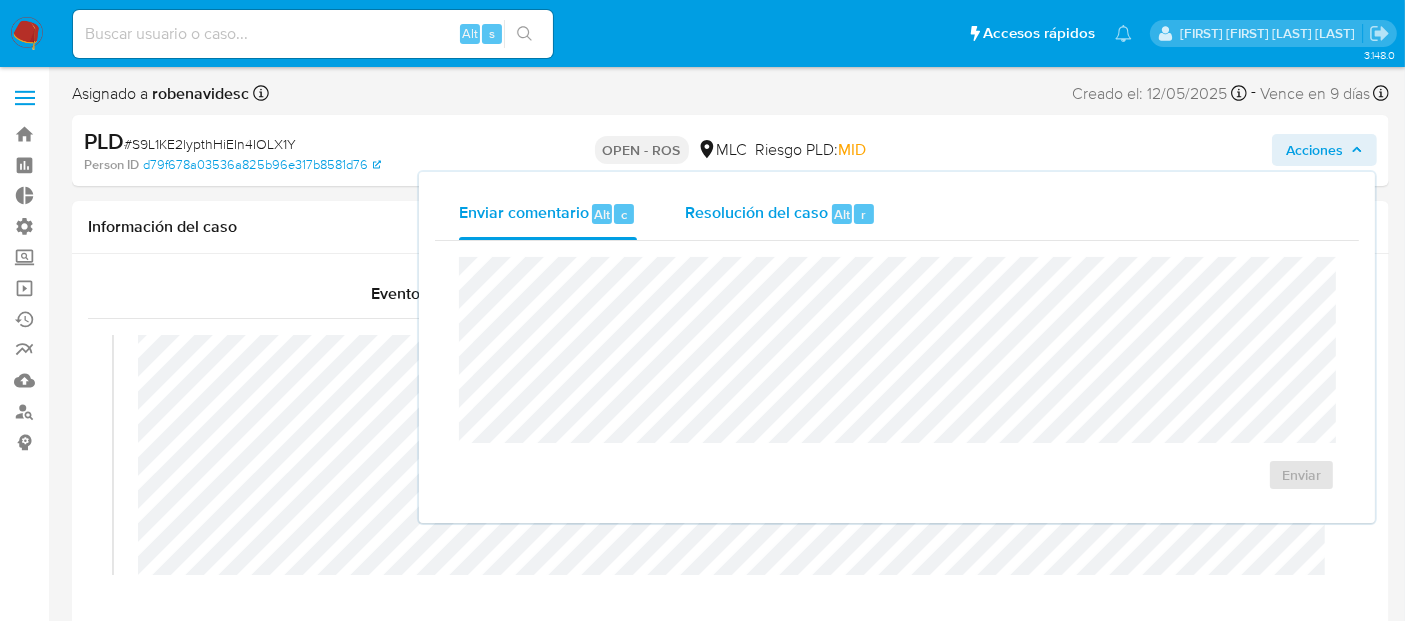 click on "Resolución del caso" at bounding box center [756, 213] 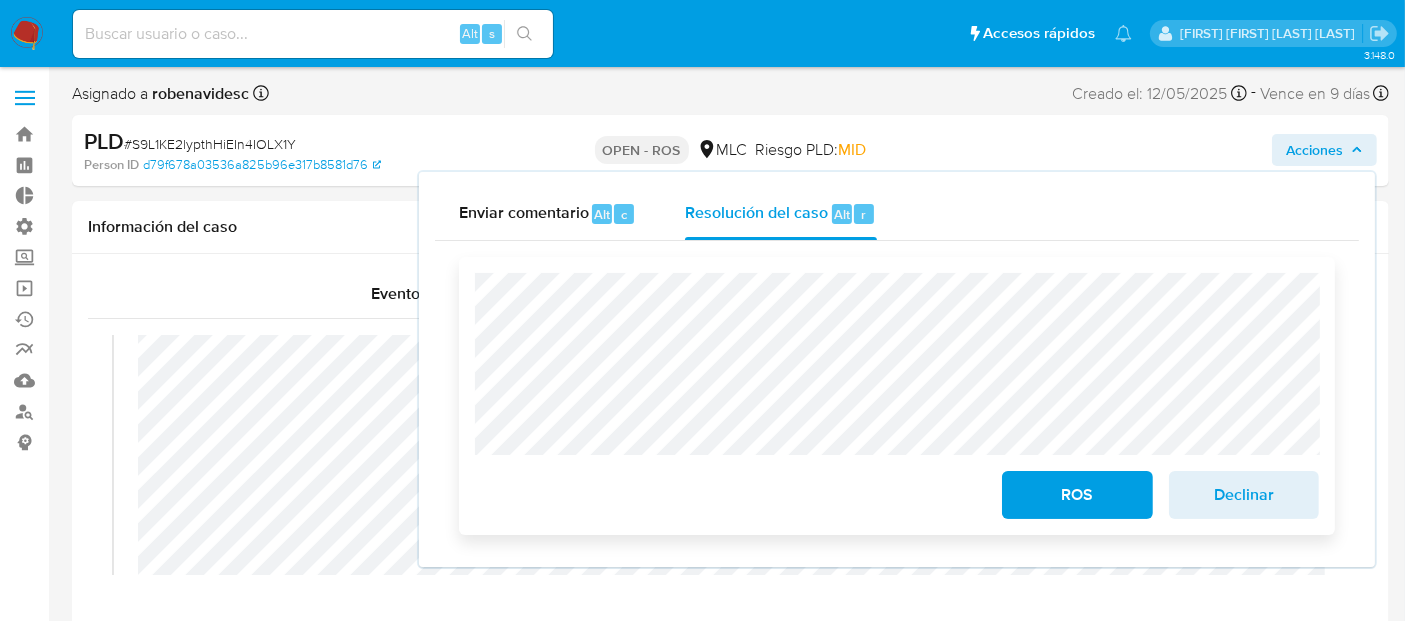 click on "ROS Declinar" at bounding box center [897, 396] 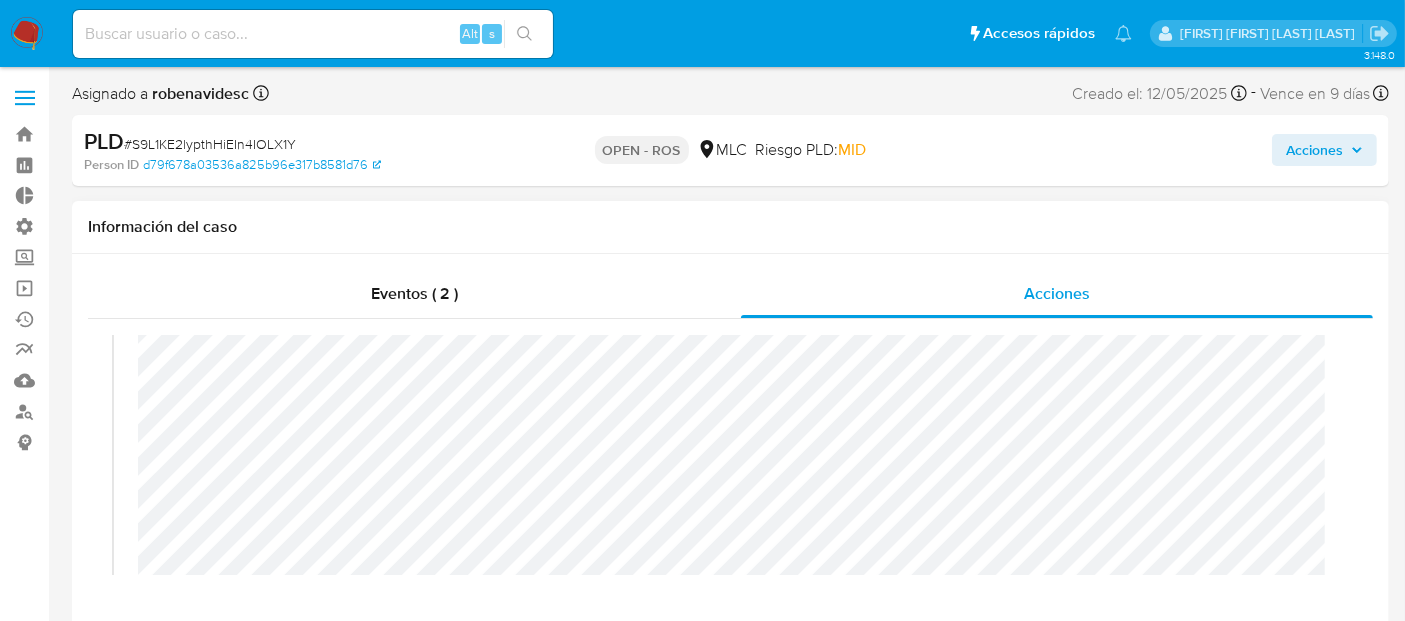 scroll, scrollTop: 0, scrollLeft: 0, axis: both 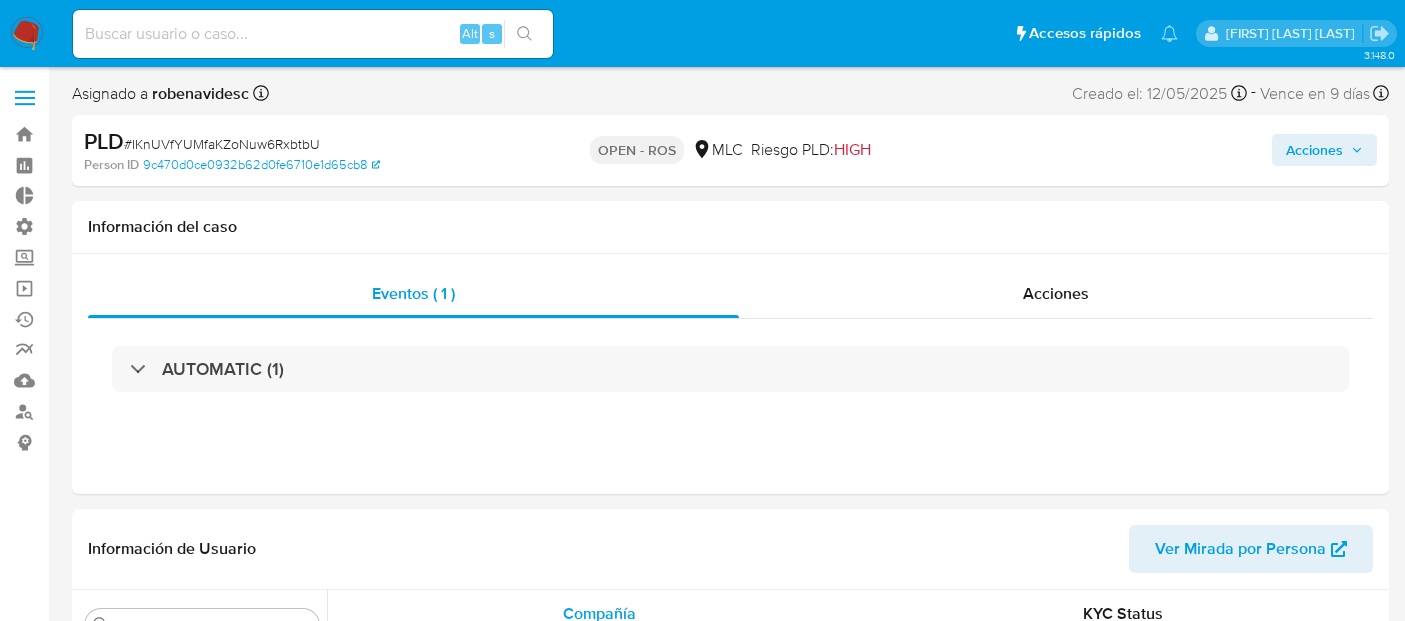 select on "10" 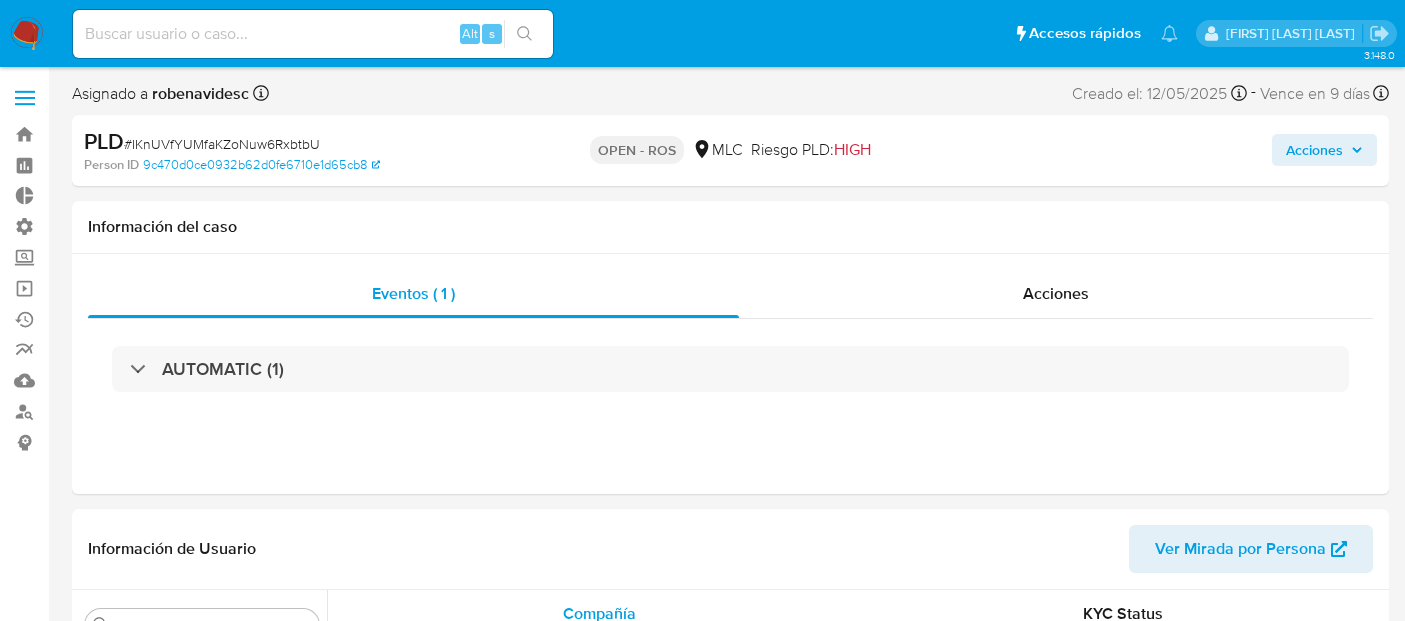 scroll, scrollTop: 0, scrollLeft: 0, axis: both 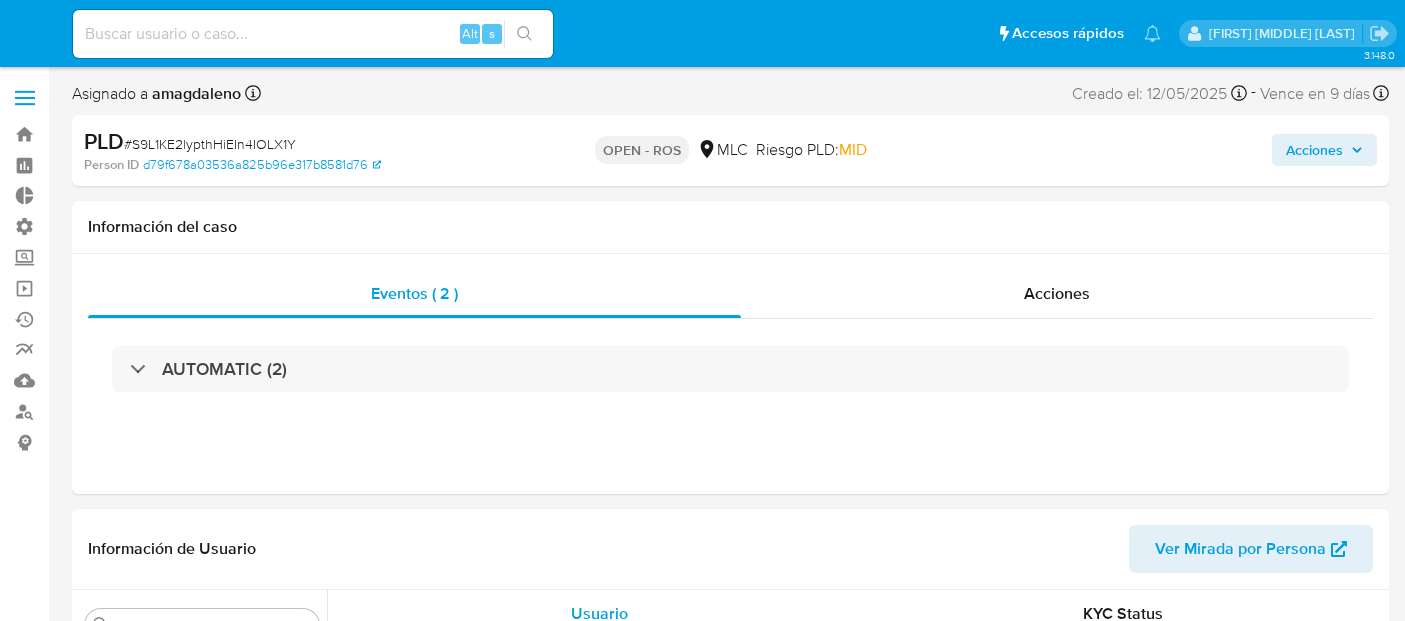 select on "10" 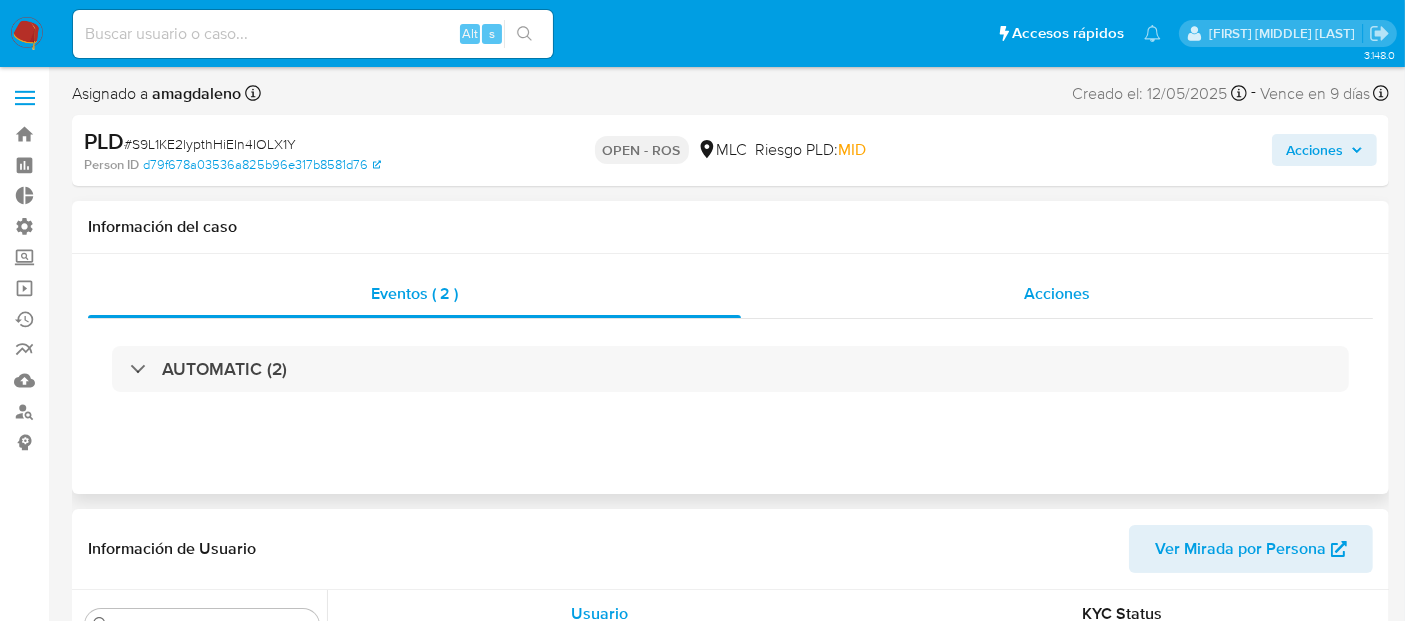 scroll, scrollTop: 796, scrollLeft: 0, axis: vertical 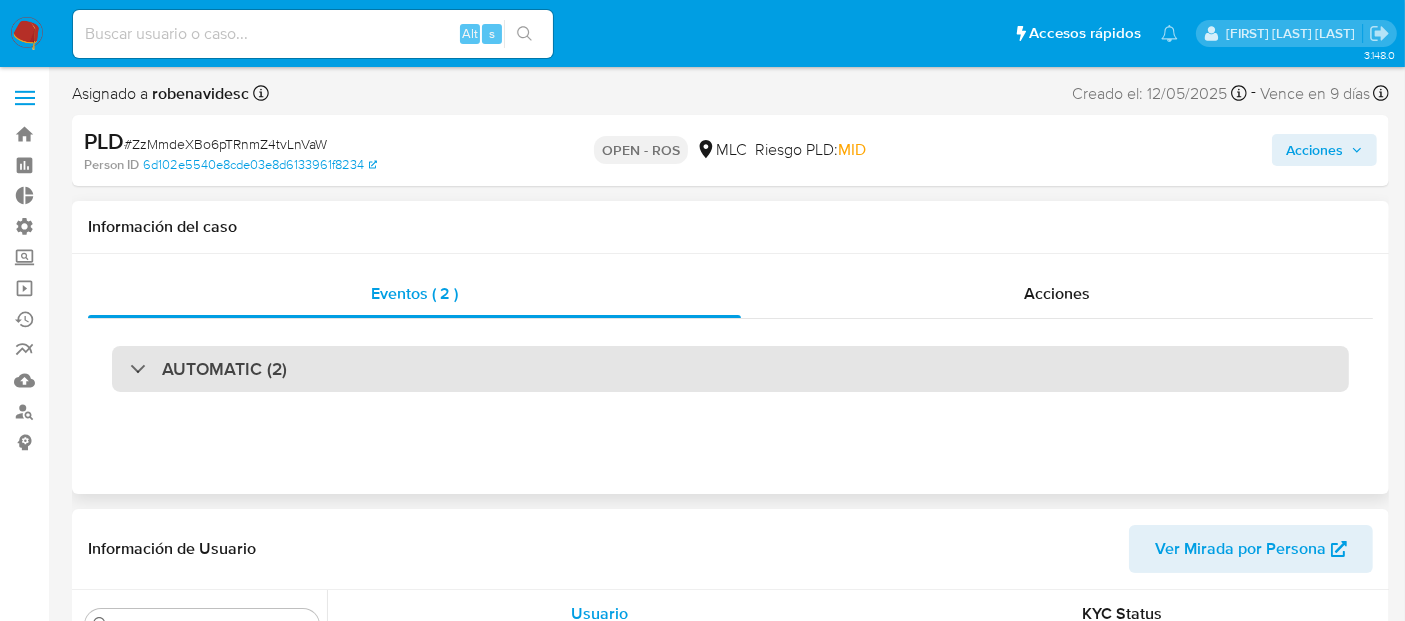 click on "AUTOMATIC (2)" at bounding box center [730, 369] 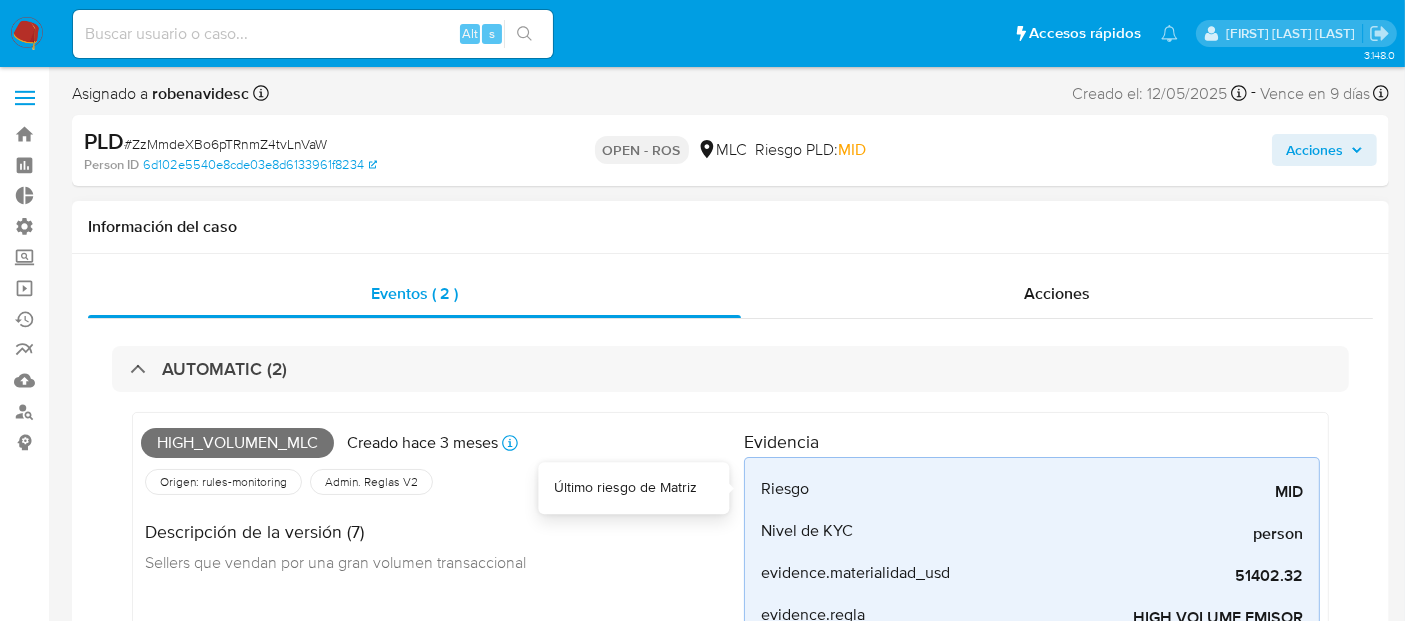 select on "10" 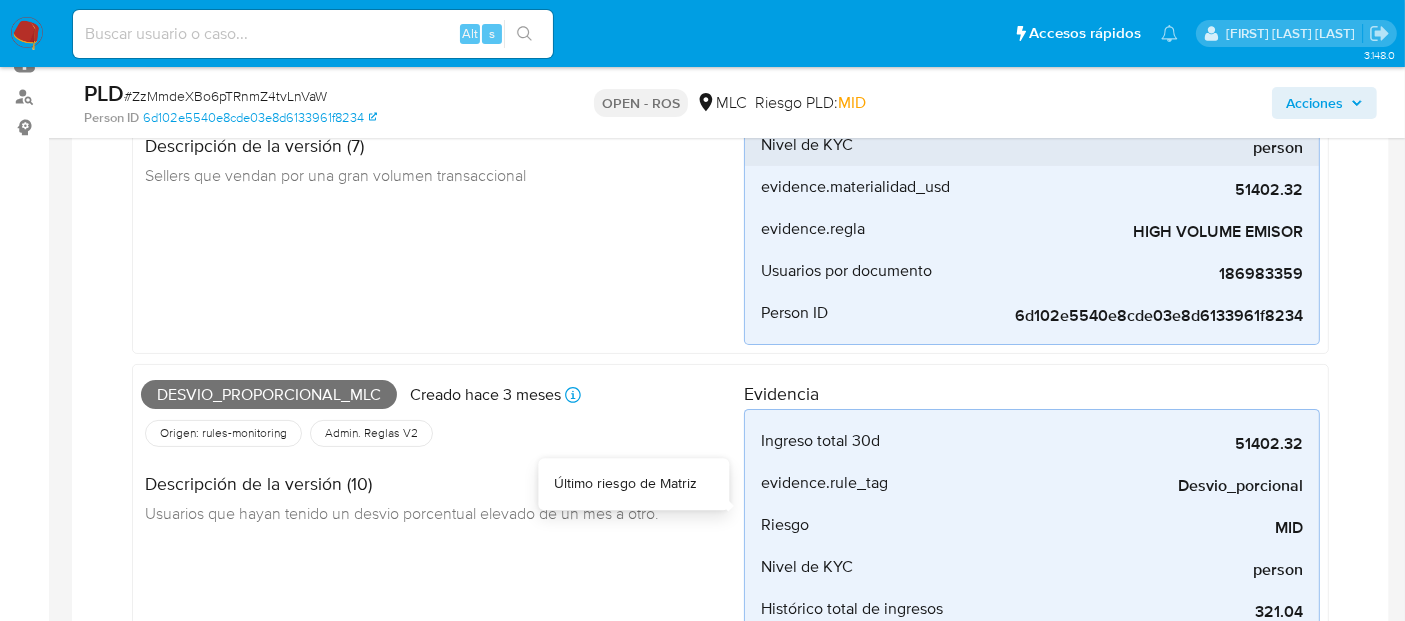scroll, scrollTop: 0, scrollLeft: 0, axis: both 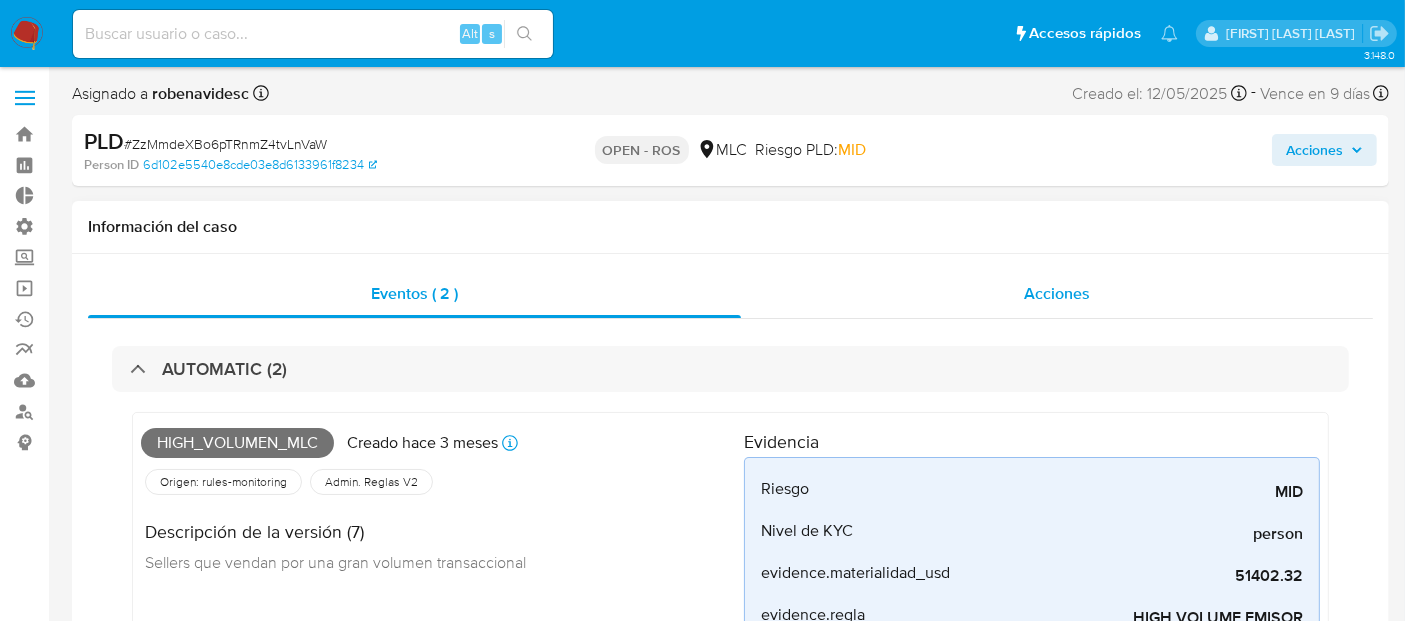 click on "Acciones" at bounding box center (1057, 294) 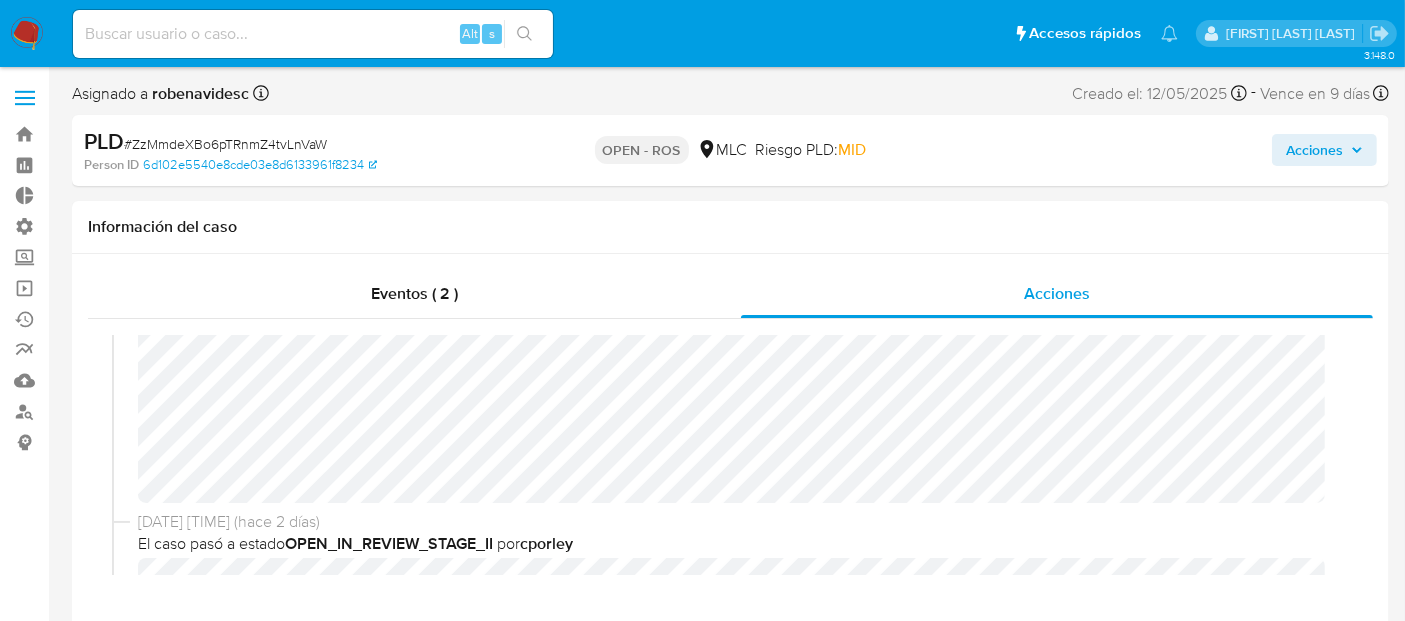 scroll, scrollTop: 275, scrollLeft: 0, axis: vertical 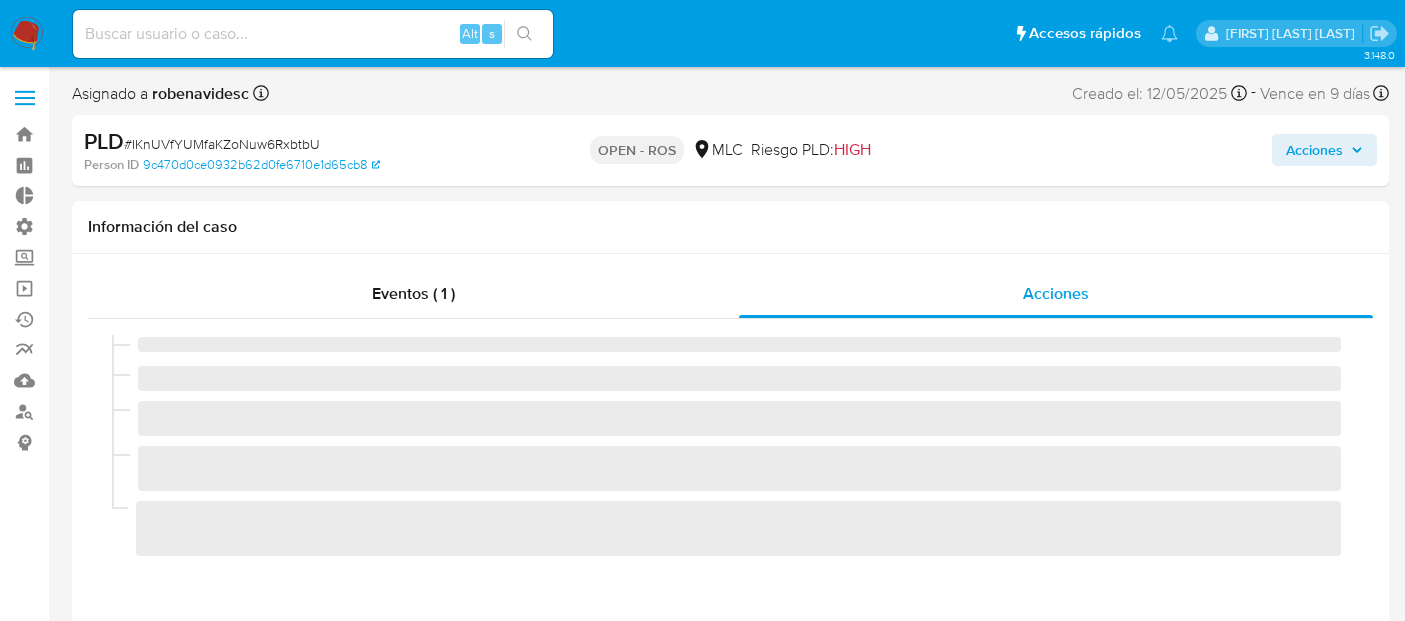 select on "10" 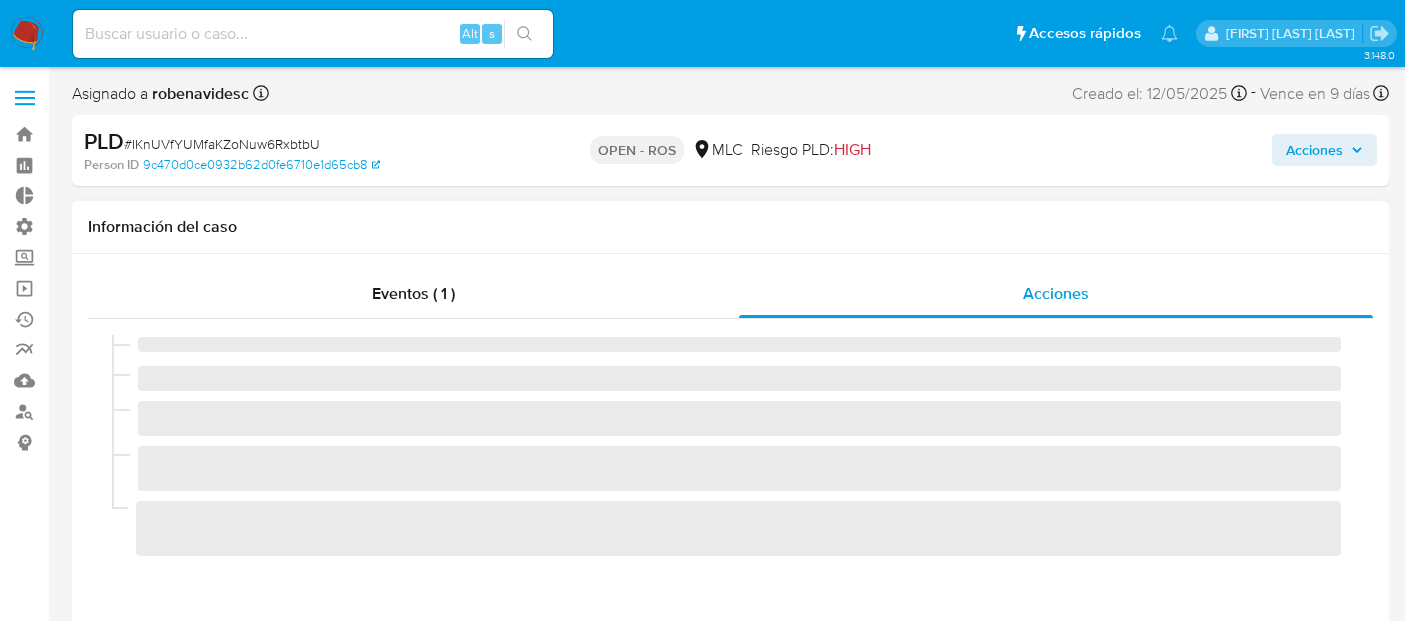 scroll, scrollTop: 0, scrollLeft: 0, axis: both 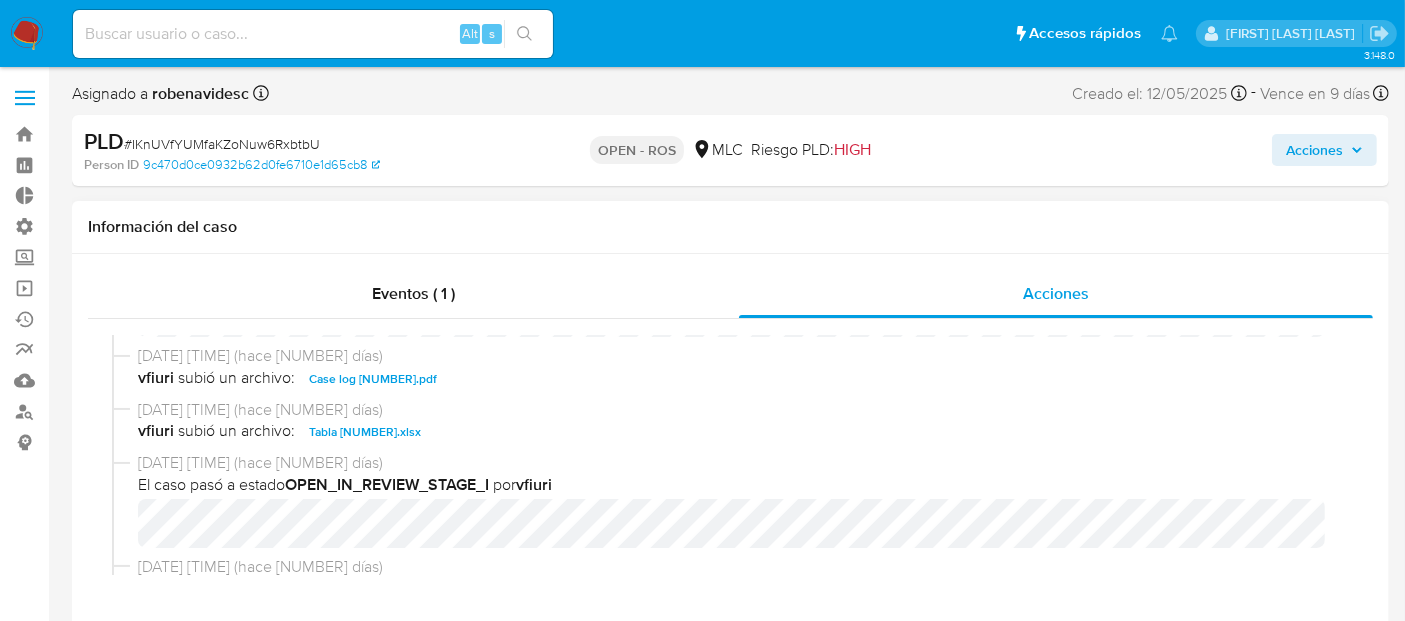 click on "Case log [NUMBER].pdf" at bounding box center (373, 379) 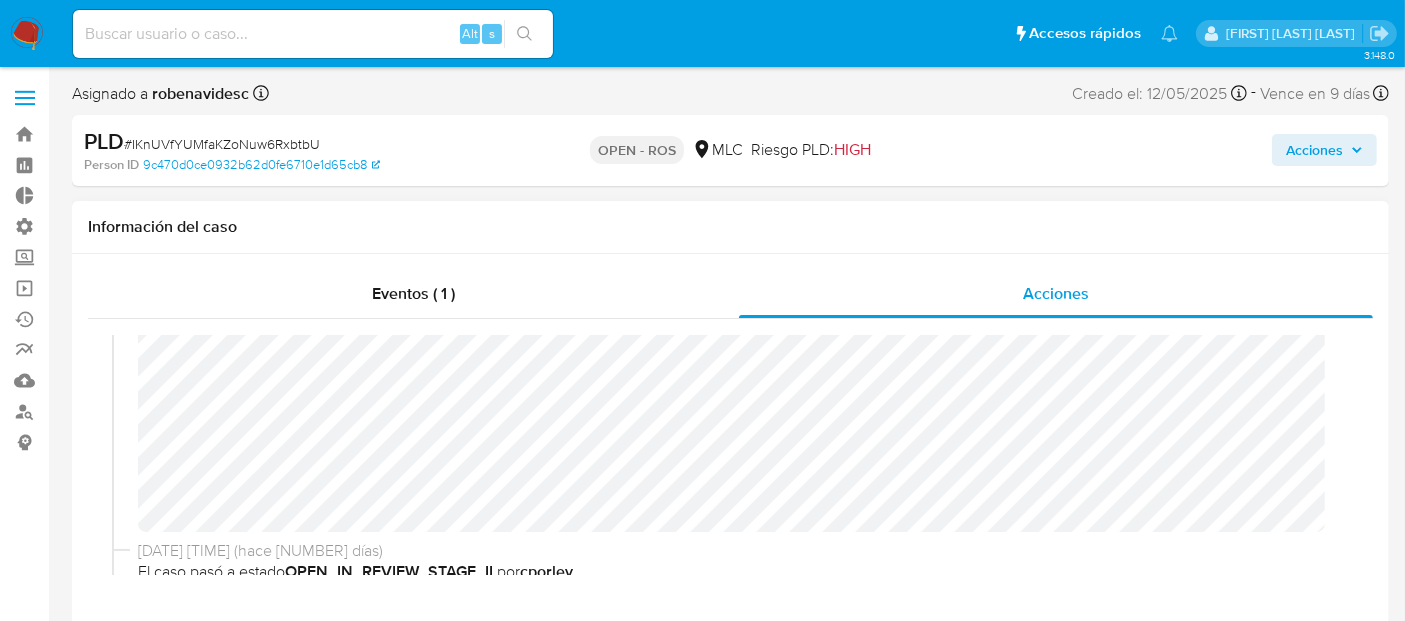 scroll, scrollTop: 237, scrollLeft: 0, axis: vertical 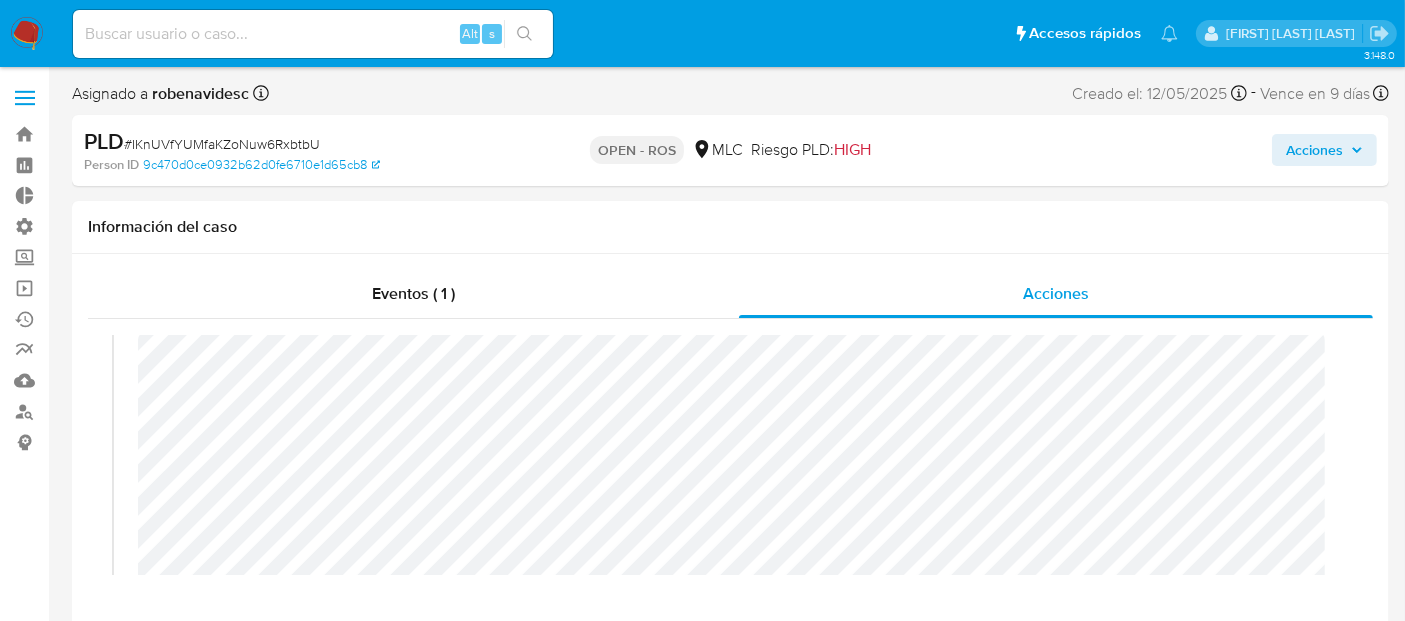click on "[NUMBER] Asignado a   [PERSON]   Asignado el: [DATE] [TIME] Creado el: [DATE]   Creado el: [DATE] [TIME] - Vence en [NUMBER] días   Vence el [DATE] [TIME] PLD # [ID] Person ID [ID] [STATUS]  MLC Riesgo PLD:  HIGH Acciones Información del caso Eventos ( [NUMBER] ) Acciones [DATE] [TIME] (hace [NUMBER] días) El caso pasó a estado  OPEN_ROS      por  [PERSON] [DATE] [TIME] (hace [NUMBER] días) El caso pasó a estado  OPEN_IN_REVIEW_STAGE_II      por  [PERSON] [DATE] [TIME] (hace [NUMBER] días) El caso fue asignado a  [PERSON]  por  [PERSON] [DATE] [TIME] (hace [NUMBER] días) El caso pasó a estado  STANDBY_ROI_PROPOSAL      por  [PERSON] [DATE] [TIME] (hace [NUMBER] días) [PERSON]  subió un archivo: Case log [NUMBER].pdf [DATE] [TIME] (hace [NUMBER] días) [PERSON]  subió un archivo: Tabla [NUMBER].xlsx [DATE] [TIME] (hace [NUMBER] días) El caso pasó a estado  OPEN_IN_REVIEW_STAGE_I      por  [PERSON] [DATE] [TIME] (hace [NUMBER] días) El caso fue asignado a  [PERSON]  por  [PERSON]" at bounding box center (702, 2129) 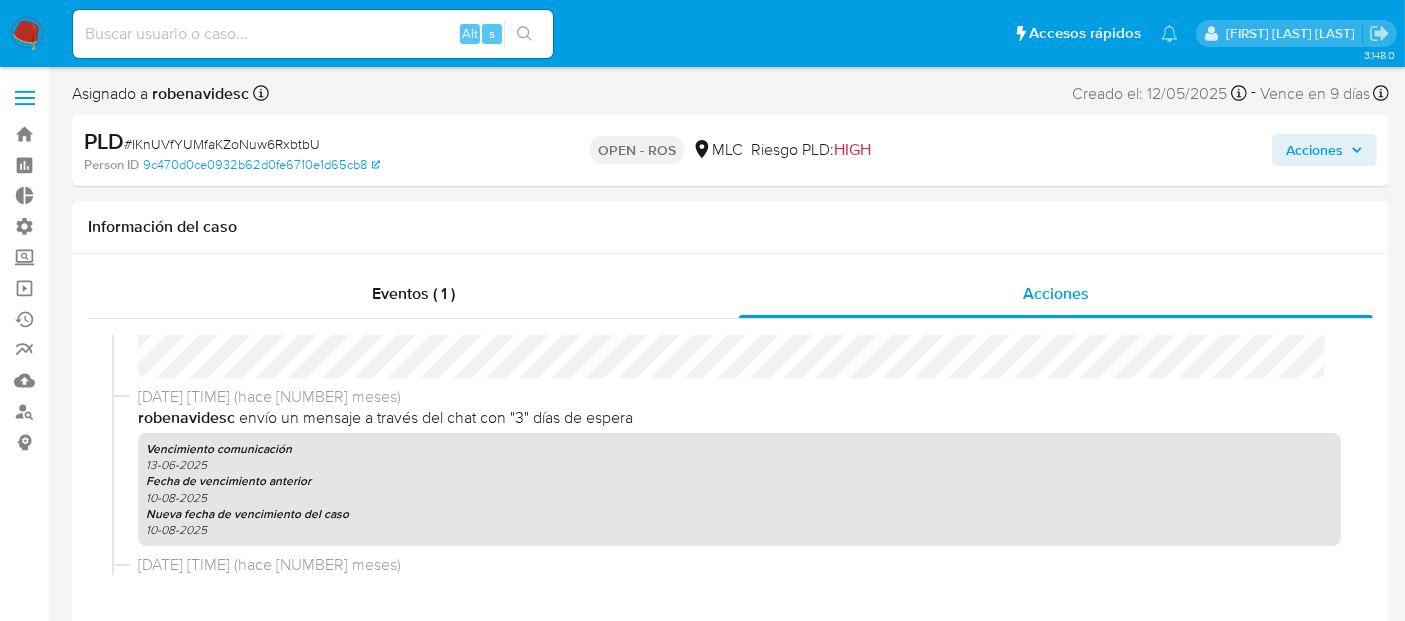 scroll, scrollTop: 1511, scrollLeft: 0, axis: vertical 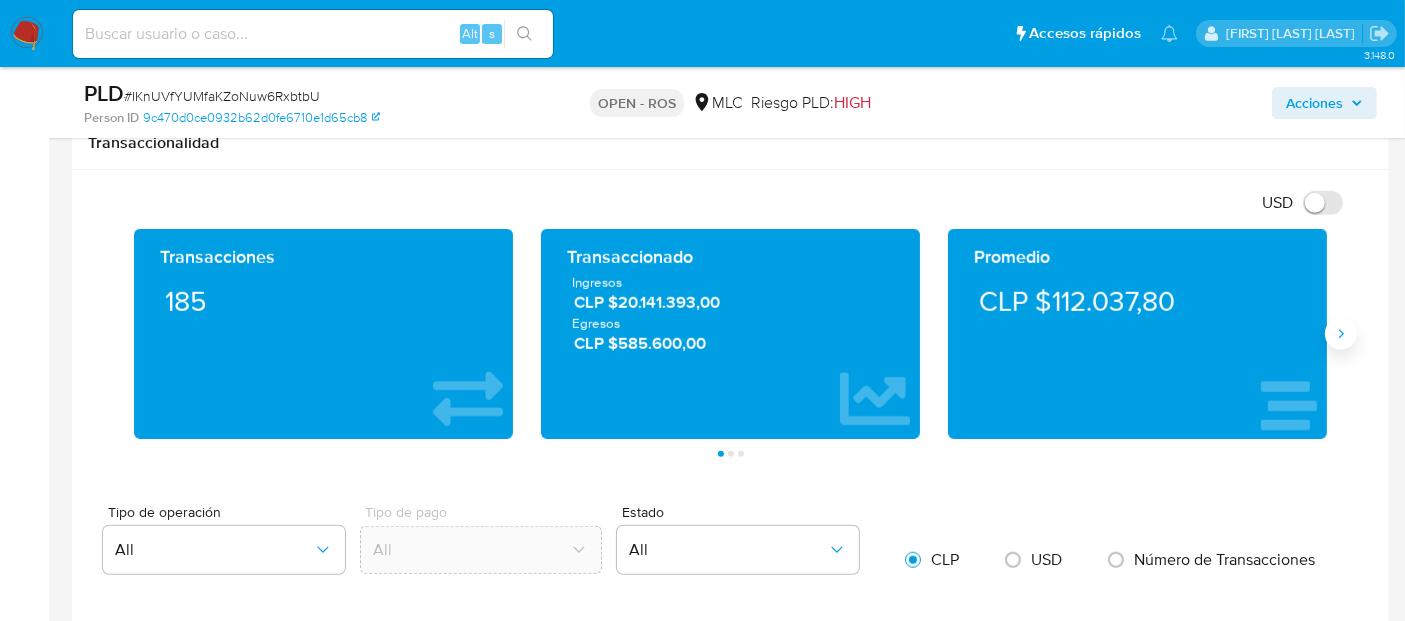 click at bounding box center (1341, 334) 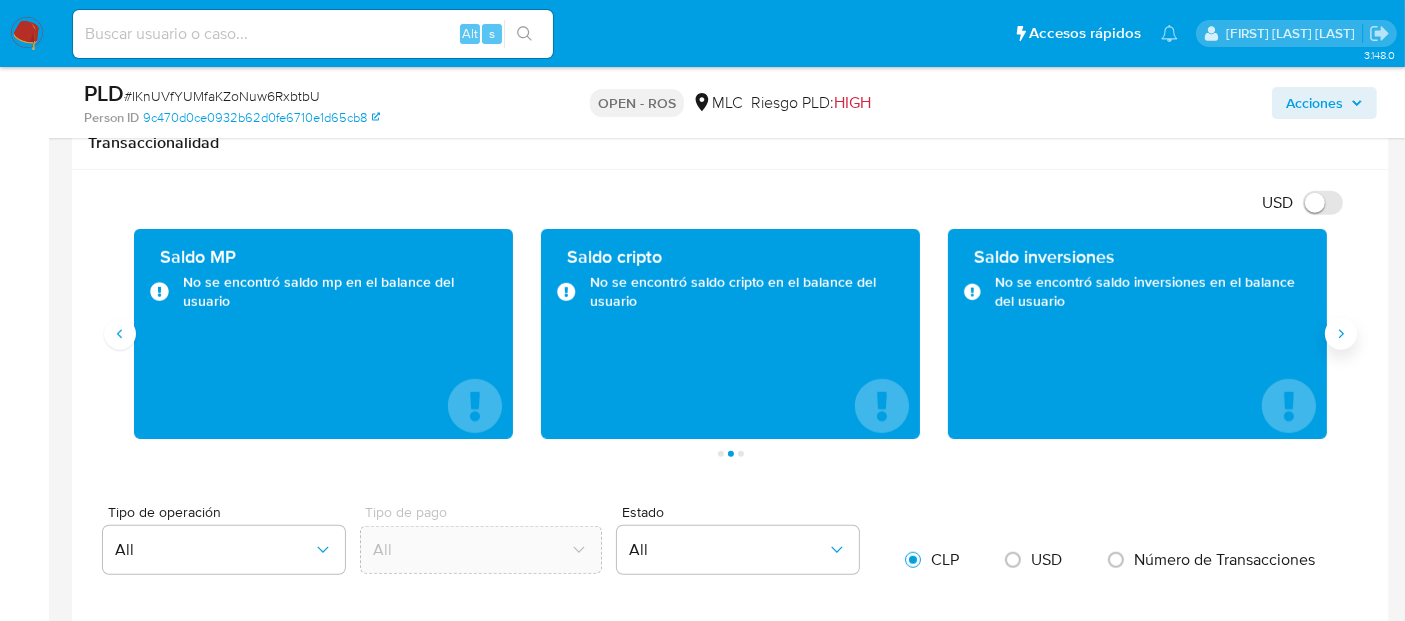 click at bounding box center [1341, 334] 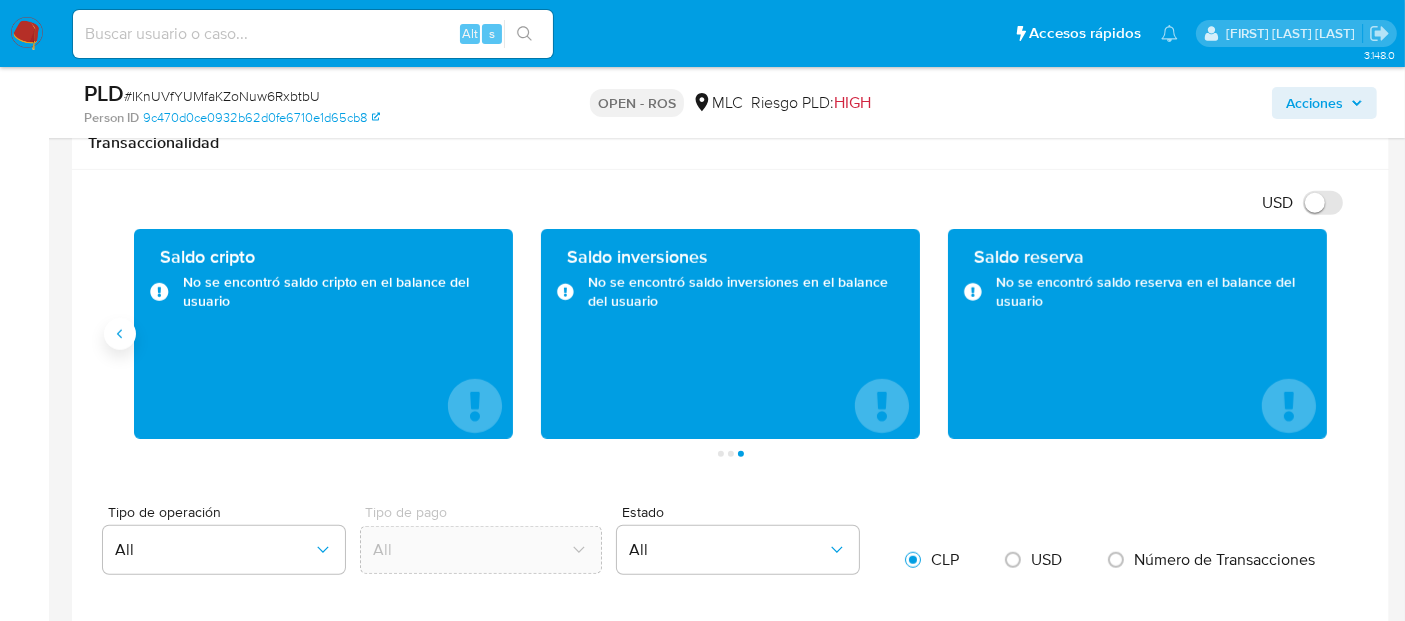 click 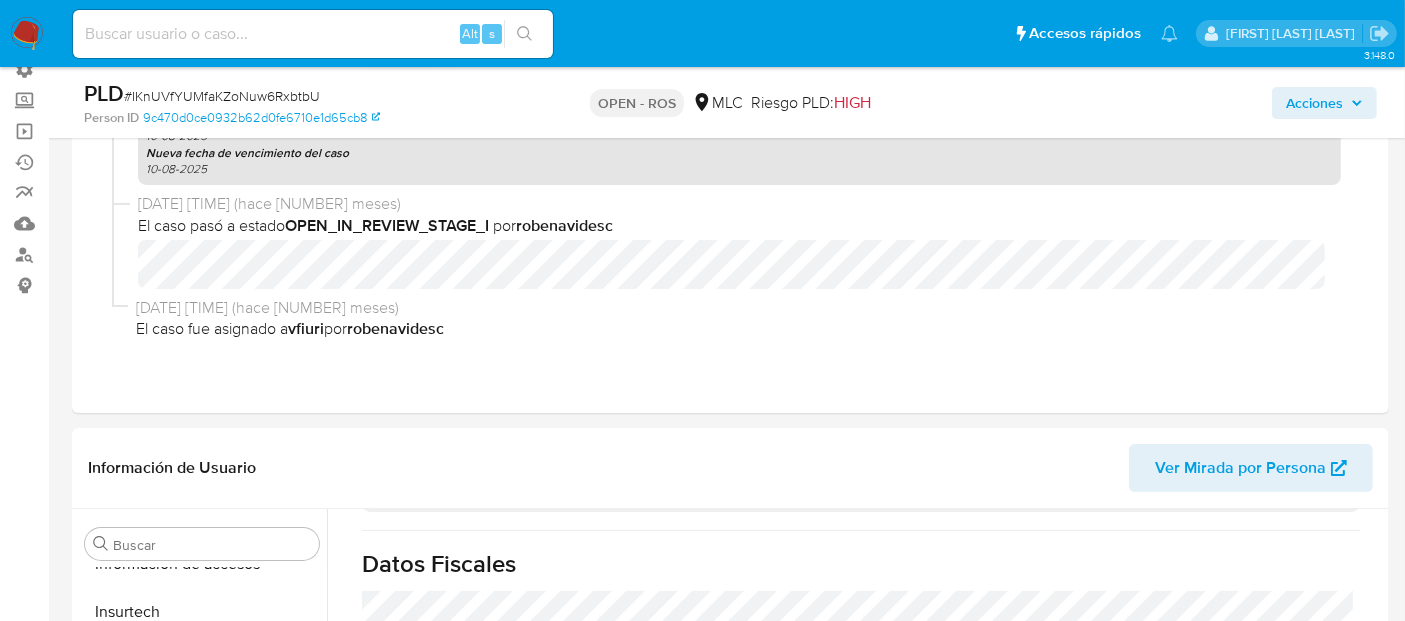 scroll, scrollTop: 4, scrollLeft: 0, axis: vertical 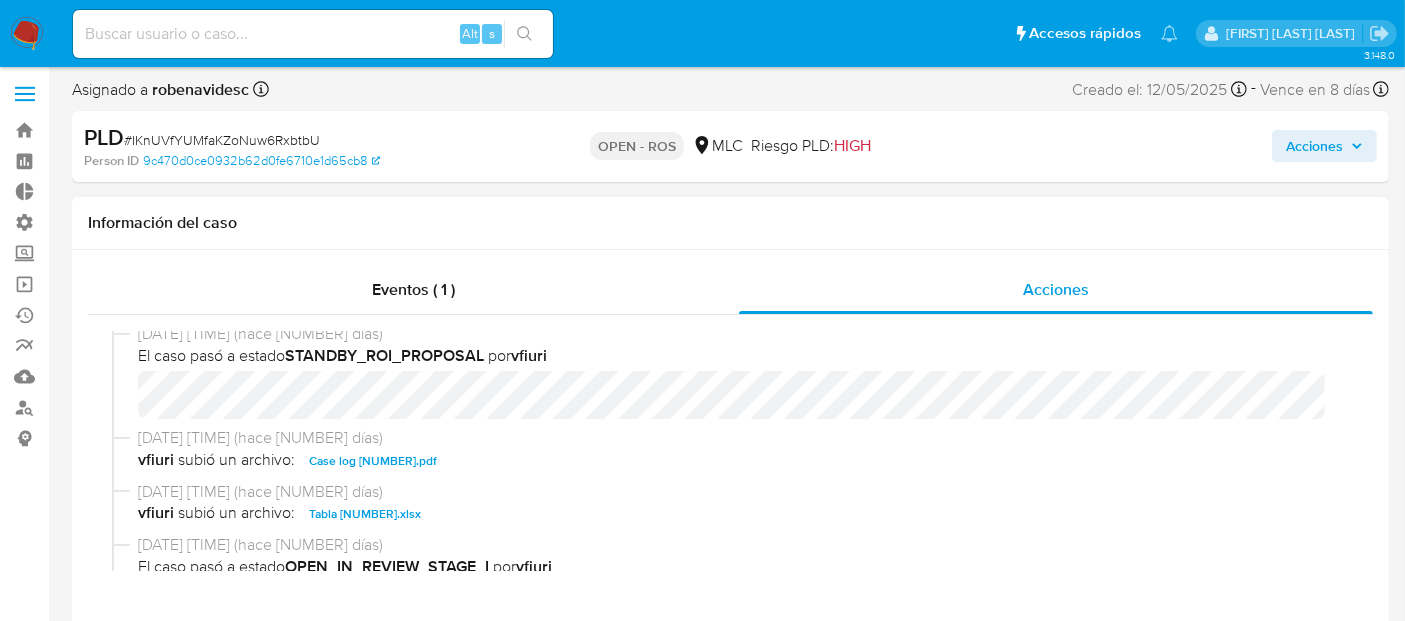 click on "Case log 2351458313.pdf" at bounding box center (373, 461) 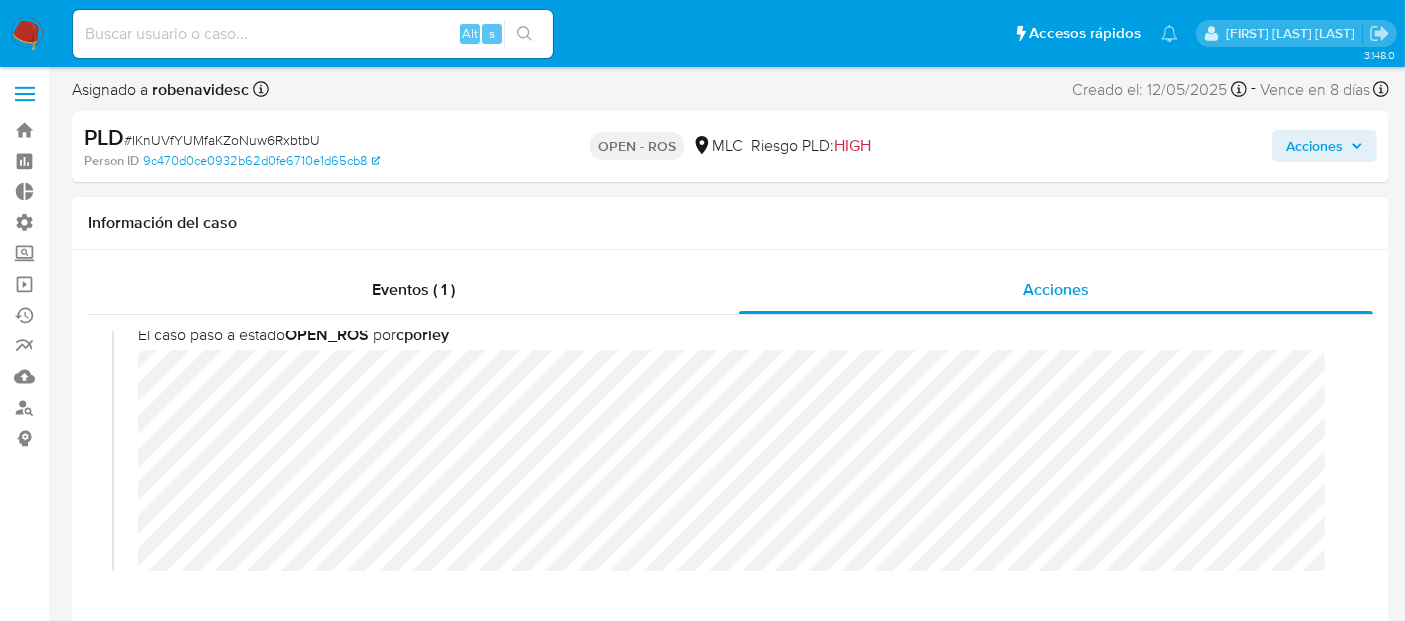 scroll, scrollTop: 26, scrollLeft: 0, axis: vertical 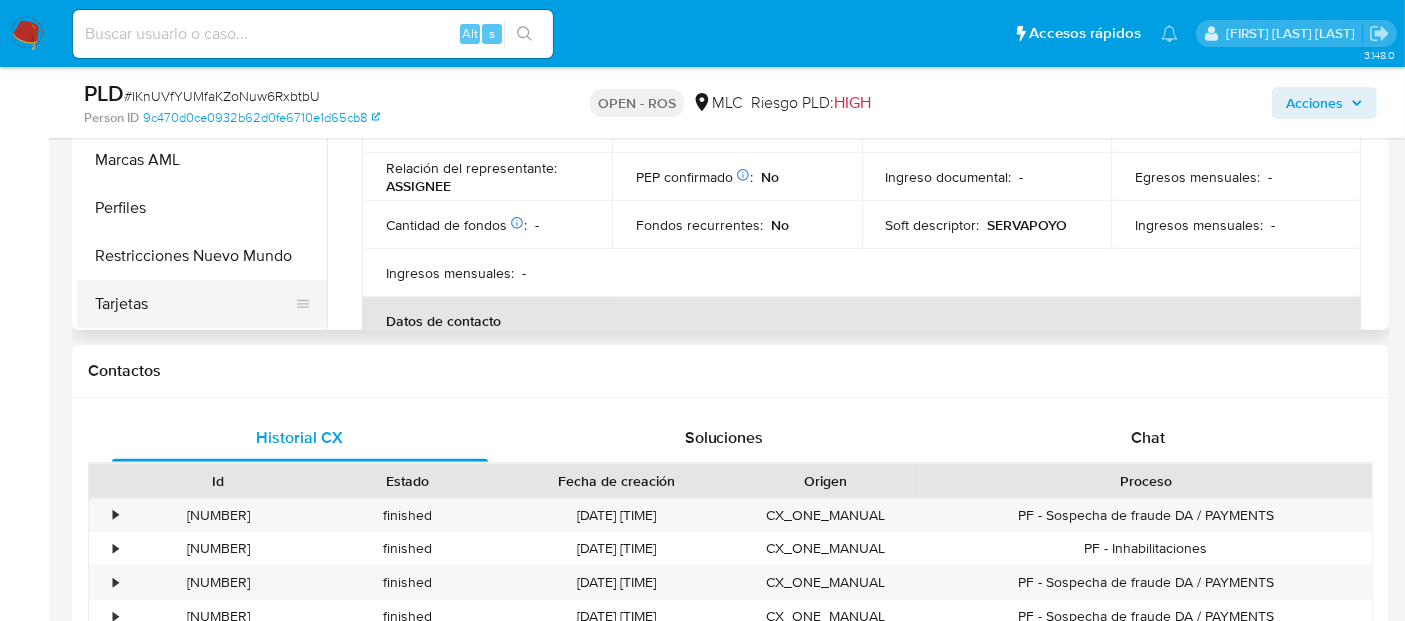 click on "Tarjetas" at bounding box center (194, 304) 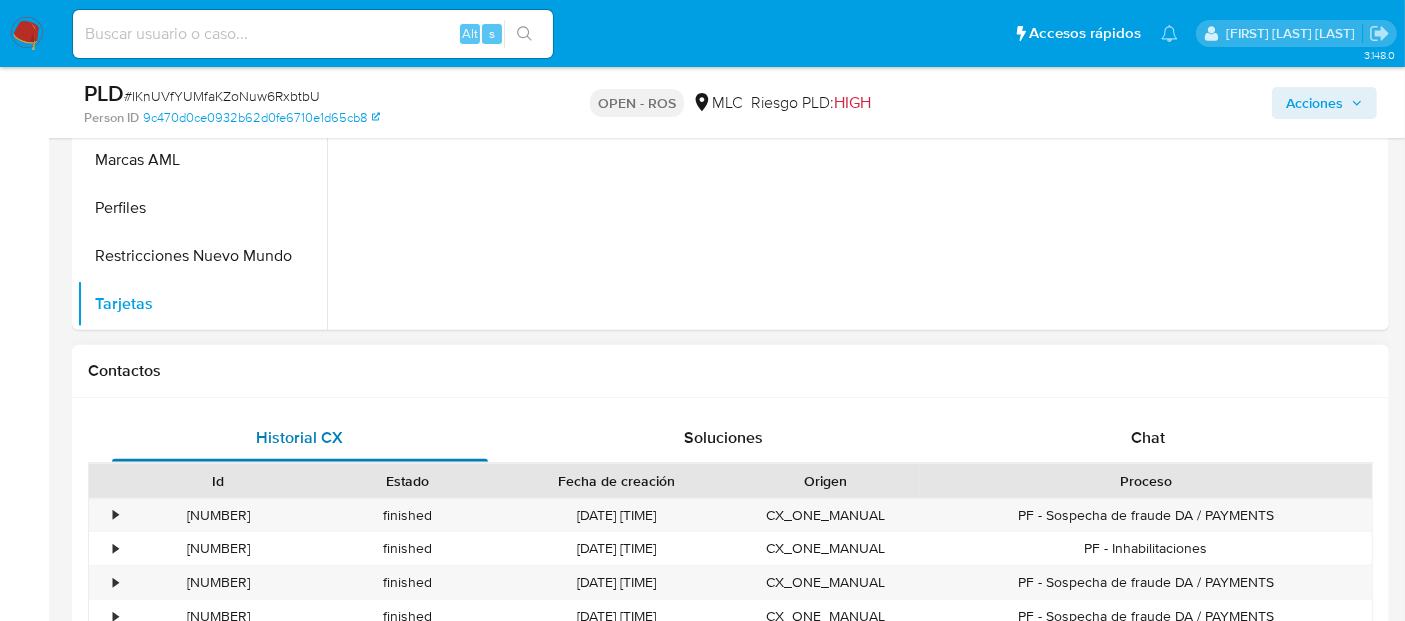 scroll, scrollTop: 796, scrollLeft: 0, axis: vertical 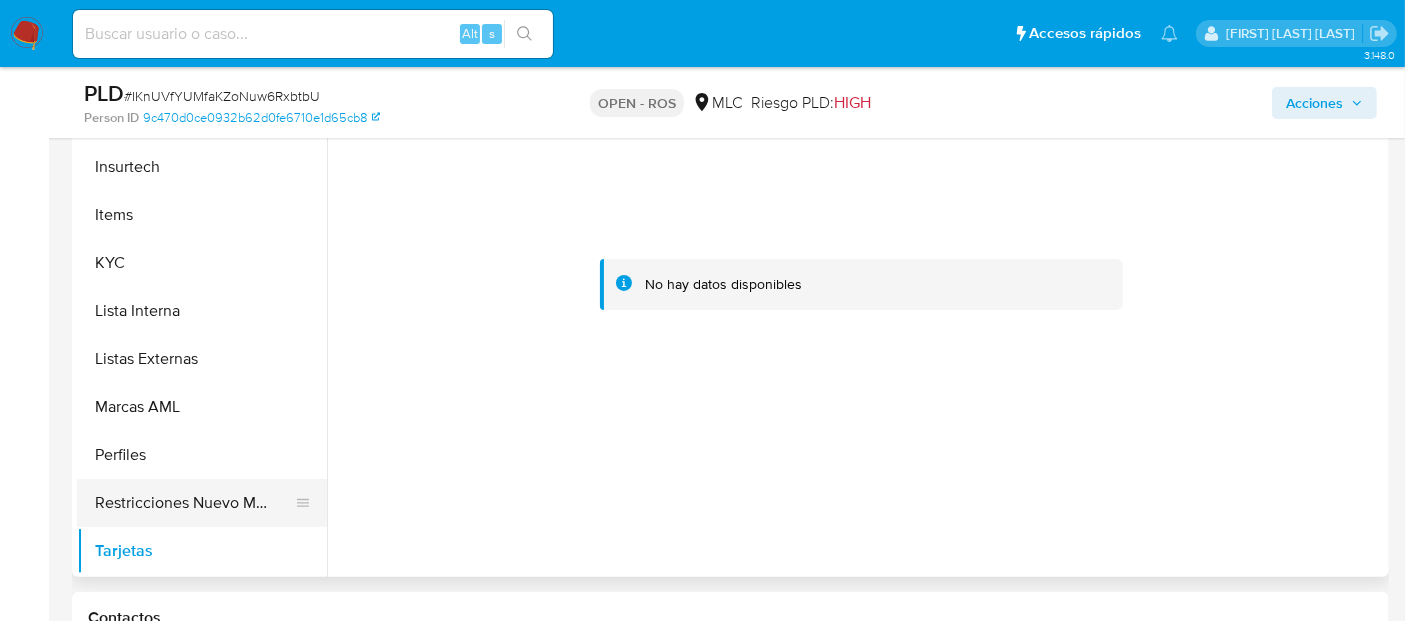 click on "Restricciones Nuevo Mundo" at bounding box center [194, 503] 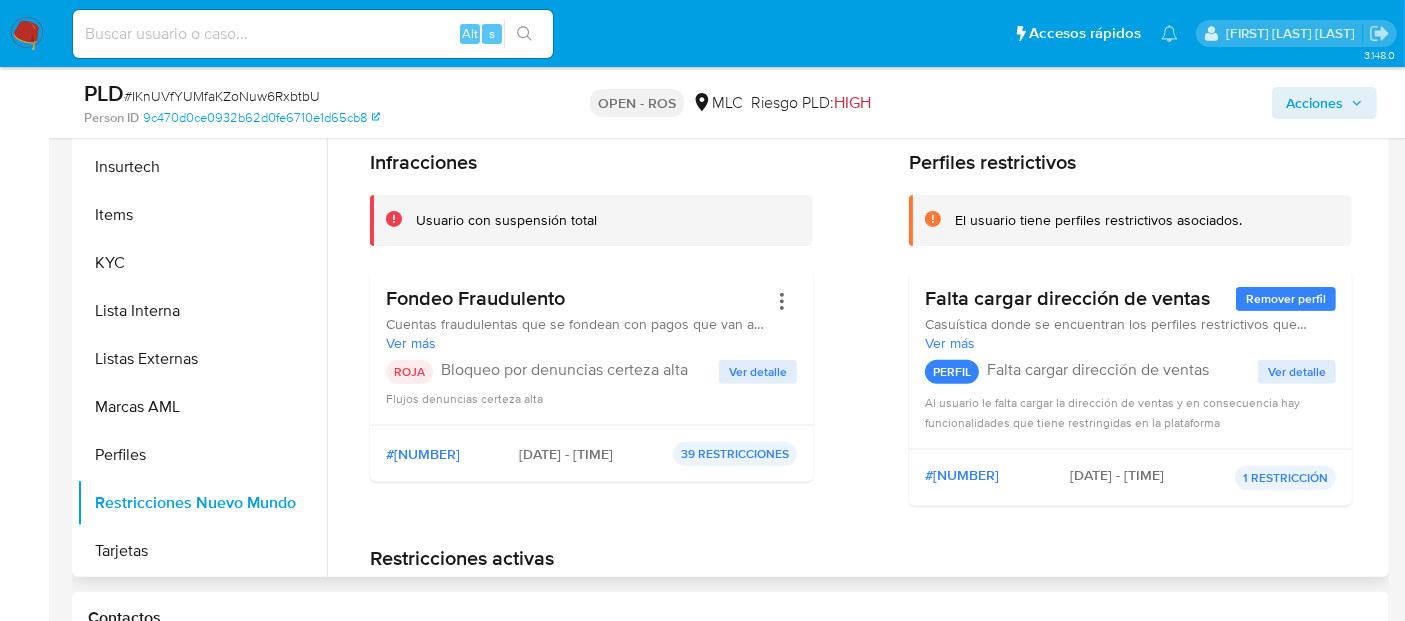scroll, scrollTop: 796, scrollLeft: 0, axis: vertical 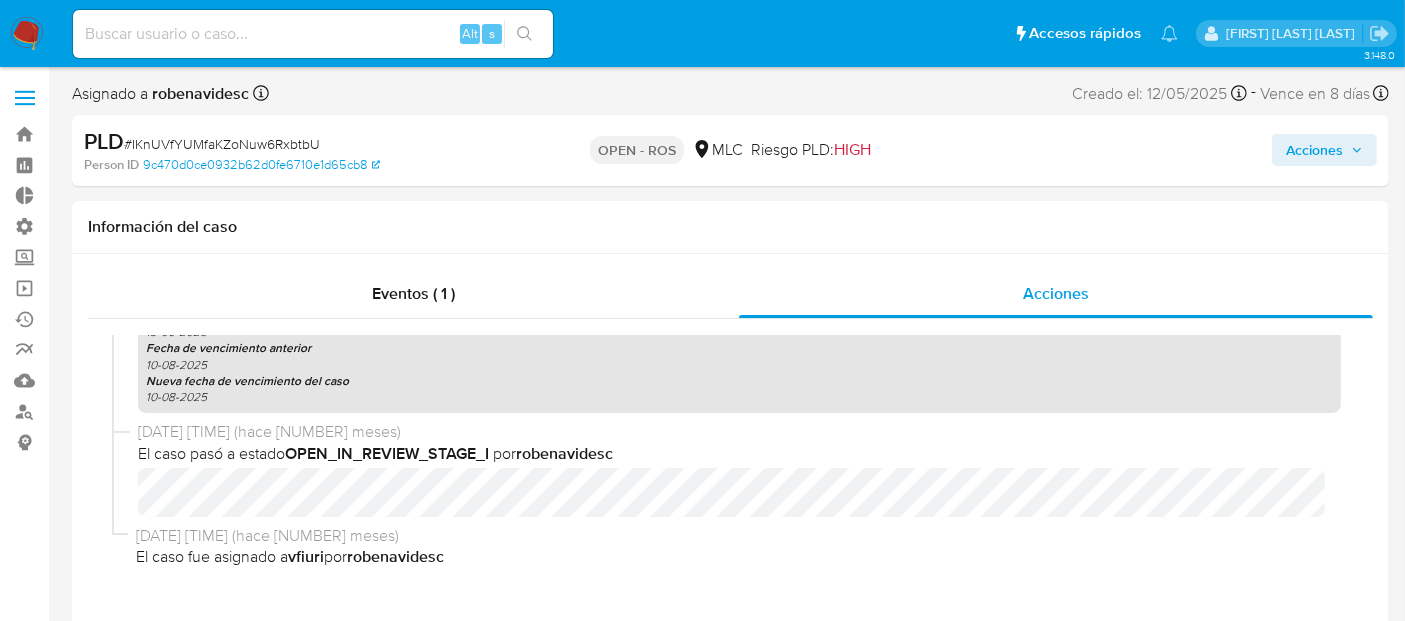click on "Acciones" at bounding box center [1164, 150] 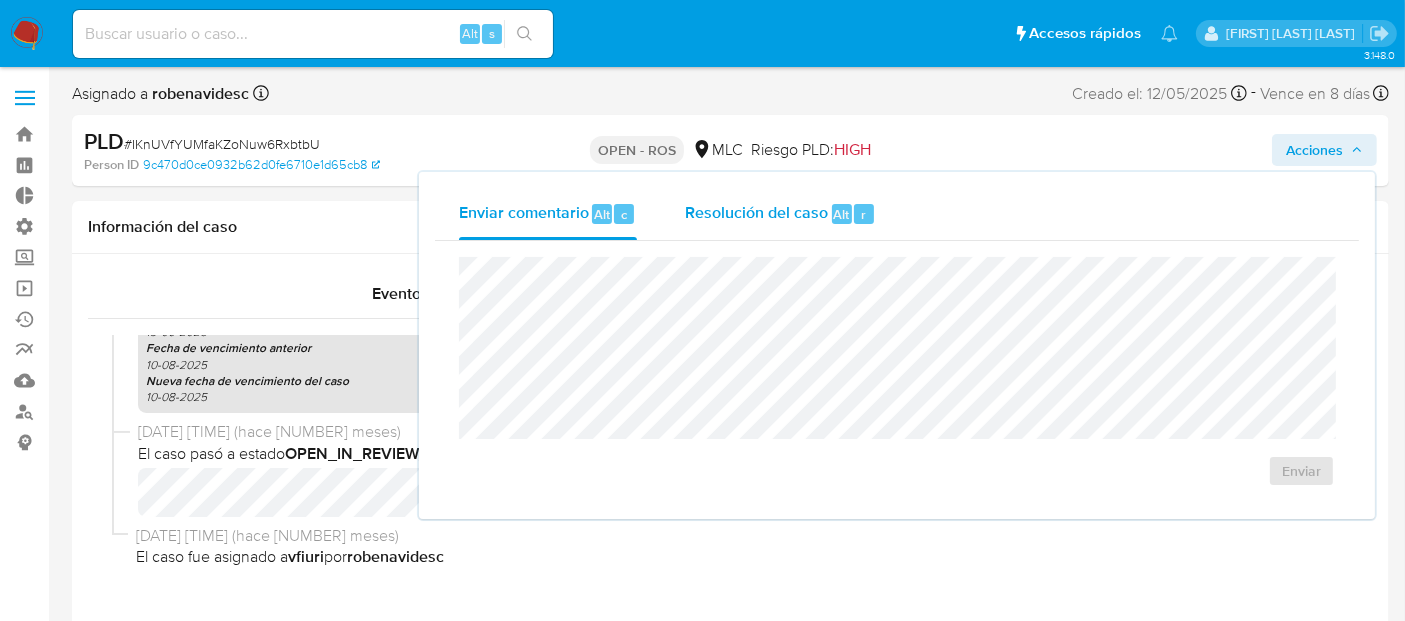 click on "Resolución del caso Alt r" at bounding box center [780, 214] 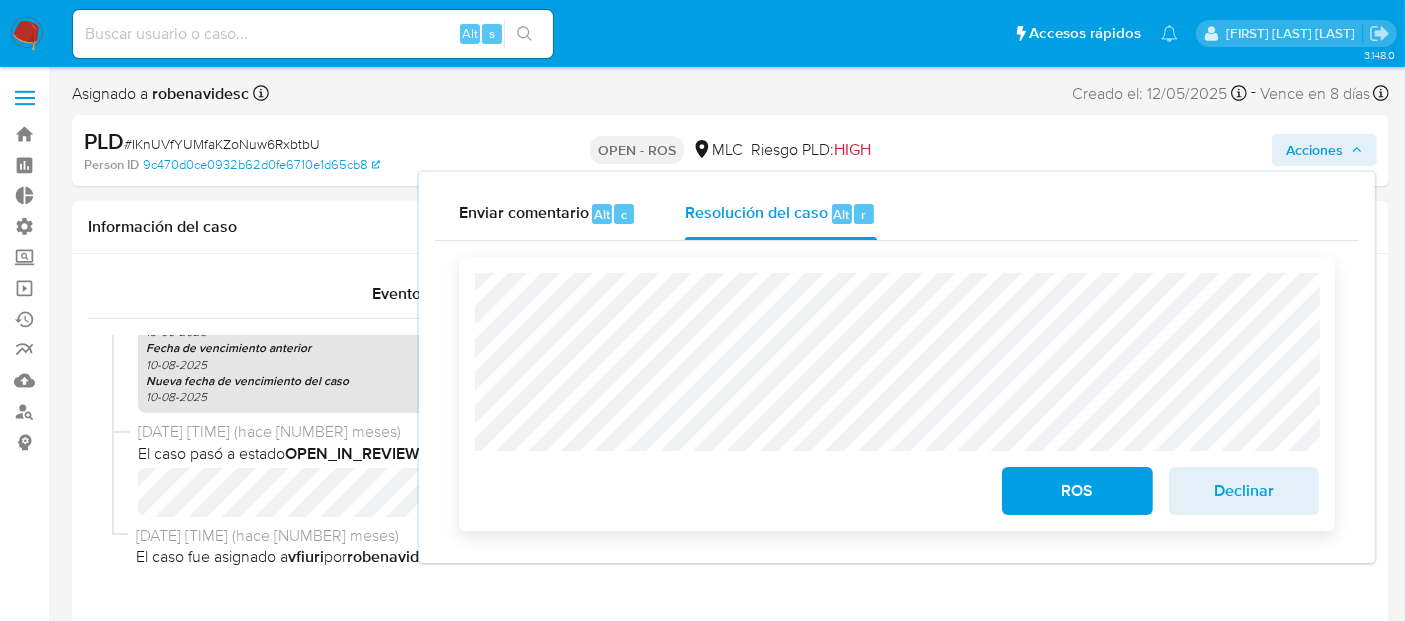 click on "ROS" at bounding box center [1077, 491] 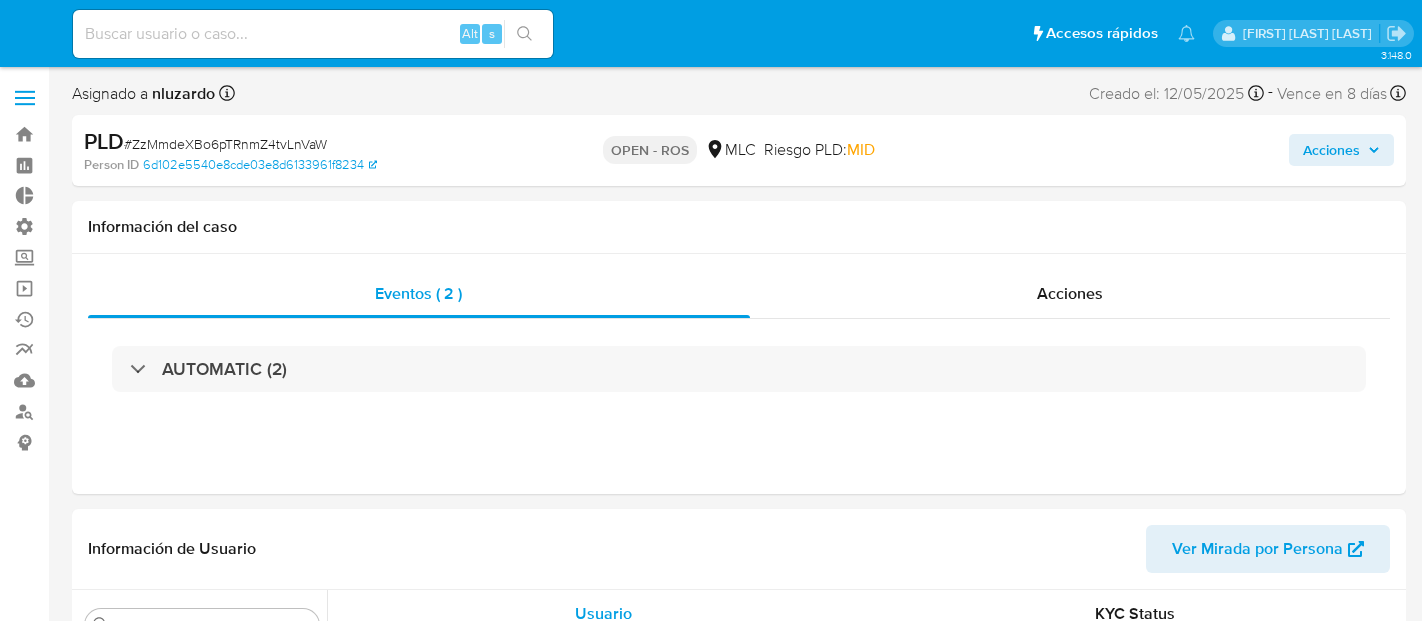 select on "10" 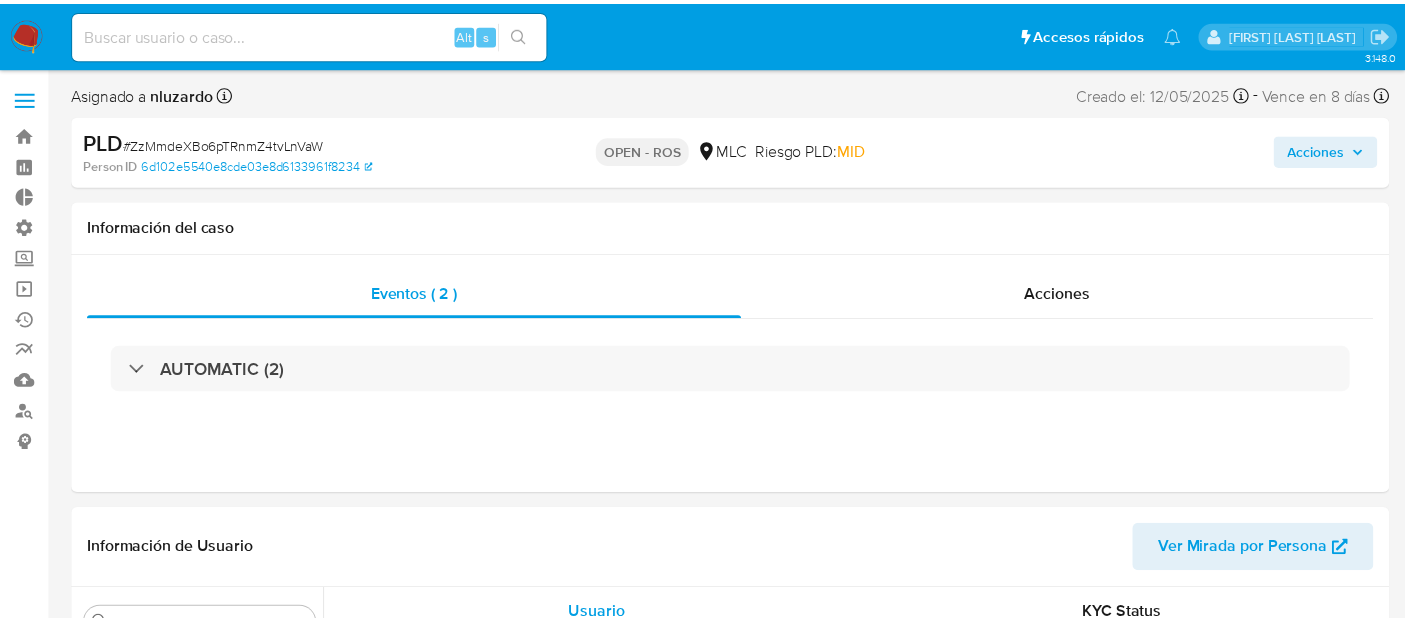 scroll, scrollTop: 0, scrollLeft: 0, axis: both 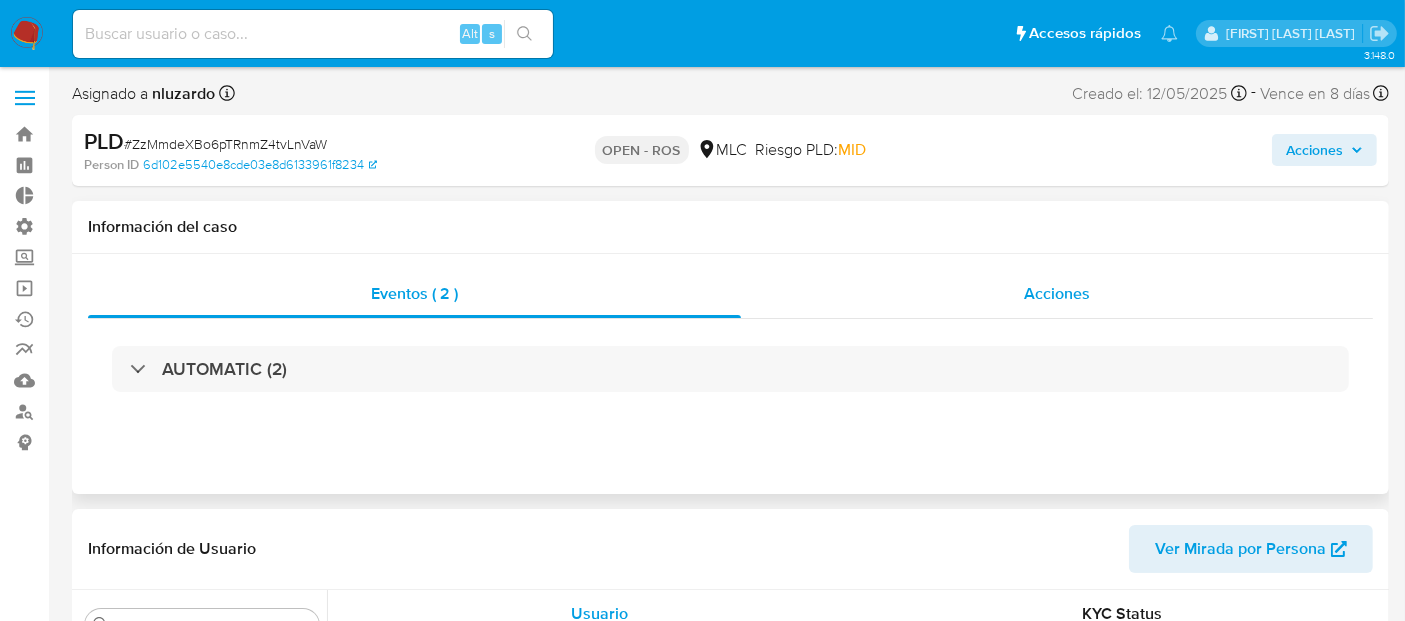 click on "Acciones" at bounding box center (1057, 294) 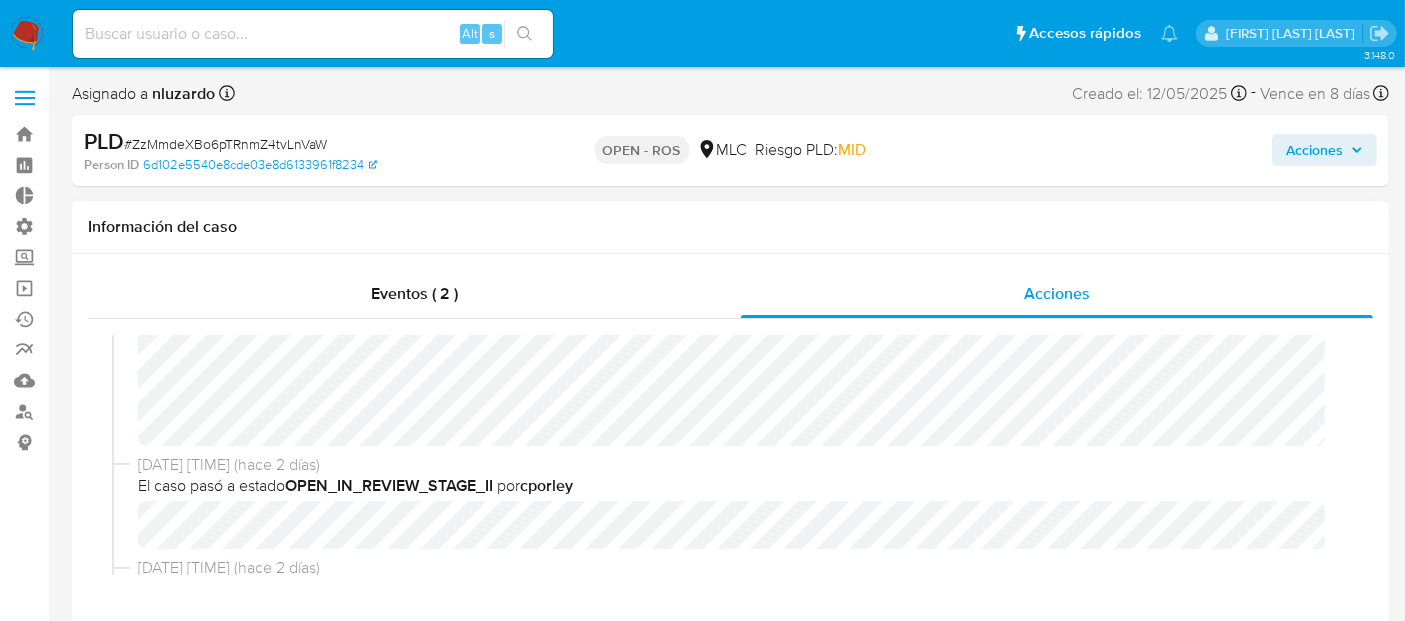 scroll, scrollTop: 480, scrollLeft: 0, axis: vertical 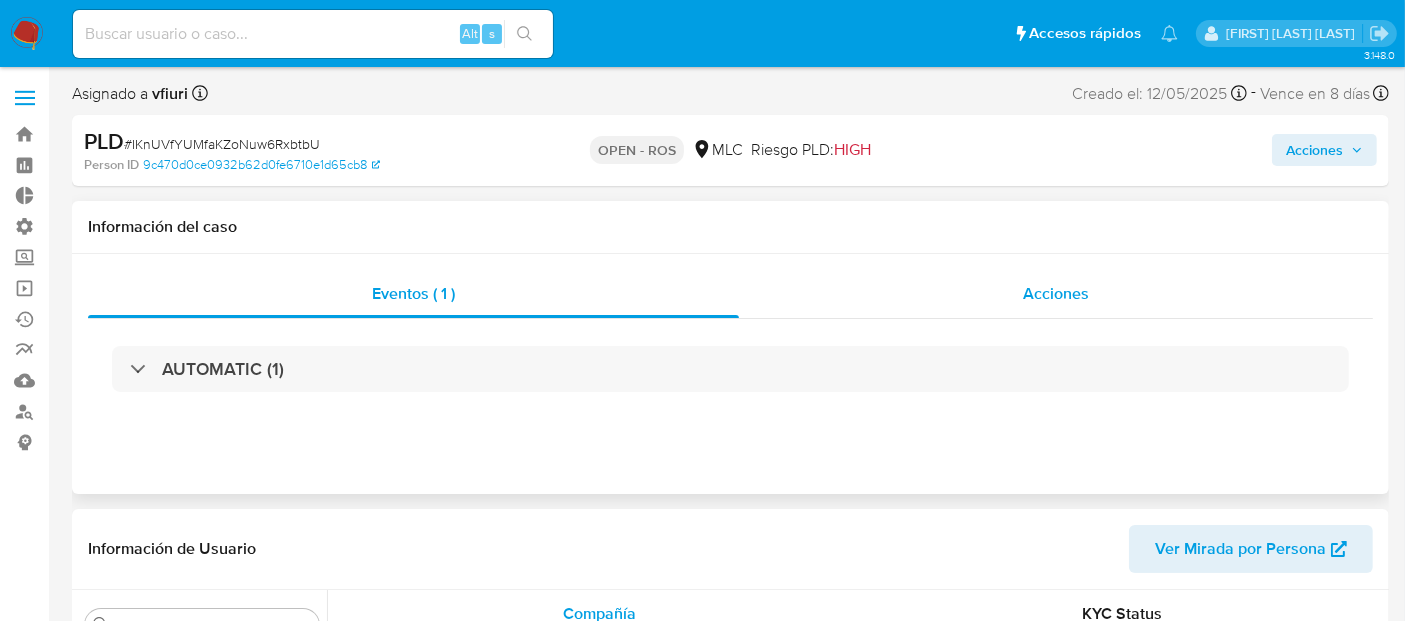 click on "Acciones" at bounding box center (1056, 293) 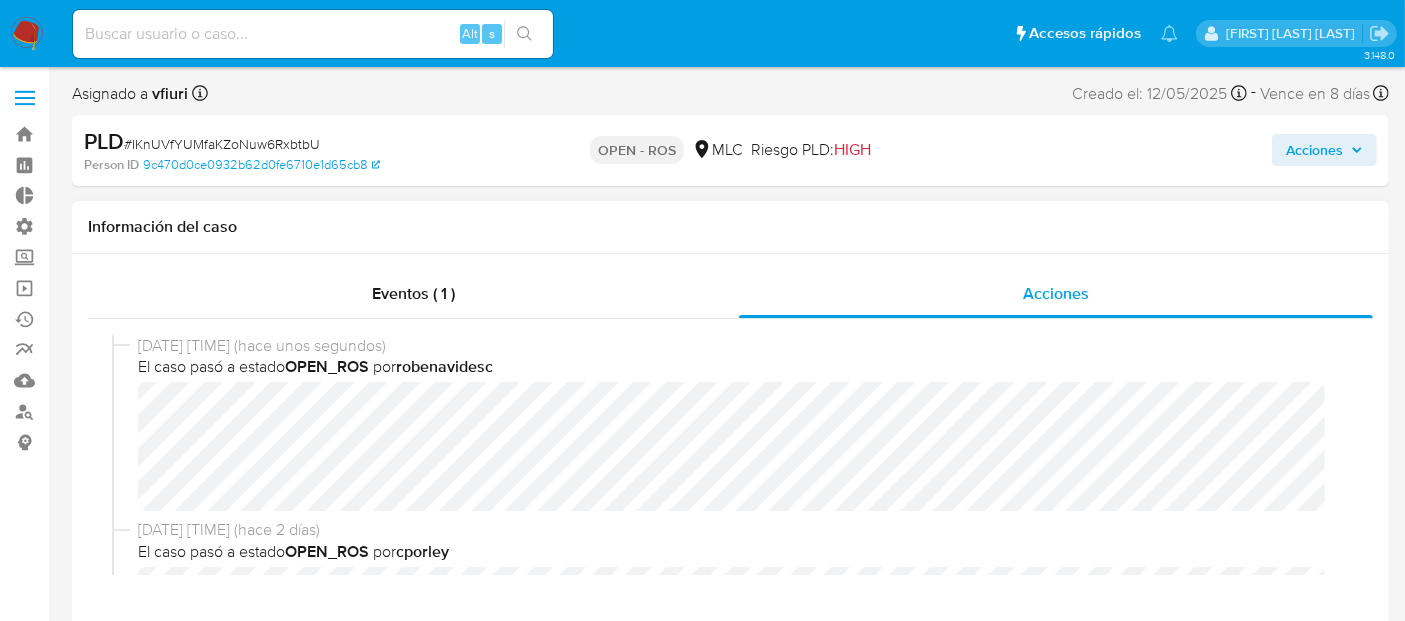 select on "10" 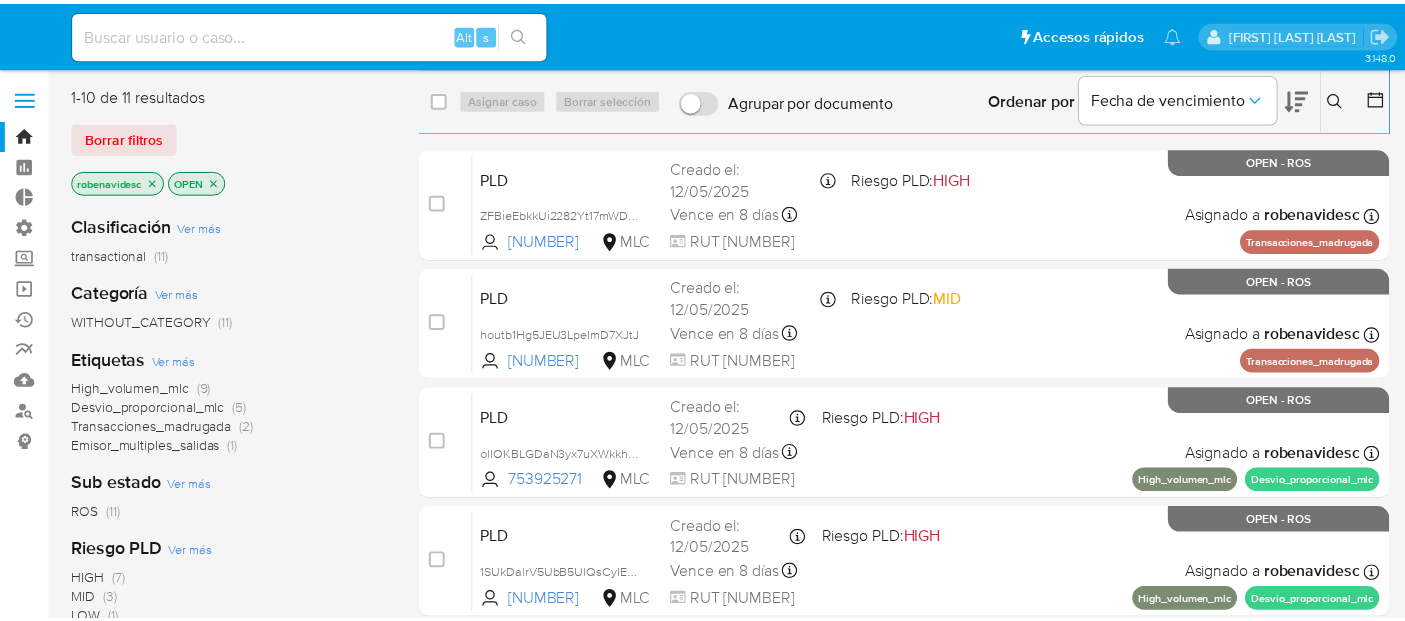 scroll, scrollTop: 0, scrollLeft: 0, axis: both 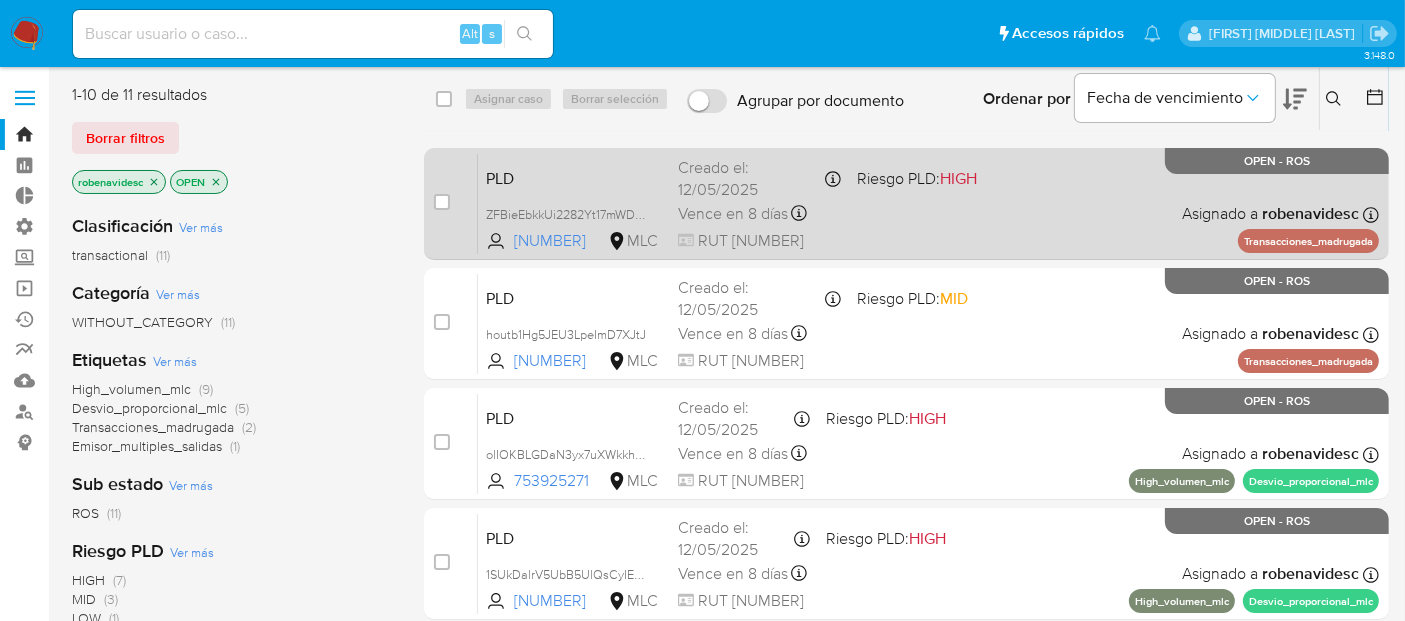 click on "PLD ZFBieEbkkUi2282Yt17mWDNl [NUMBER] MLC Riesgo PLD:  HIGH Creado el: [DATE]   Creado el: [DATE] [TIME] Vence en 8 días   Vence el [DATE] [TIME] RUT   [NUMBER] Asignado a   [NAME]   Asignado el: [DATE] [TIME] Transacciones_madrugada OPEN - ROS" at bounding box center (928, 203) 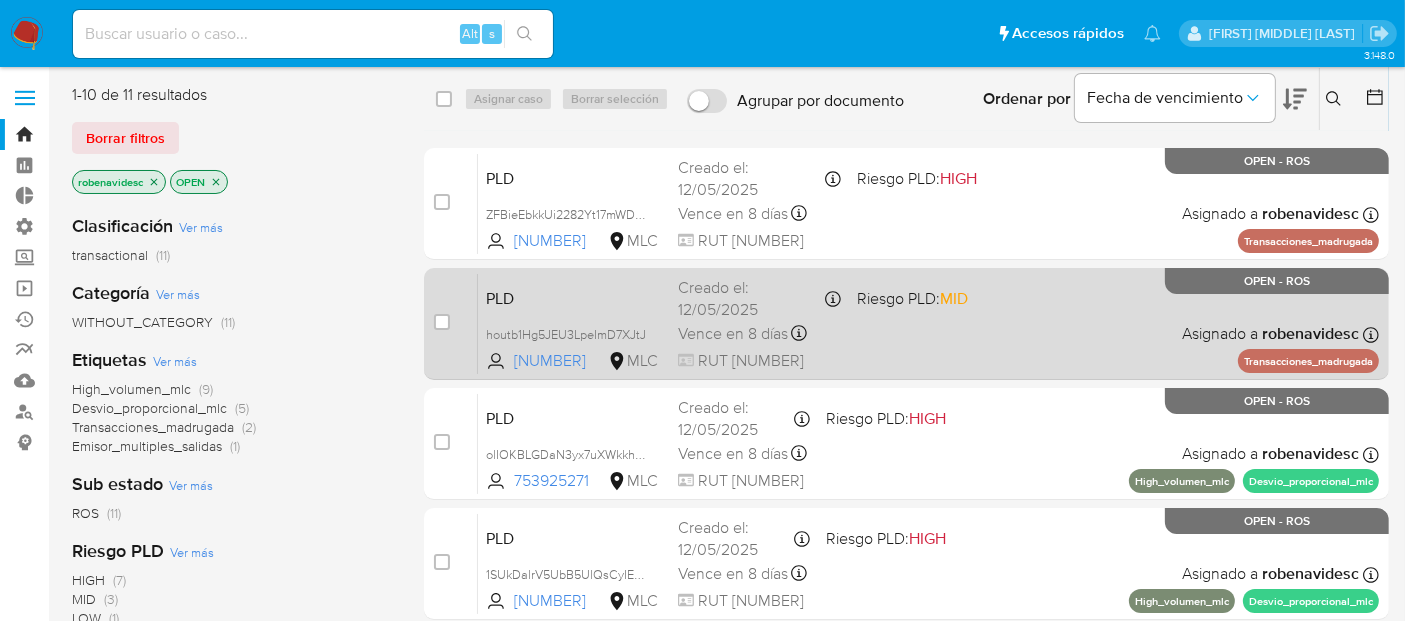 click on "PLD houtb1Hg5JEU3LpeImD7XJtJ [NUMBER] MLC Riesgo PLD:  MID Creado el: [DATE]   Creado el: [DATE] [TIME] Vence en 8 días   Vence el [DATE] [TIME] RUT   [NUMBER] Asignado a   [NAME]   Asignado el: [DATE] [TIME] Transacciones_madrugada OPEN - ROS" at bounding box center (928, 323) 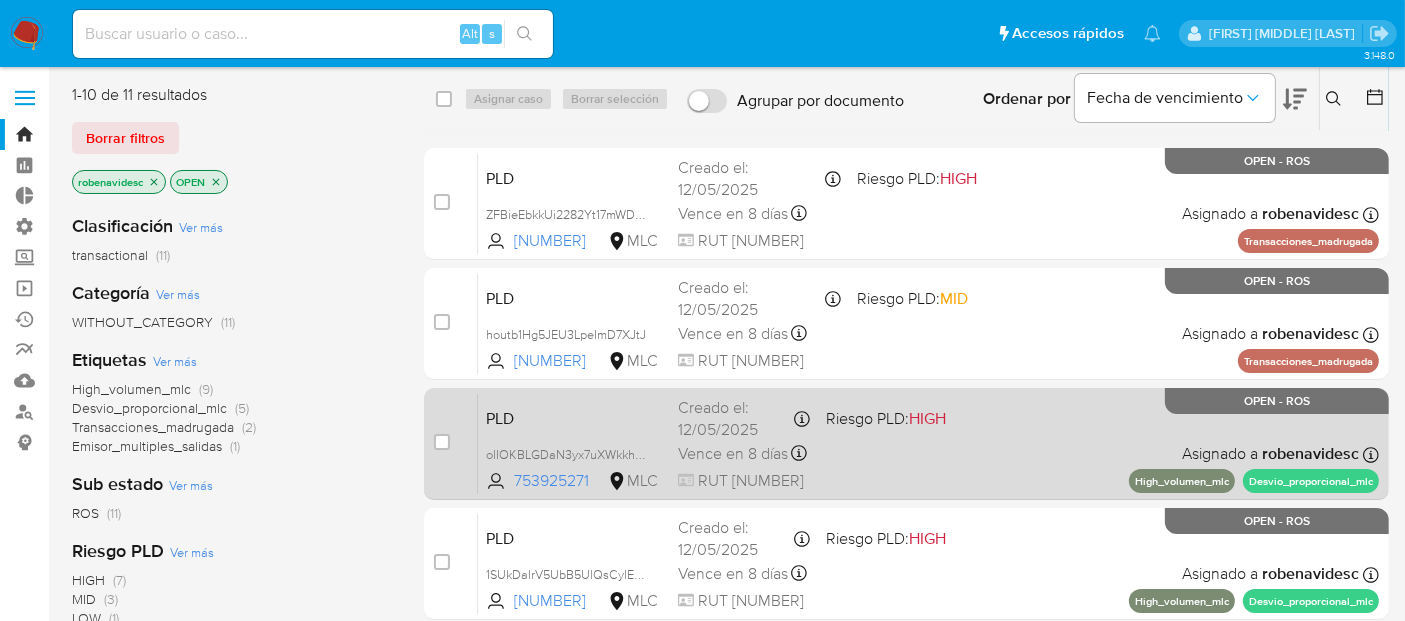 click on "PLD olIOKBLGDaN3yx7uXWkkhyxE [NUMBER] MLC Riesgo PLD:  HIGH Creado el: [DATE]   Creado el: [DATE] [TIME] Vence en 8 días   Vence el [DATE] [TIME] RUT   [NUMBER] Asignado a   [NAME]   Asignado el: [DATE] [TIME] High_volumen_mlc Desvio_proporcional_mlc OPEN - ROS" at bounding box center (928, 443) 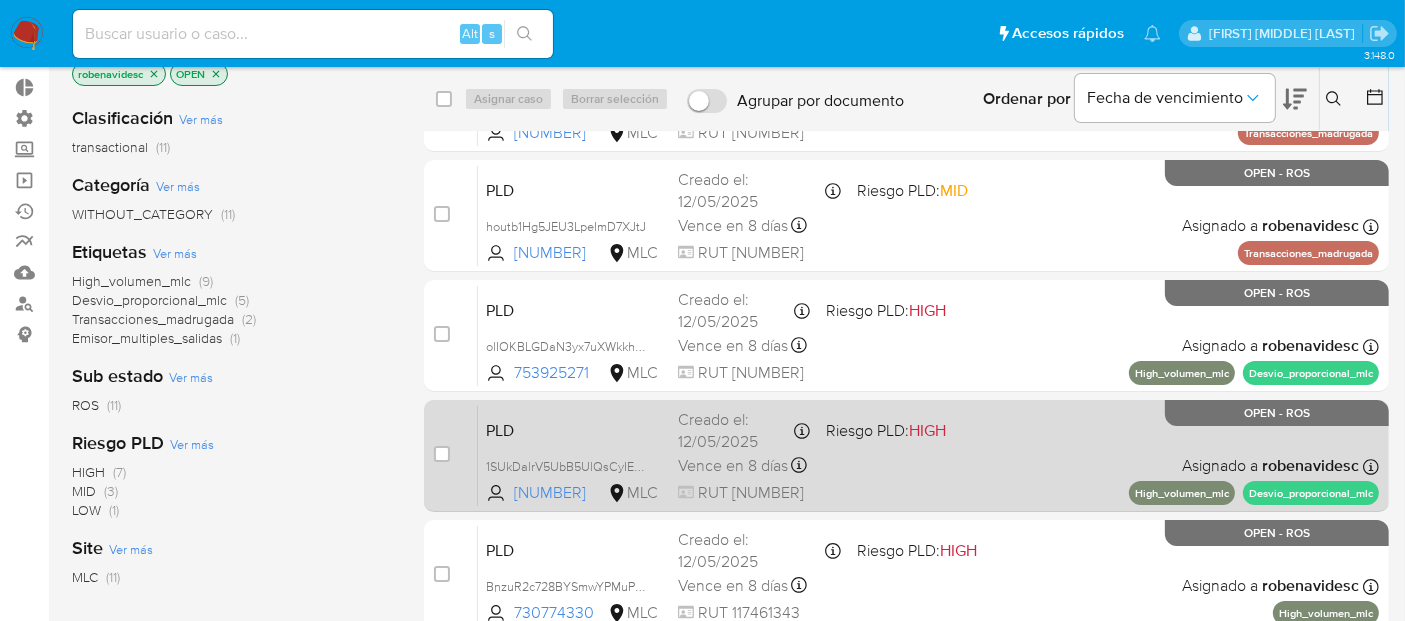 click on "PLD 1SUkDalrV5UbB5UlQsCyIEqY 1050818599 MLC Riesgo PLD:  HIGH Creado el: 12/05/2025   Creado el: 12/05/2025 05:06:50 Vence en 8 días   Vence el 10/08/2025 05:06:50 RUT   212421995 Asignado a   robenavidesc   Asignado el: 10/06/2025 14:50:24 High_volumen_mlc Desvio_proporcional_mlc OPEN - ROS" at bounding box center [928, 455] 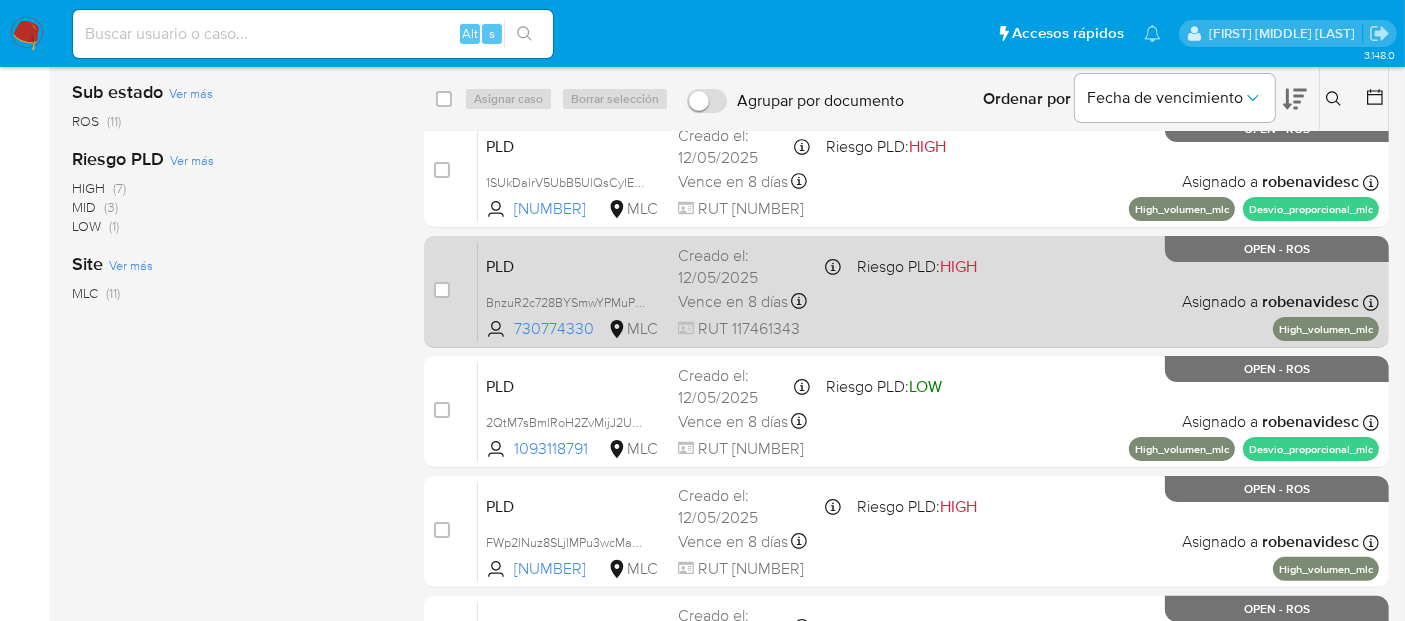 scroll, scrollTop: 393, scrollLeft: 0, axis: vertical 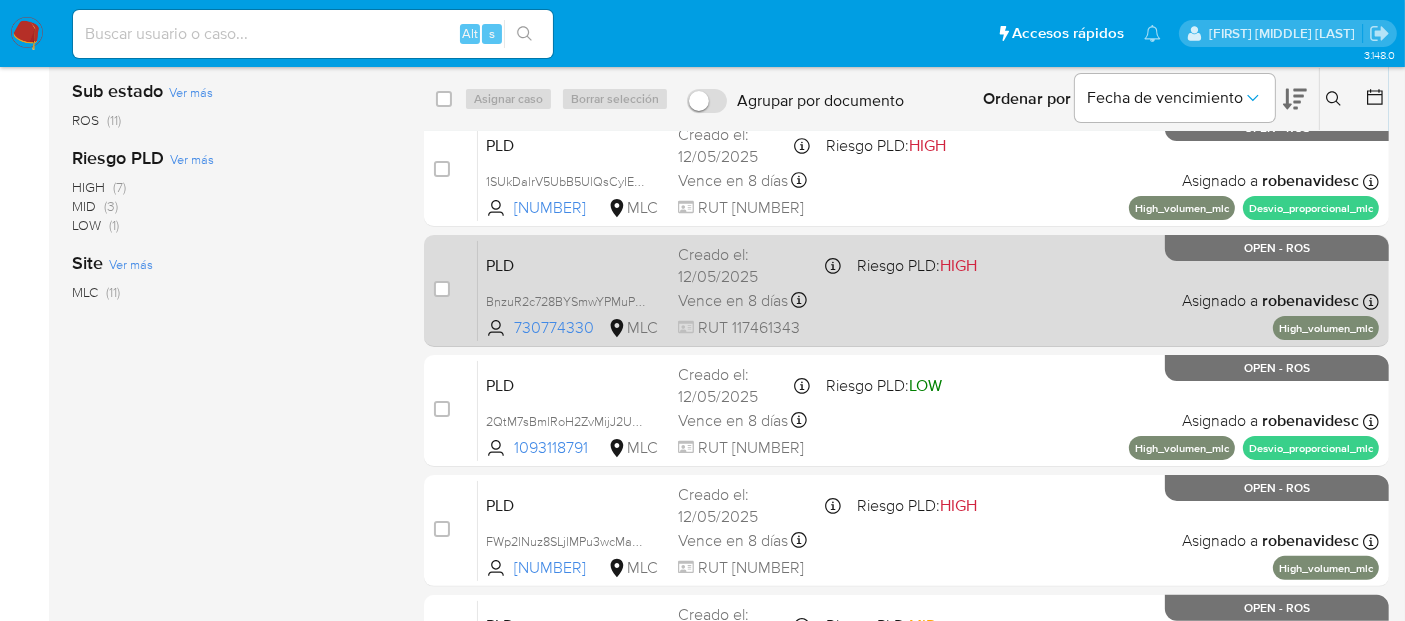 click on "PLD BnzuR2c728BYSmwYPMuPrBWE 730774330 MLC Riesgo PLD:  HIGH Creado el: 12/05/2025   Creado el: 12/05/2025 05:06:32 Vence en 8 días   Vence el 10/08/2025 05:06:32 RUT   117461343 Asignado a   robenavidesc   Asignado el: 10/06/2025 14:50:25 High_volumen_mlc OPEN - ROS" at bounding box center [928, 290] 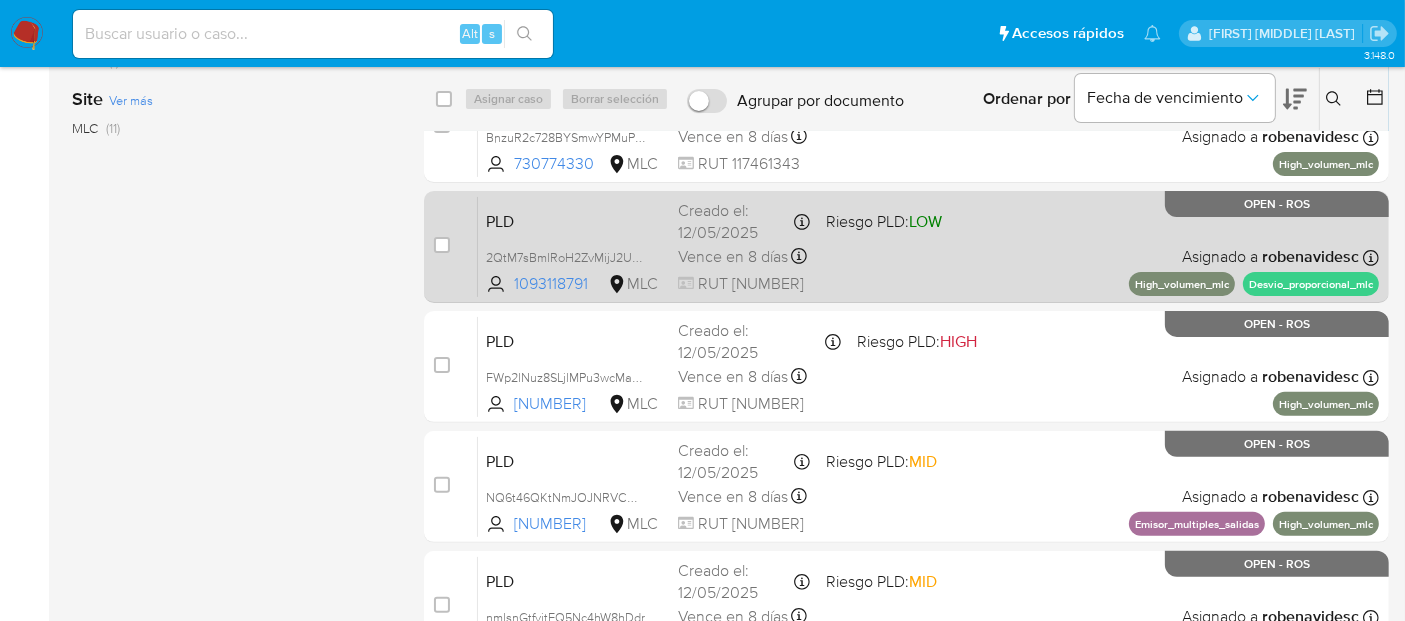 scroll, scrollTop: 575, scrollLeft: 0, axis: vertical 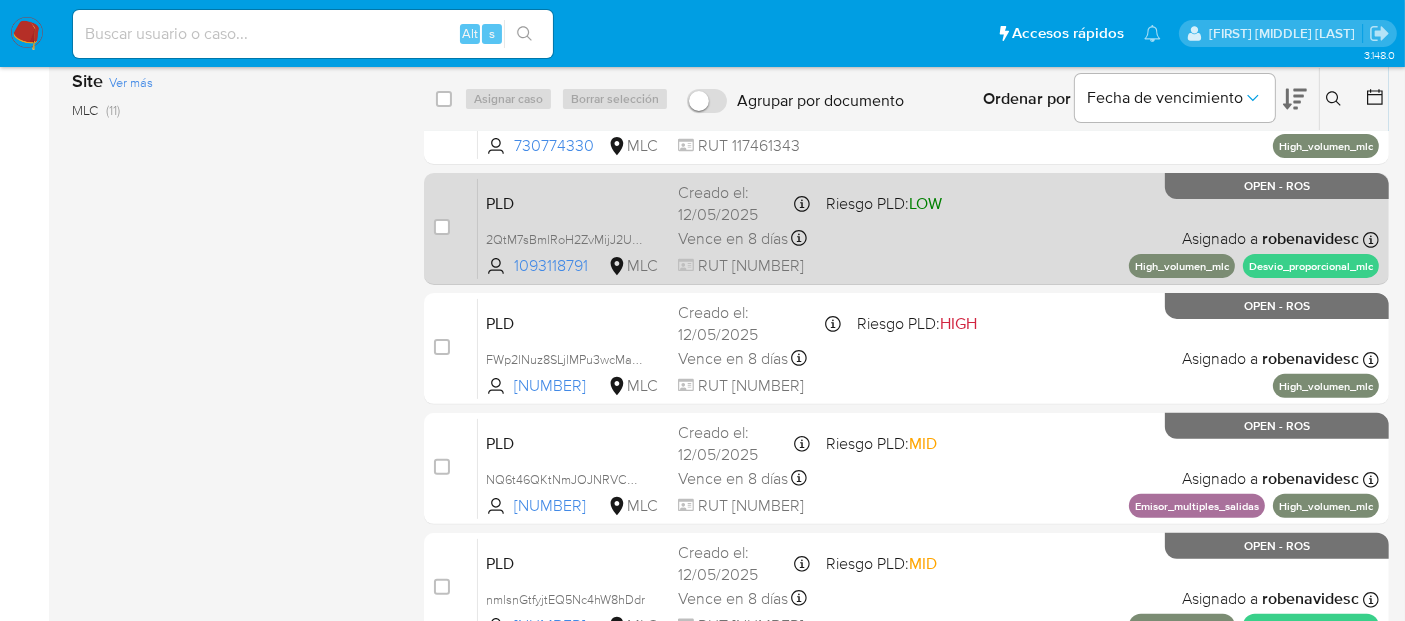 click on "PLD 2QtM7sBmlRoH2ZvMijJ2Usov 1093118791 MLC Riesgo PLD:  LOW Creado el: 12/05/2025   Creado el: 12/05/2025 05:06:28 Vence en 8 días   Vence el 10/08/2025 05:06:29 RUT   168902441 Asignado a   robenavidesc   Asignado el: 10/06/2025 14:50:26 High_volumen_mlc Desvio_proporcional_mlc OPEN - ROS" at bounding box center (928, 228) 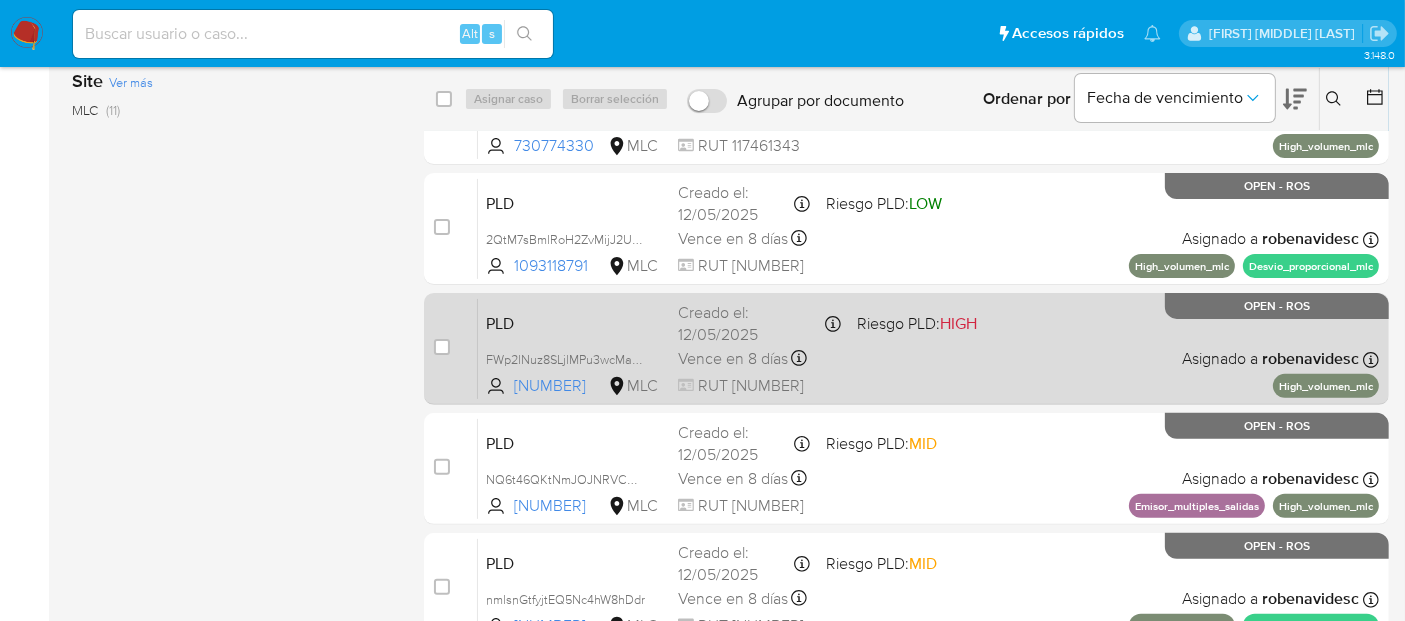 click on "PLD FWp2lNuz8SLjlMPu3wcMaGf8 2350269258 MLC Riesgo PLD:  HIGH Creado el: 12/05/2025   Creado el: 12/05/2025 05:06:27 Vence en 8 días   Vence el 10/08/2025 05:06:27 RUT   246071551 Asignado a   robenavidesc   Asignado el: 10/06/2025 14:50:26 High_volumen_mlc OPEN - ROS" at bounding box center (928, 348) 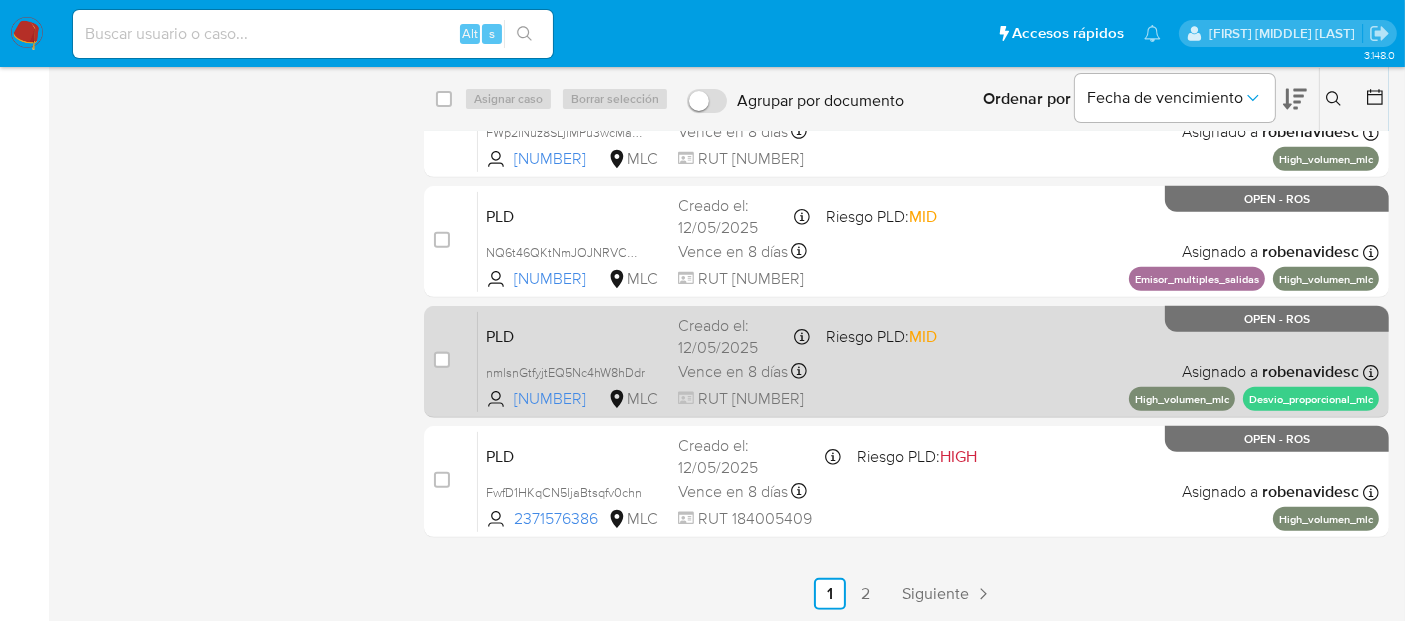 click on "PLD nmlsnGtfyjtEQ5Nc4hW8hDdr 130844646 MLC Riesgo PLD:  MID Creado el: 12/05/2025   Creado el: 12/05/2025 05:06:15 Vence en 8 días   Vence el 10/08/2025 05:06:16 RUT   190161528 Asignado a   robenavidesc   Asignado el: 10/06/2025 14:50:27 High_volumen_mlc Desvio_proporcional_mlc OPEN - ROS" at bounding box center (928, 361) 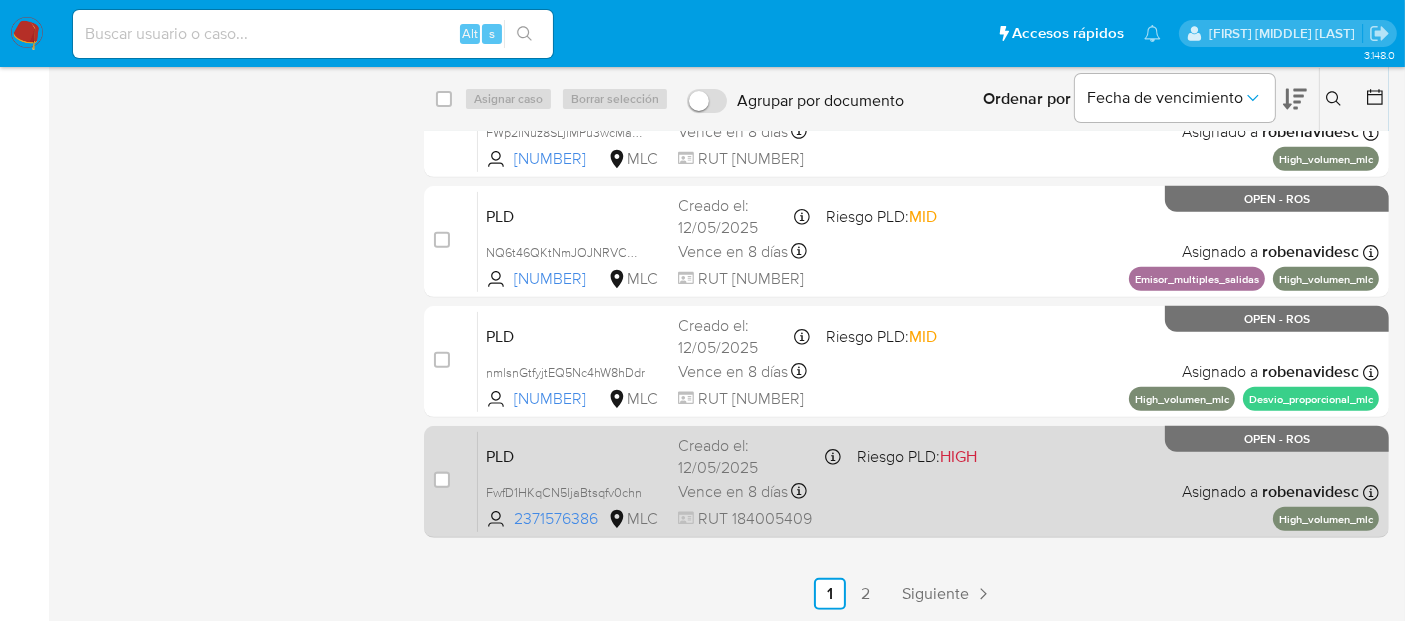 click on "PLD FwfD1HKqCN5ljaBtsqfv0chn 2371576386 MLC Riesgo PLD:  HIGH Creado el: 12/05/2025   Creado el: 12/05/2025 05:06:10 Vence en 8 días   Vence el 10/08/2025 05:06:10 RUT   184005409 Asignado a   robenavidesc   Asignado el: 10/06/2025 14:50:28 High_volumen_mlc OPEN - ROS" at bounding box center (928, 481) 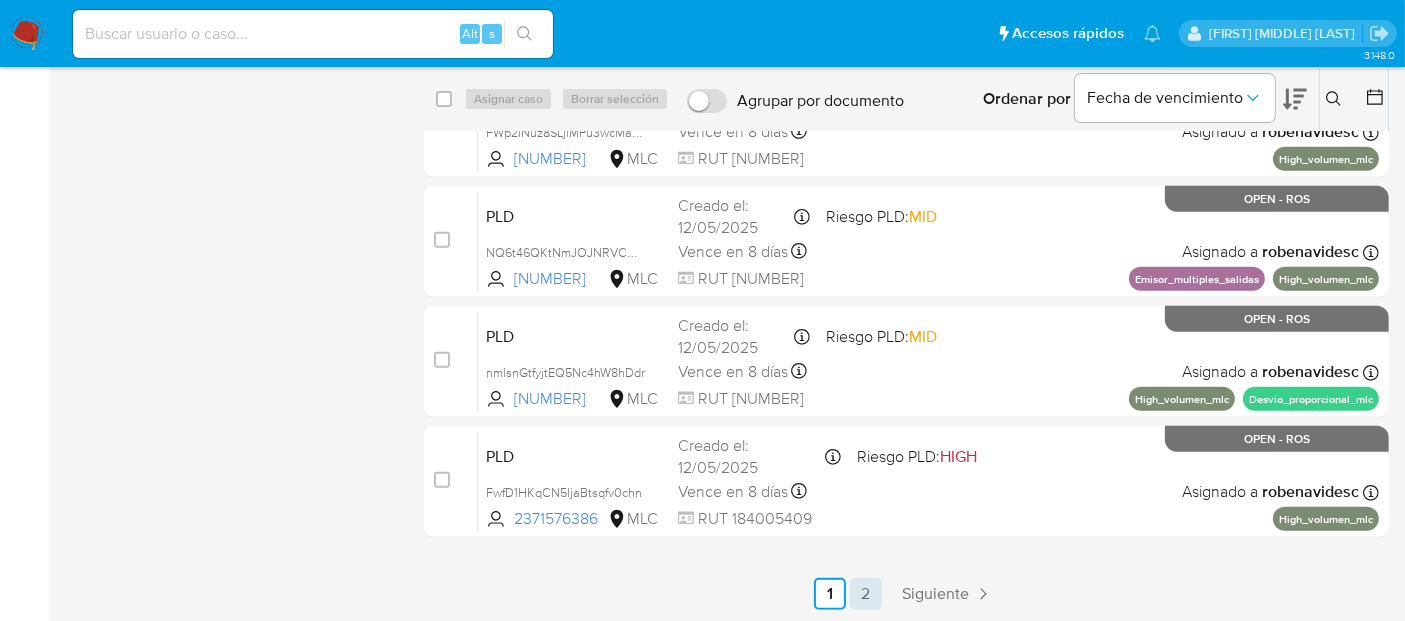 click on "2" at bounding box center [866, 594] 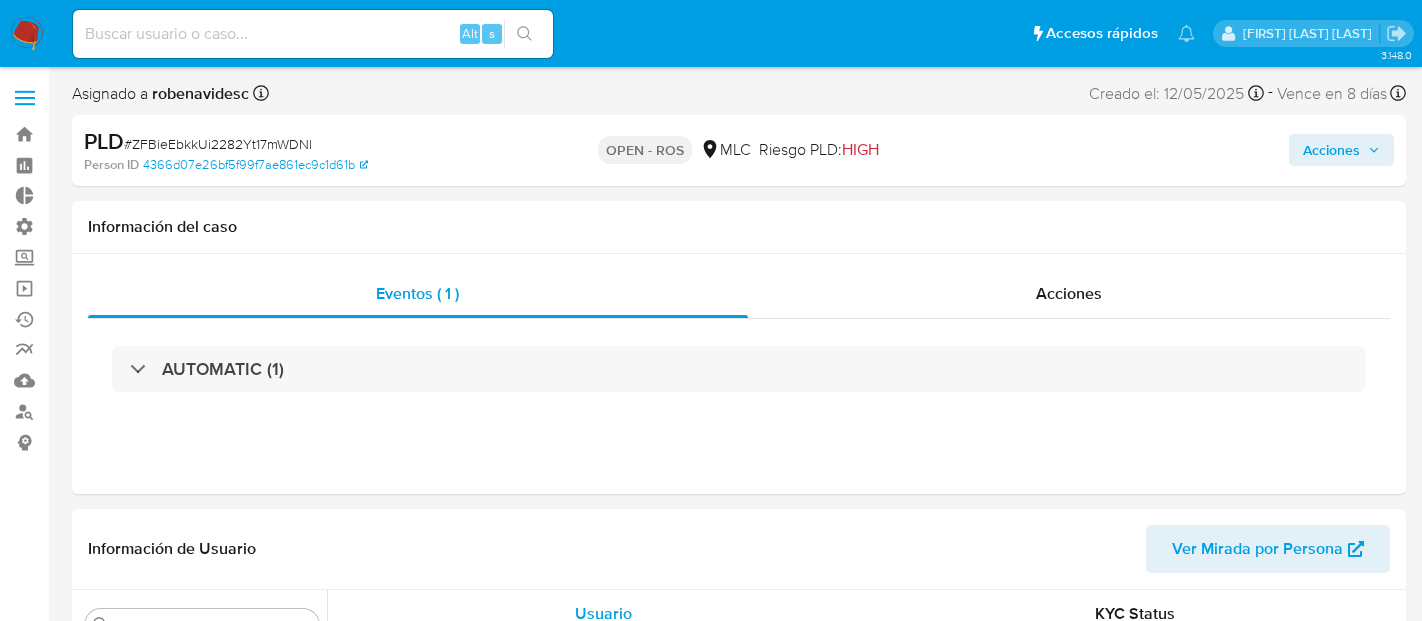select on "10" 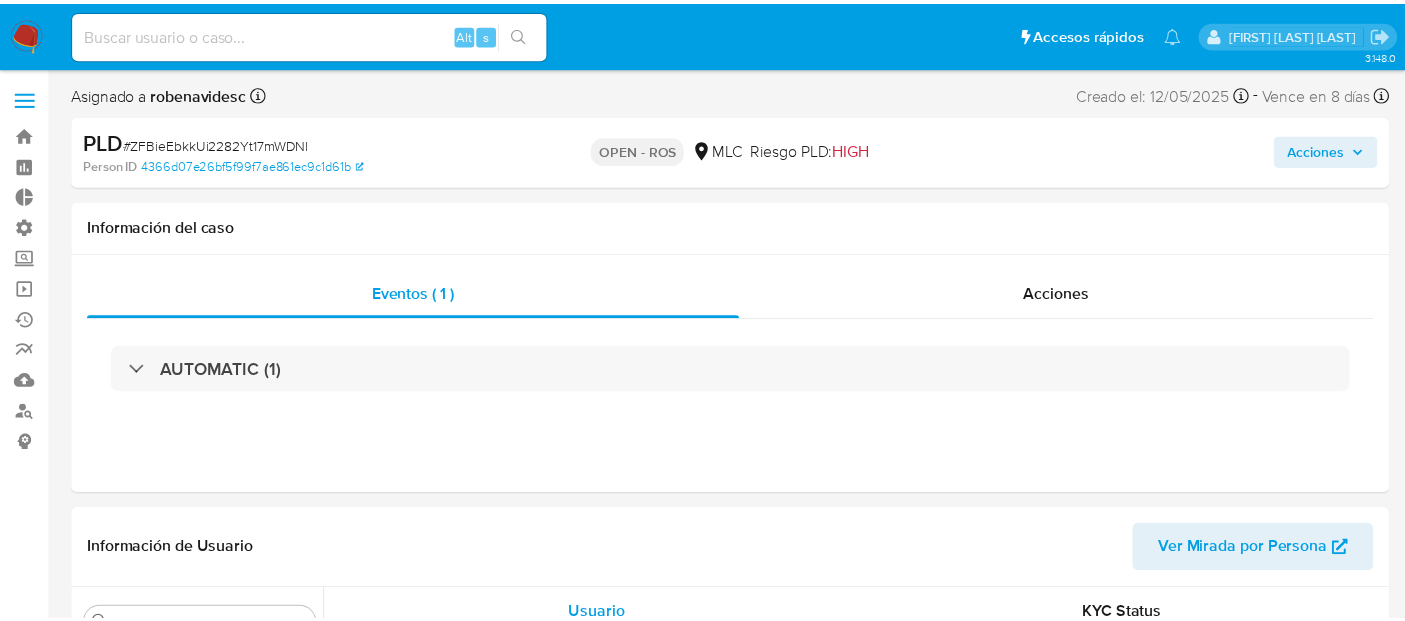 scroll, scrollTop: 0, scrollLeft: 0, axis: both 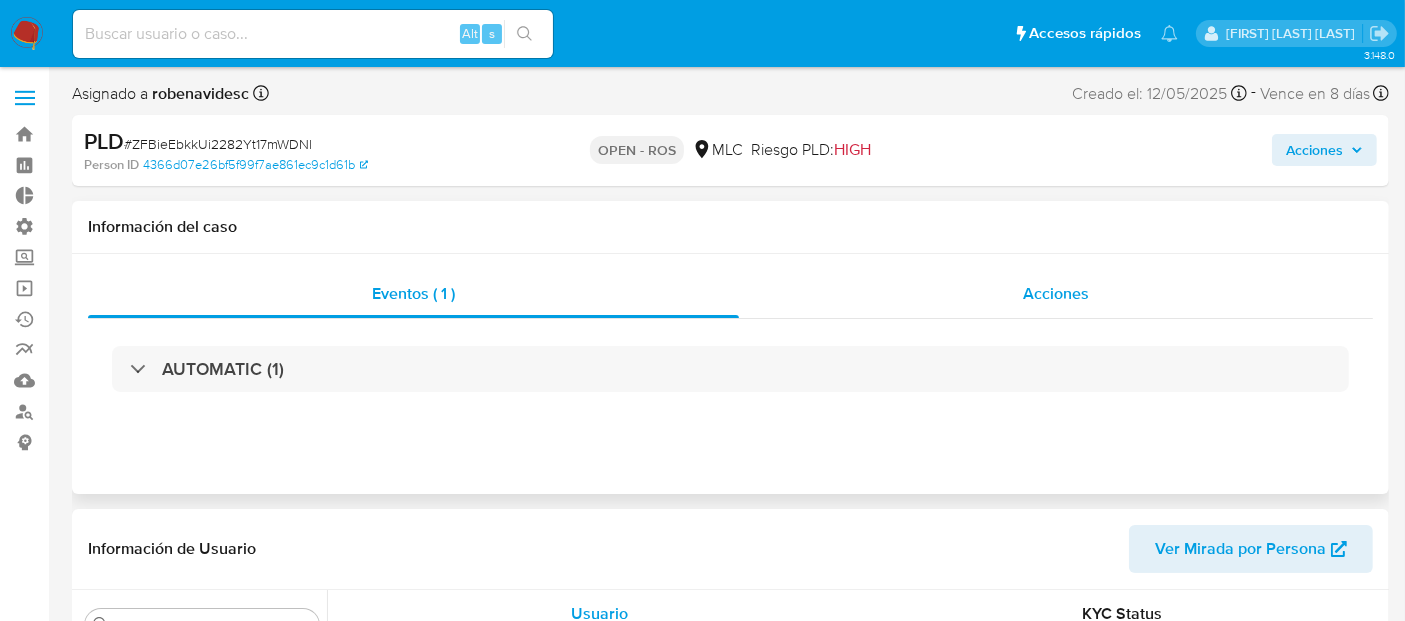 click on "Acciones" at bounding box center [1056, 294] 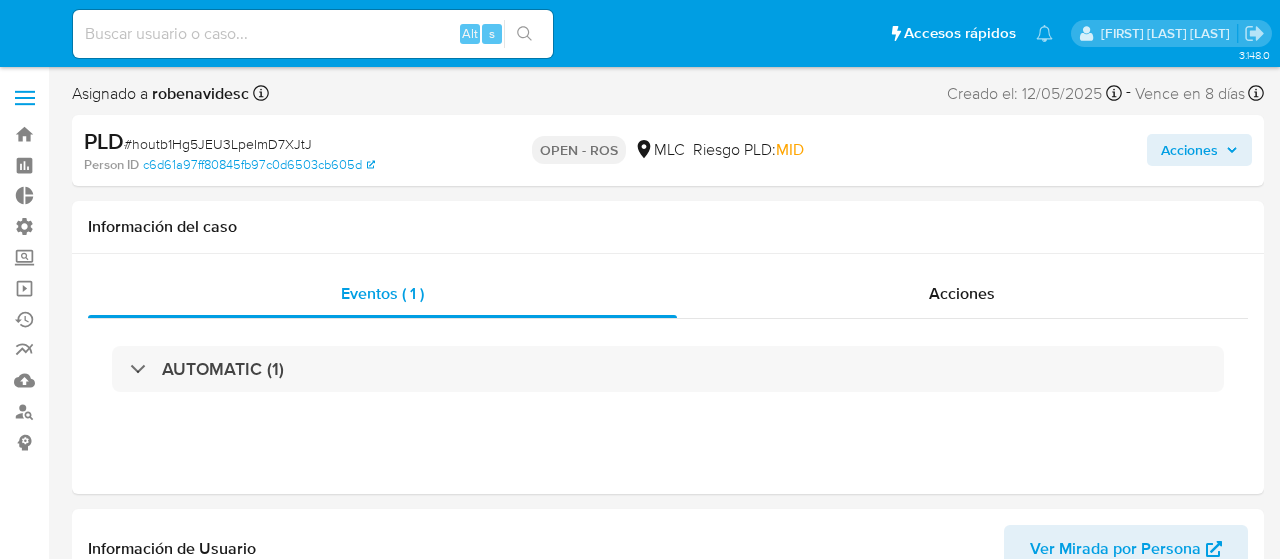select on "10" 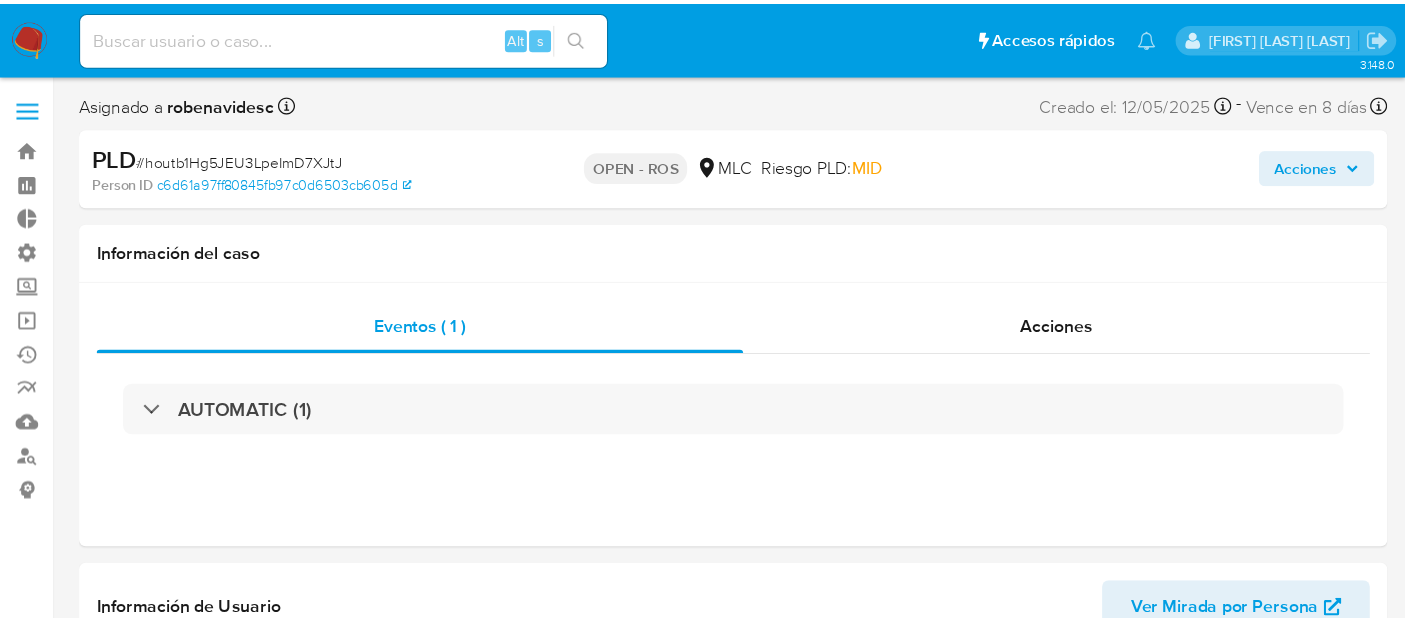 scroll, scrollTop: 0, scrollLeft: 0, axis: both 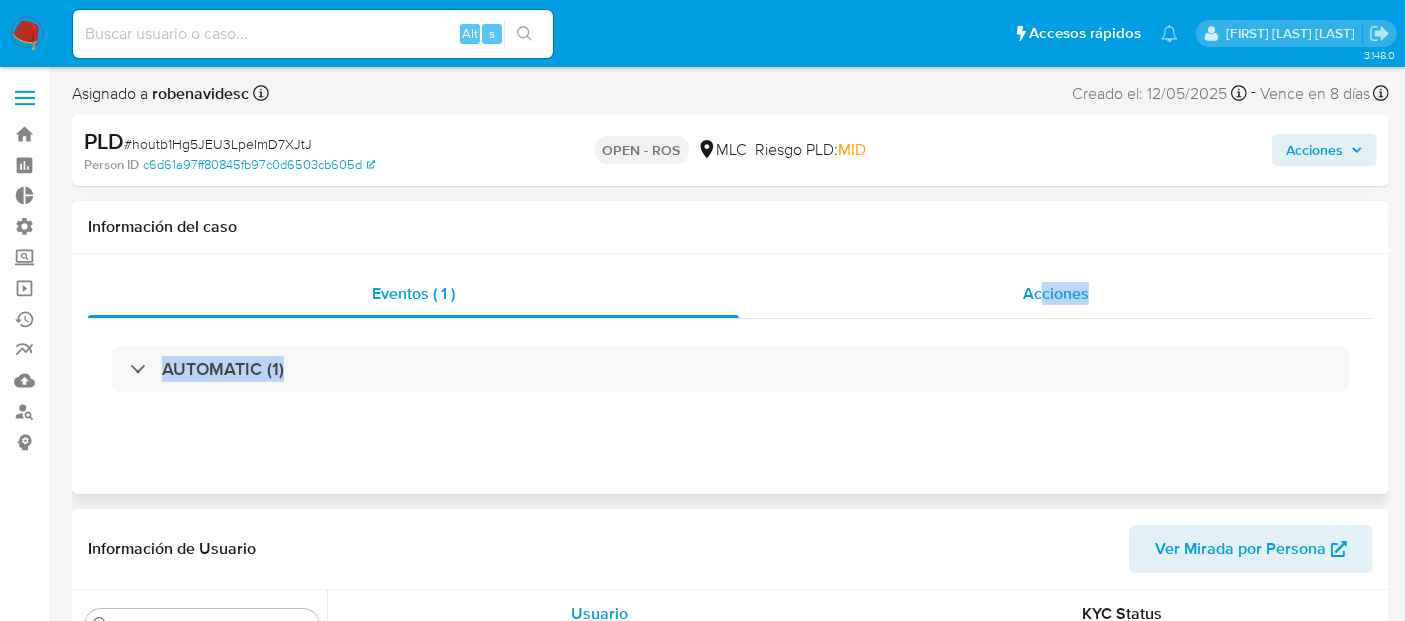 drag, startPoint x: 1017, startPoint y: 319, endPoint x: 1040, endPoint y: 301, distance: 29.206163 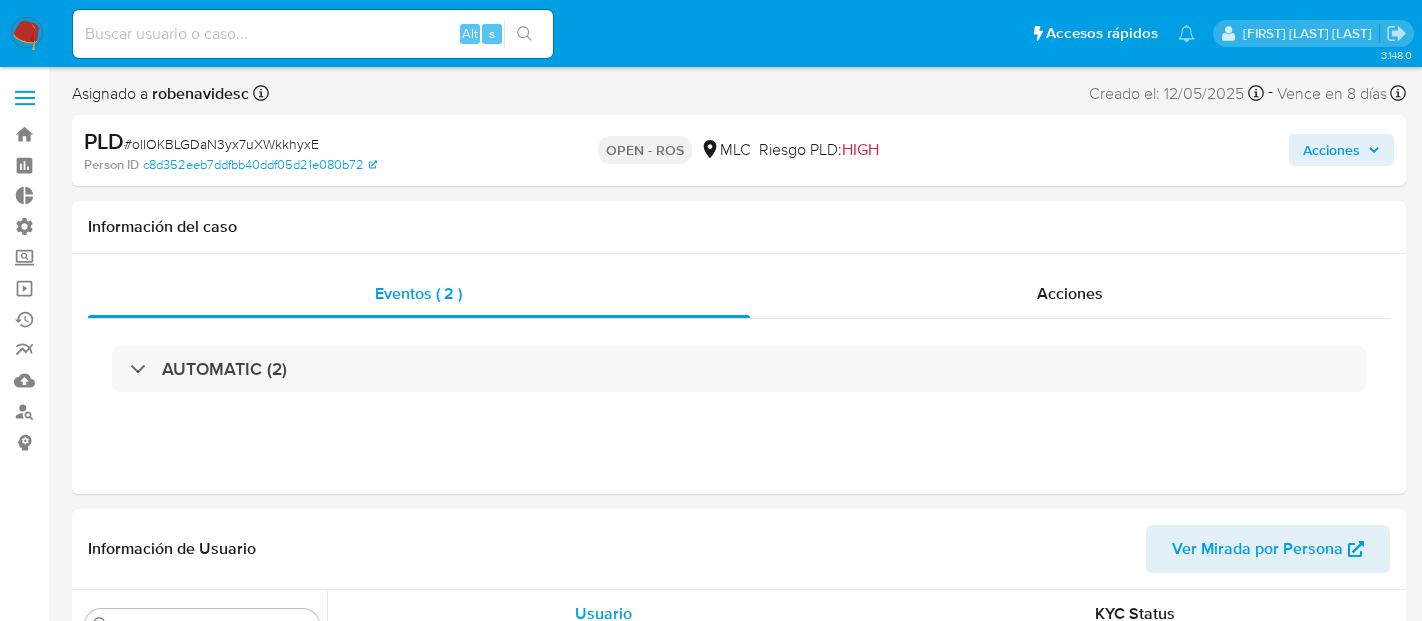 select on "10" 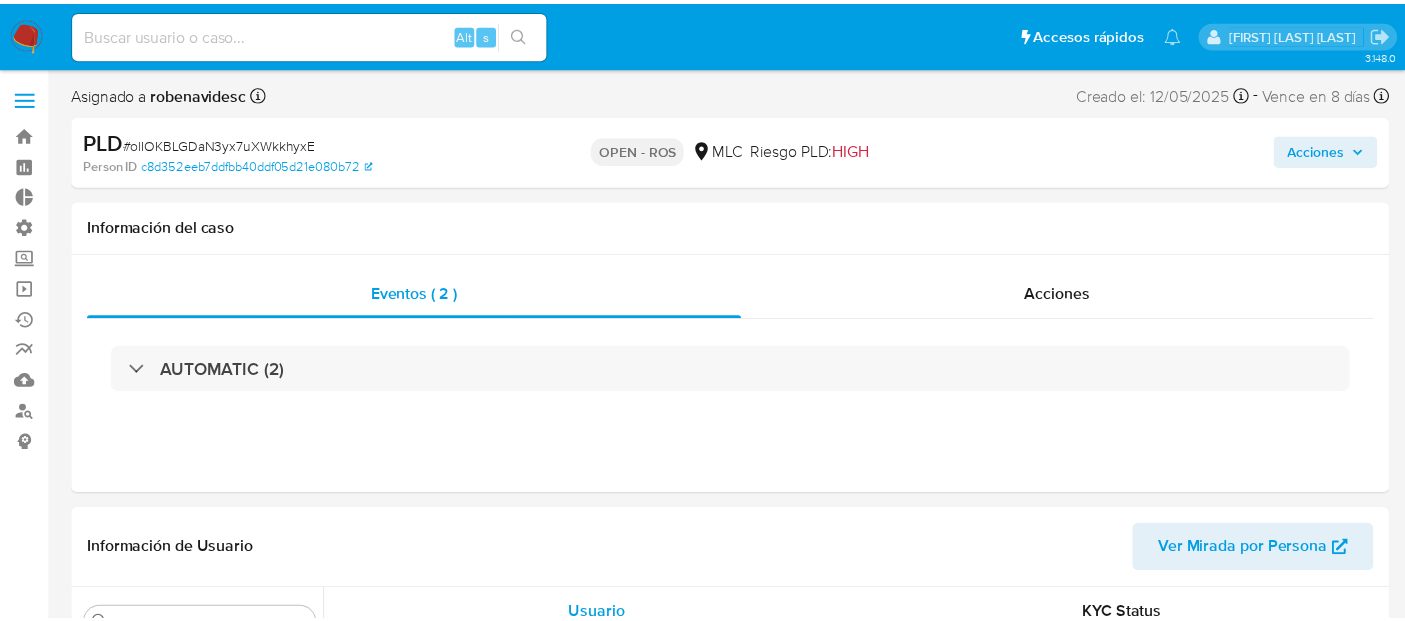scroll, scrollTop: 0, scrollLeft: 0, axis: both 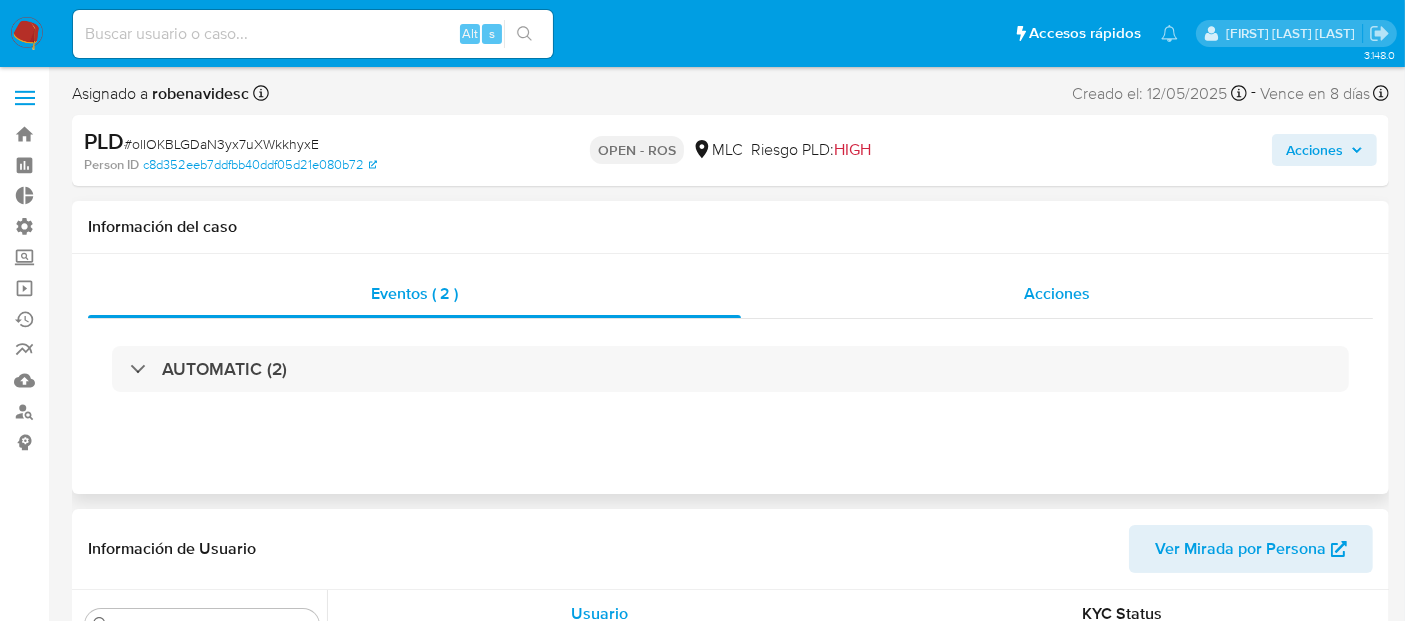 click on "Acciones" at bounding box center [1057, 293] 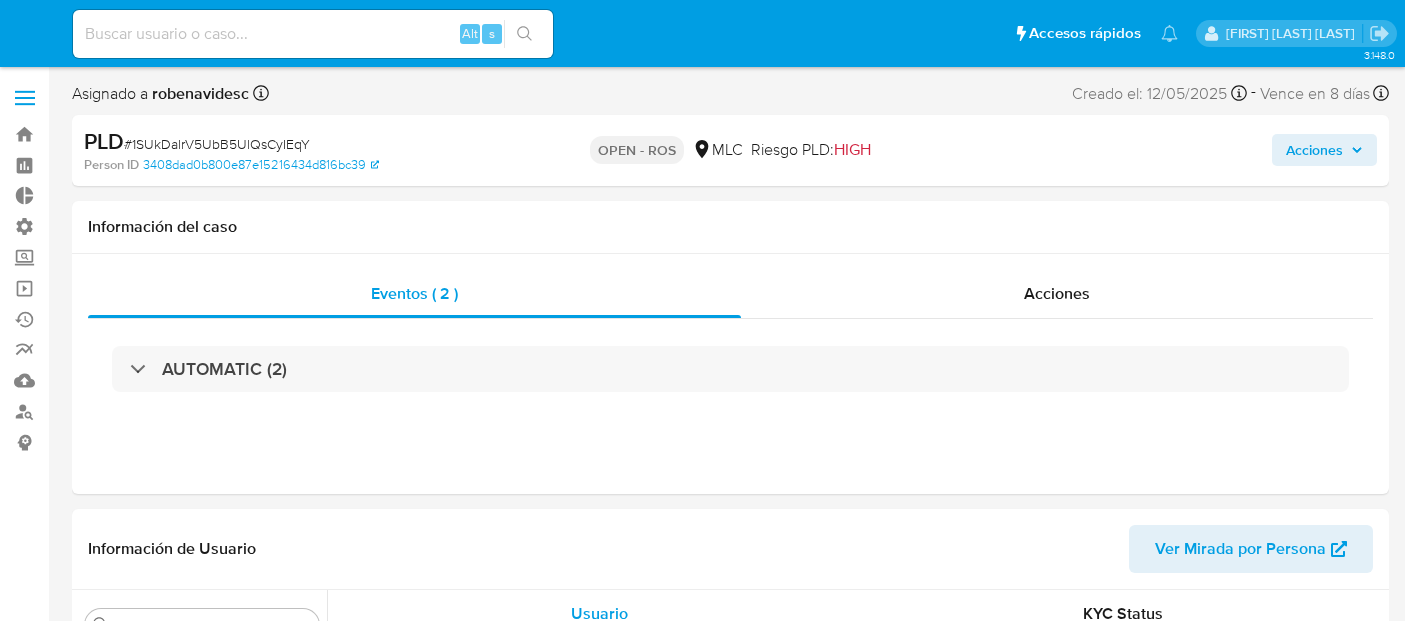 select on "10" 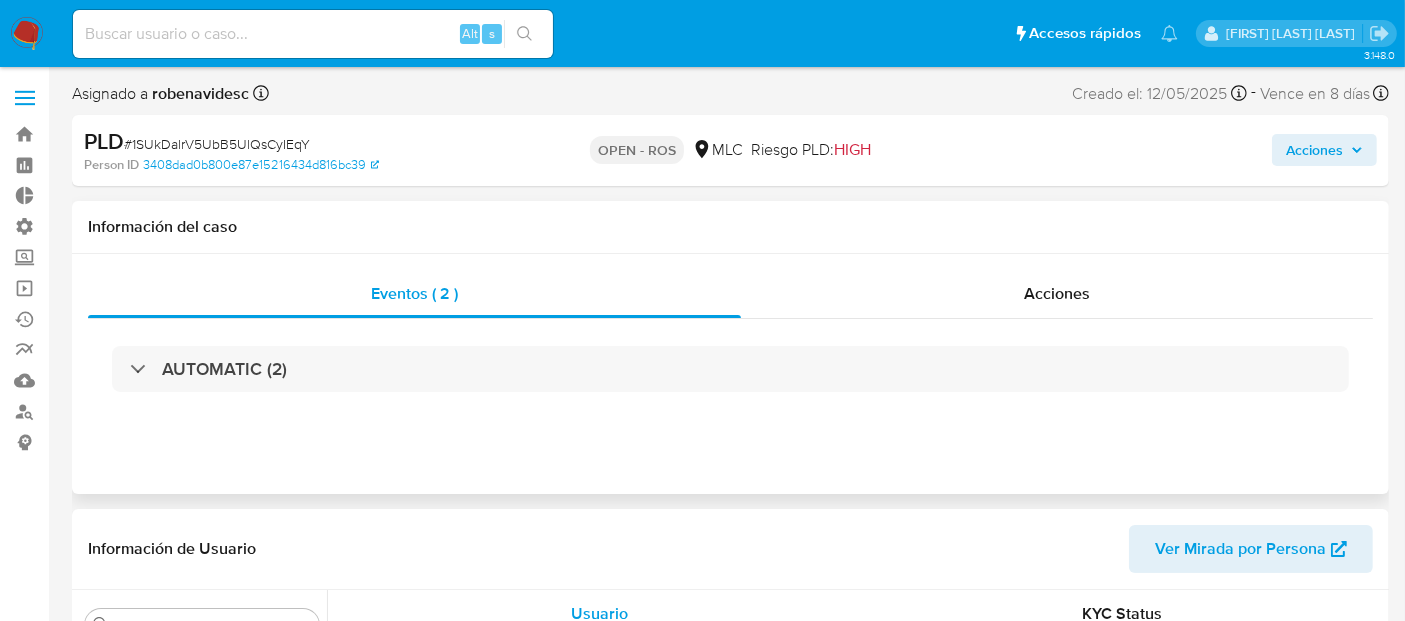 scroll, scrollTop: 796, scrollLeft: 0, axis: vertical 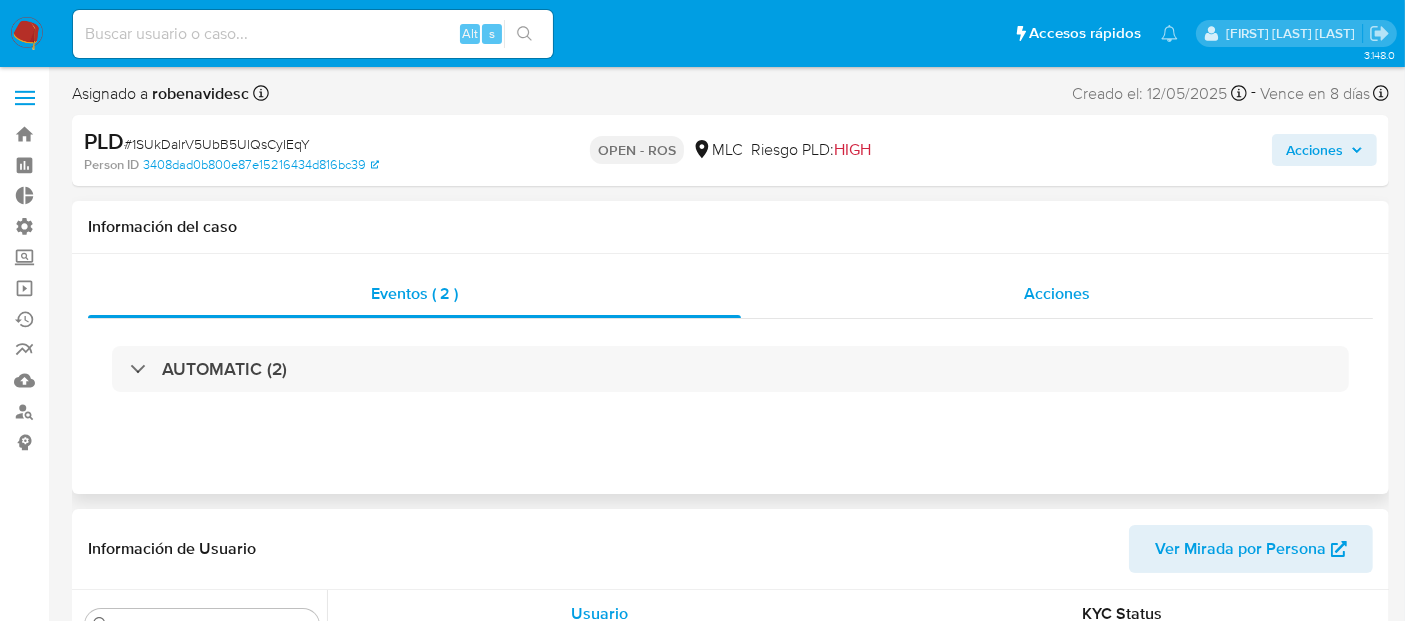 click on "Acciones" at bounding box center (1057, 294) 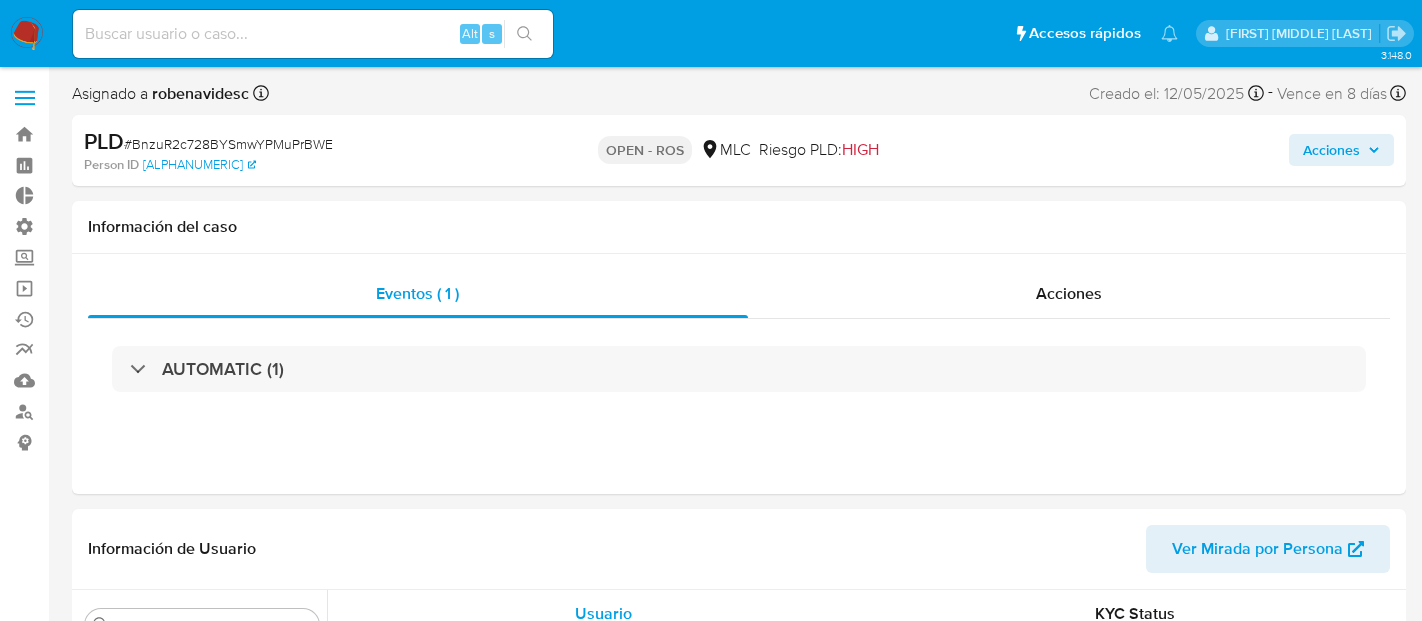 select on "10" 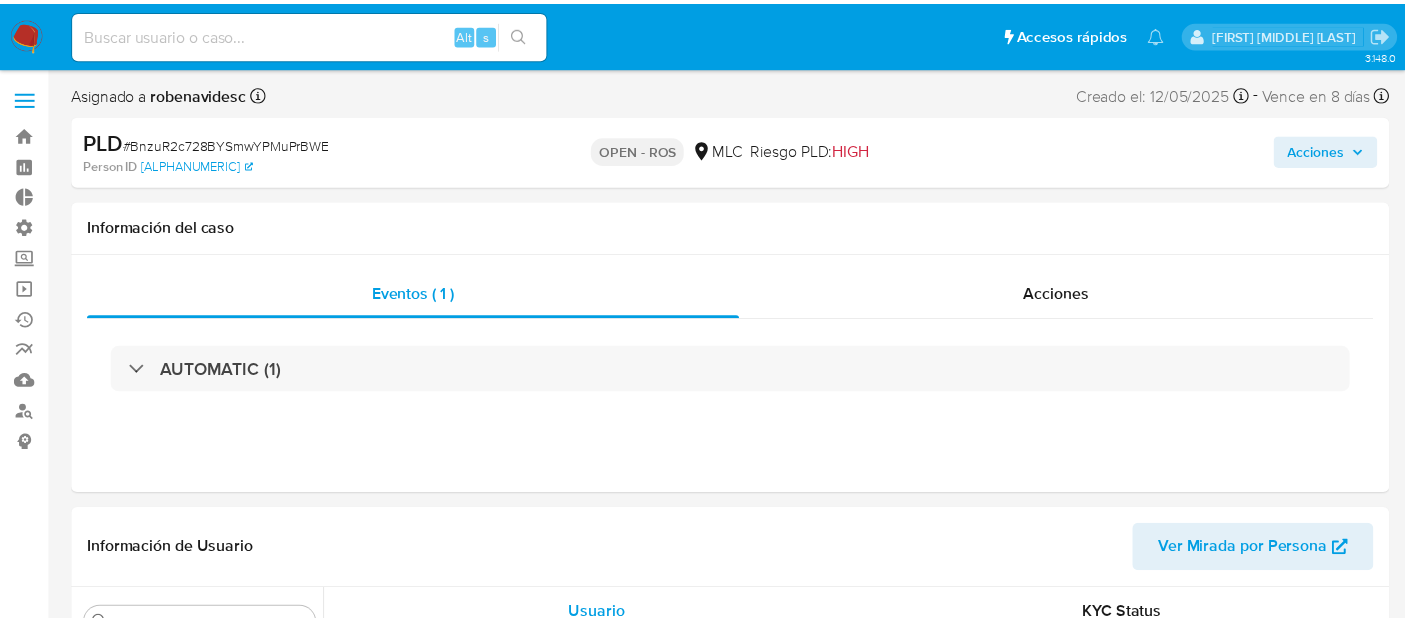 scroll, scrollTop: 0, scrollLeft: 0, axis: both 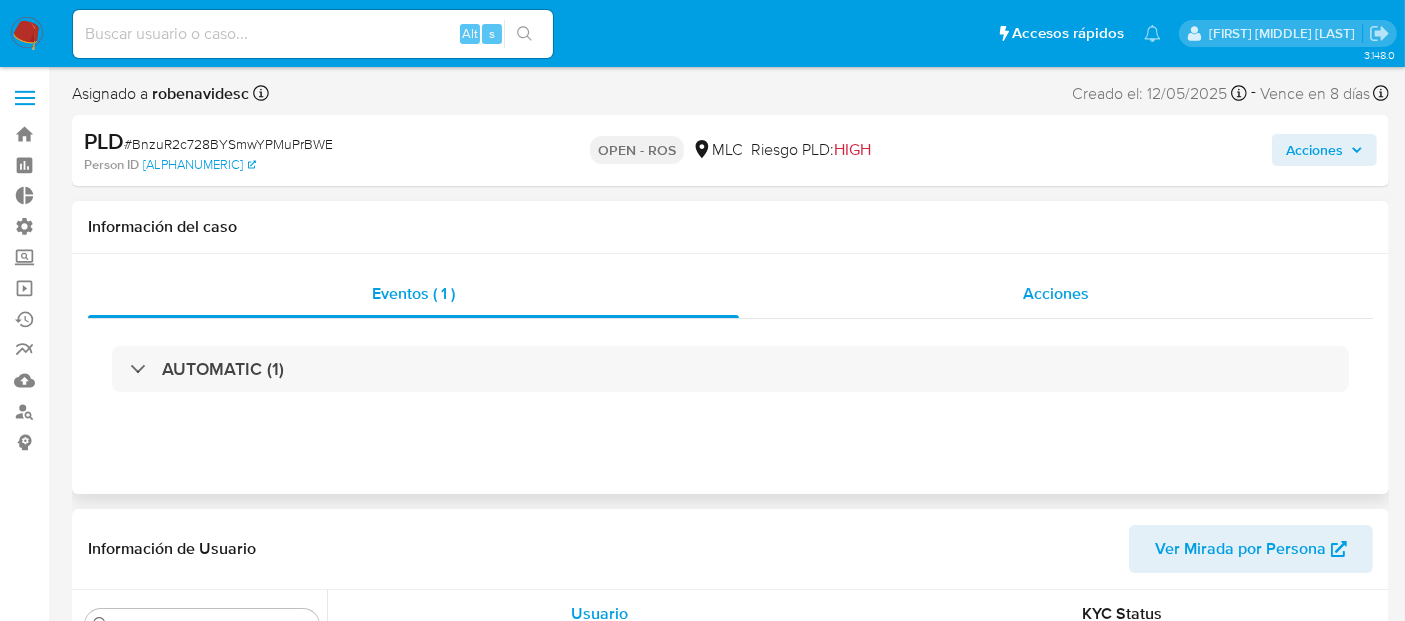 click on "Acciones" at bounding box center [1056, 294] 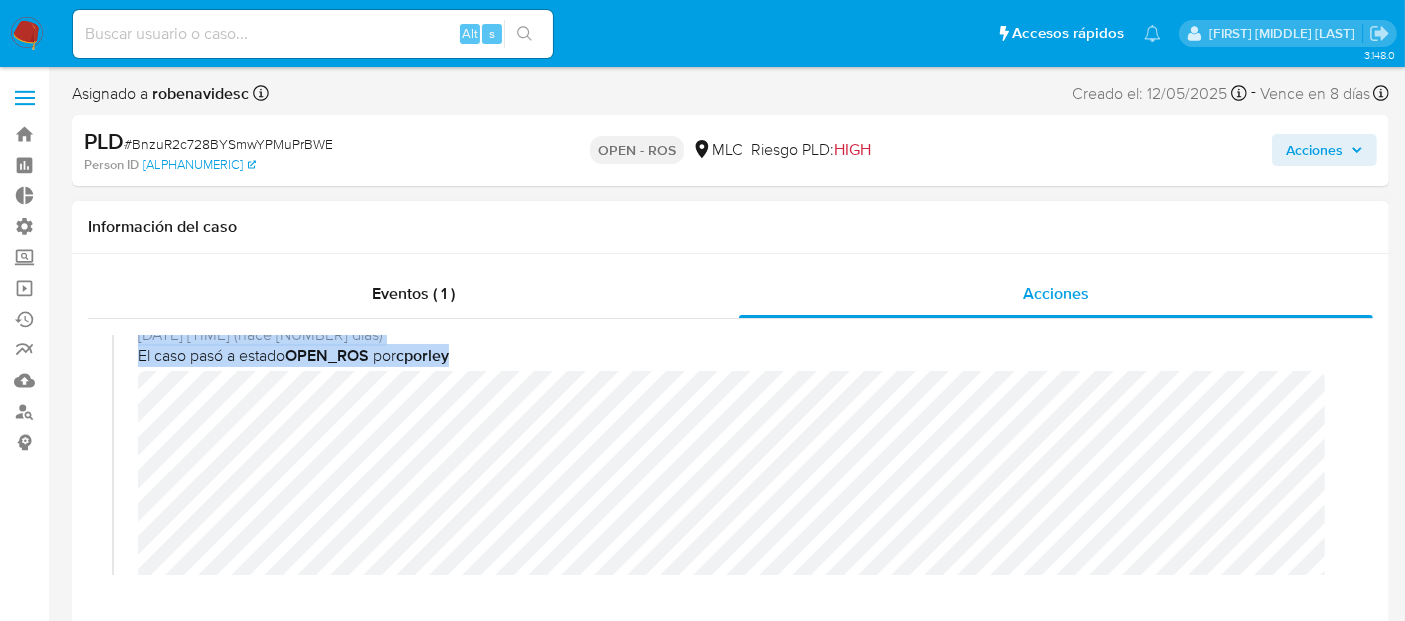 scroll, scrollTop: 0, scrollLeft: 0, axis: both 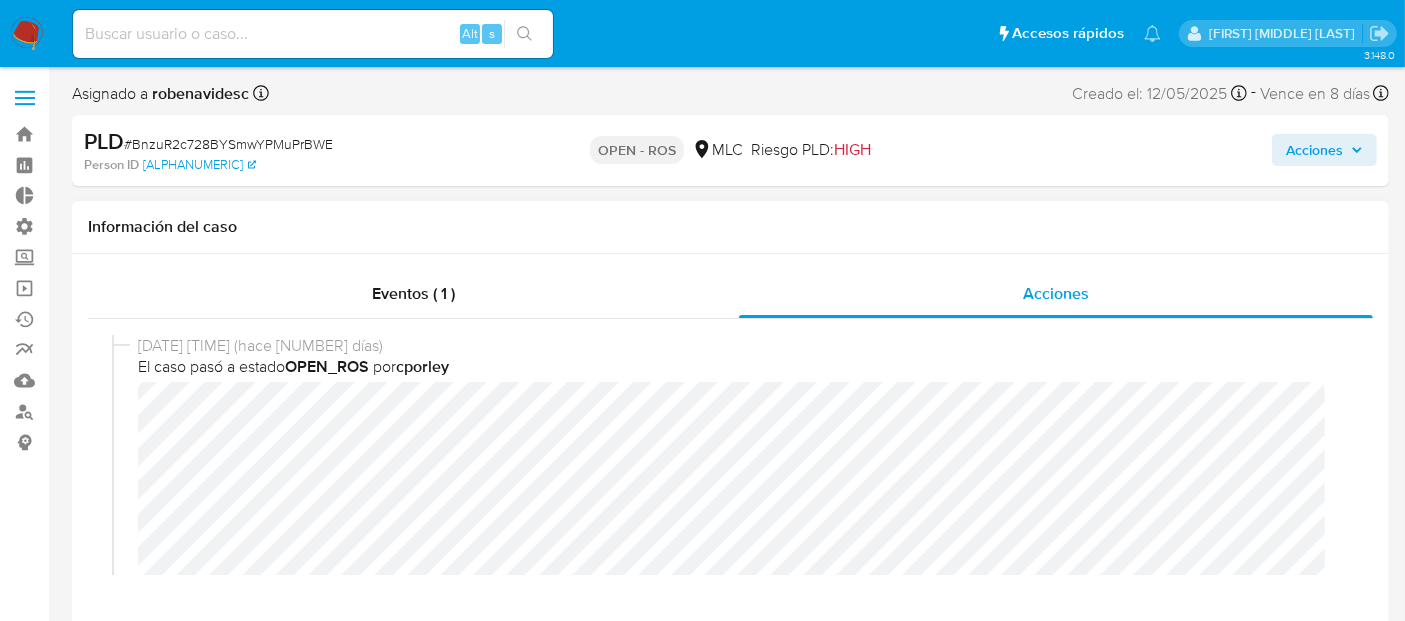 click on "30/07/2025 10:27:07 (hace 2 días) El caso pasó a estado  OPEN_ROS      por  cporley" at bounding box center (730, 557) 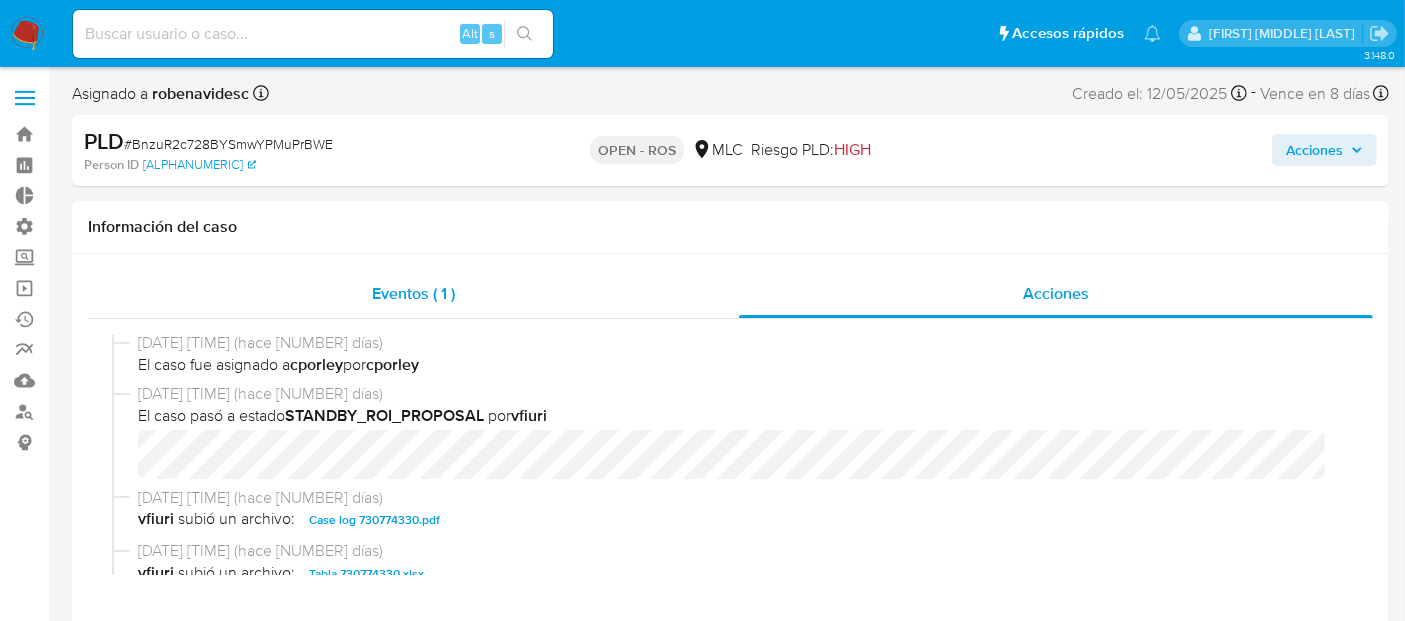 scroll, scrollTop: 551, scrollLeft: 0, axis: vertical 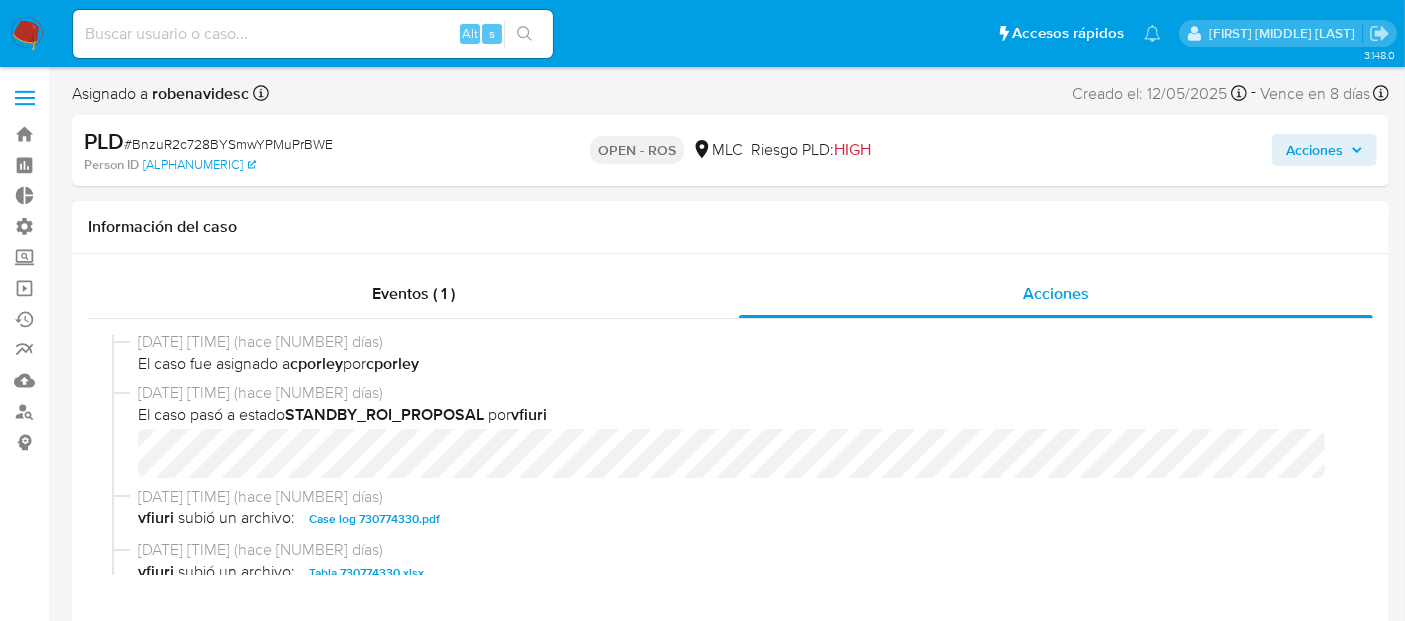 click on "Case log 730774330.pdf" at bounding box center (374, 519) 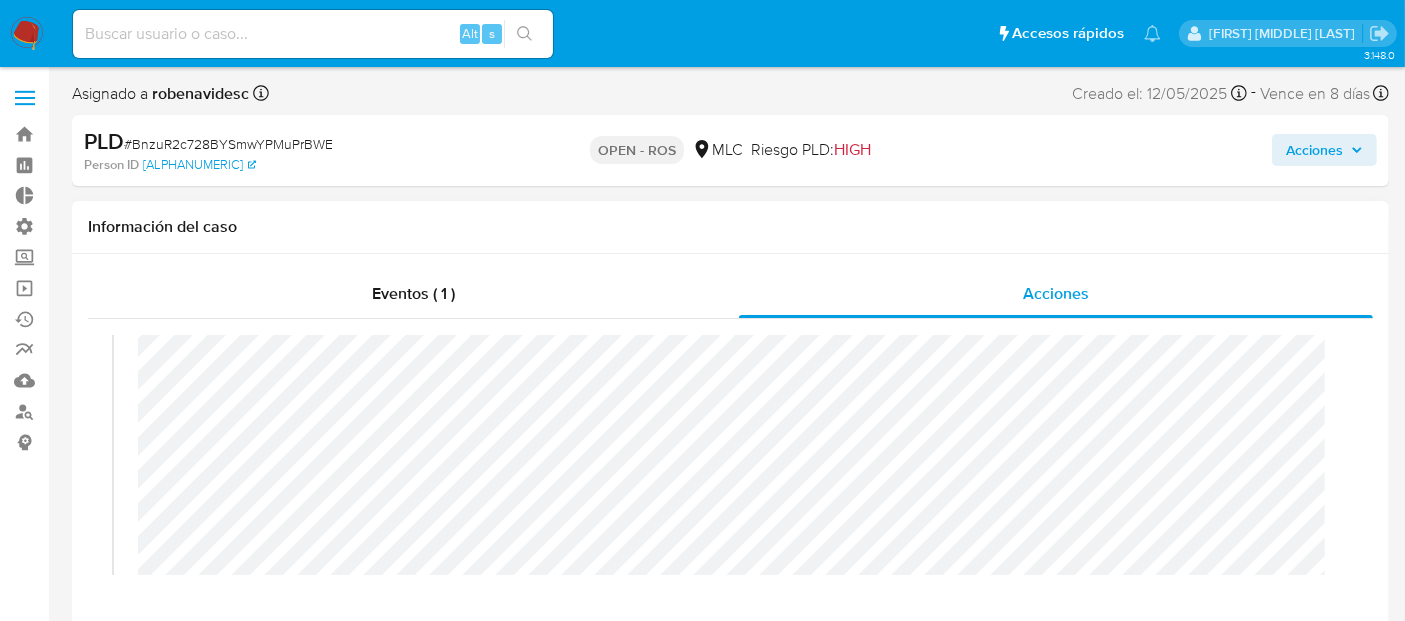 scroll, scrollTop: 0, scrollLeft: 0, axis: both 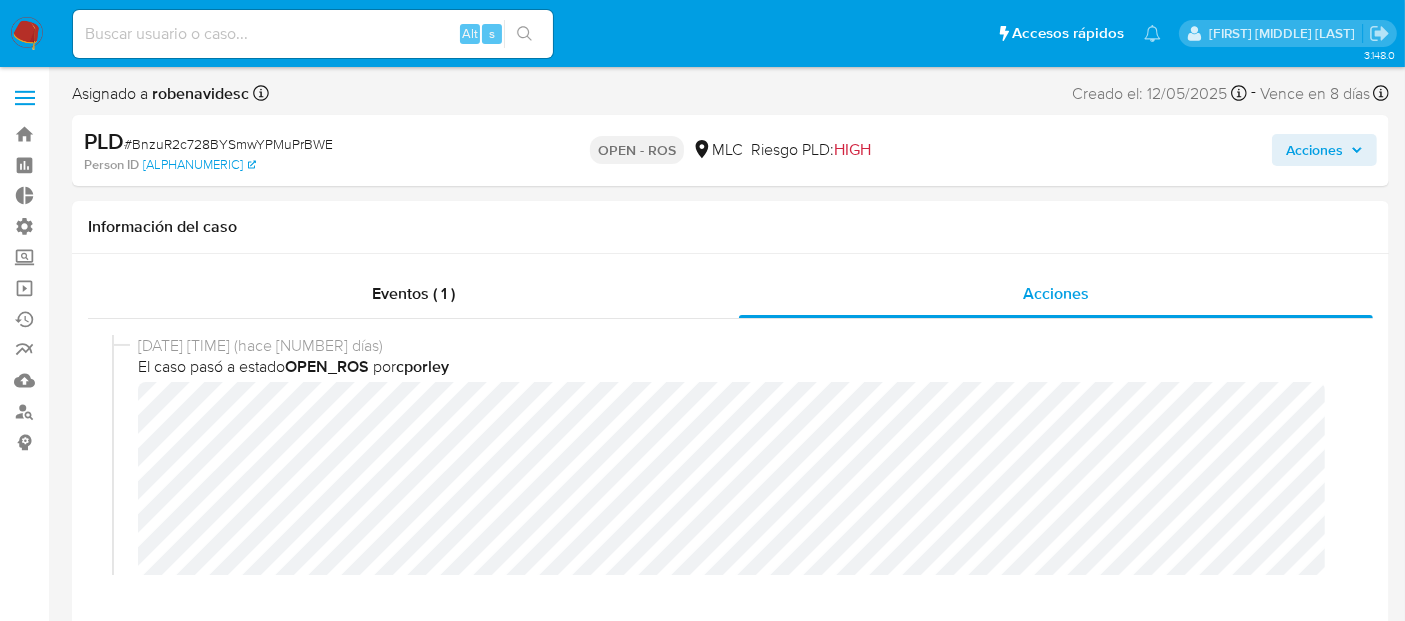 click on "Acciones" at bounding box center [1324, 150] 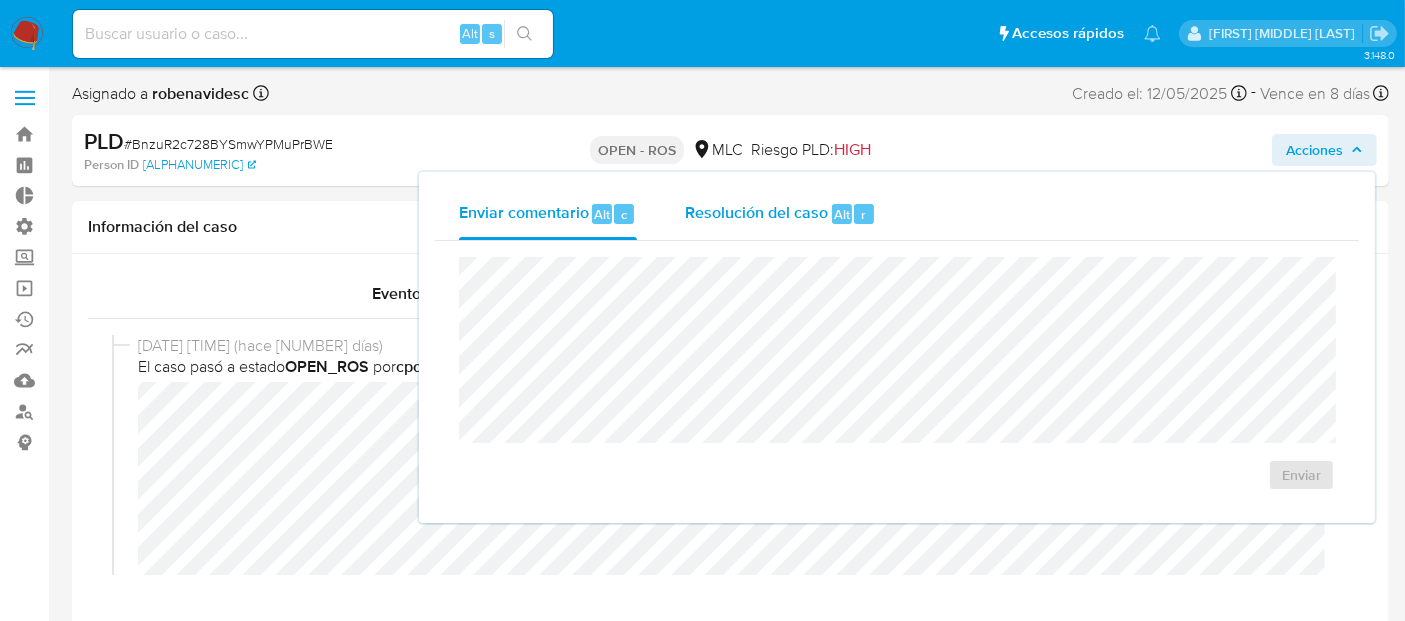 click on "Resolución del caso" at bounding box center (756, 213) 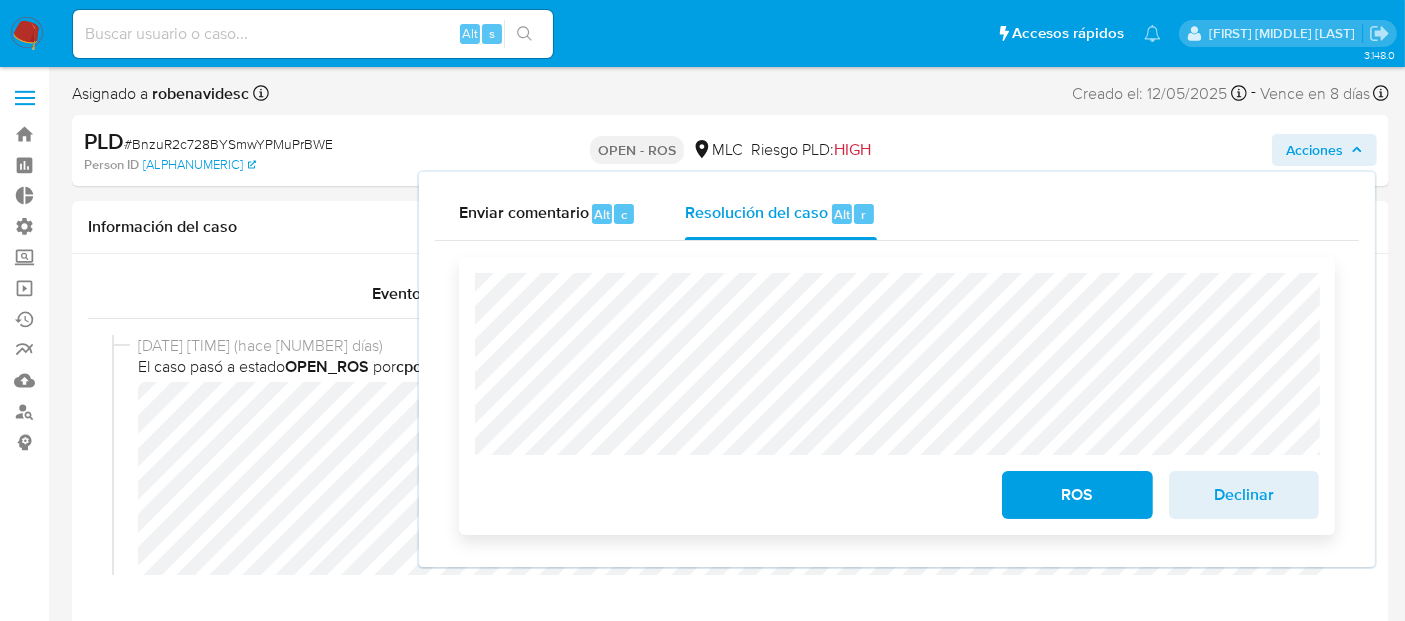 click on "ROS Declinar" at bounding box center [897, 396] 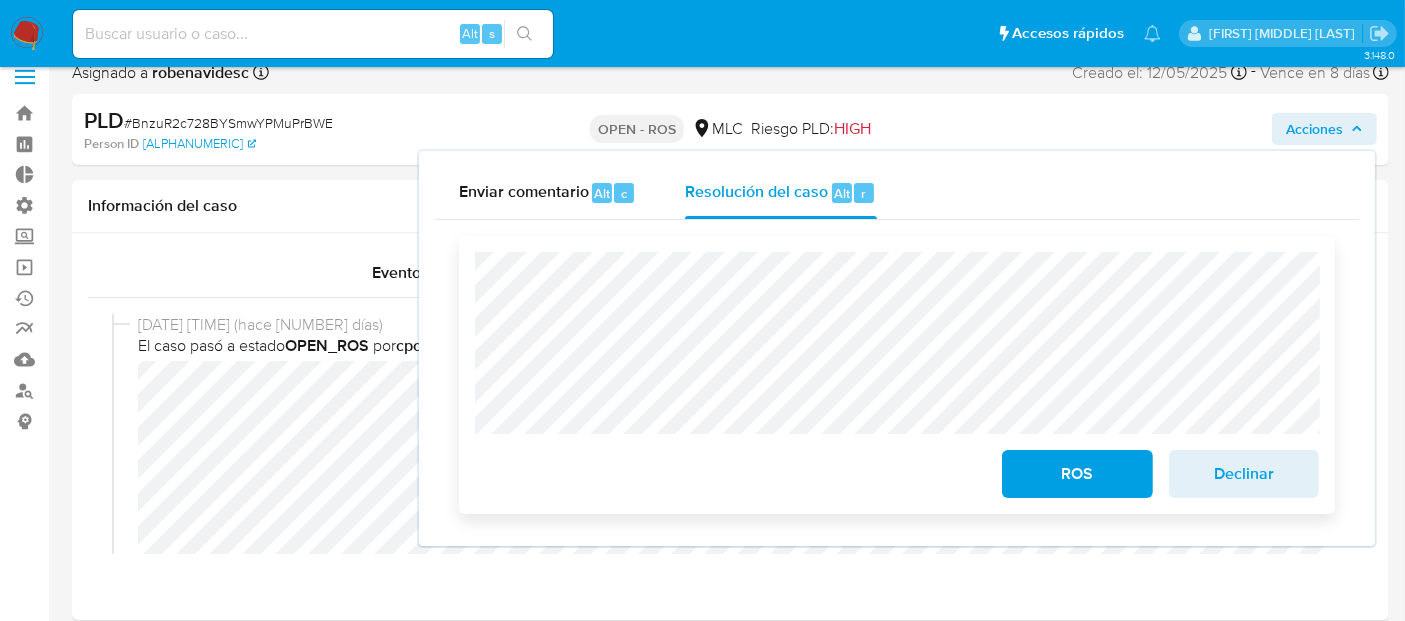 scroll, scrollTop: 22, scrollLeft: 0, axis: vertical 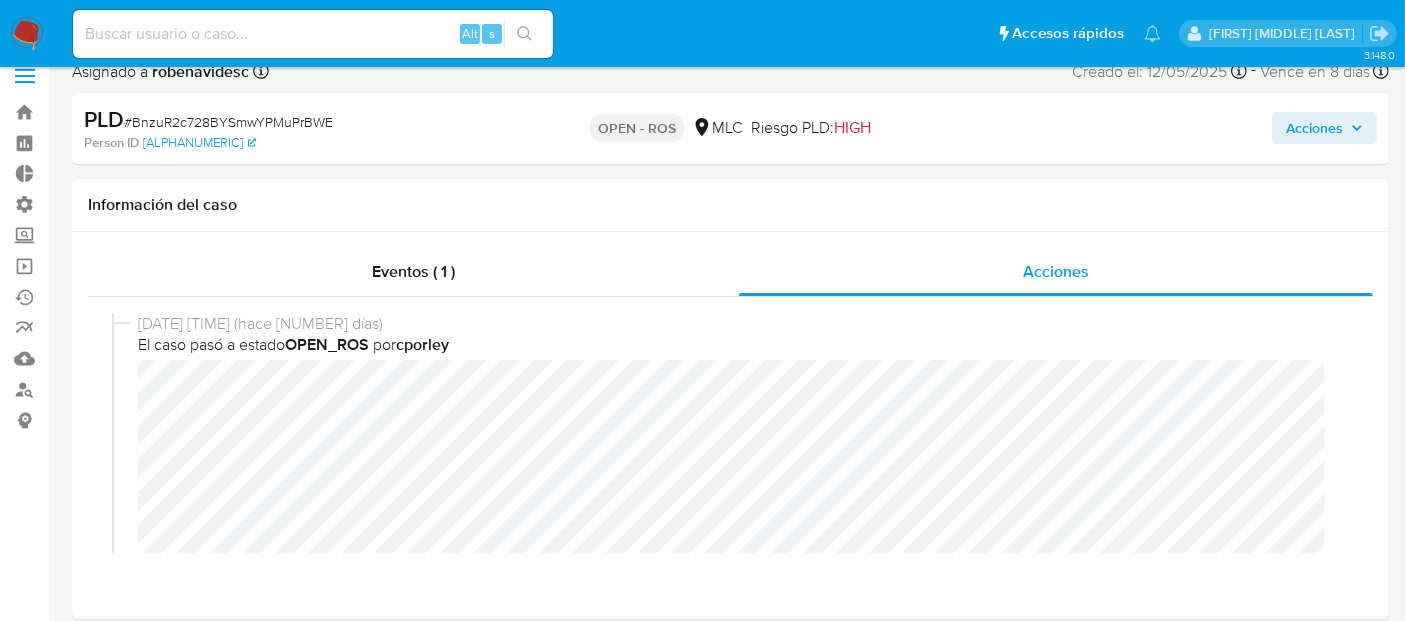 click on "Acciones" at bounding box center [1314, 128] 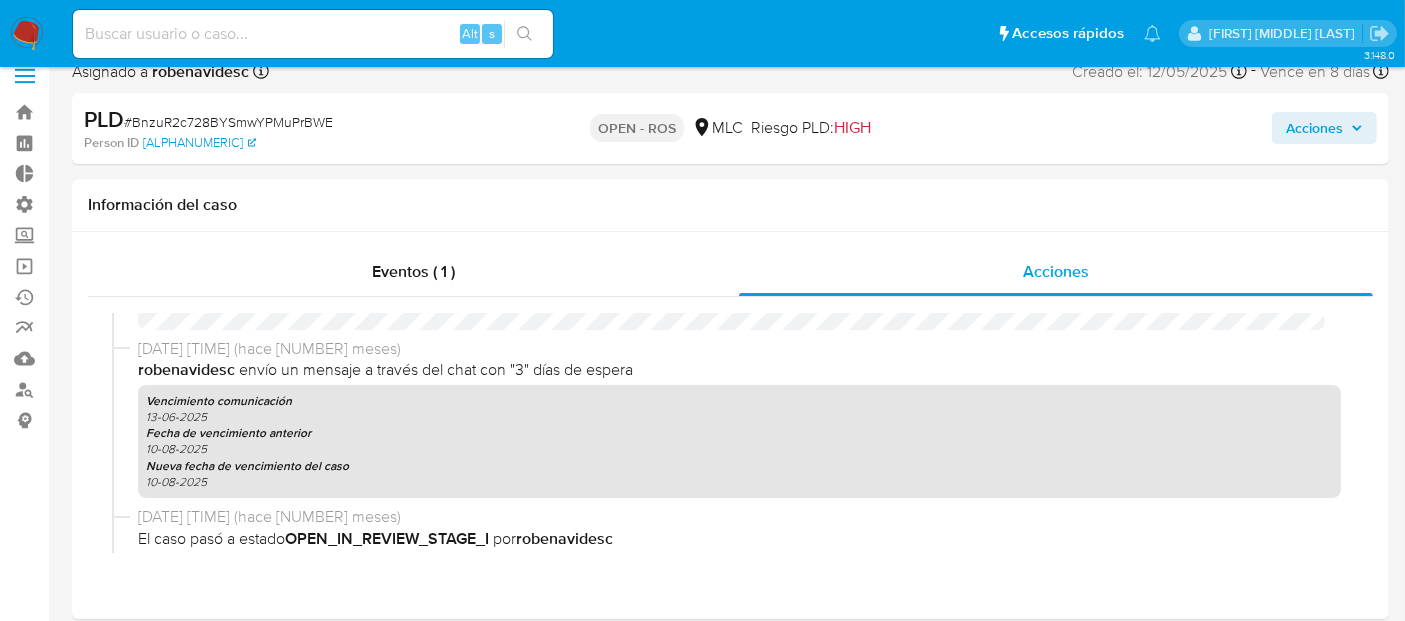 scroll, scrollTop: 1495, scrollLeft: 0, axis: vertical 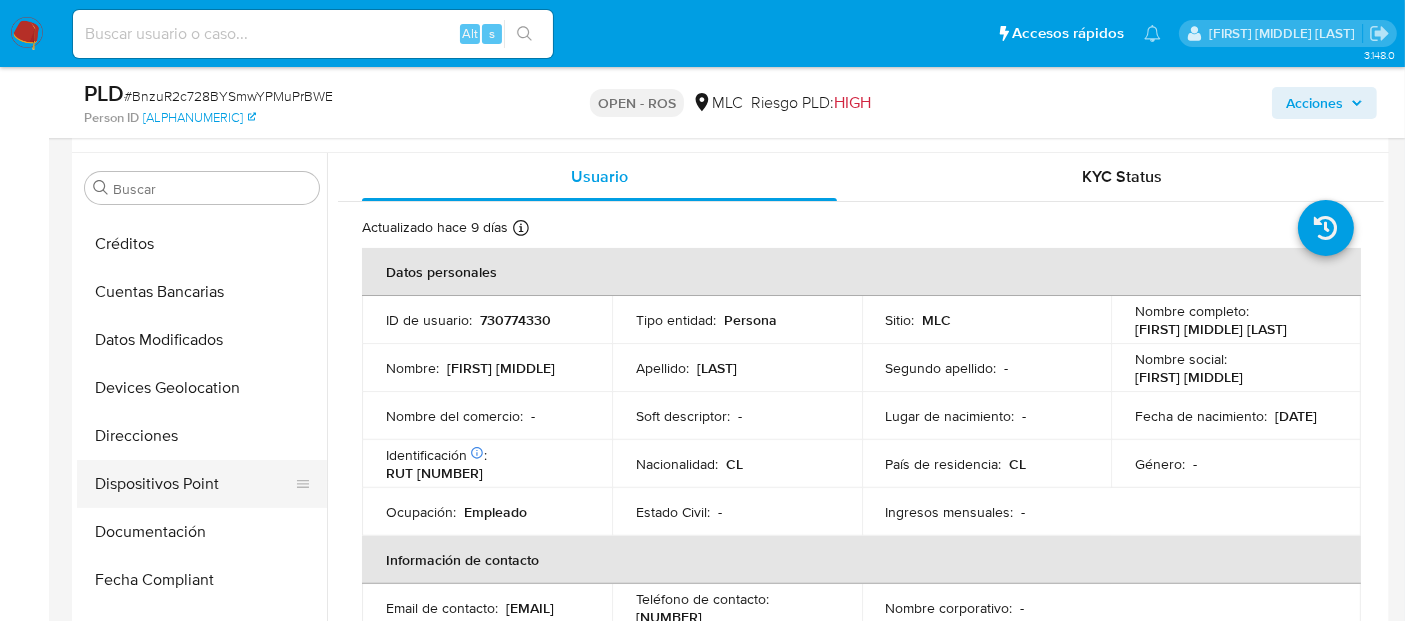 click on "Documentación" at bounding box center (202, 532) 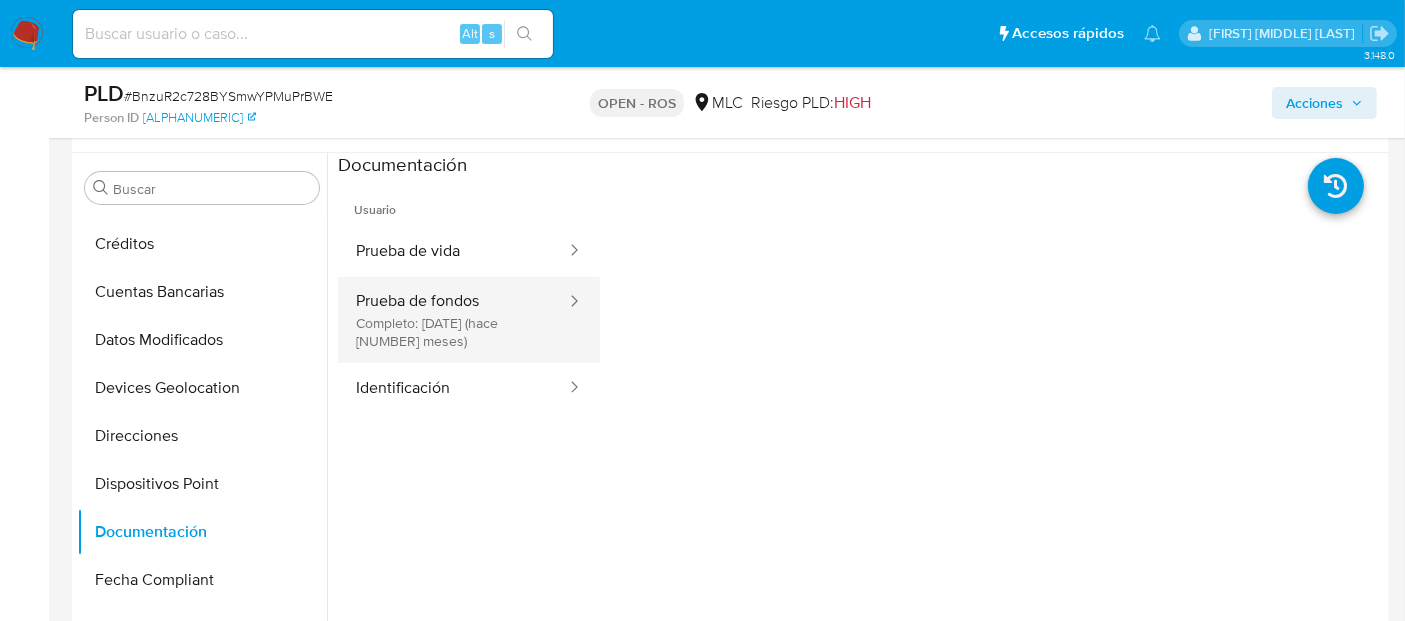 click on "Prueba de fondos Completo: 16/01/2025 (hace 7 meses)" at bounding box center (453, 320) 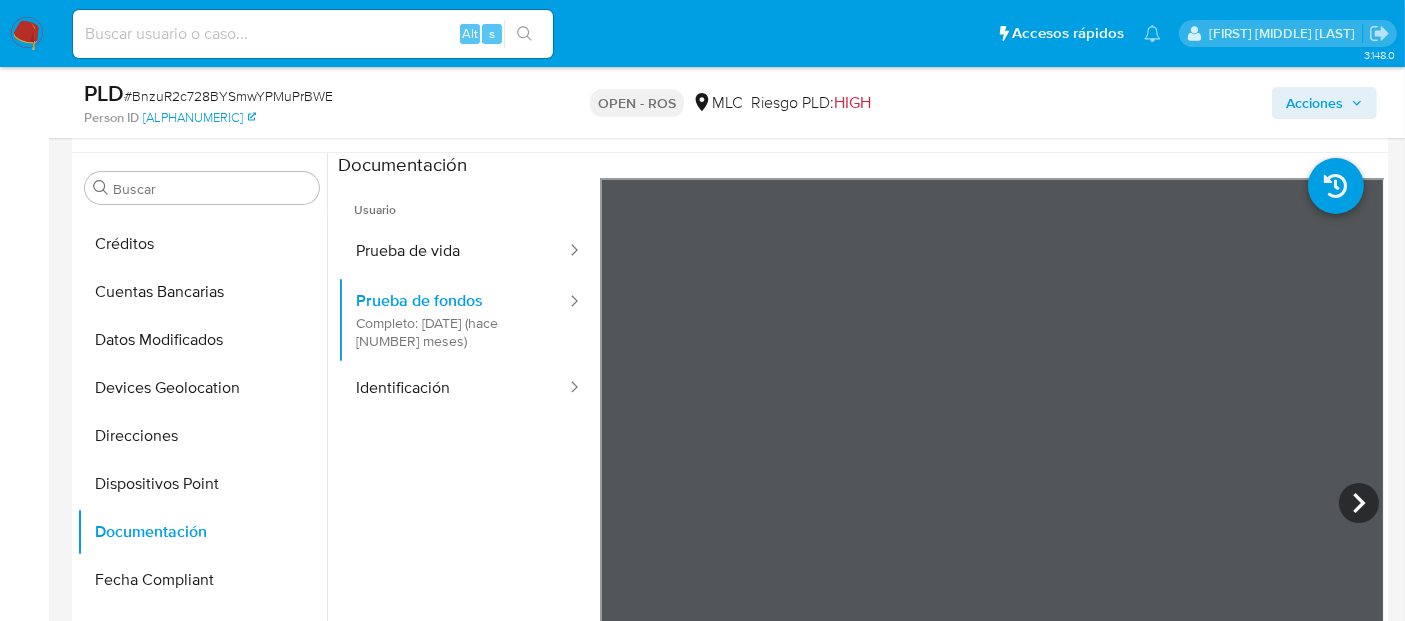 click on "Pausado Ver notificaciones Alt s Accesos rápidos   Presiona las siguientes teclas para acceder a algunas de las funciones Buscar caso o usuario Alt s Volver al home Alt h Agregar un comentario Alt c Ir a la resolucion de un caso Alt r Agregar un archivo adjunto Alt a Solicitar KYC challenge Alt 3 Agregar restricción Alt 4 Eliminar restricción Alt 5 Rocio Daniela Benavides Catalan Bandeja Tablero Tablero Externo Administración Reglas Usuarios Equipos Configuración de Casos Screening Screening por Frecuencia Búsqueda en Listas Watchlist Herramientas Operaciones masivas Ejecuciones automáticas Reportes Mulan Buscador de personas Consolidado 3.148.0 Asignado a   robenavidesc   Asignado el: 10/06/2025 14:50:25 Creado el: 12/05/2025   Creado el: 12/05/2025 05:06:32 - Vence en 8 días   Vence el 10/08/2025 05:06:32 PLD # BnzuR2c728BYSmwYPMuPrBWE Person ID b165c6b6be389358c93c07d9999733d2 OPEN - ROS  MLC Riesgo PLD:  HIGH Acciones Información del caso Eventos ( 1 ) Acciones 30/07/2025 10:27:07 (hace 2 días)" at bounding box center [702, 1505] 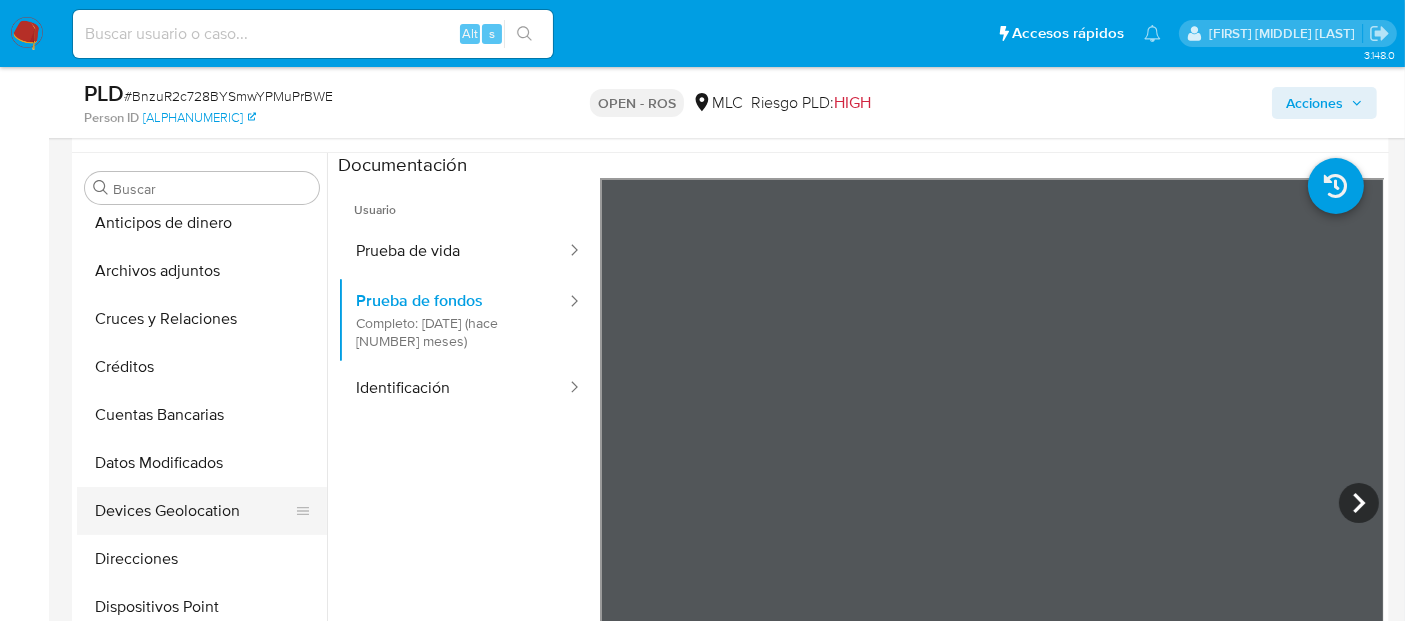 scroll, scrollTop: 0, scrollLeft: 0, axis: both 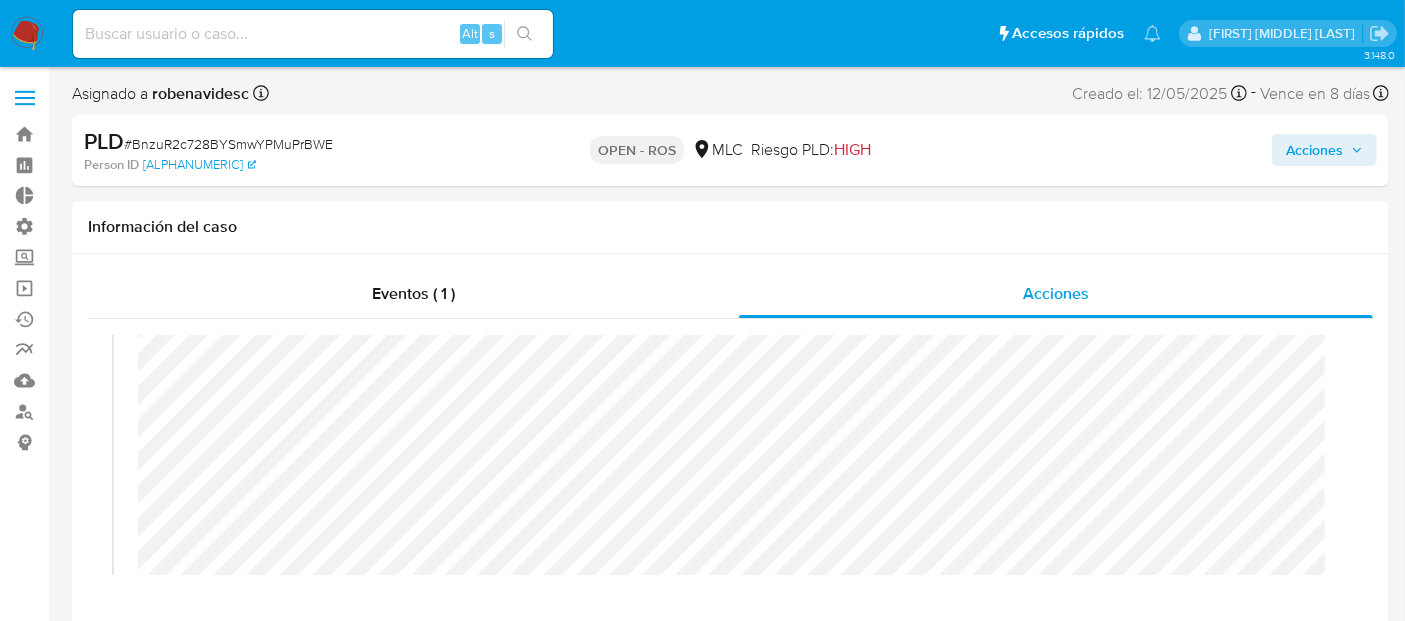 click on "Acciones" at bounding box center (1314, 150) 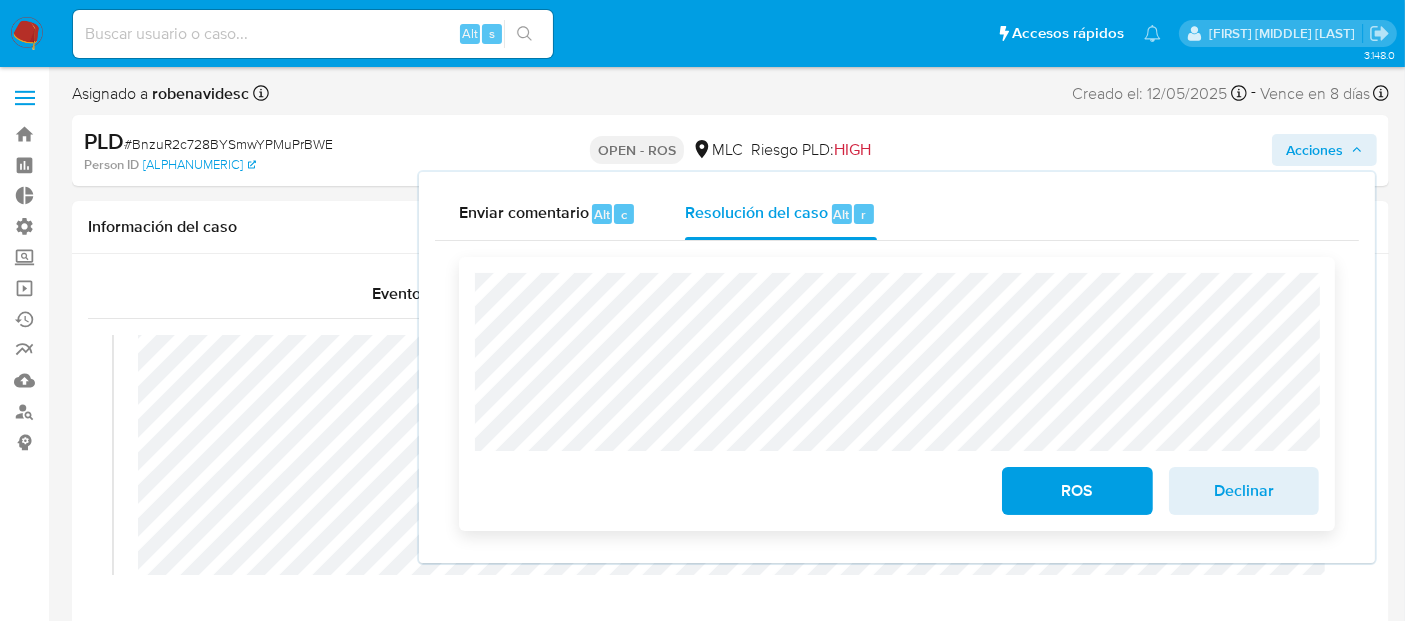 click on "ROS" at bounding box center [1077, 491] 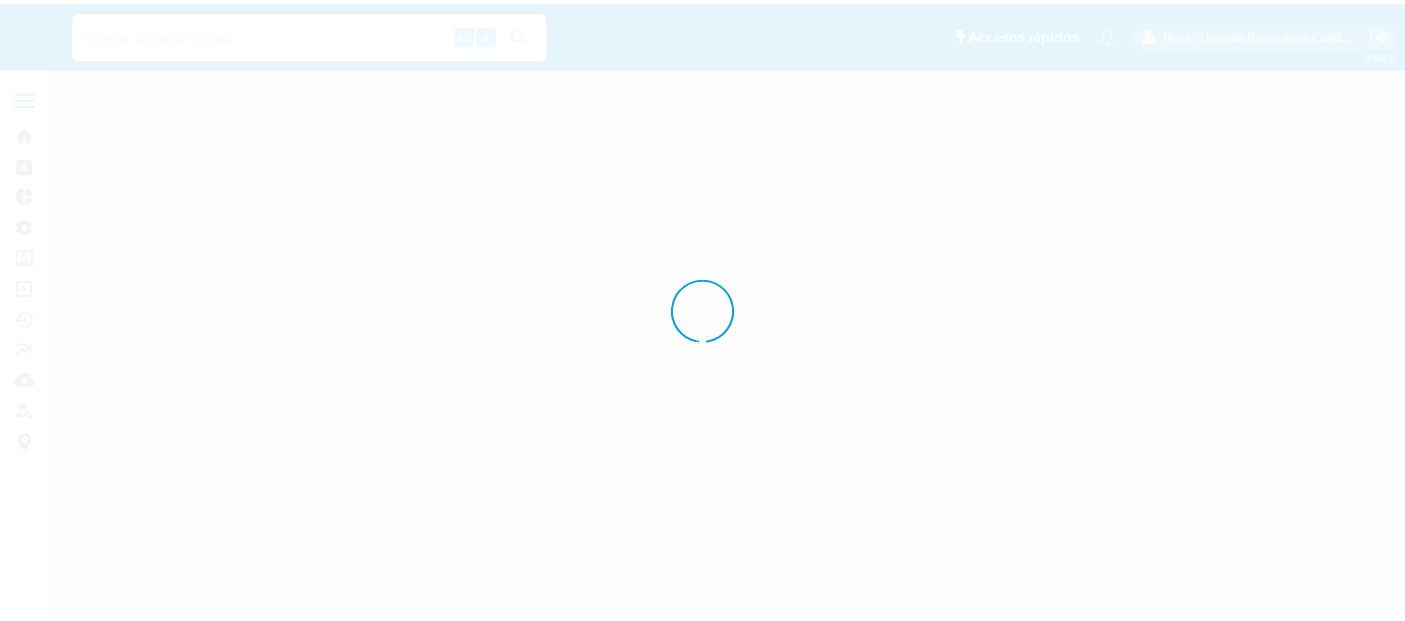 scroll, scrollTop: 0, scrollLeft: 0, axis: both 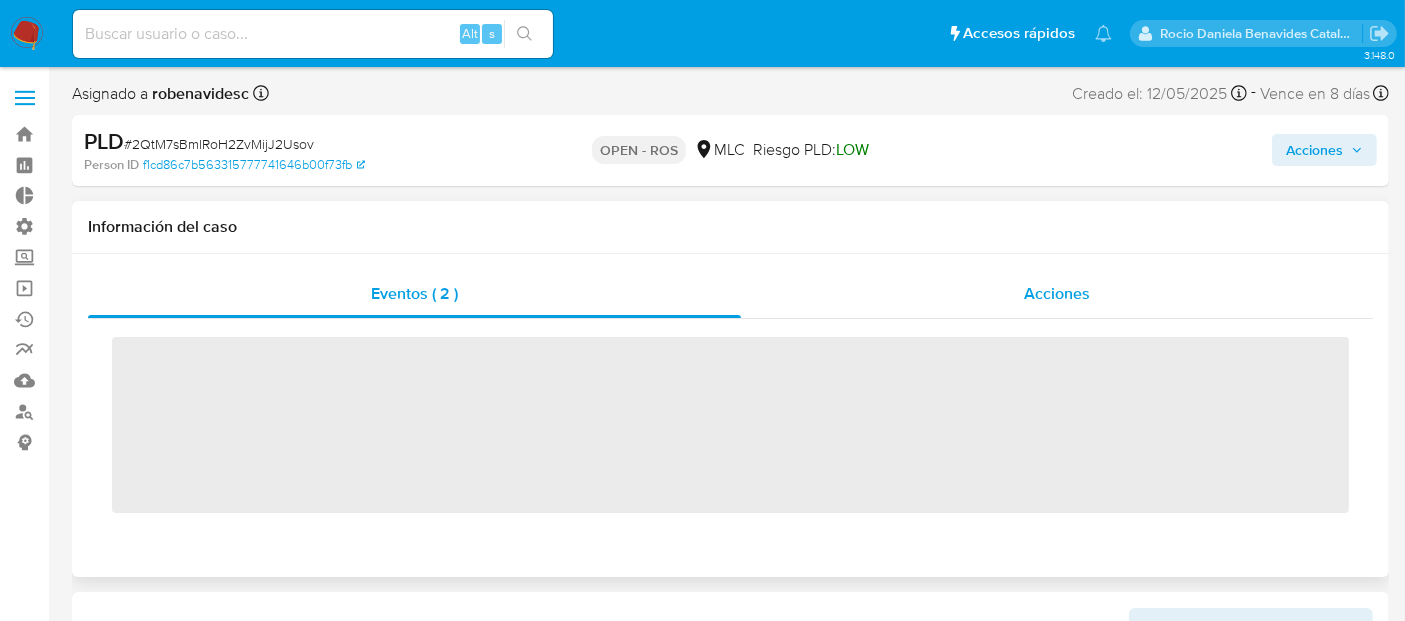 click on "Acciones" at bounding box center [1057, 294] 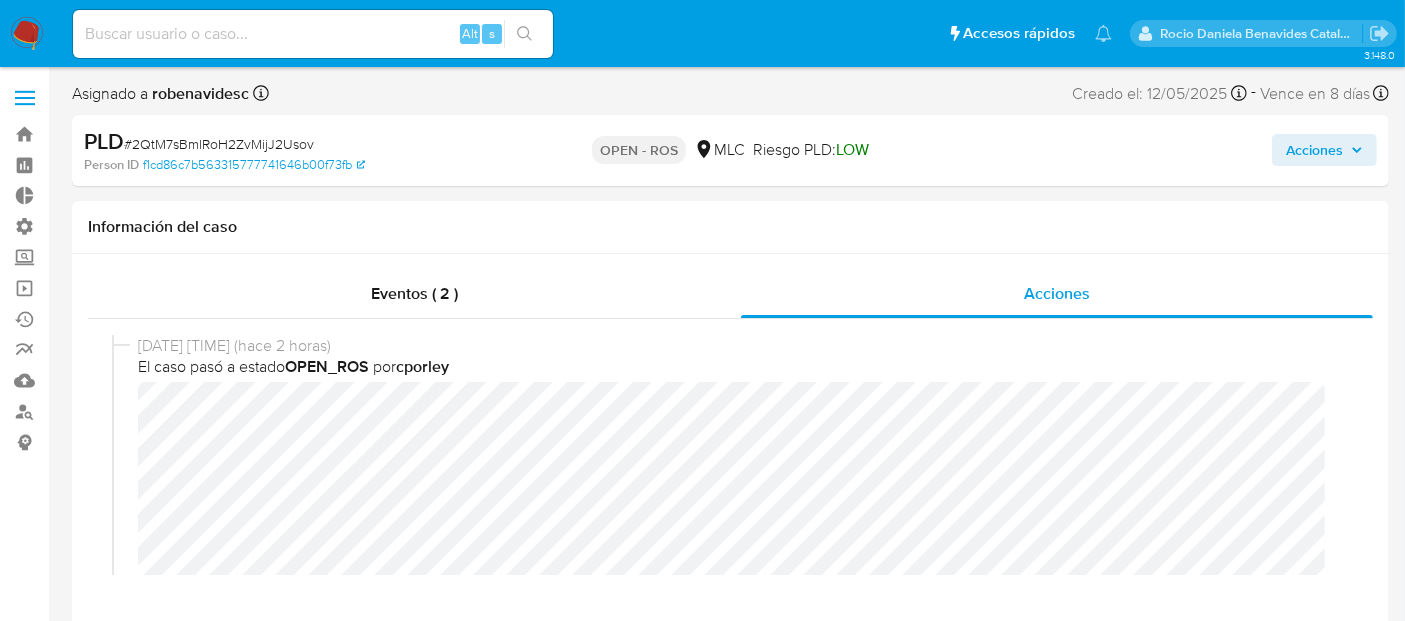 select on "10" 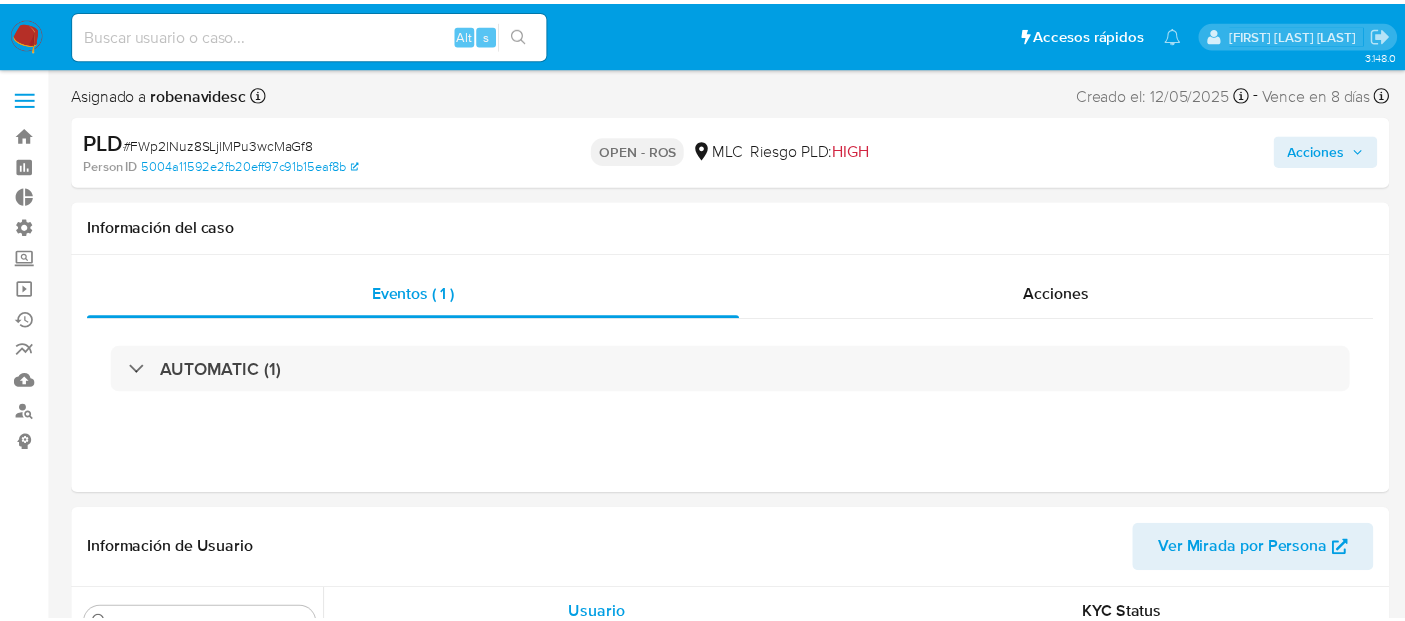scroll, scrollTop: 0, scrollLeft: 0, axis: both 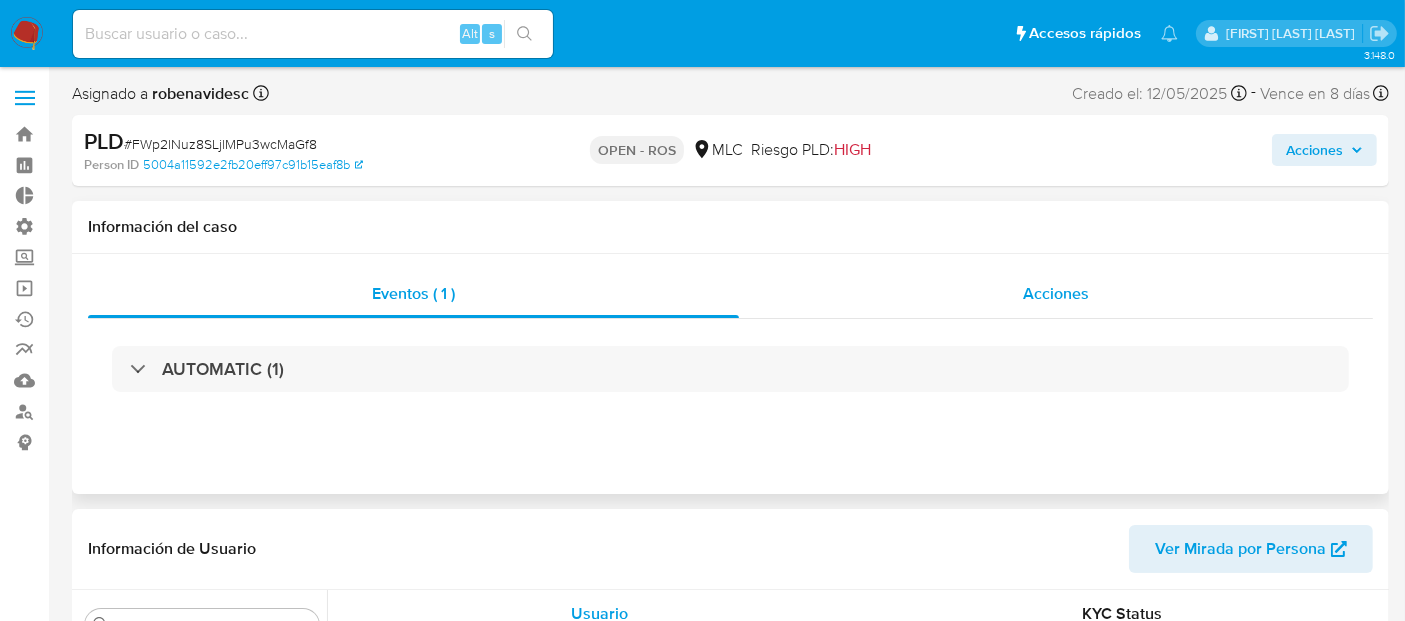 click on "Acciones" at bounding box center [1056, 293] 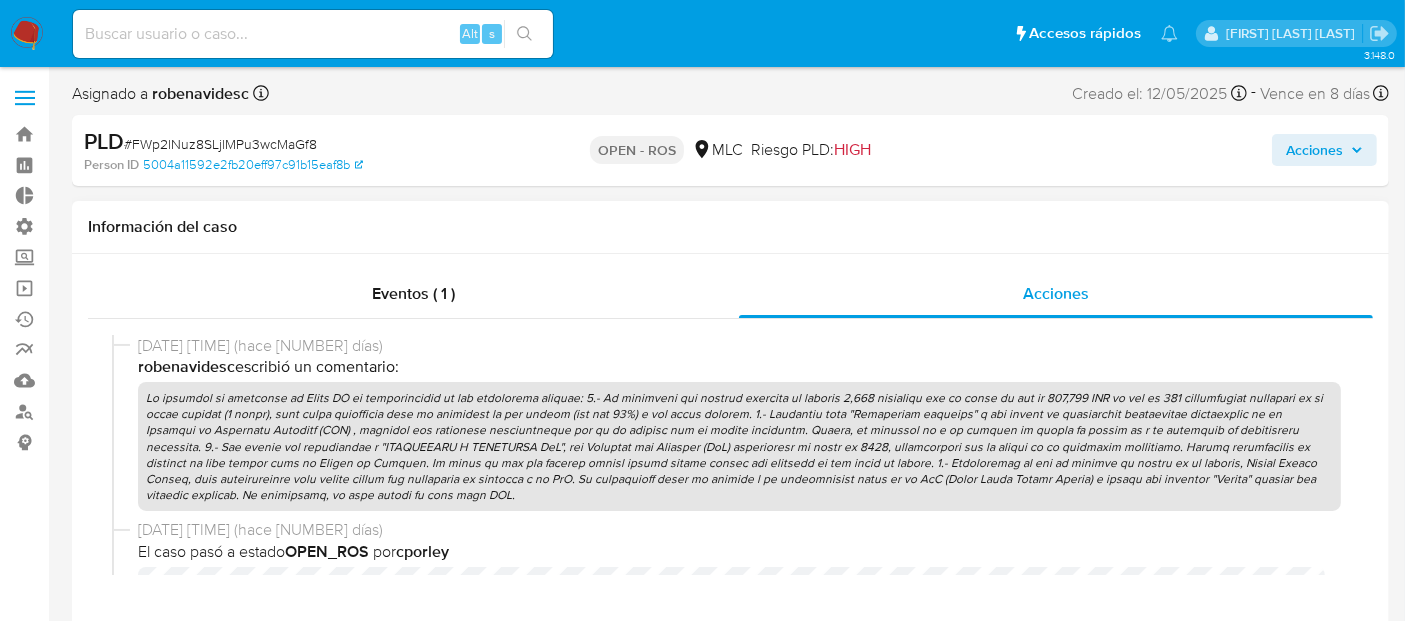 click at bounding box center (739, 446) 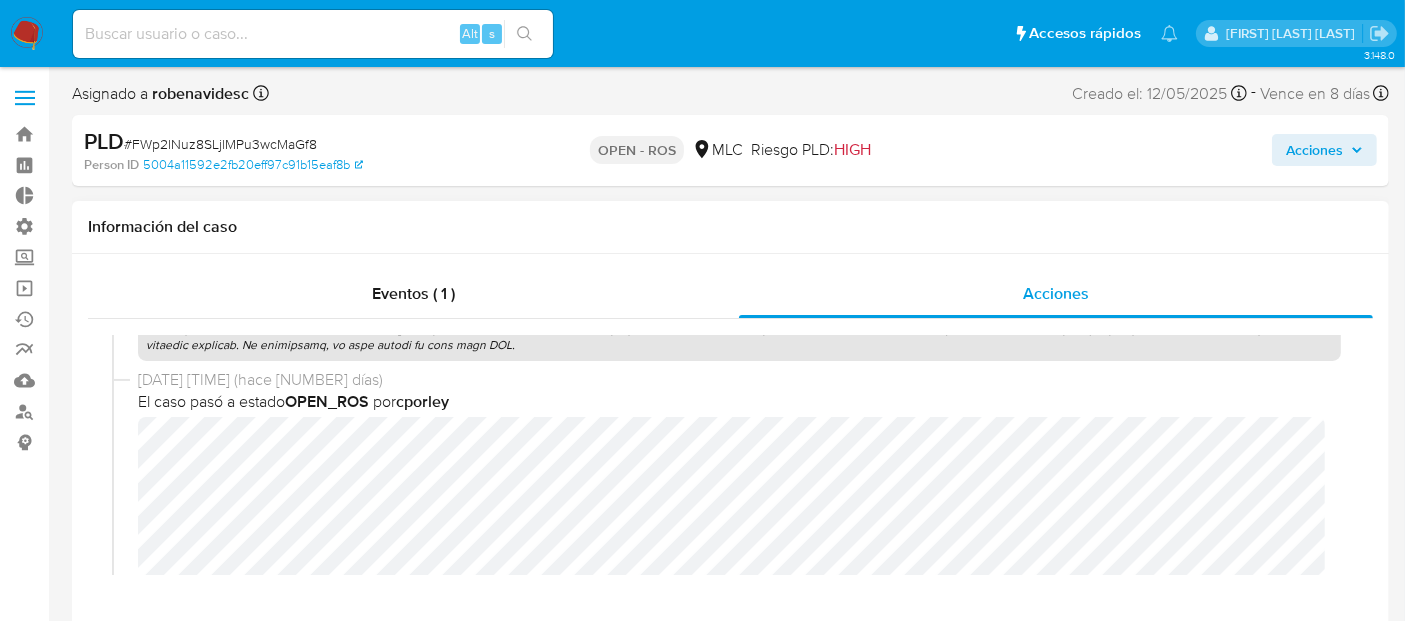 scroll, scrollTop: 0, scrollLeft: 0, axis: both 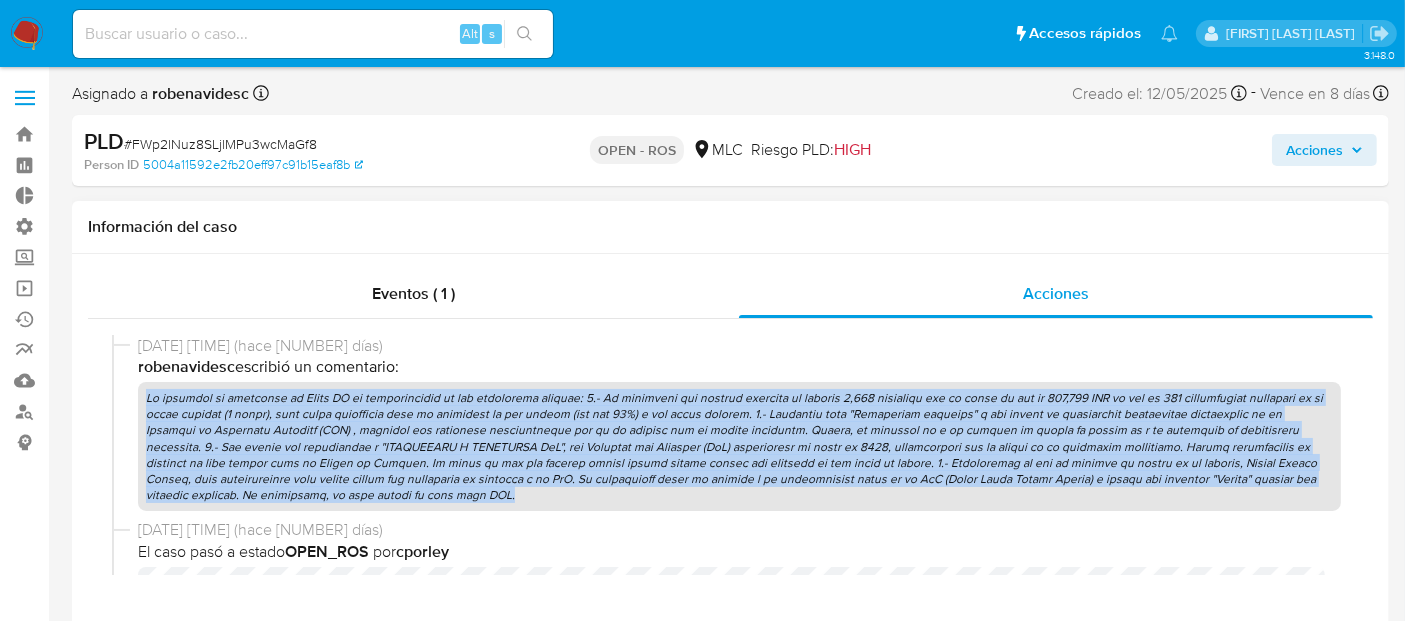 drag, startPoint x: 299, startPoint y: 495, endPoint x: 145, endPoint y: 395, distance: 183.61917 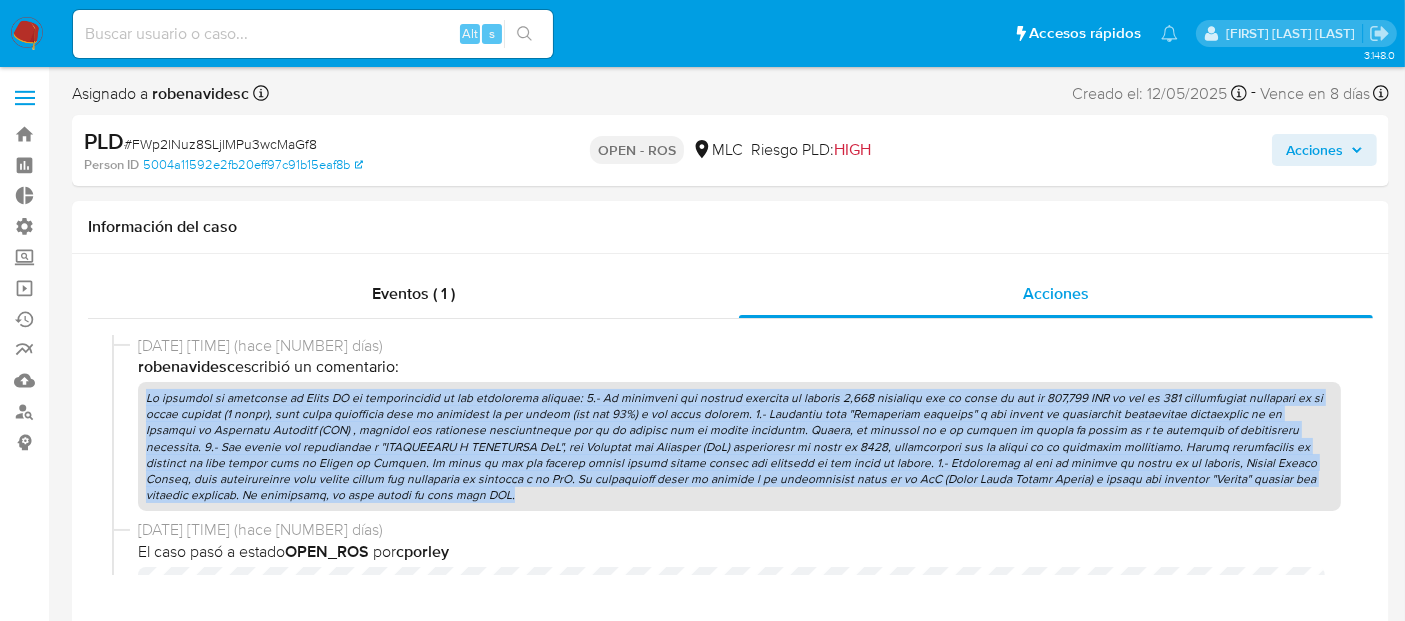 click on "Acciones" at bounding box center [1314, 150] 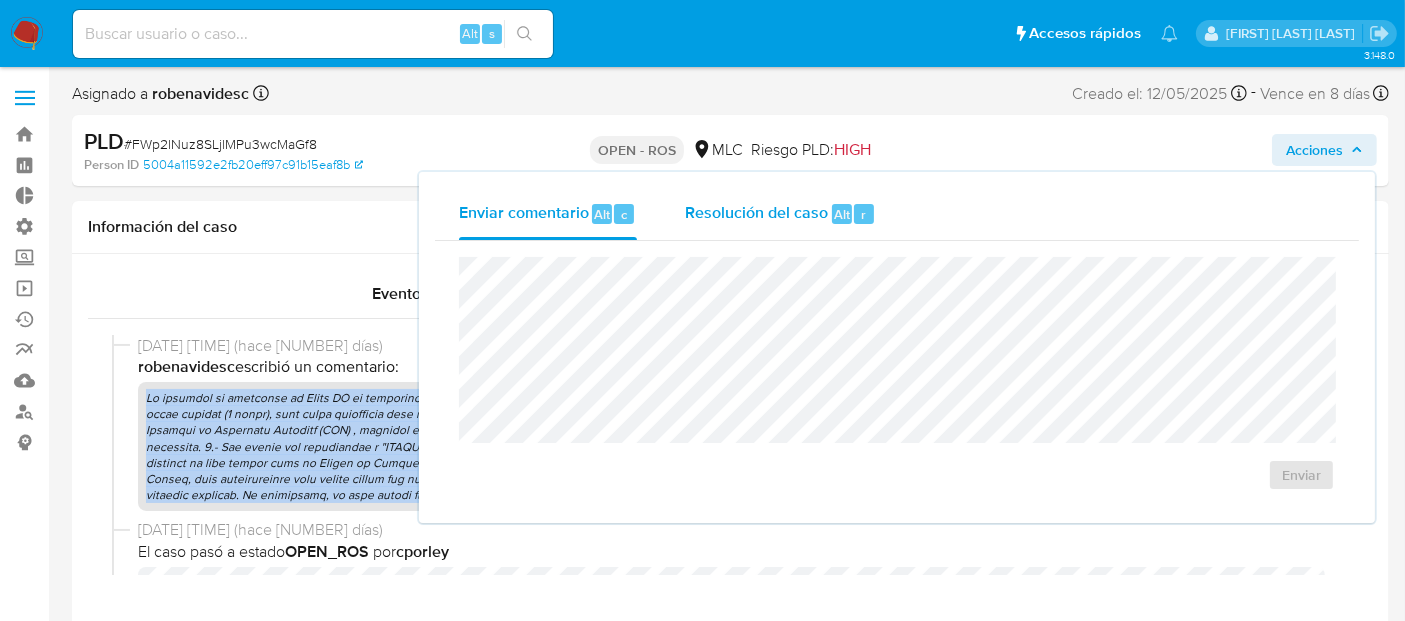 click on "Alt" at bounding box center (842, 214) 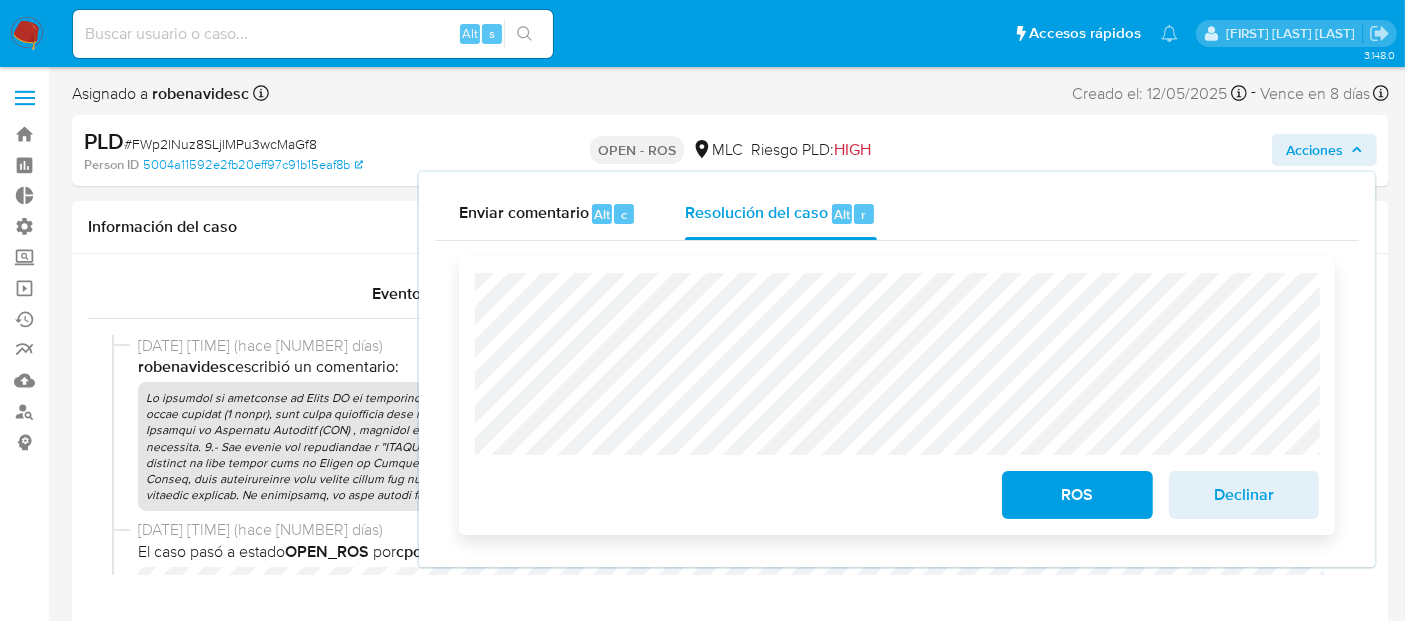 click on "ROS" at bounding box center [1077, 495] 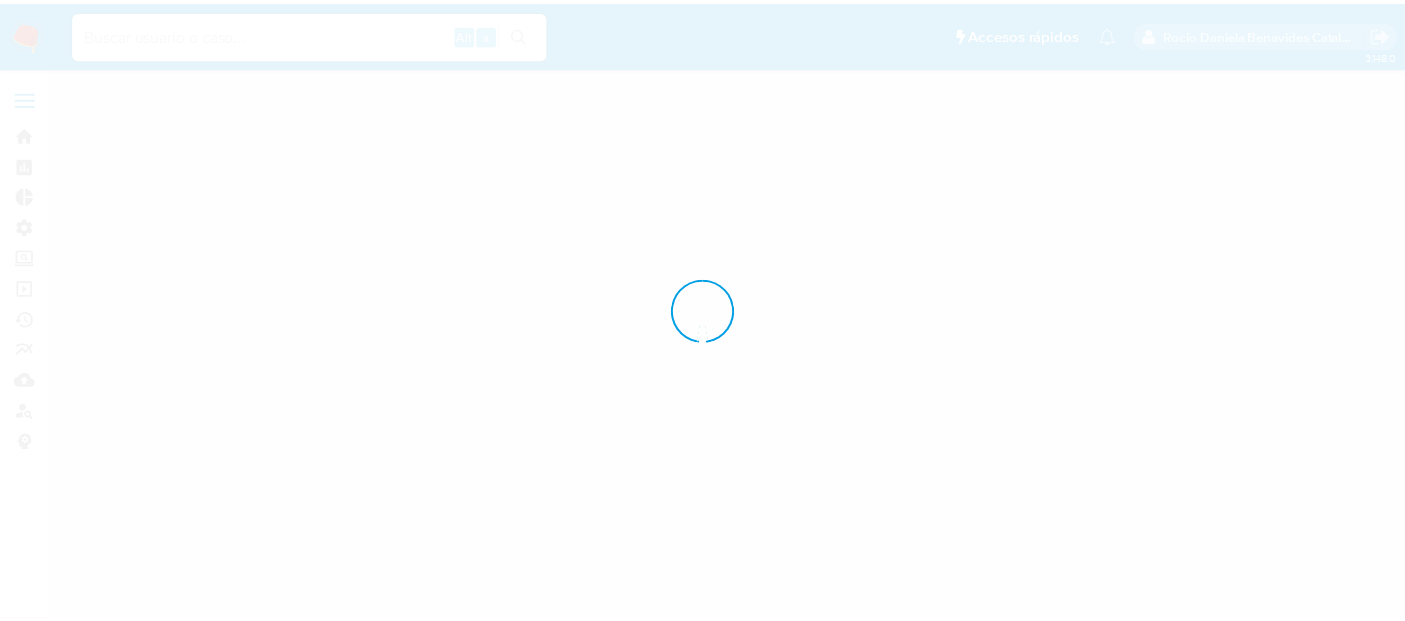 scroll, scrollTop: 0, scrollLeft: 0, axis: both 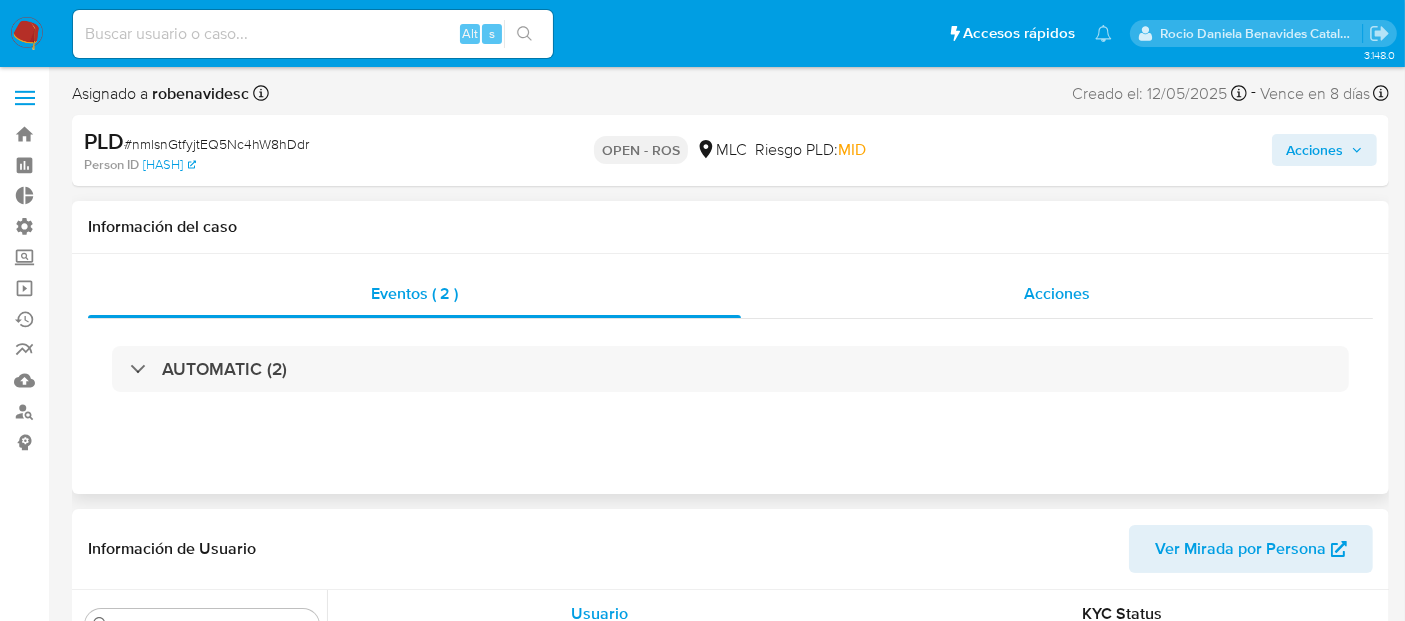 click on "Acciones" at bounding box center (1057, 293) 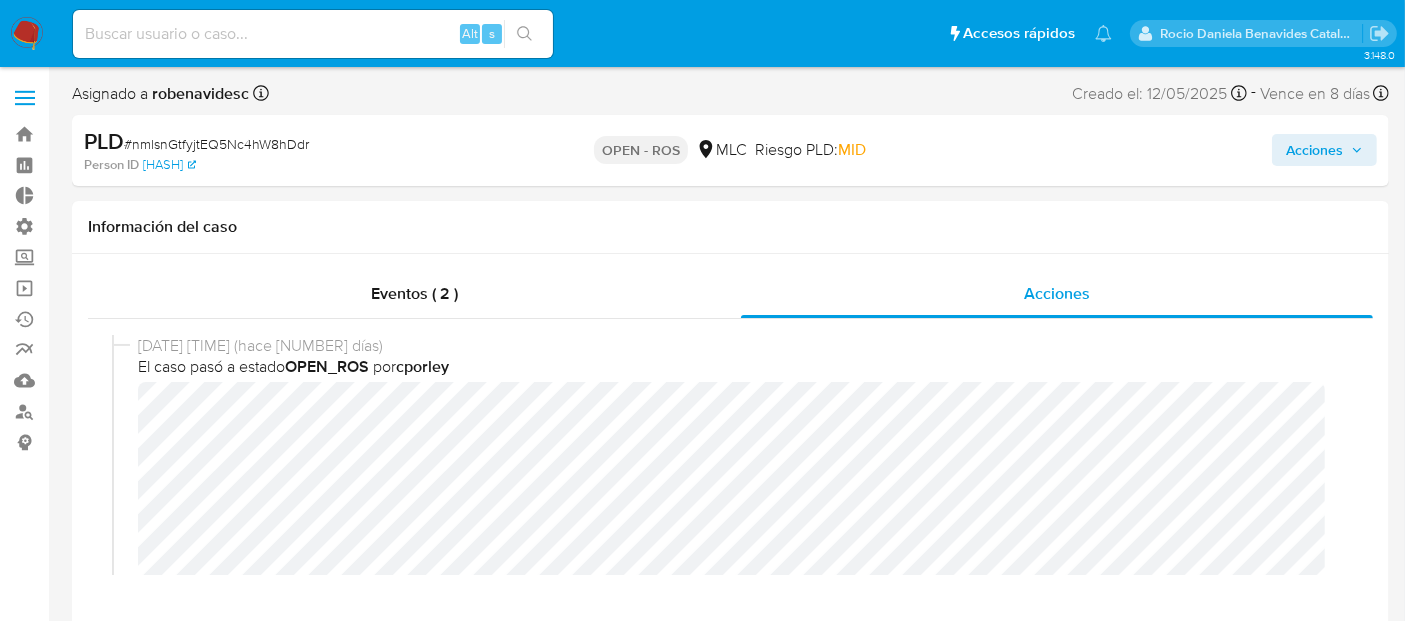 select on "10" 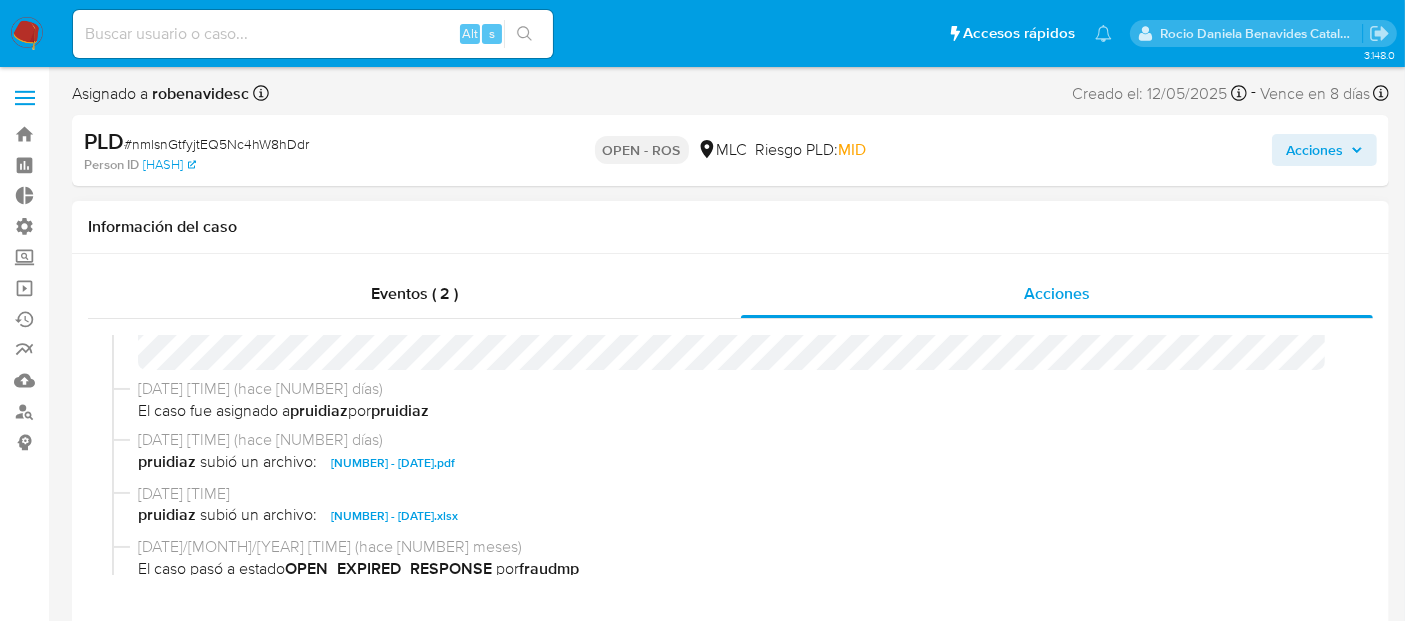 scroll, scrollTop: 735, scrollLeft: 0, axis: vertical 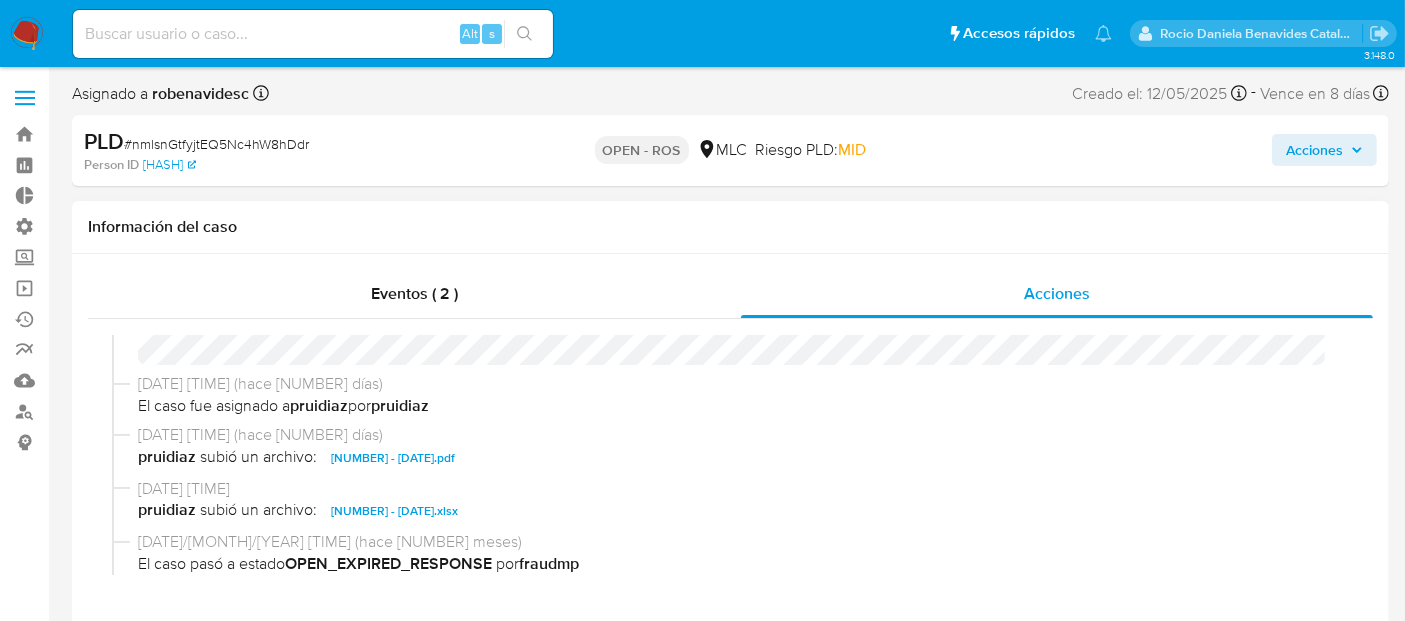 click on "130844646 - 14_07_2025.pdf" at bounding box center (393, 458) 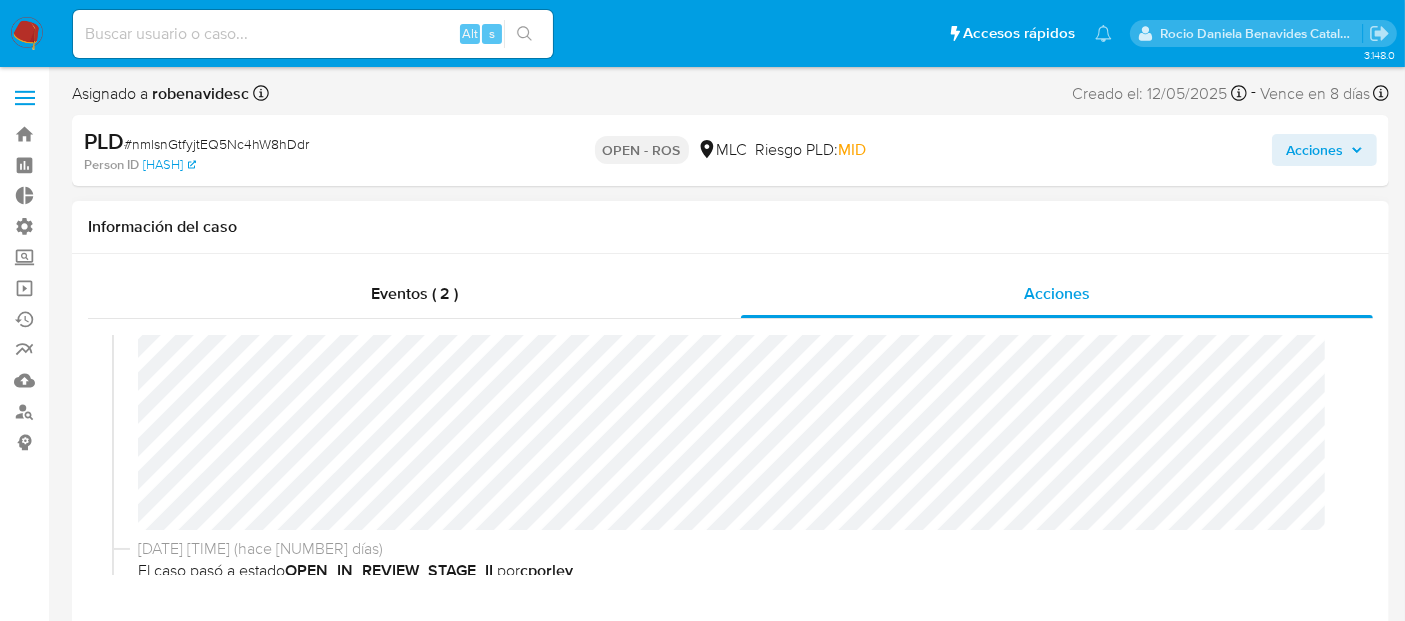 scroll, scrollTop: 208, scrollLeft: 0, axis: vertical 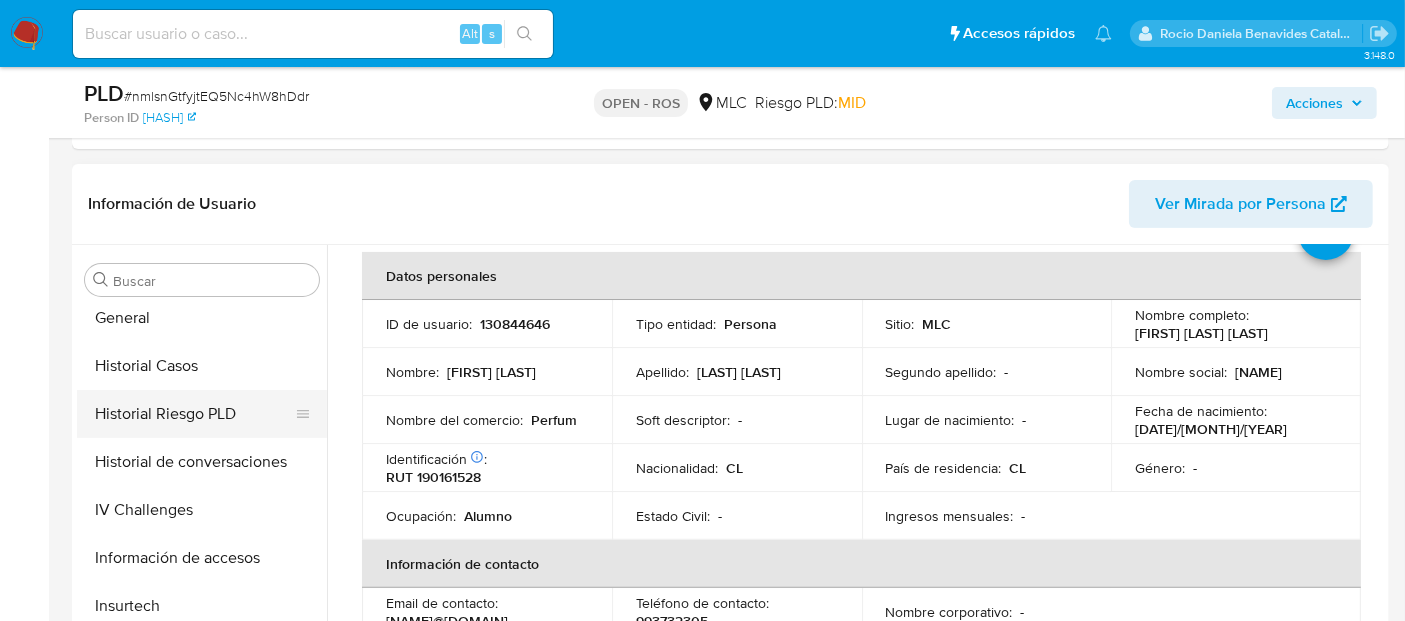 click on "Historial Riesgo PLD" at bounding box center (194, 414) 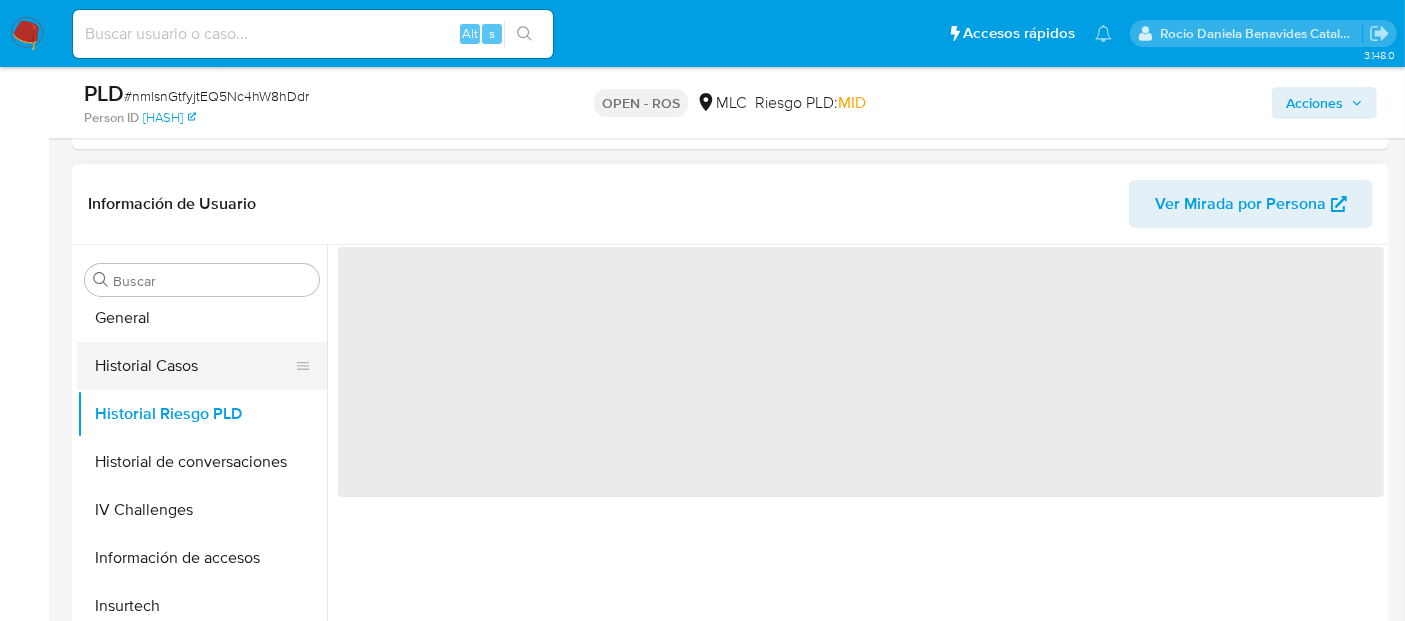 click on "Historial Casos" at bounding box center [194, 366] 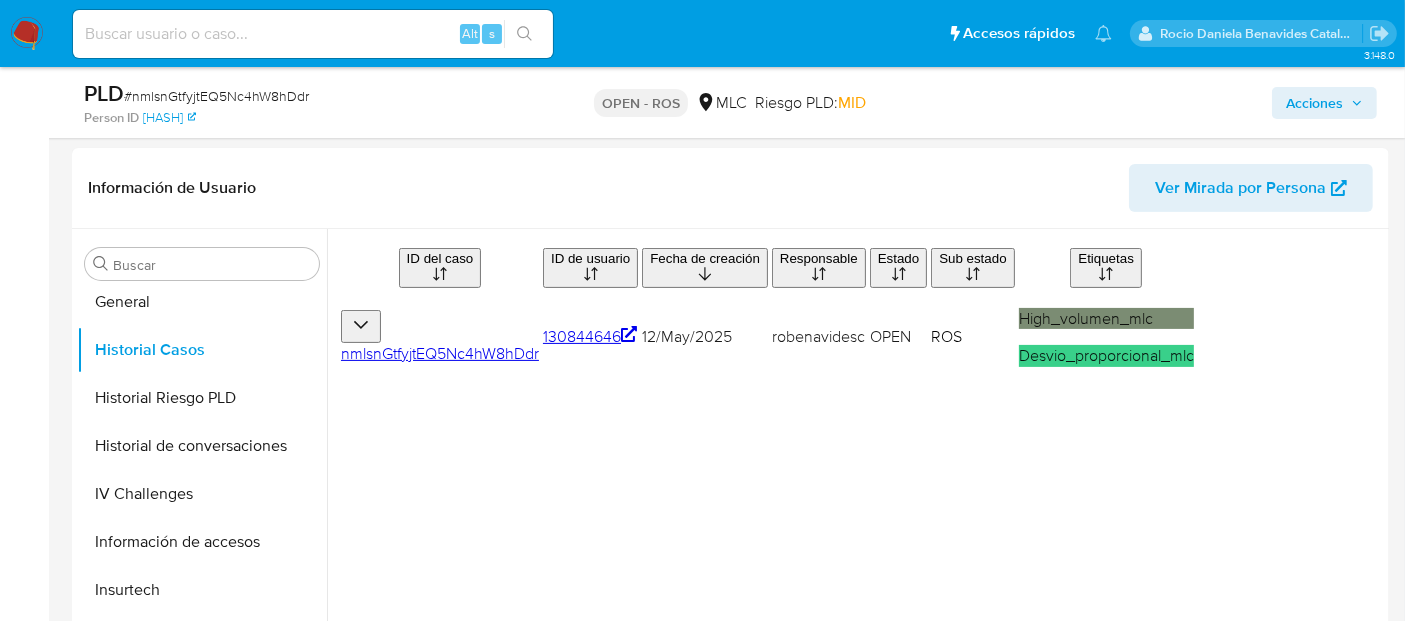 scroll, scrollTop: 0, scrollLeft: 0, axis: both 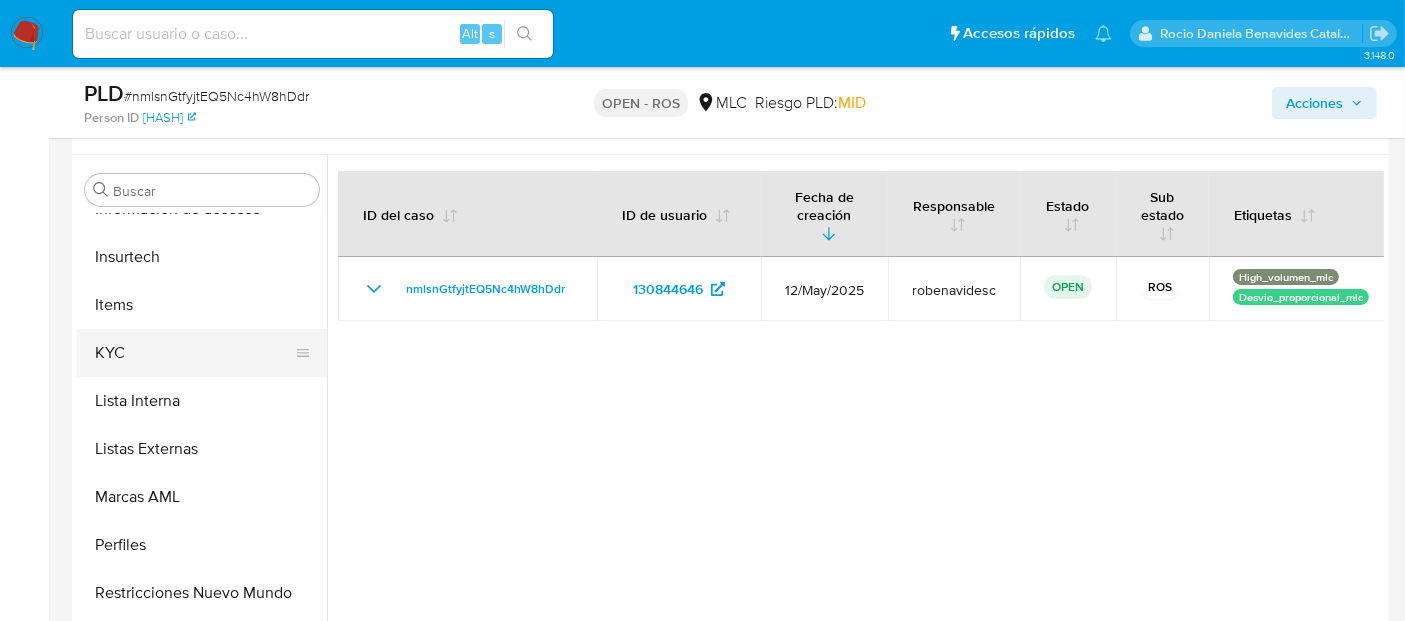 click on "KYC" at bounding box center [194, 353] 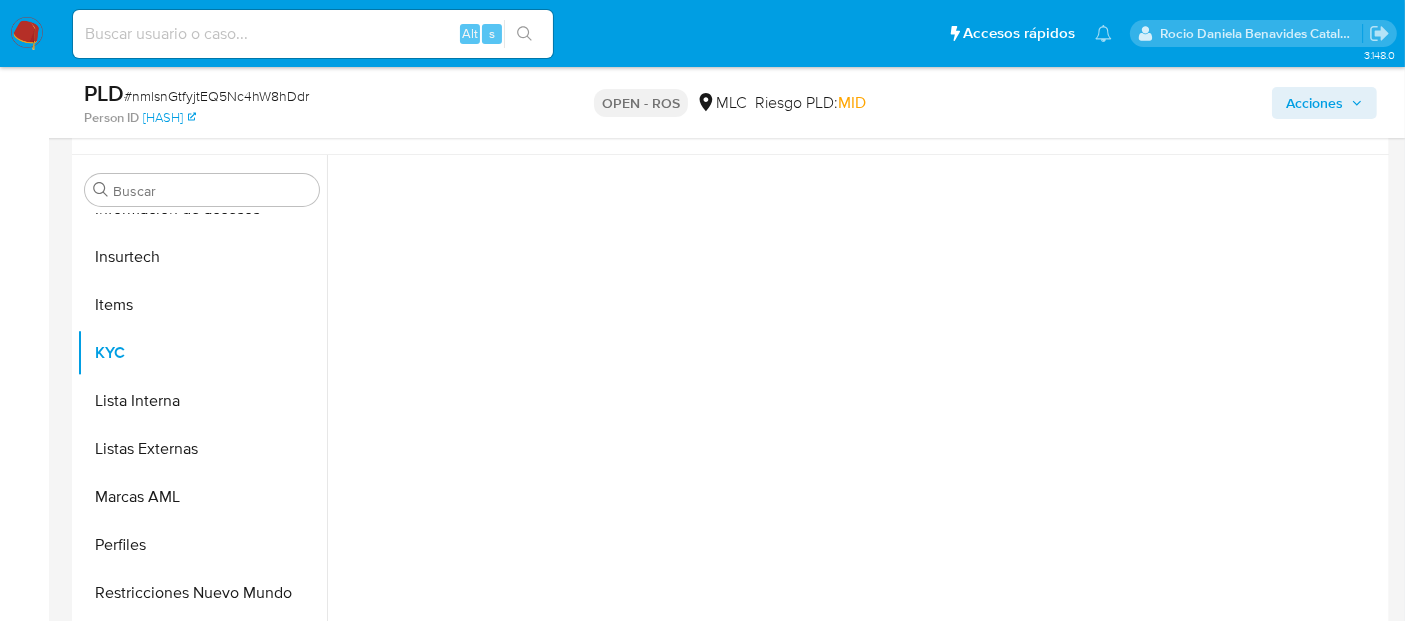 scroll, scrollTop: 796, scrollLeft: 0, axis: vertical 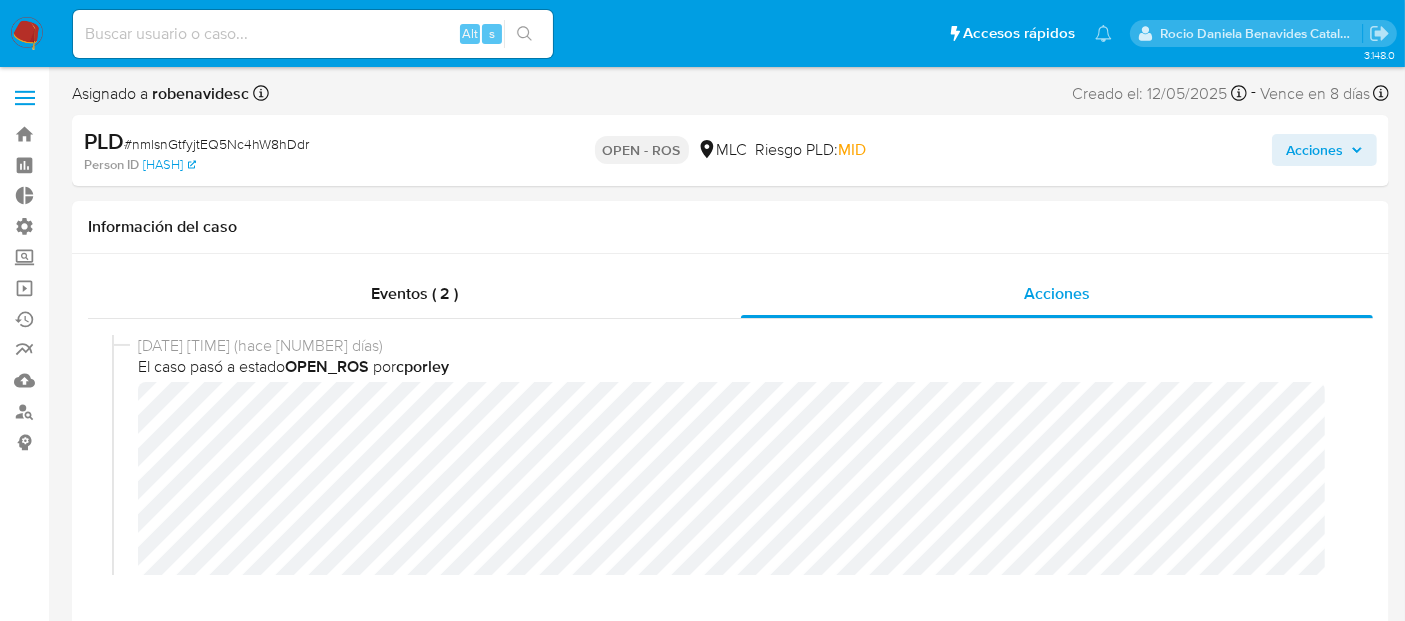 click on "Acciones" at bounding box center (1314, 150) 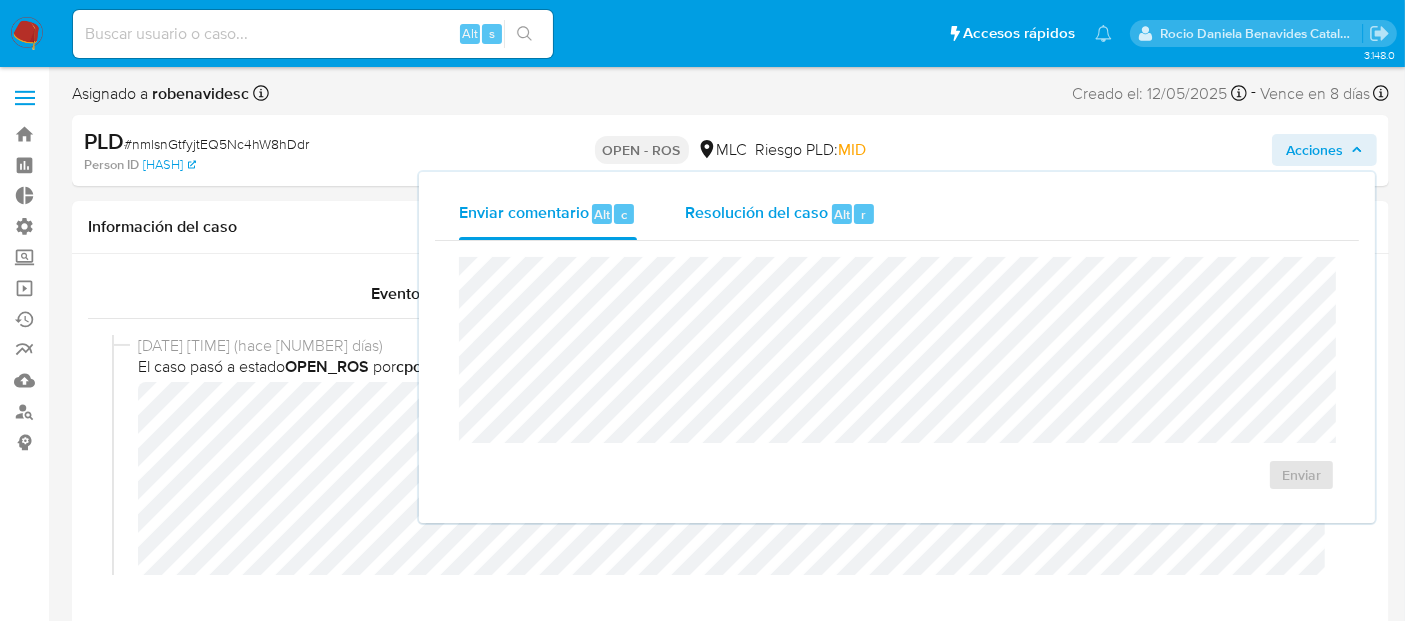 click on "Resolución del caso Alt r" at bounding box center (780, 214) 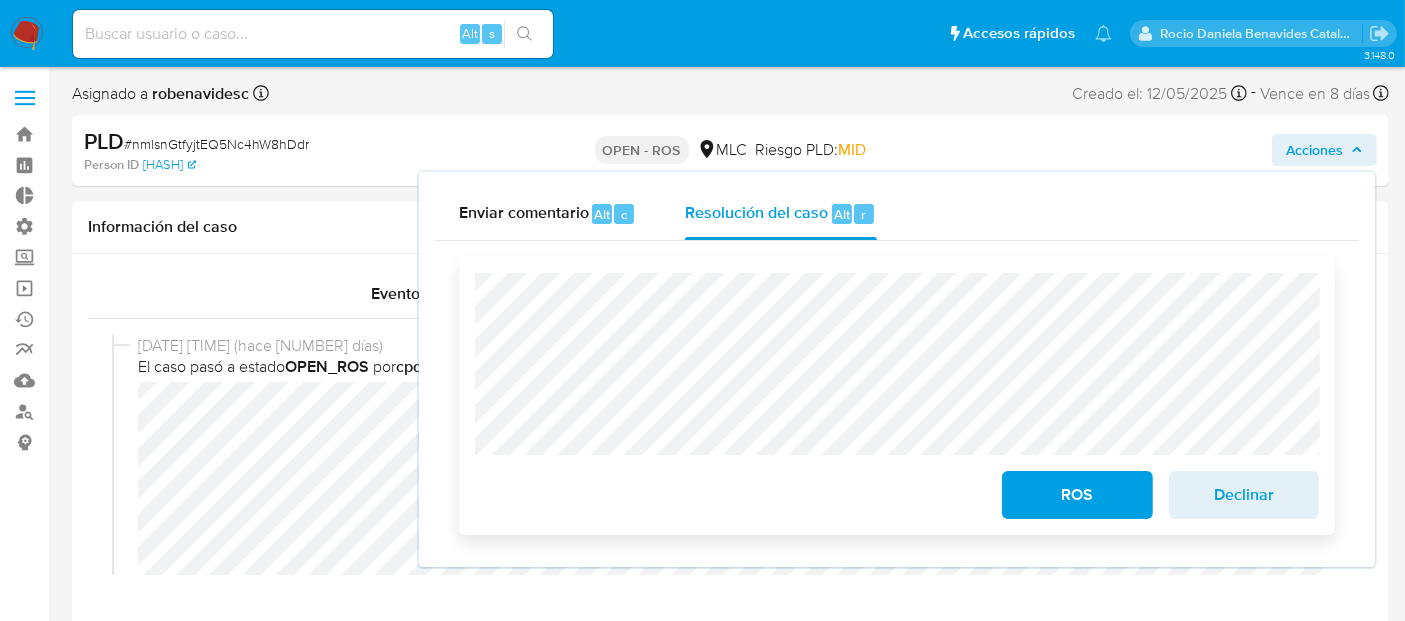 click on "ROS" at bounding box center (1077, 495) 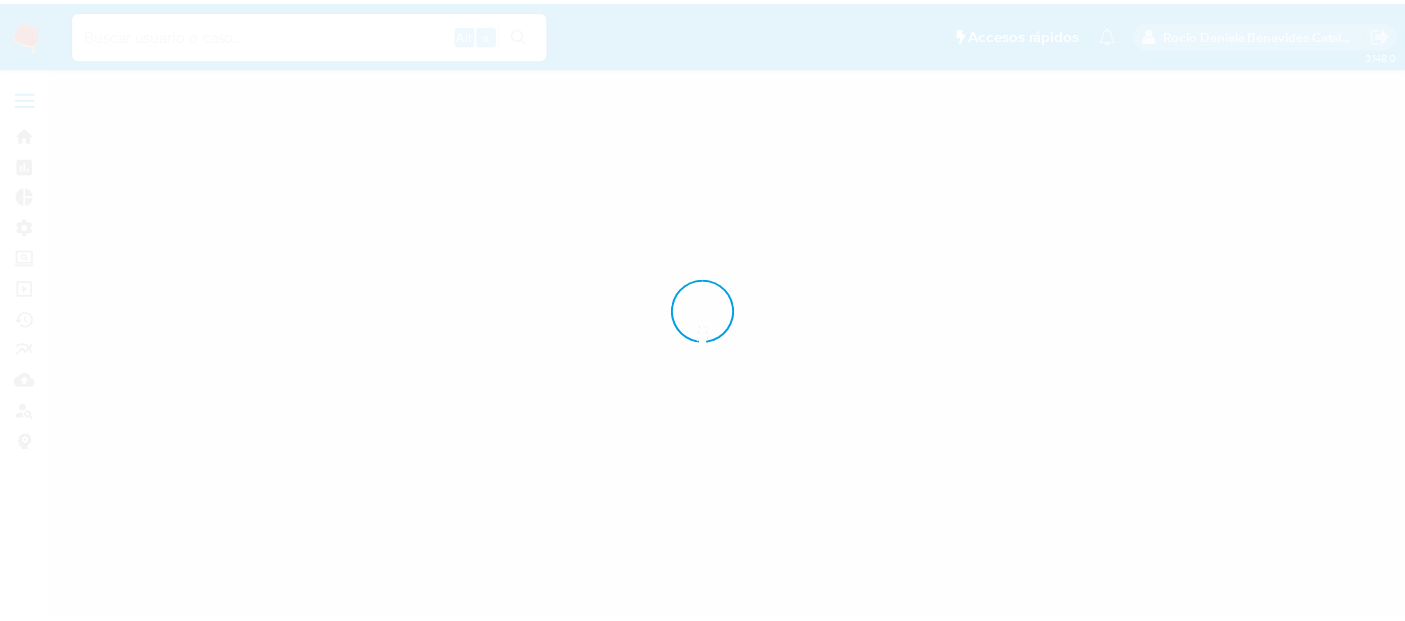 scroll, scrollTop: 0, scrollLeft: 0, axis: both 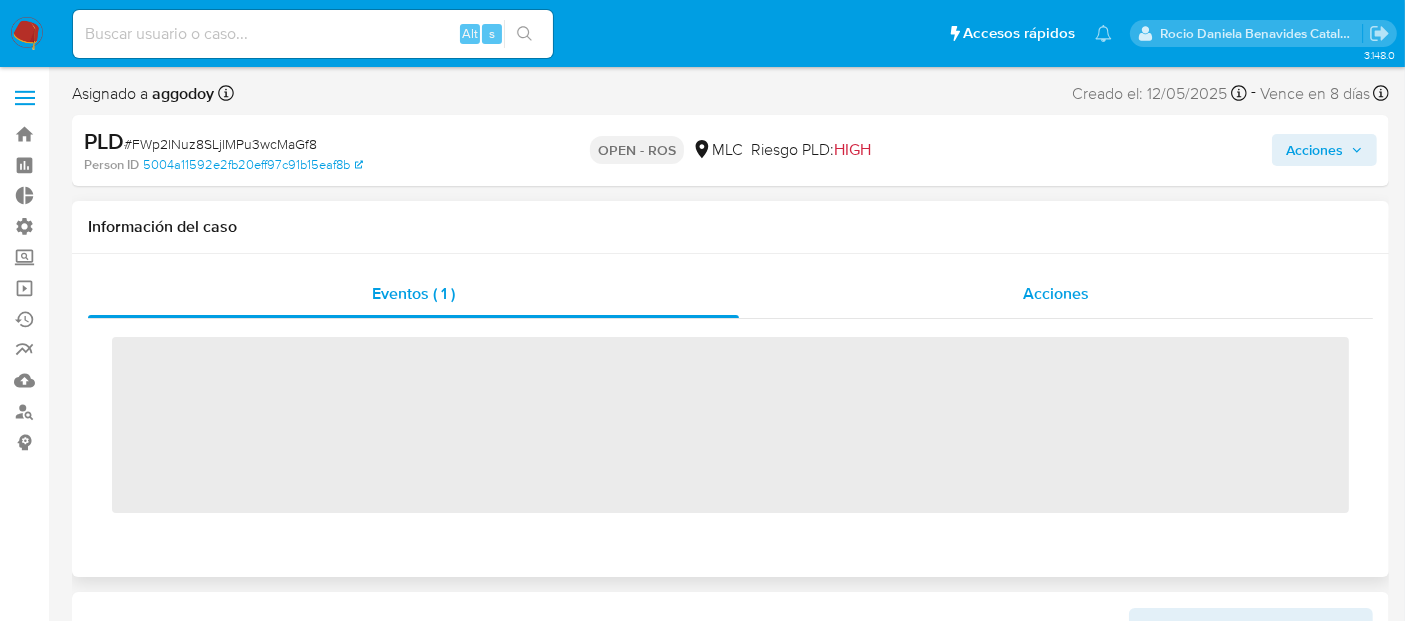 click on "Acciones" at bounding box center [1056, 294] 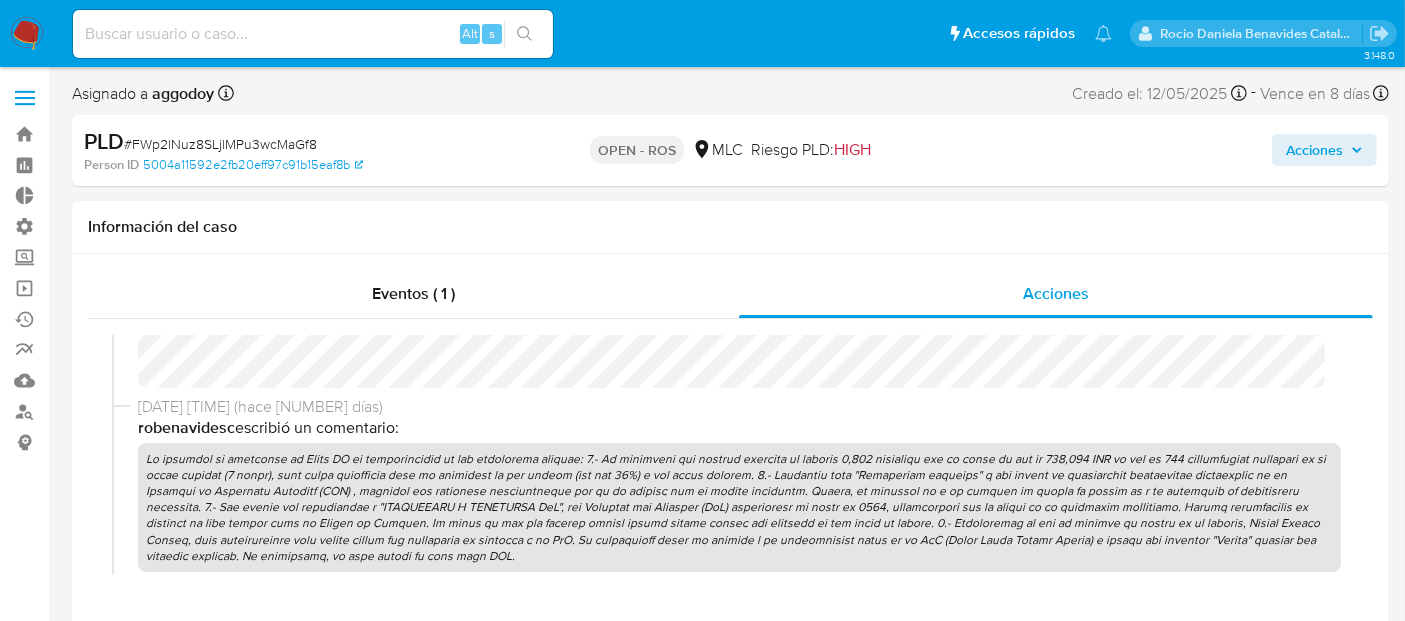 select on "10" 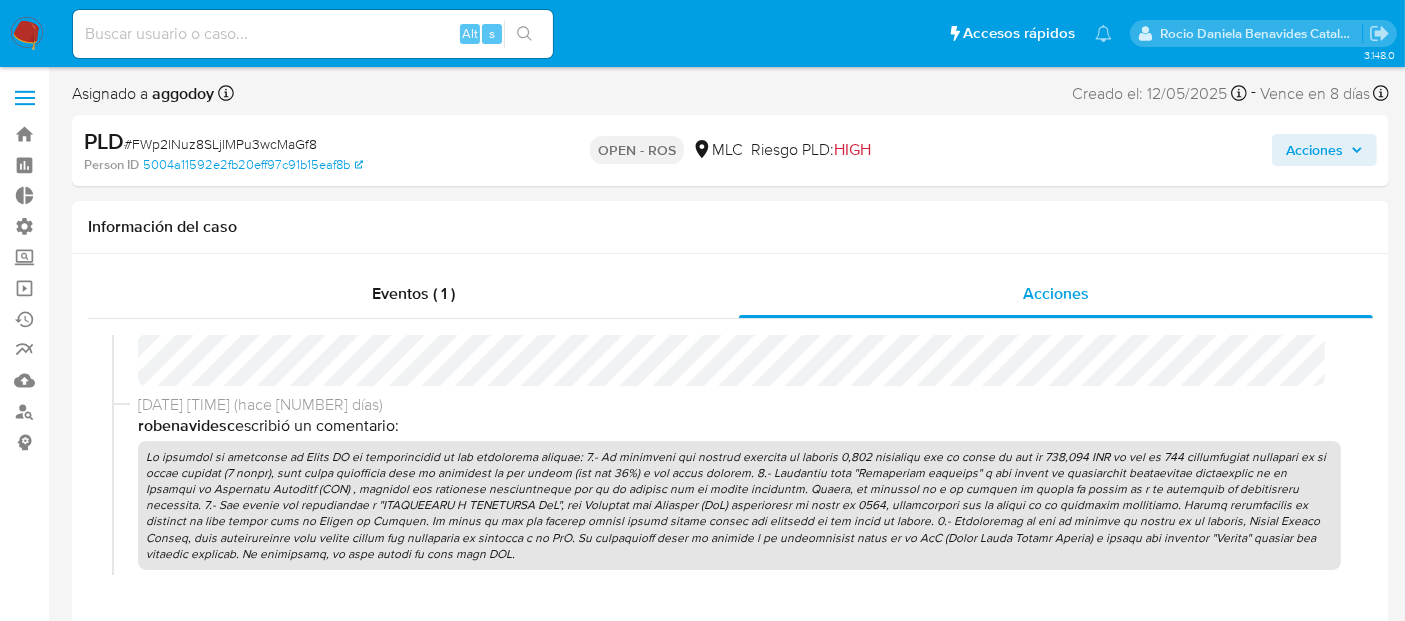 scroll, scrollTop: 0, scrollLeft: 0, axis: both 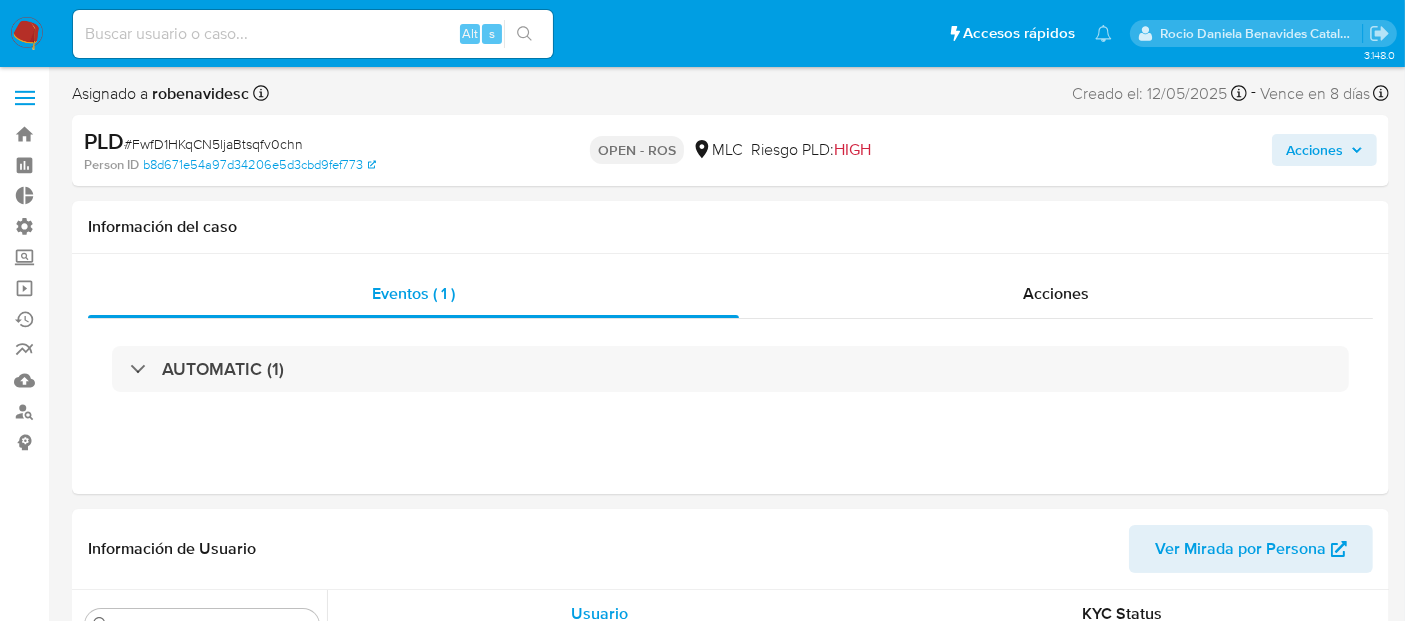 select on "10" 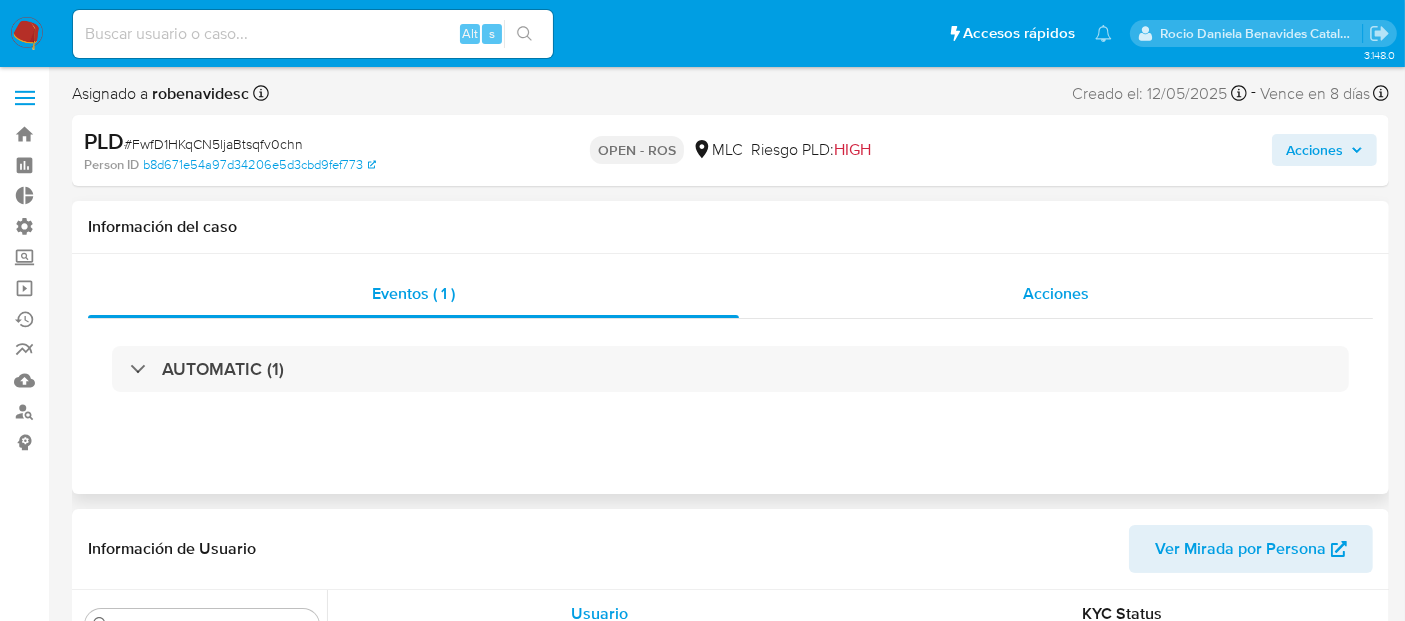 click on "Acciones" at bounding box center [1056, 294] 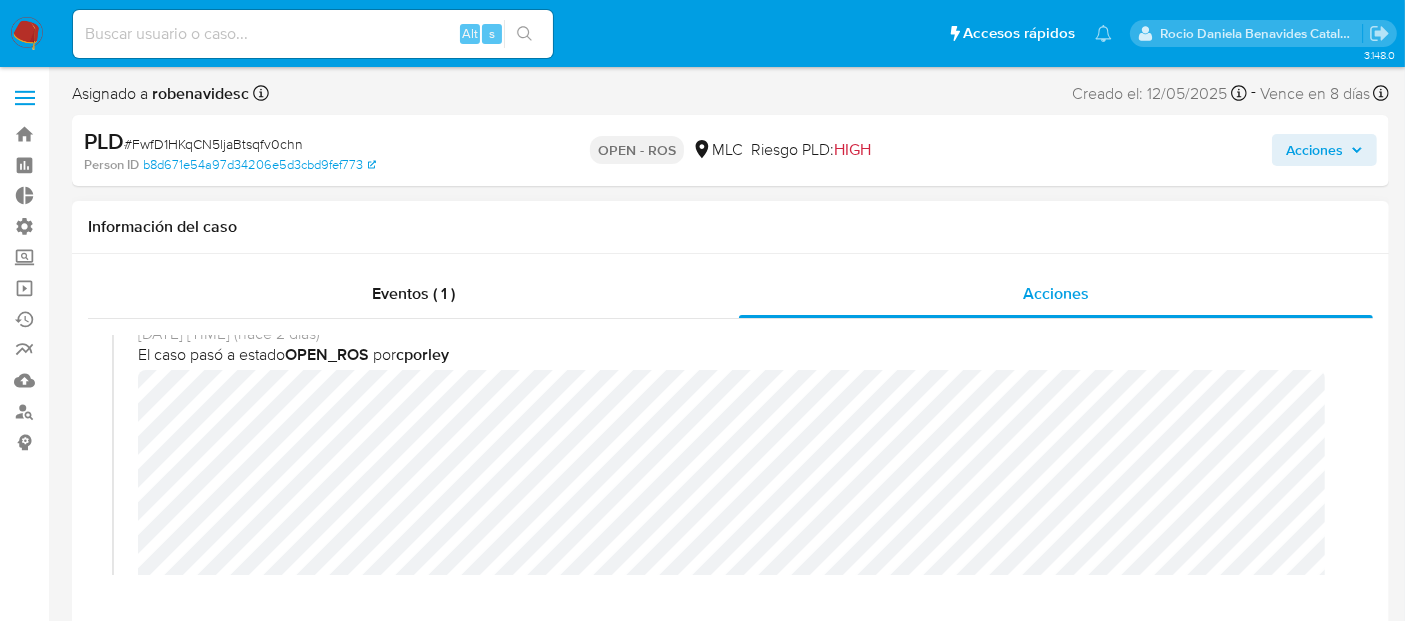 scroll, scrollTop: 0, scrollLeft: 0, axis: both 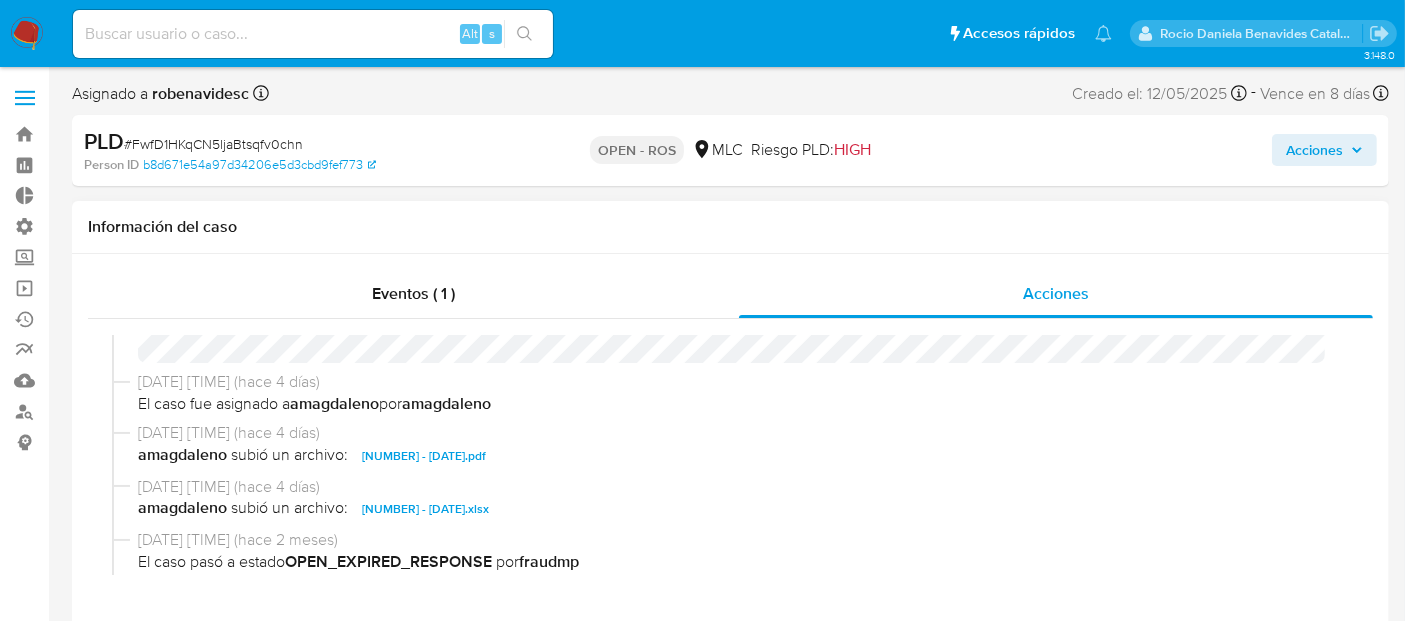 click on "[NUMBER] - [DATE].pdf" at bounding box center [424, 456] 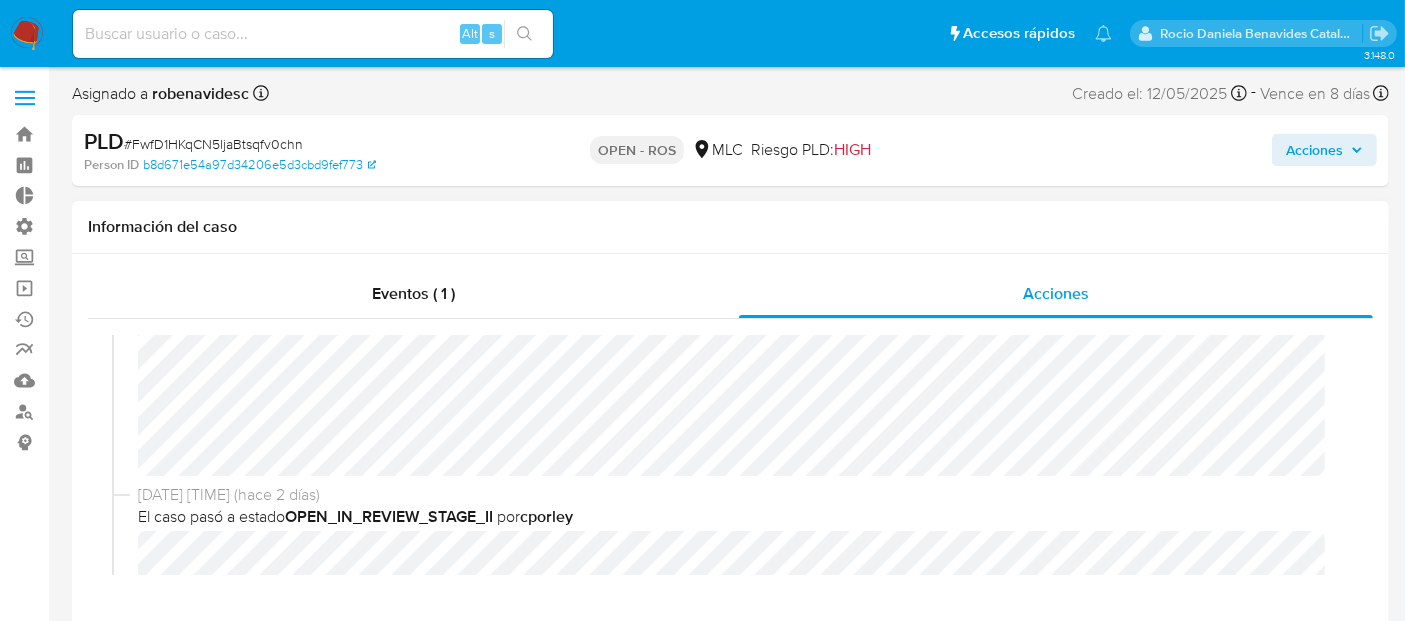 scroll, scrollTop: 177, scrollLeft: 0, axis: vertical 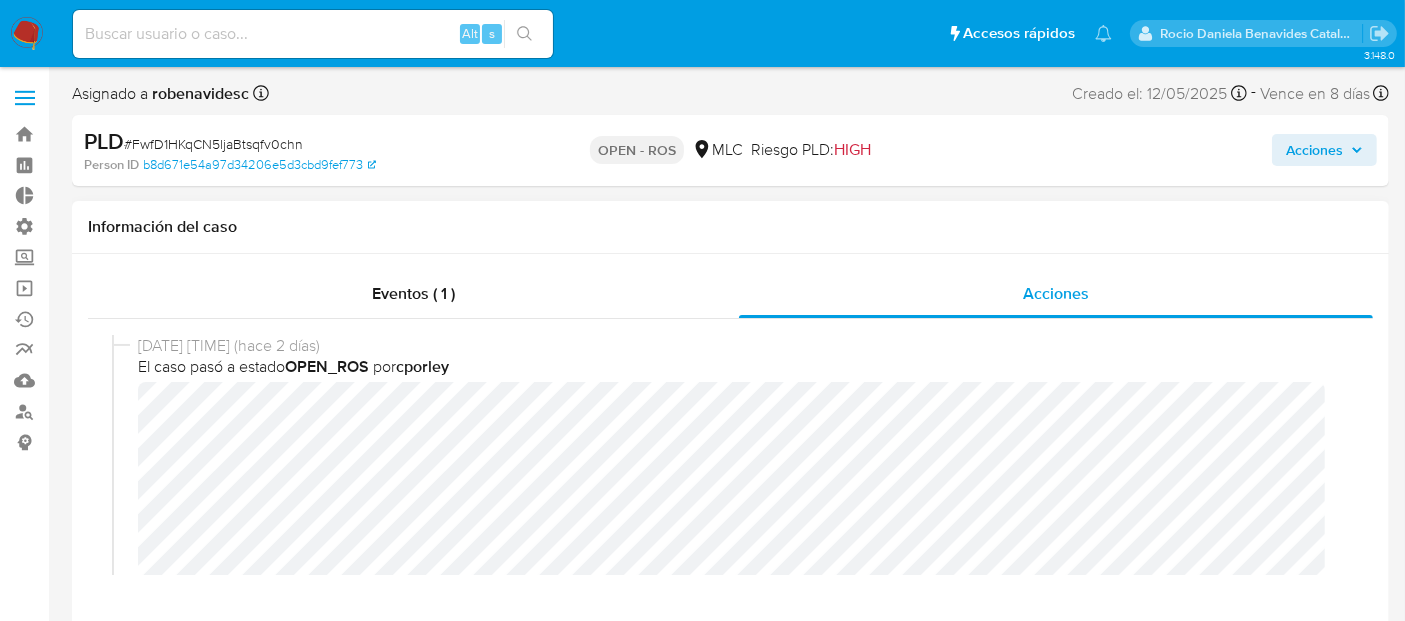 click on "[DATE] [TIME] (hace 2 días) El caso pasó a estado  OPEN_ROS      por  [NAME]" at bounding box center [730, 540] 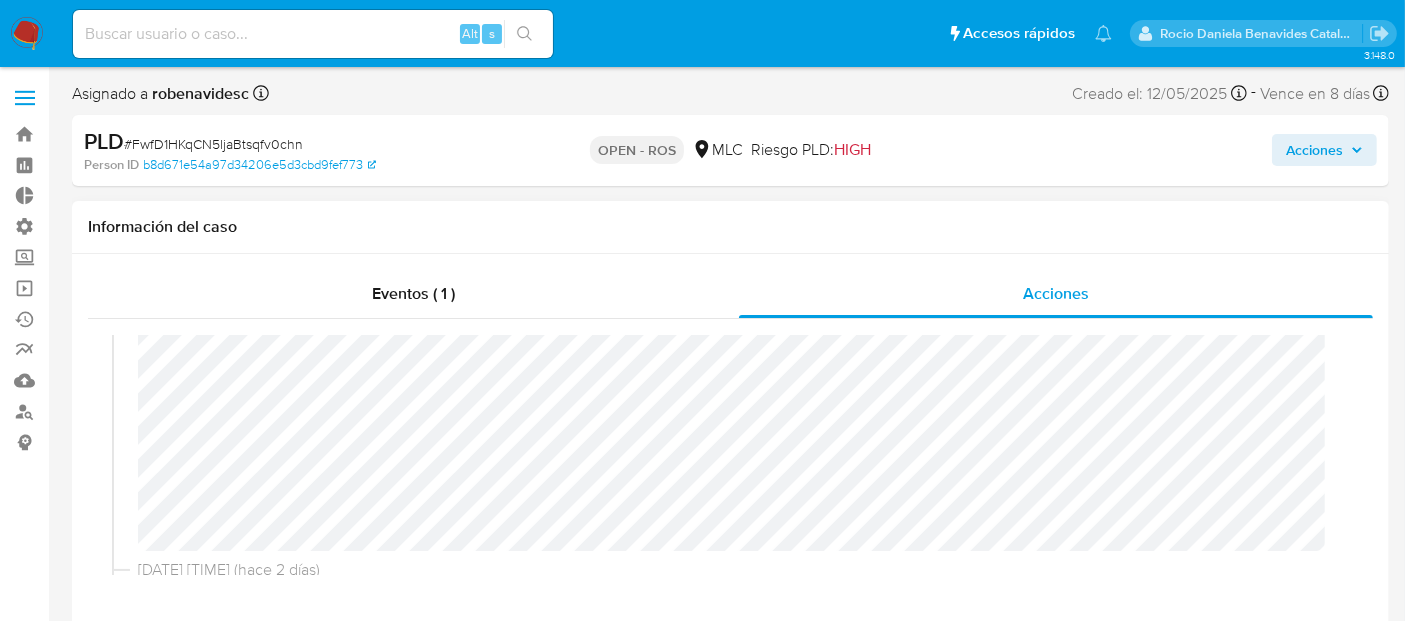 scroll, scrollTop: 192, scrollLeft: 0, axis: vertical 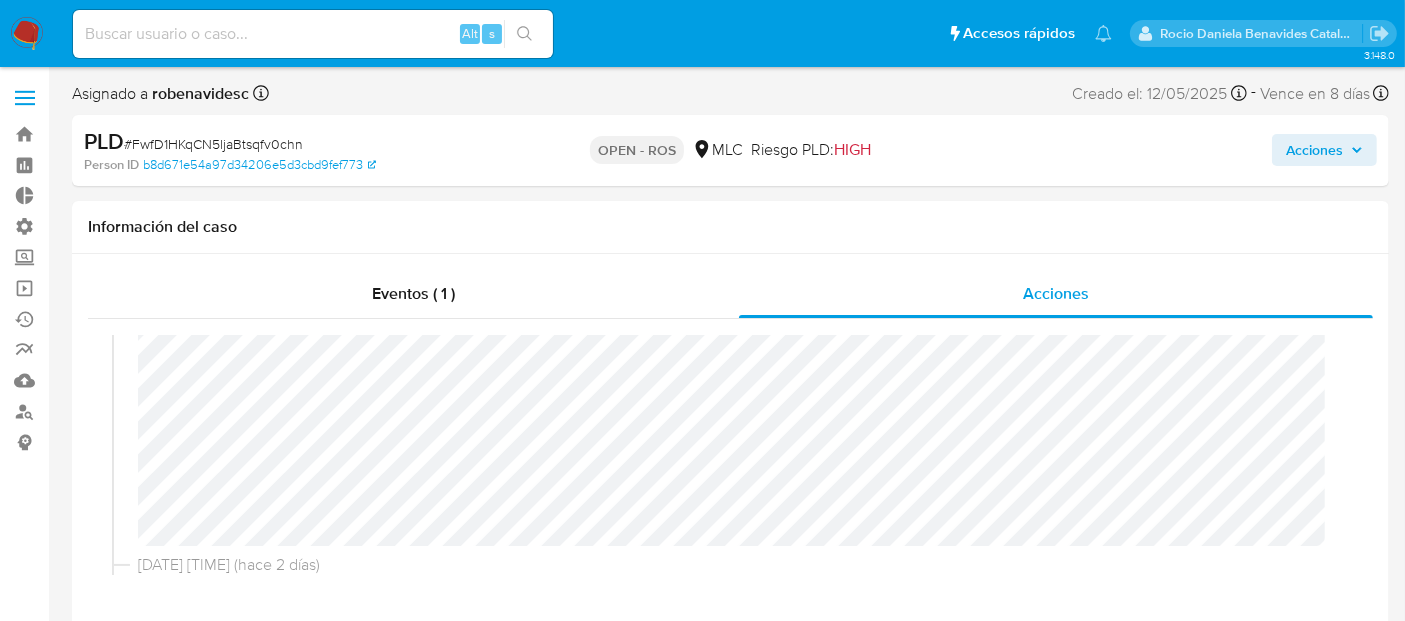 click on "Acciones" at bounding box center [1314, 150] 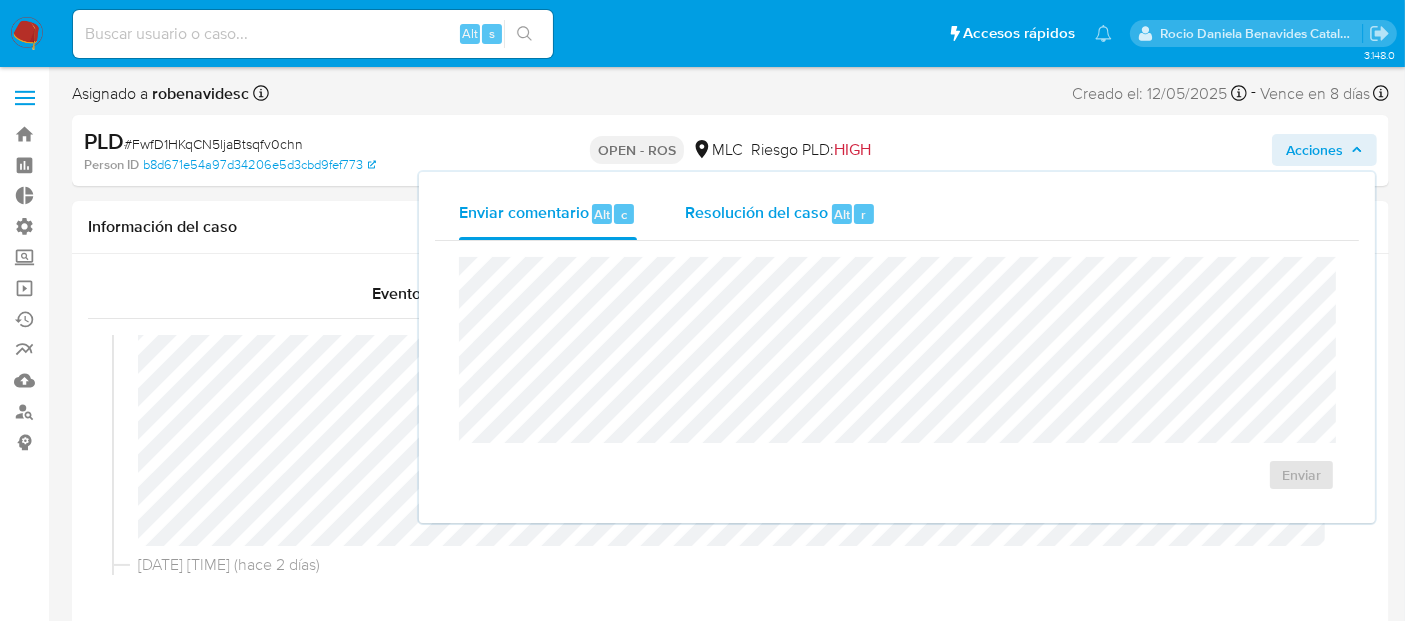 click on "Resolución del caso" at bounding box center (756, 213) 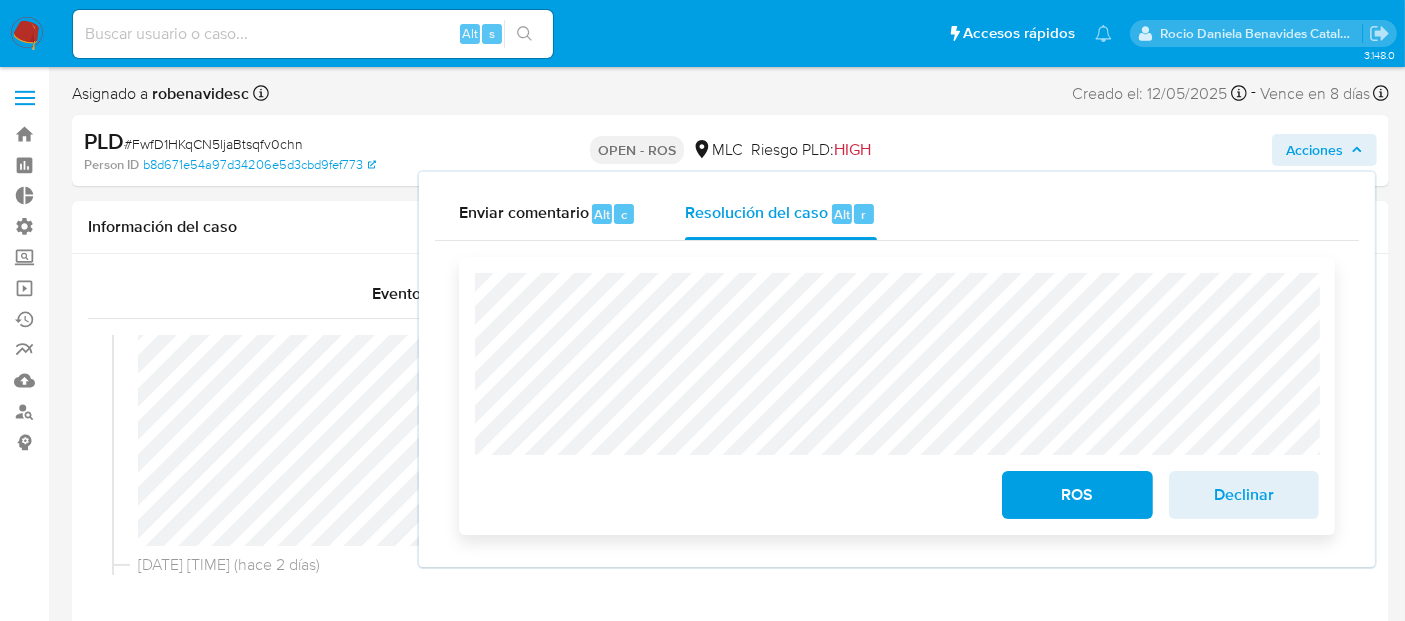 click on "ROS" at bounding box center [1077, 495] 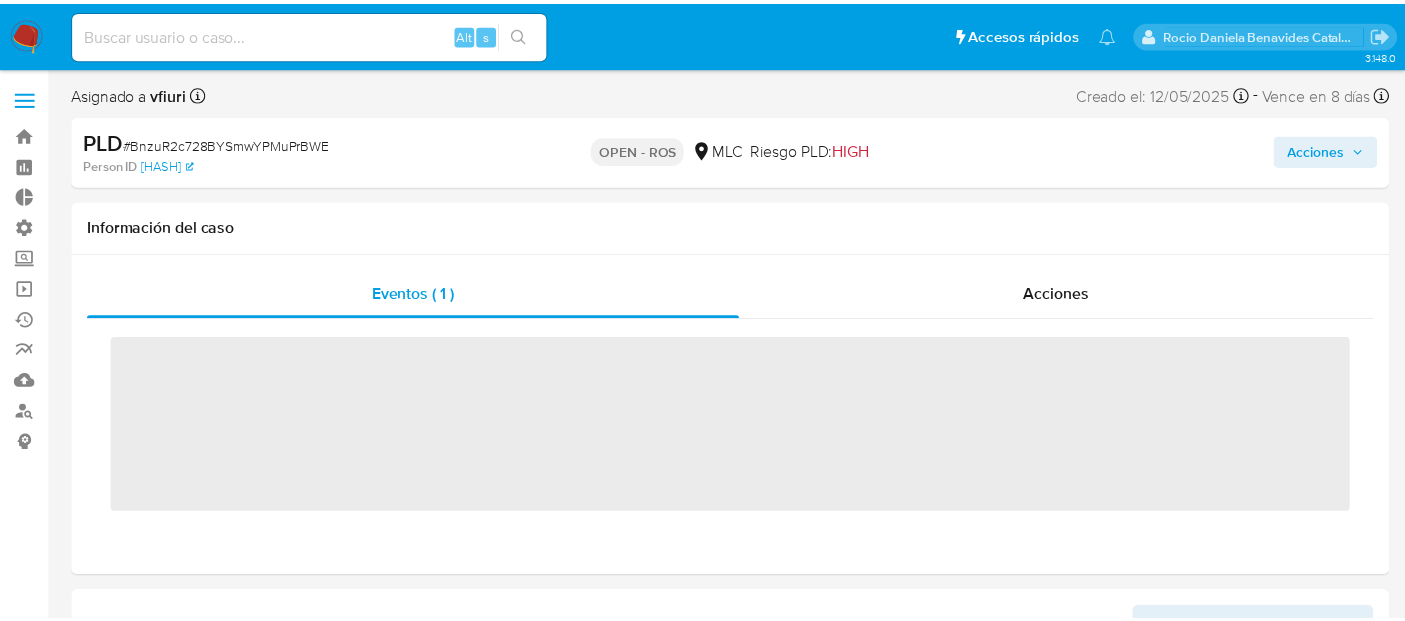scroll, scrollTop: 0, scrollLeft: 0, axis: both 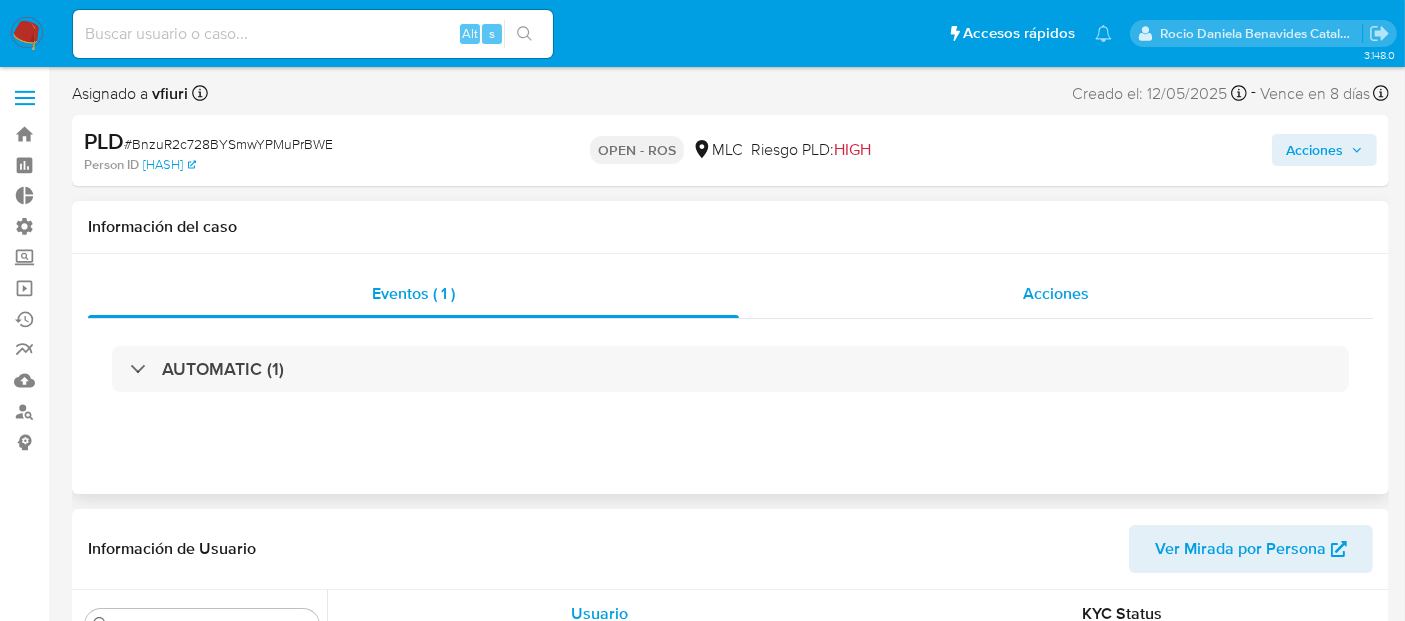 click on "Acciones" at bounding box center (1056, 294) 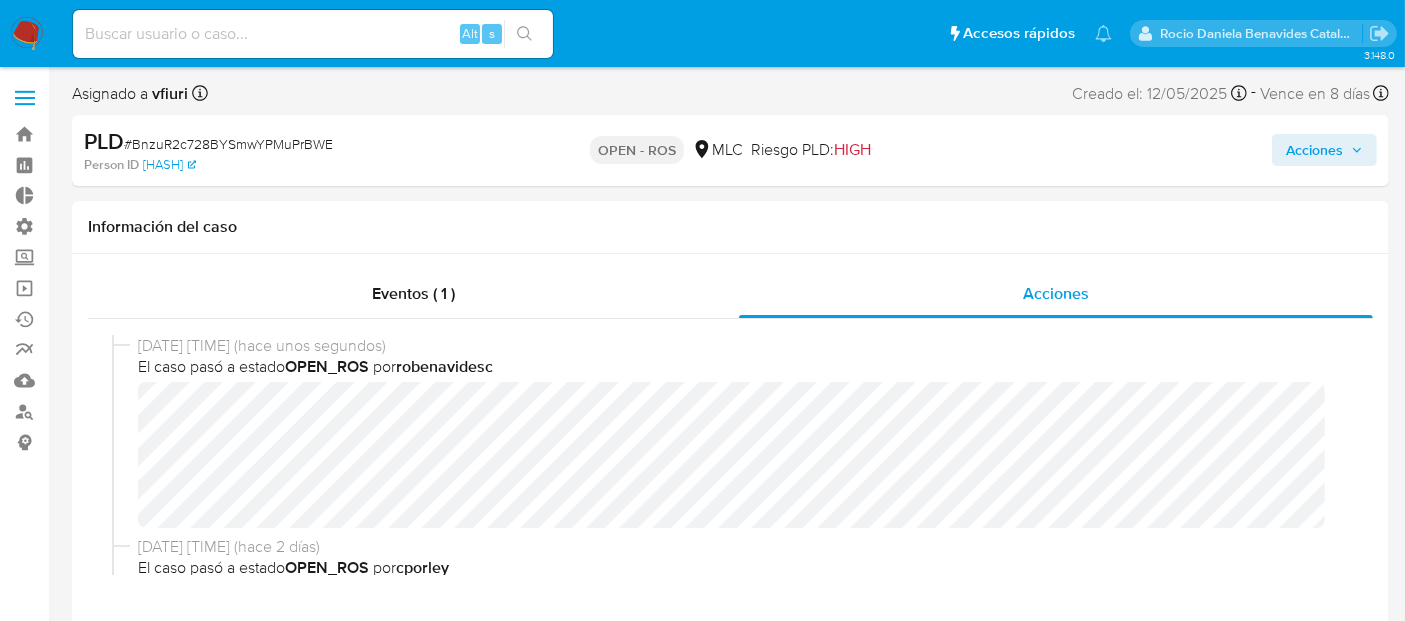 select on "10" 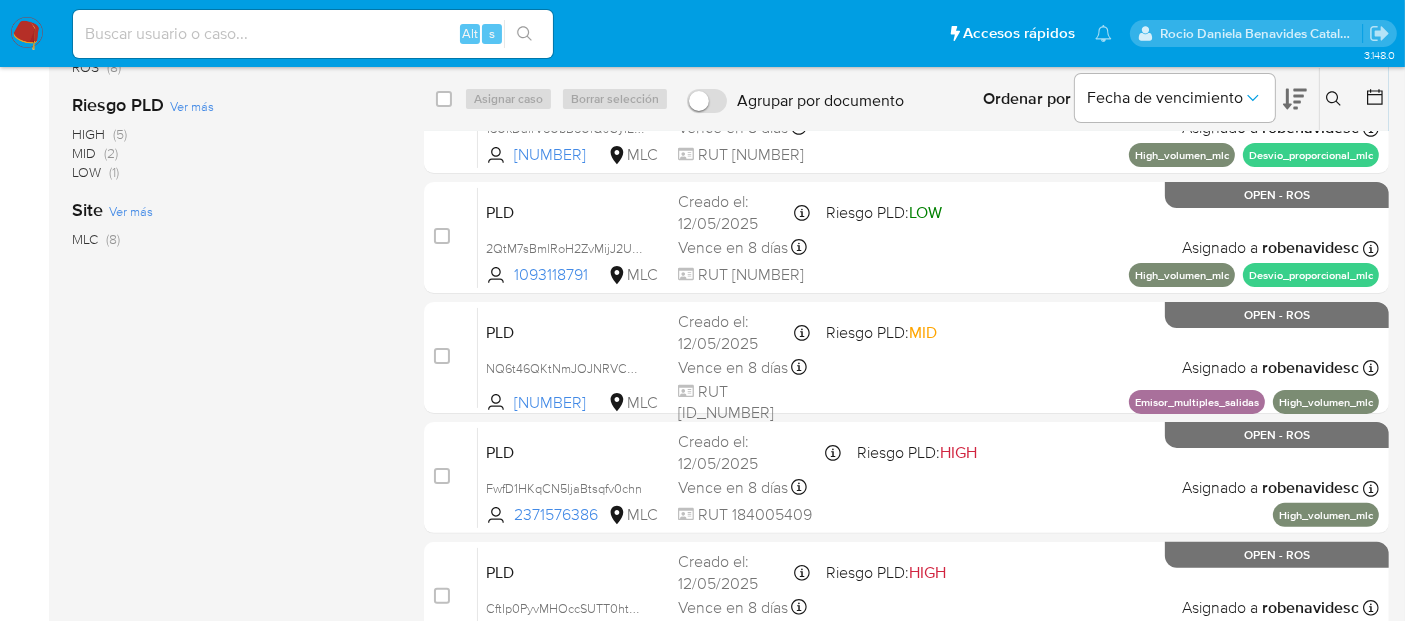 scroll, scrollTop: 562, scrollLeft: 0, axis: vertical 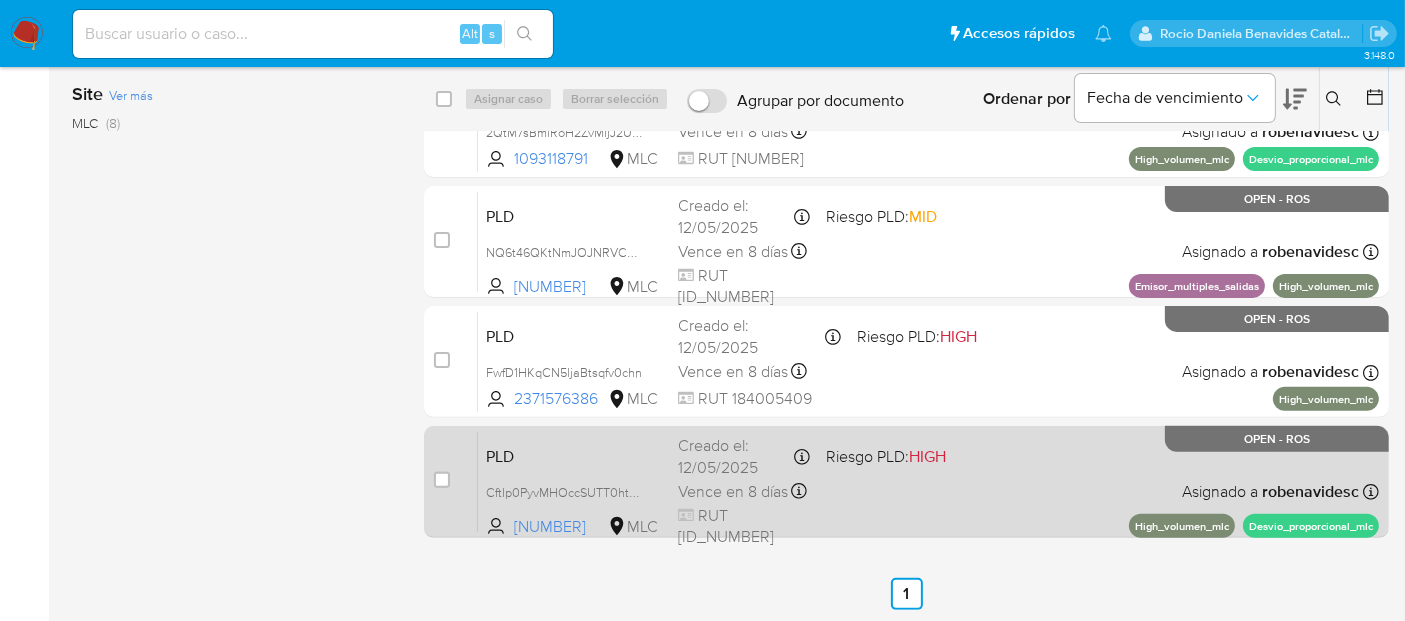 click on "PLD CftIp0PyvMHOccSUTT0htuPE 1963218632 MLC Riesgo PLD:  HIGH Creado el: 12/05/2025   Creado el: 12/05/2025 05:05:59 Vence en 8 días   Vence el 10/08/2025 05:06:00 RUT   20576660K Asignado a   robenavidesc   Asignado el: 10/06/2025 14:50:28 High_volumen_mlc Desvio_proporcional_mlc OPEN - ROS" at bounding box center (928, 481) 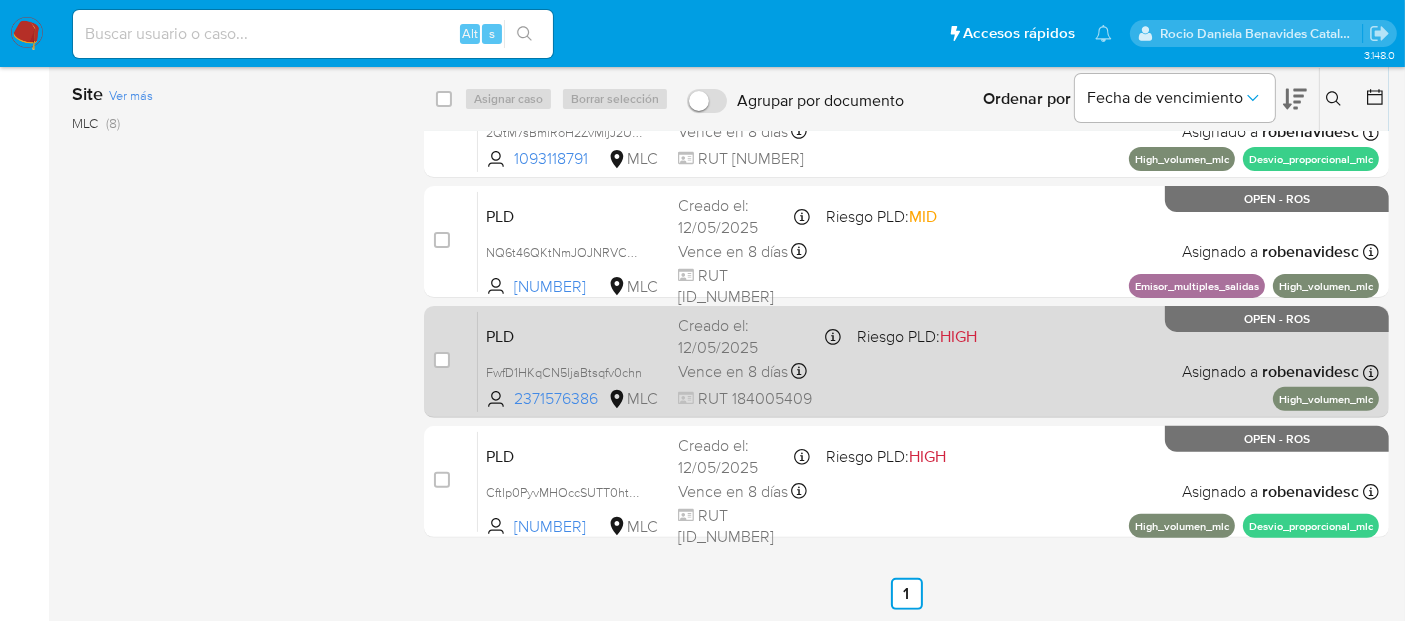 click on "PLD FwfD1HKqCN5ljaBtsqfv0chn 2371576386 MLC Riesgo PLD:  HIGH Creado el: 12/05/2025   Creado el: 12/05/2025 05:06:10 Vence en 8 días   Vence el 10/08/2025 05:06:10 RUT   184005409 Asignado a   robenavidesc   Asignado el: 10/06/2025 14:50:28 High_volumen_mlc OPEN - ROS" at bounding box center [928, 361] 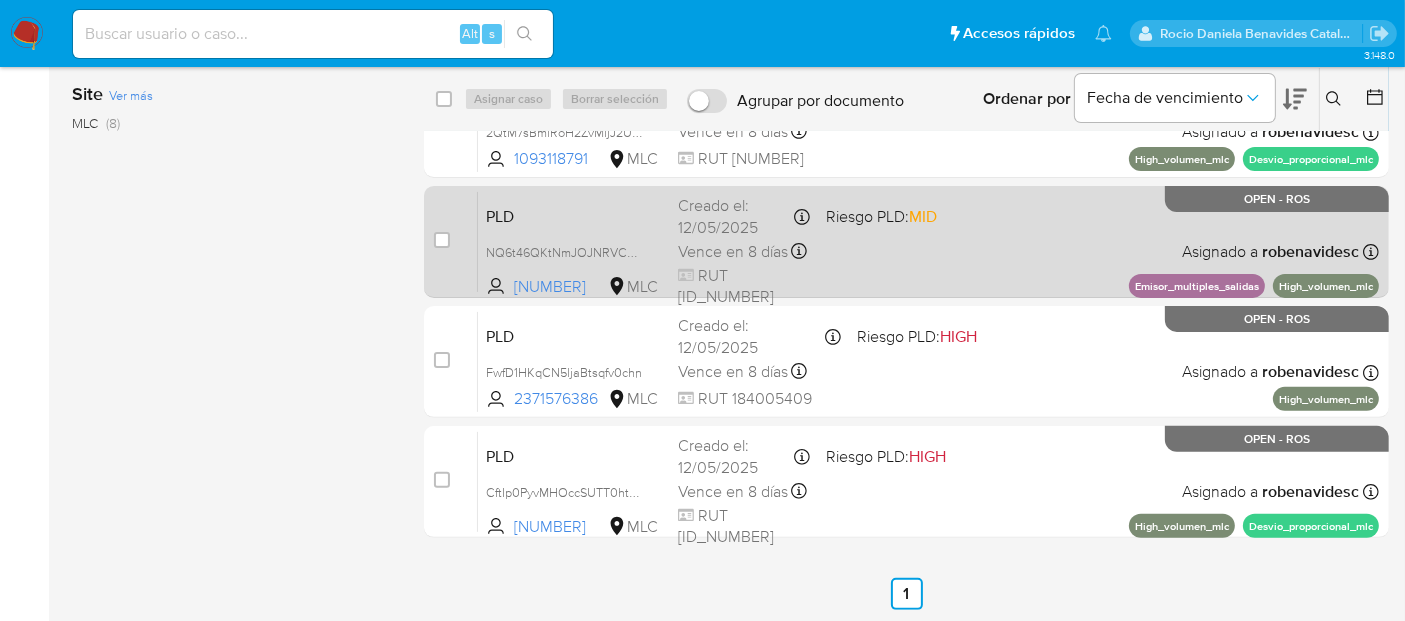 click on "PLD NQ6t46QKtNmJOJNRVCQ6l3JM 2105230740 MLC Riesgo PLD:  MID Creado el: 12/05/2025   Creado el: 12/05/2025 05:06:25 Vence en 8 días   Vence el 10/08/2025 05:06:25 RUT   24561182K Asignado a   robenavidesc   Asignado el: 10/06/2025 14:50:27 Emisor_multiples_salidas High_volumen_mlc OPEN - ROS" at bounding box center (928, 241) 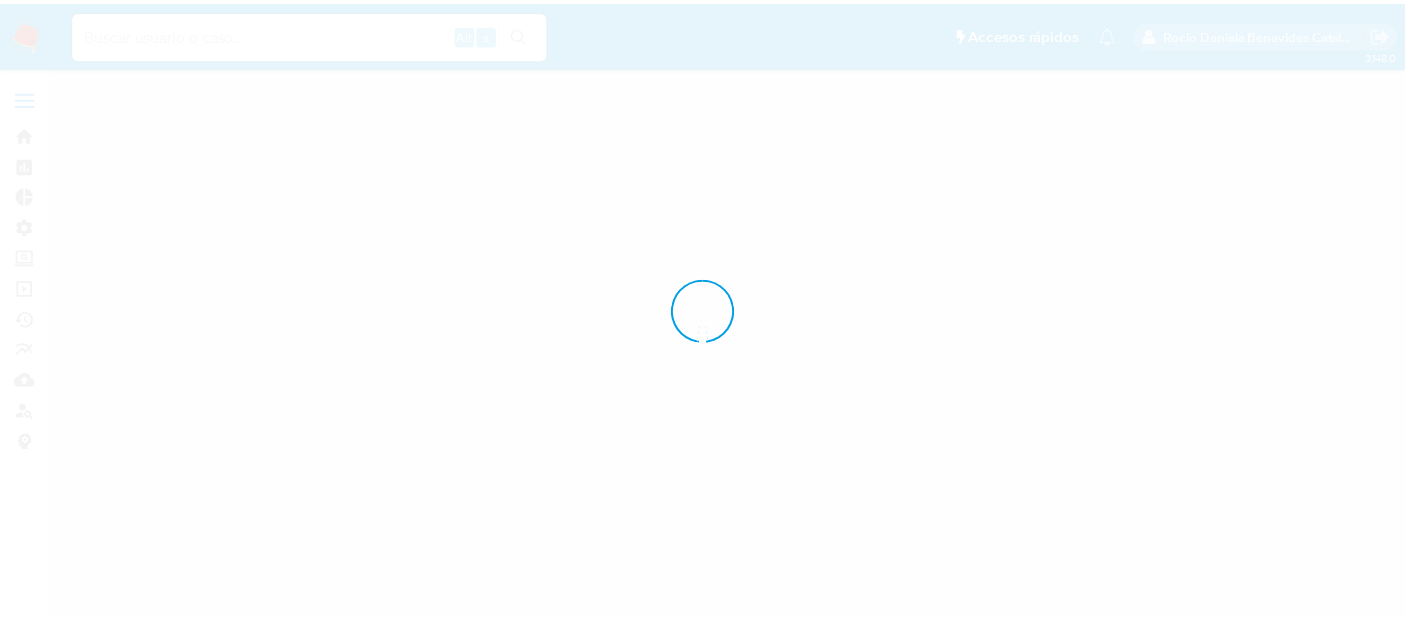 scroll, scrollTop: 0, scrollLeft: 0, axis: both 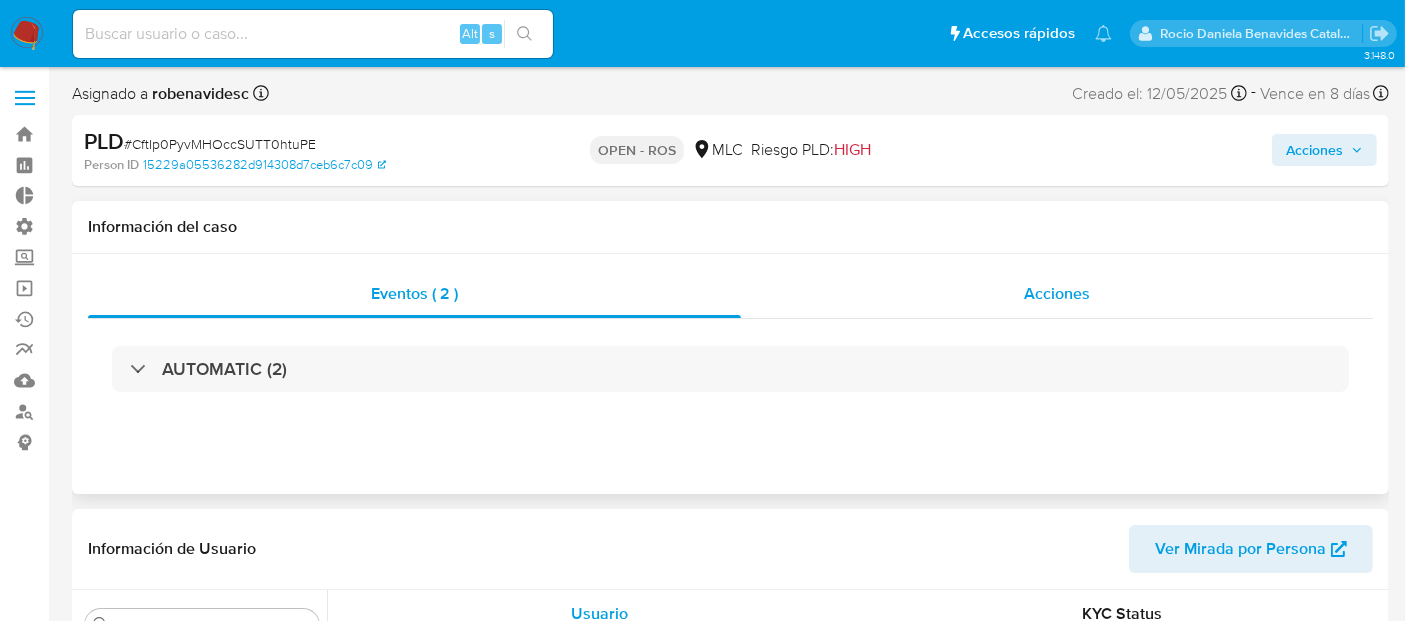 click on "Acciones" at bounding box center [1057, 294] 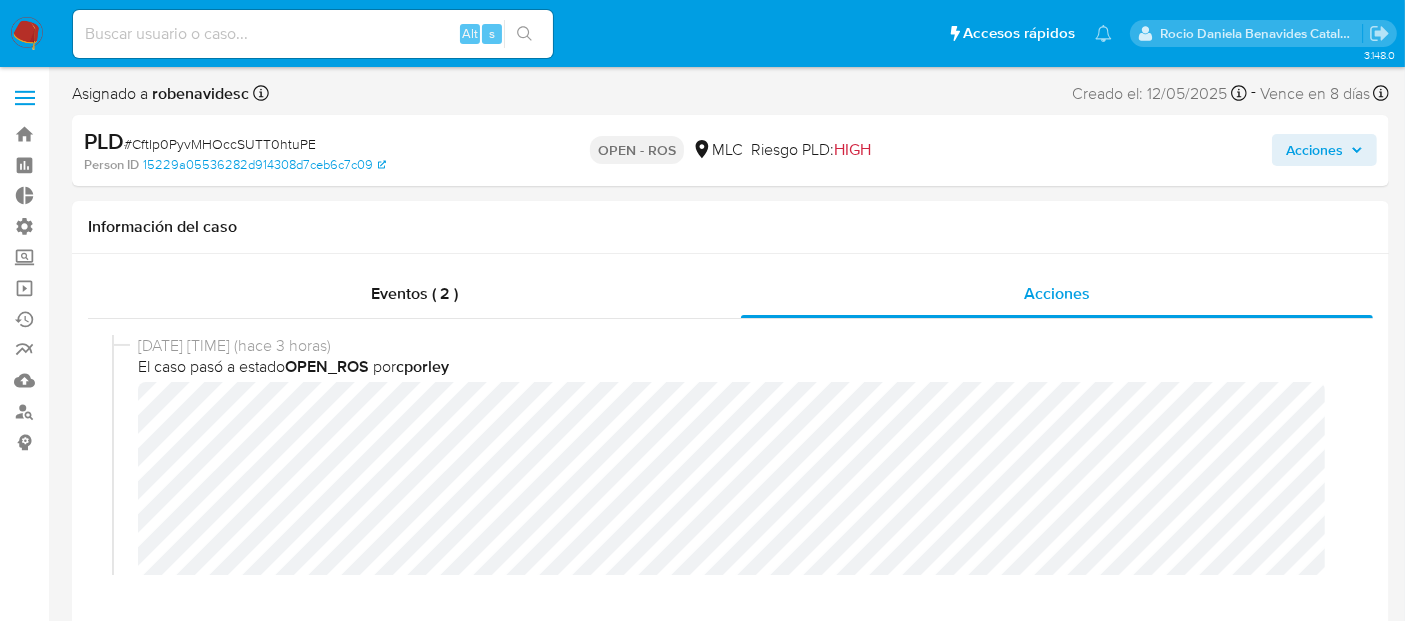 select on "10" 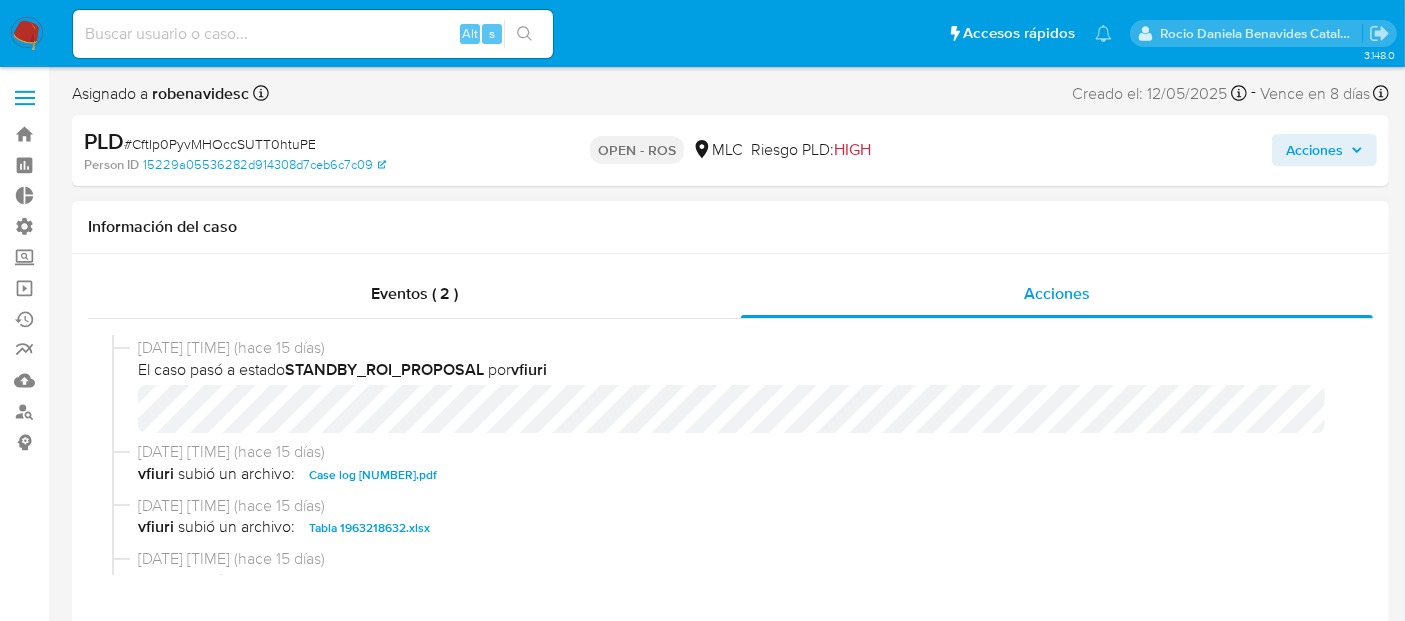 scroll, scrollTop: 568, scrollLeft: 0, axis: vertical 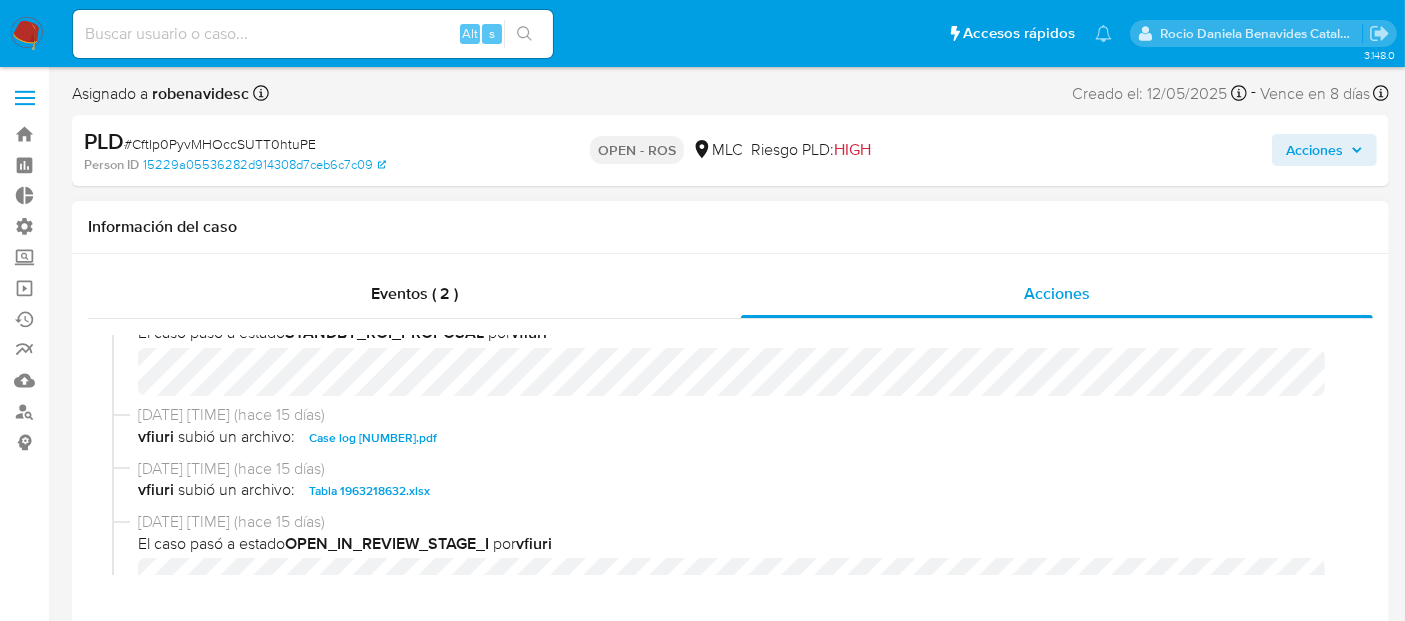 click on "Case log 1963218632.pdf" at bounding box center [373, 438] 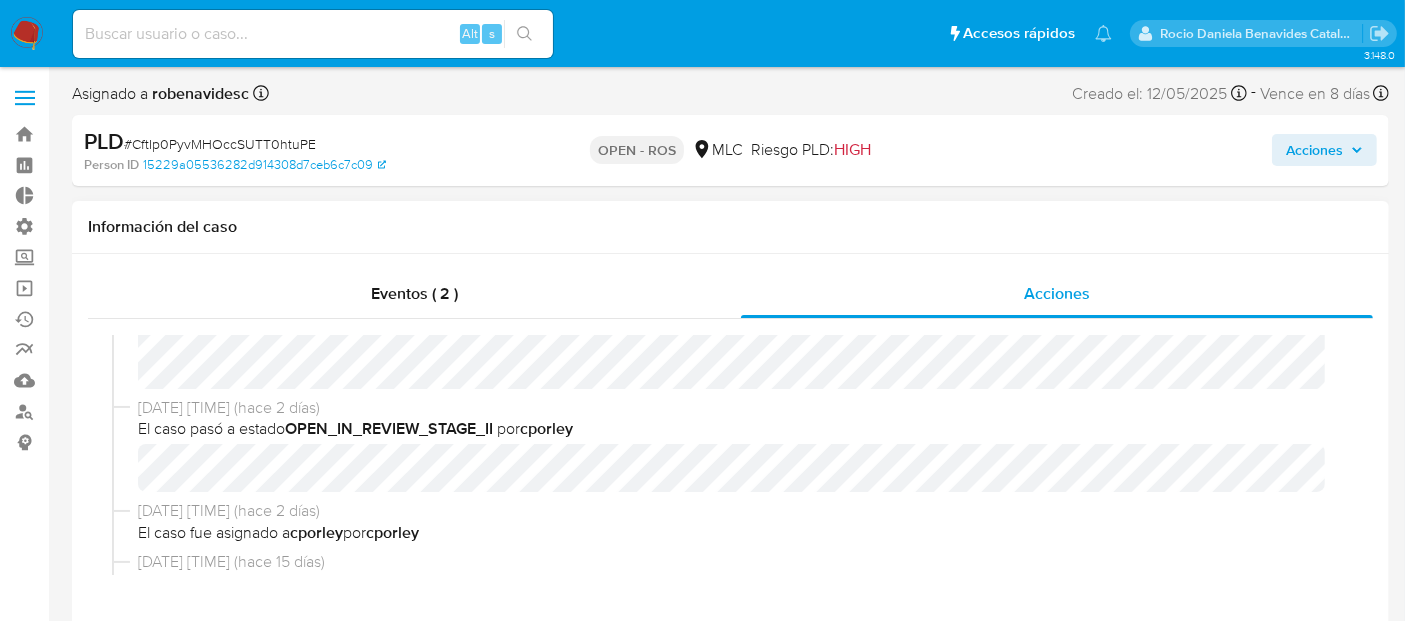 scroll, scrollTop: 0, scrollLeft: 0, axis: both 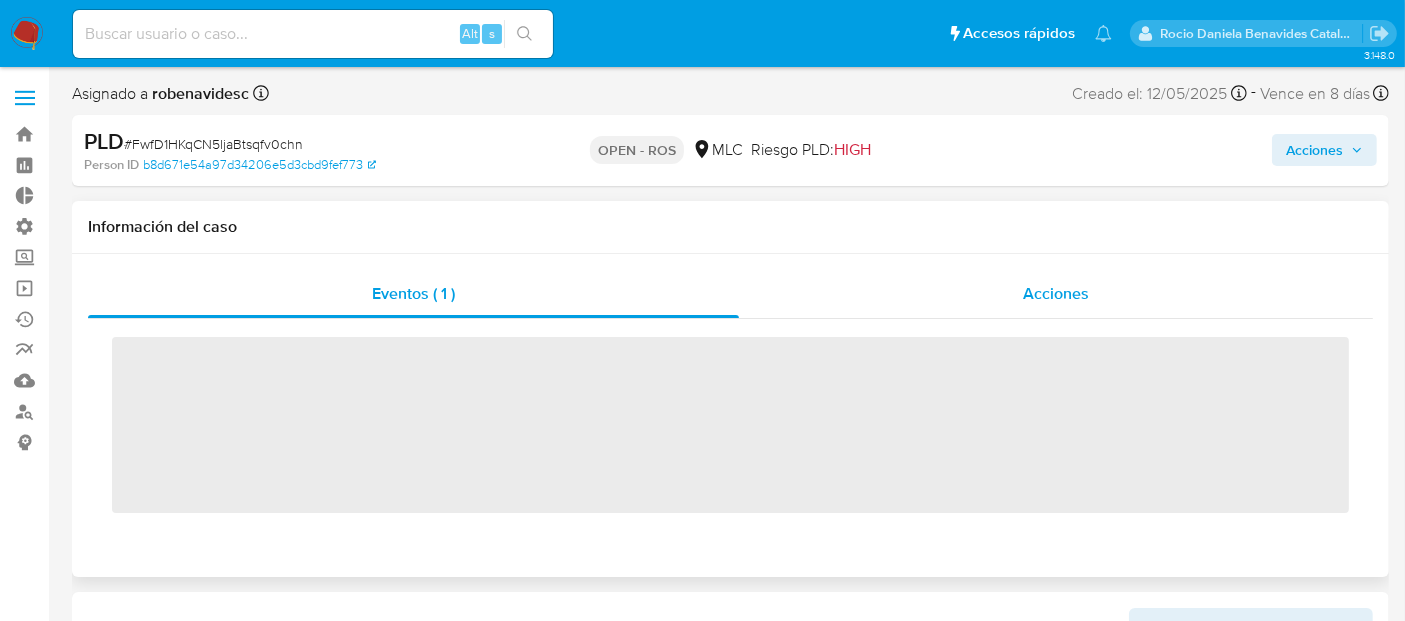 click on "Acciones" at bounding box center (1056, 293) 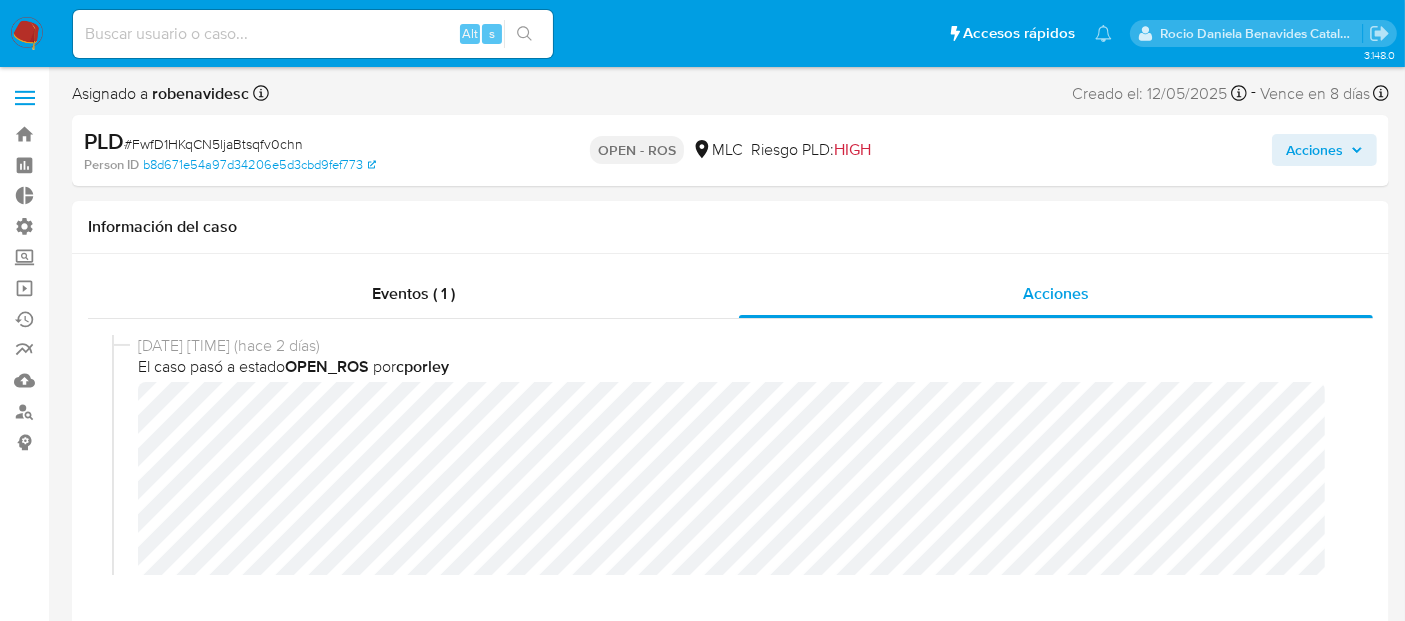 select on "10" 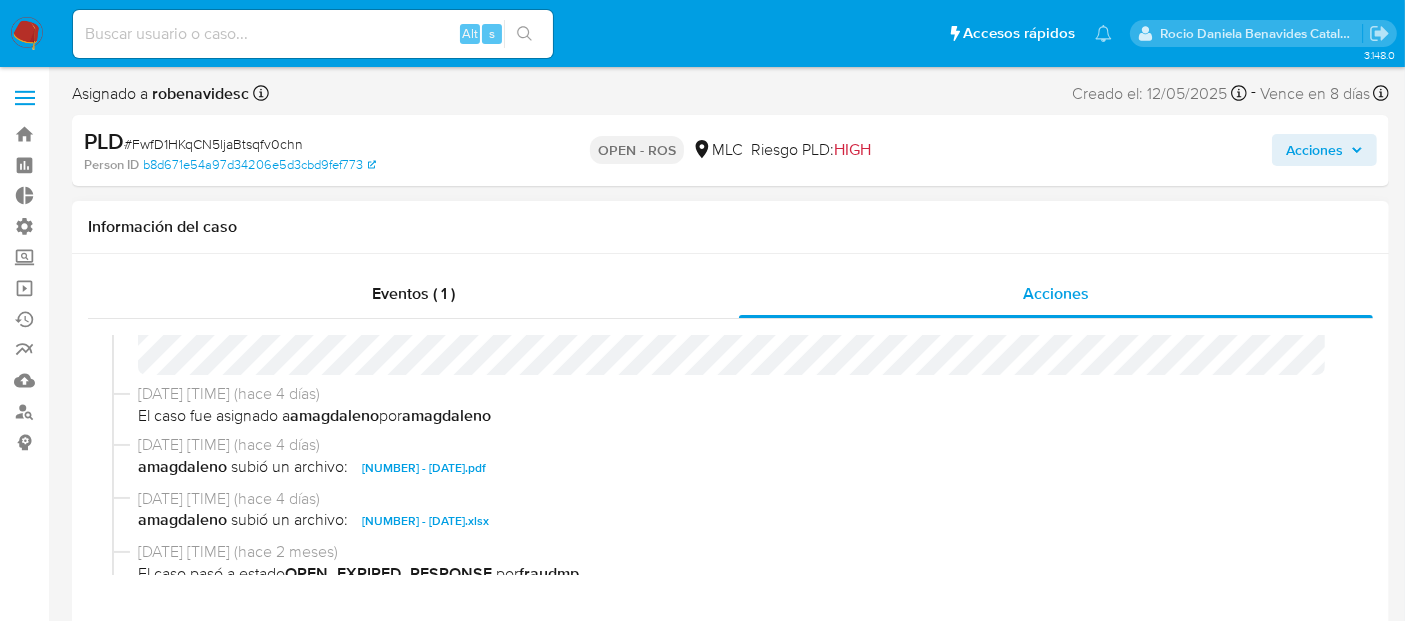 scroll, scrollTop: 734, scrollLeft: 0, axis: vertical 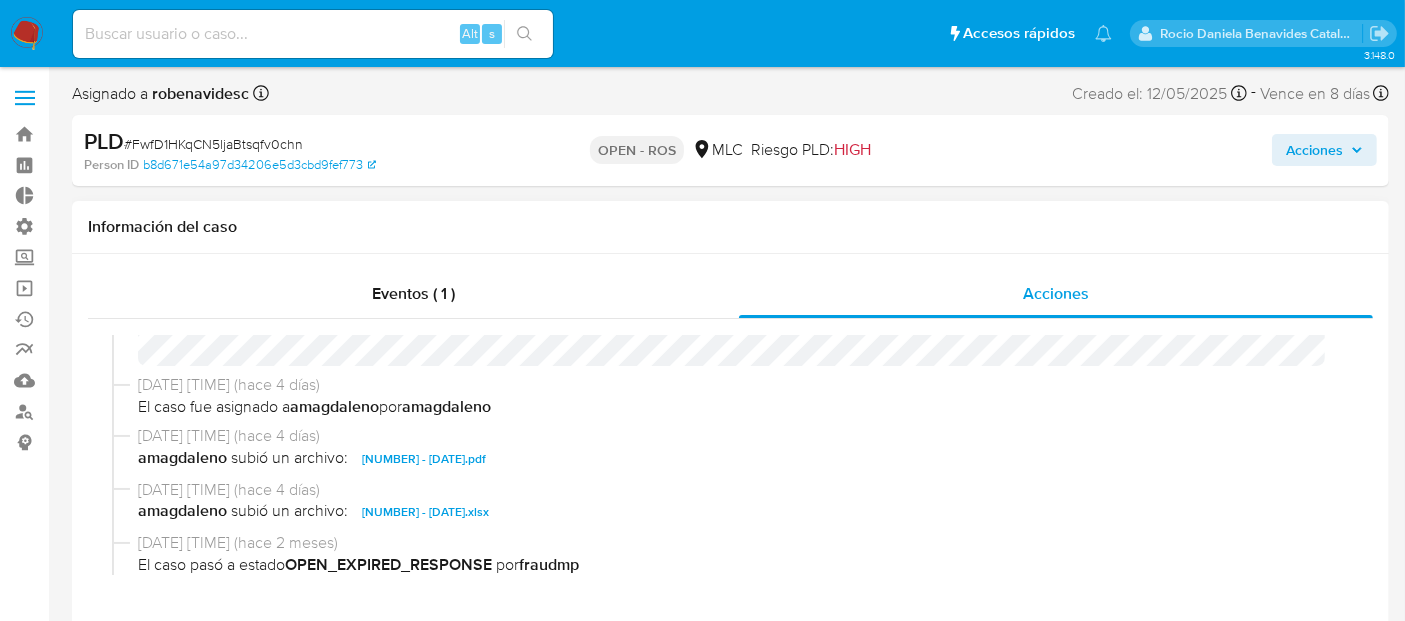 click on "2371576386 - 28_07_2025.pdf" at bounding box center (424, 459) 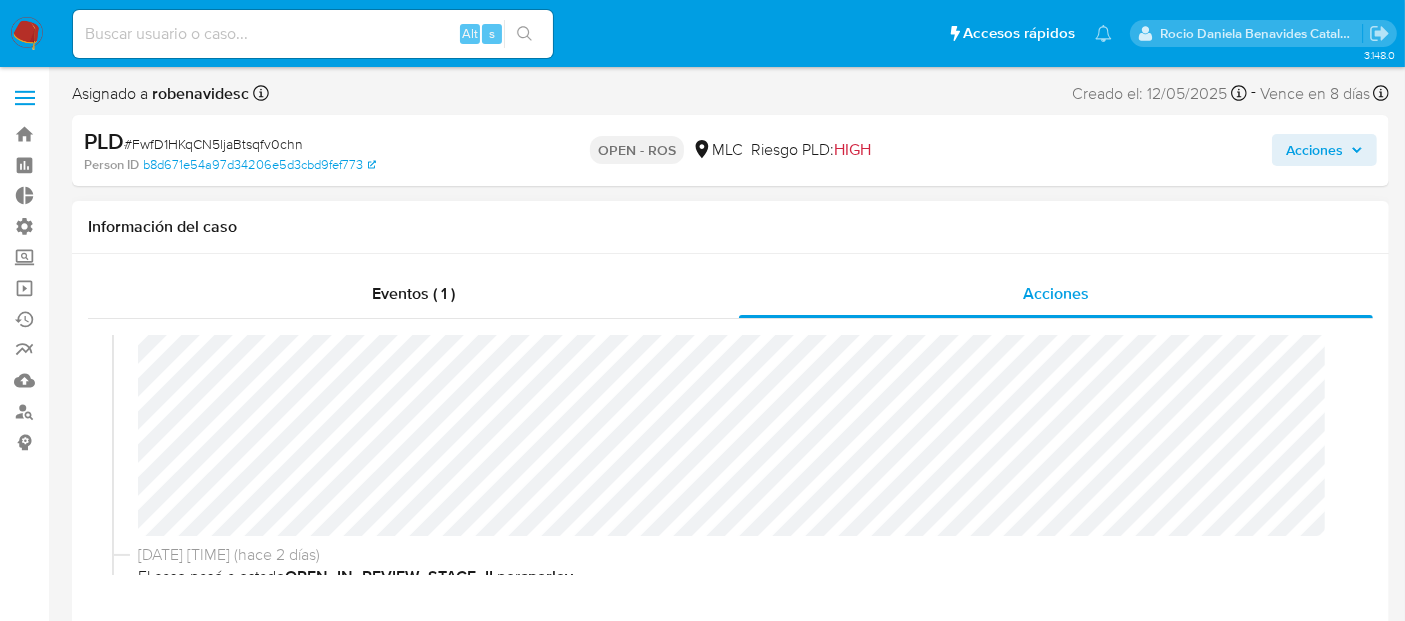 scroll, scrollTop: 157, scrollLeft: 0, axis: vertical 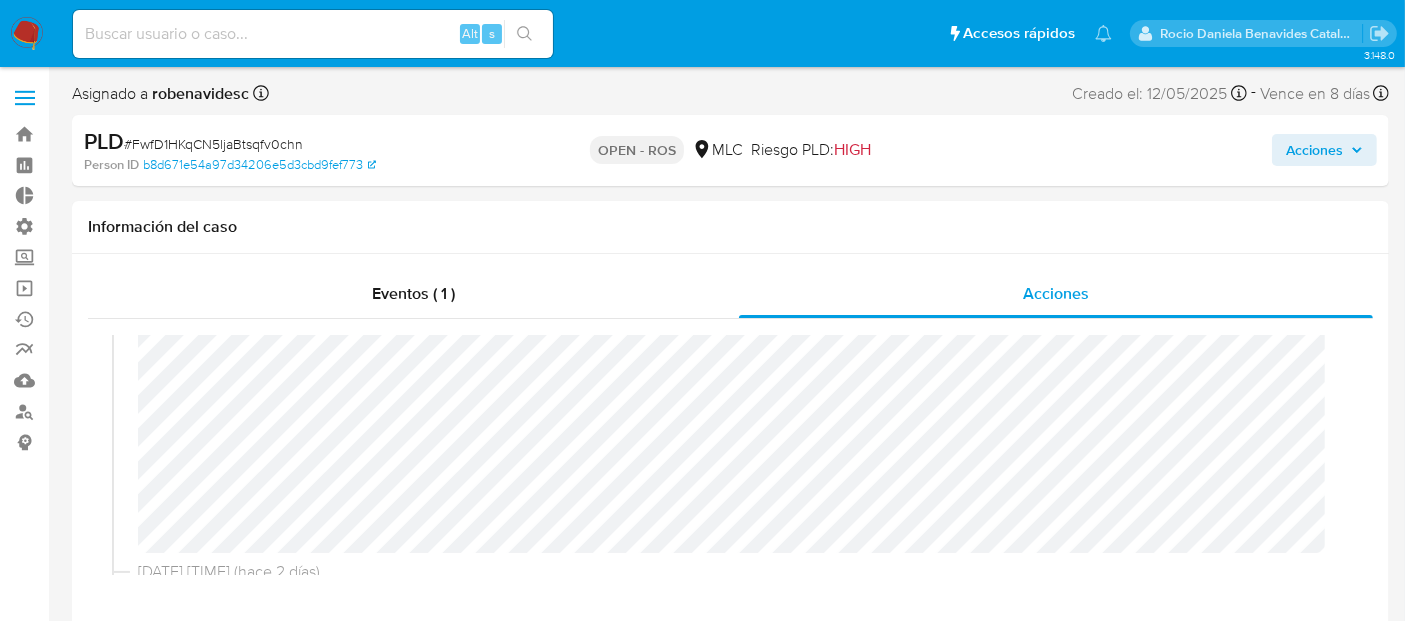 click on "Acciones" at bounding box center [1314, 150] 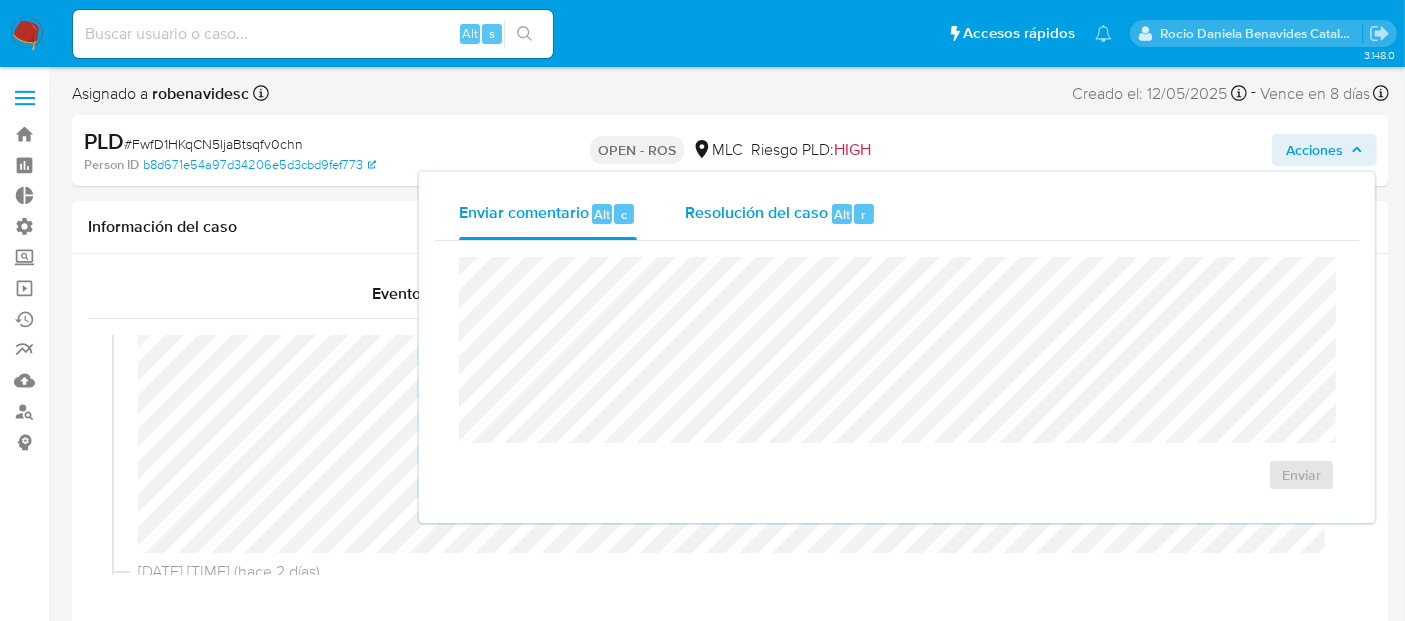 click on "Resolución del caso" at bounding box center (756, 213) 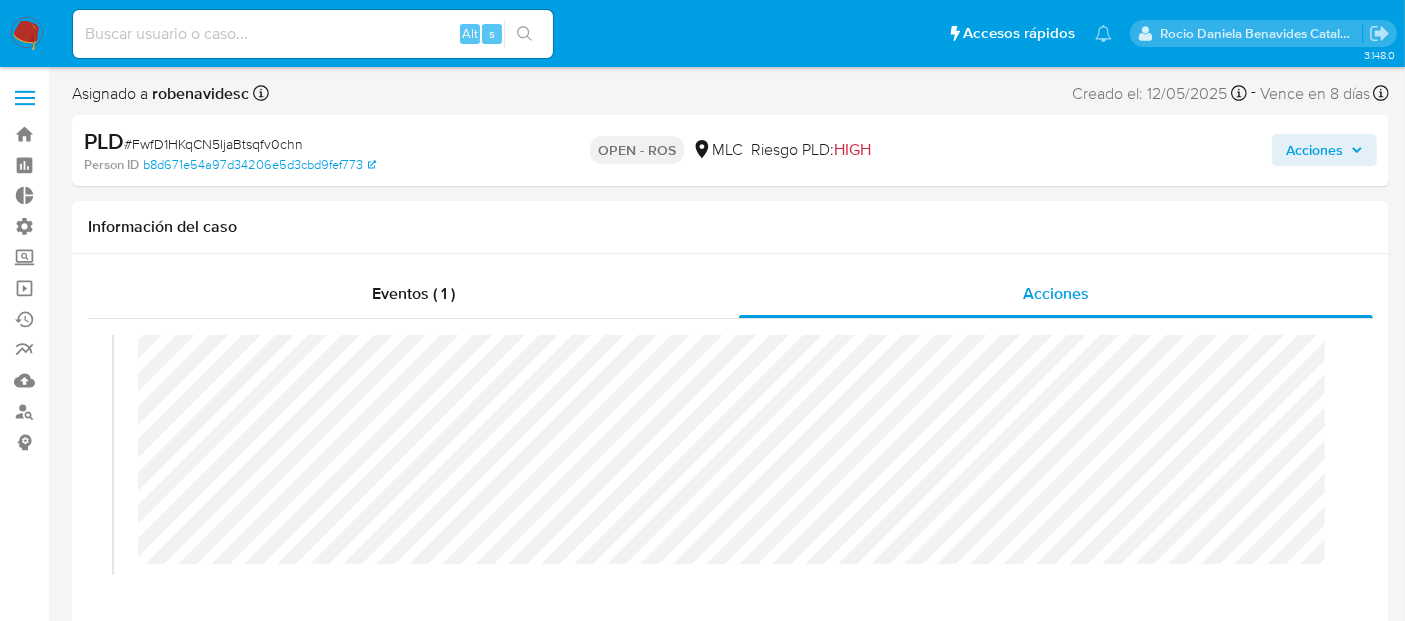 scroll, scrollTop: 177, scrollLeft: 0, axis: vertical 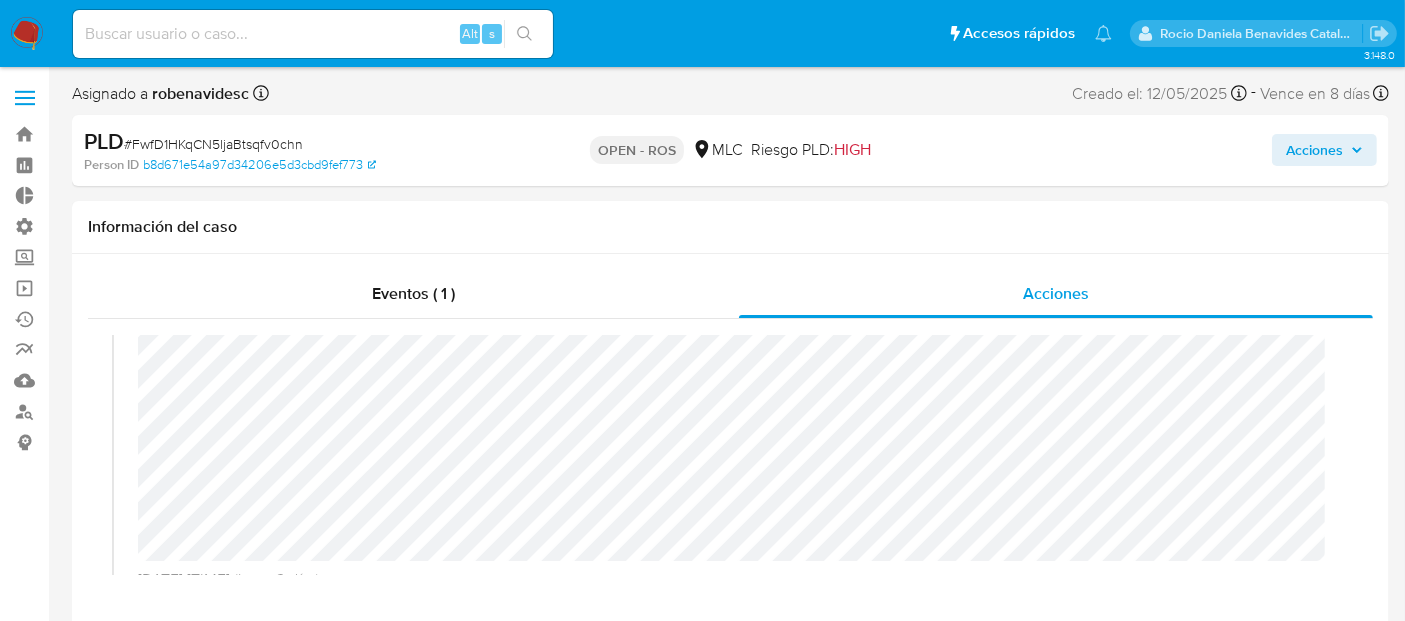 click on "Acciones" at bounding box center (1314, 150) 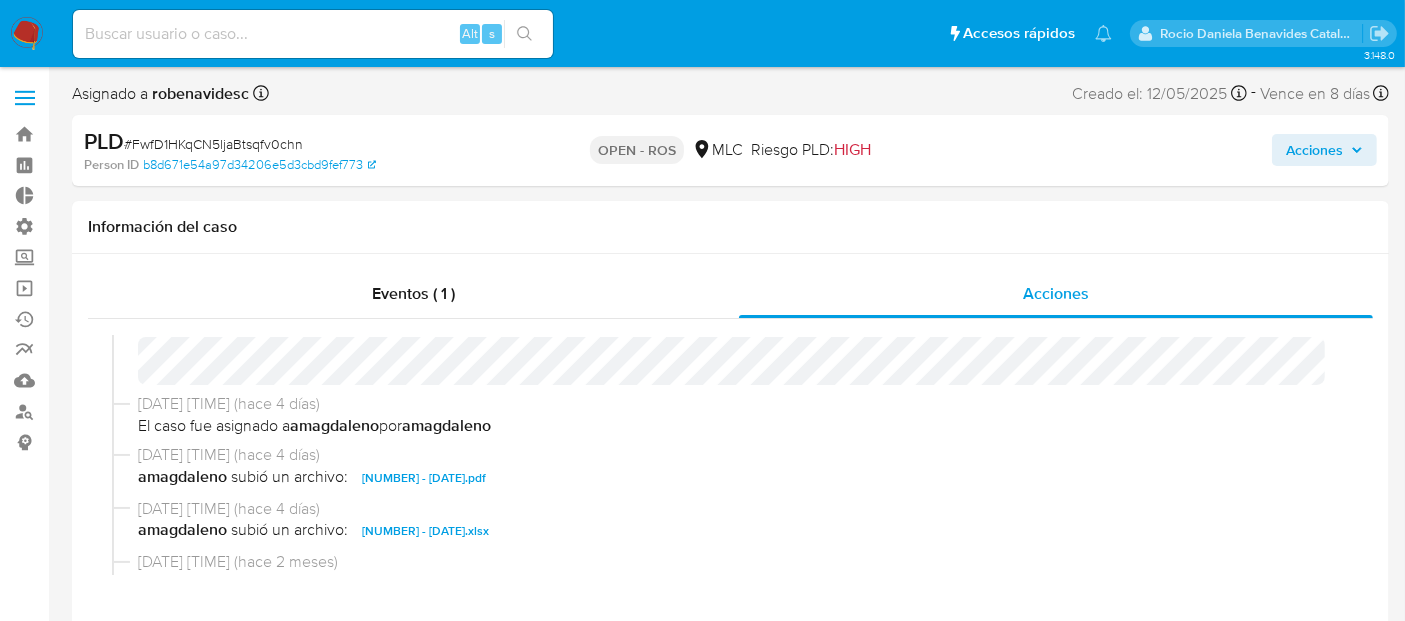scroll, scrollTop: 721, scrollLeft: 0, axis: vertical 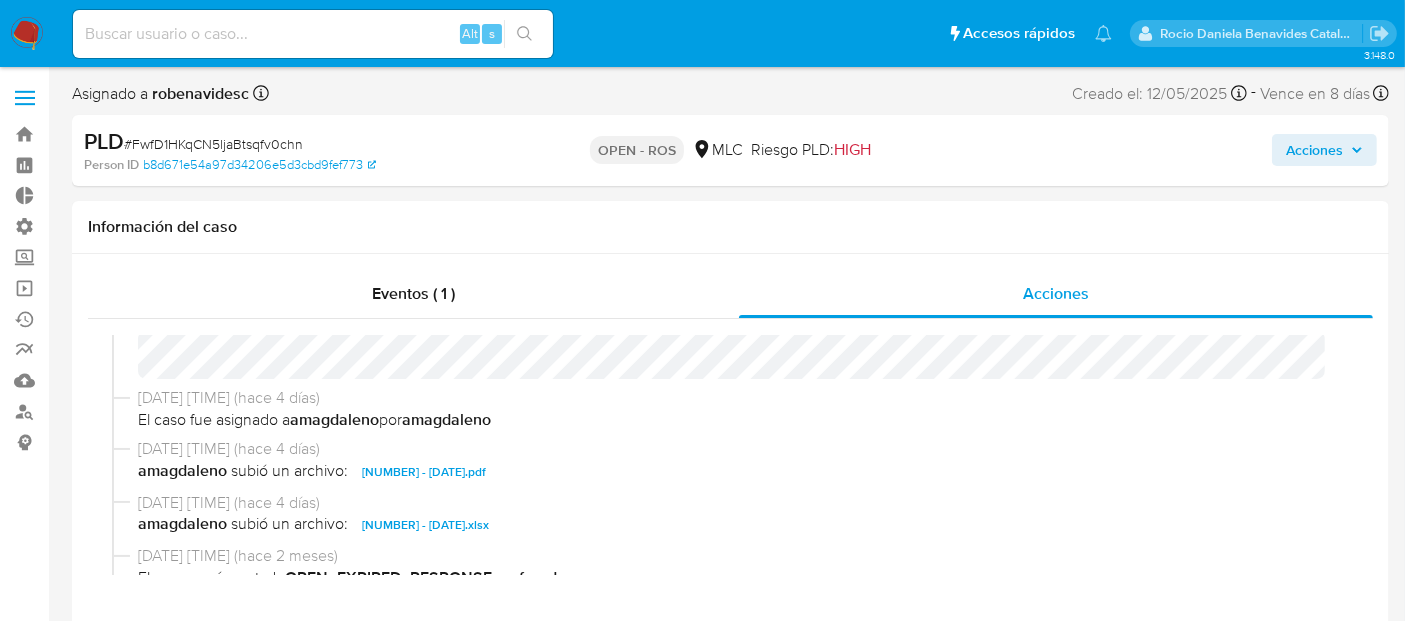 click on "Acciones" at bounding box center [1314, 150] 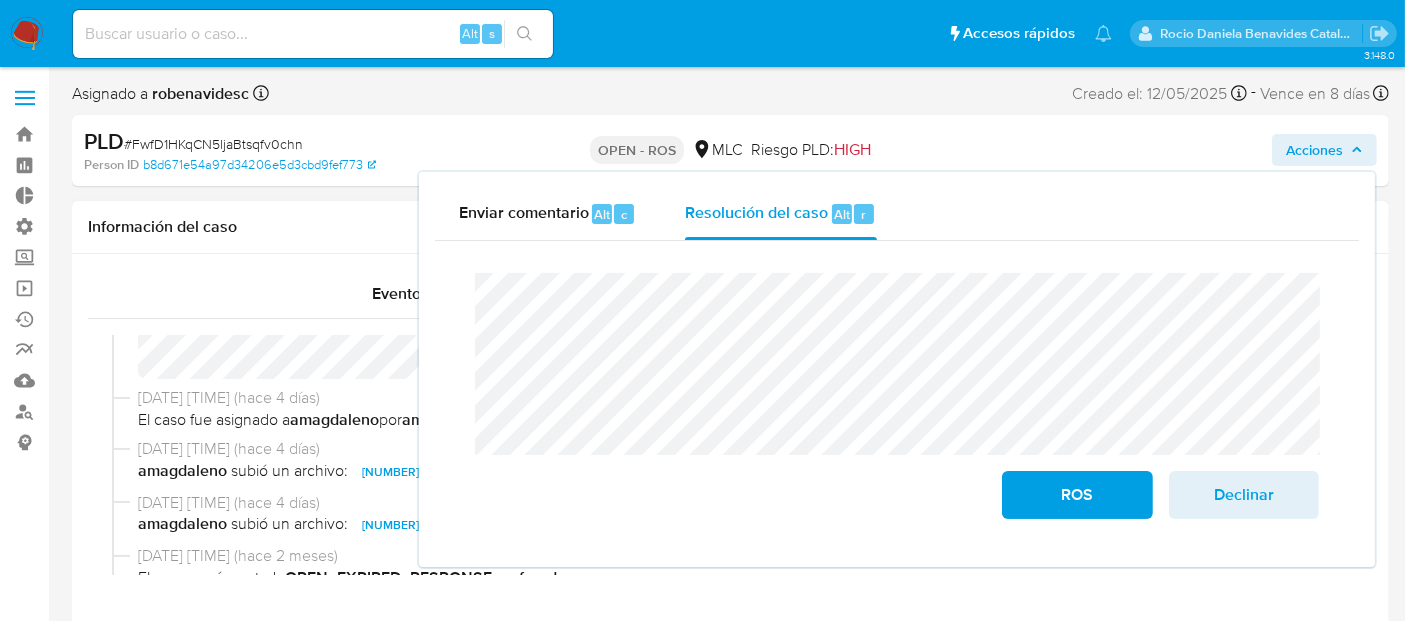 click on "El caso fue asignado a  amagdaleno  por  amagdaleno" at bounding box center (739, 420) 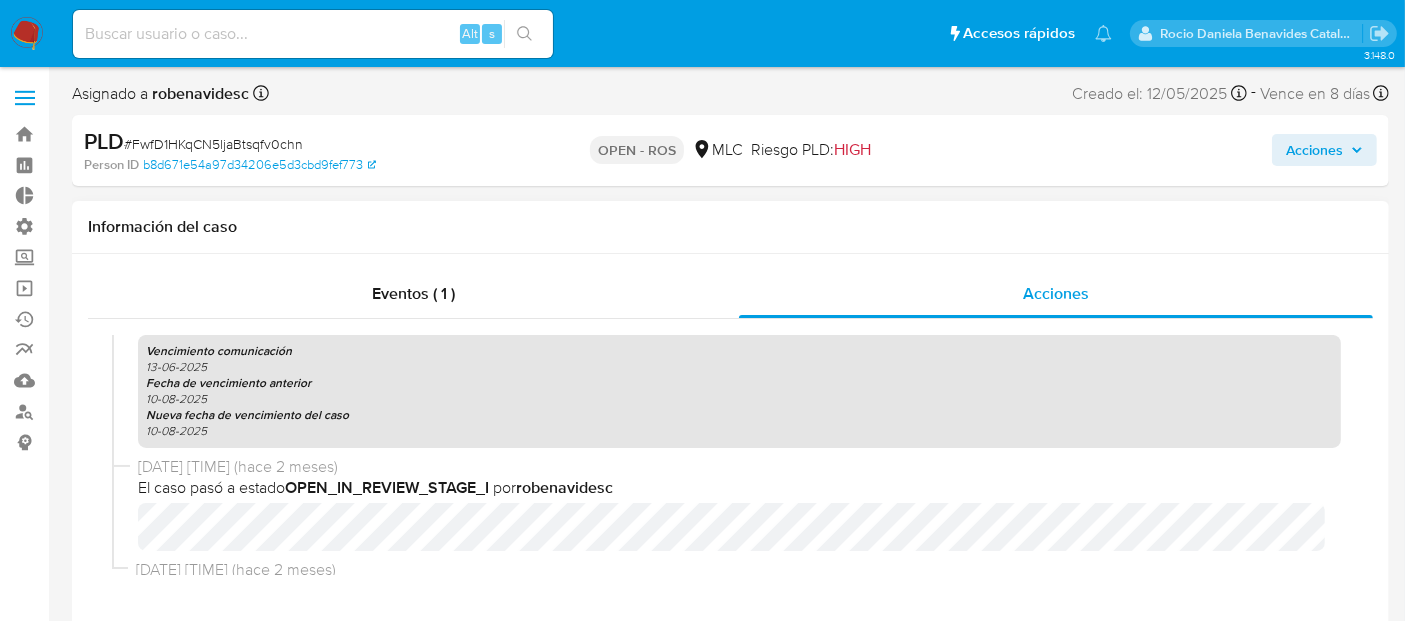 scroll, scrollTop: 1462, scrollLeft: 0, axis: vertical 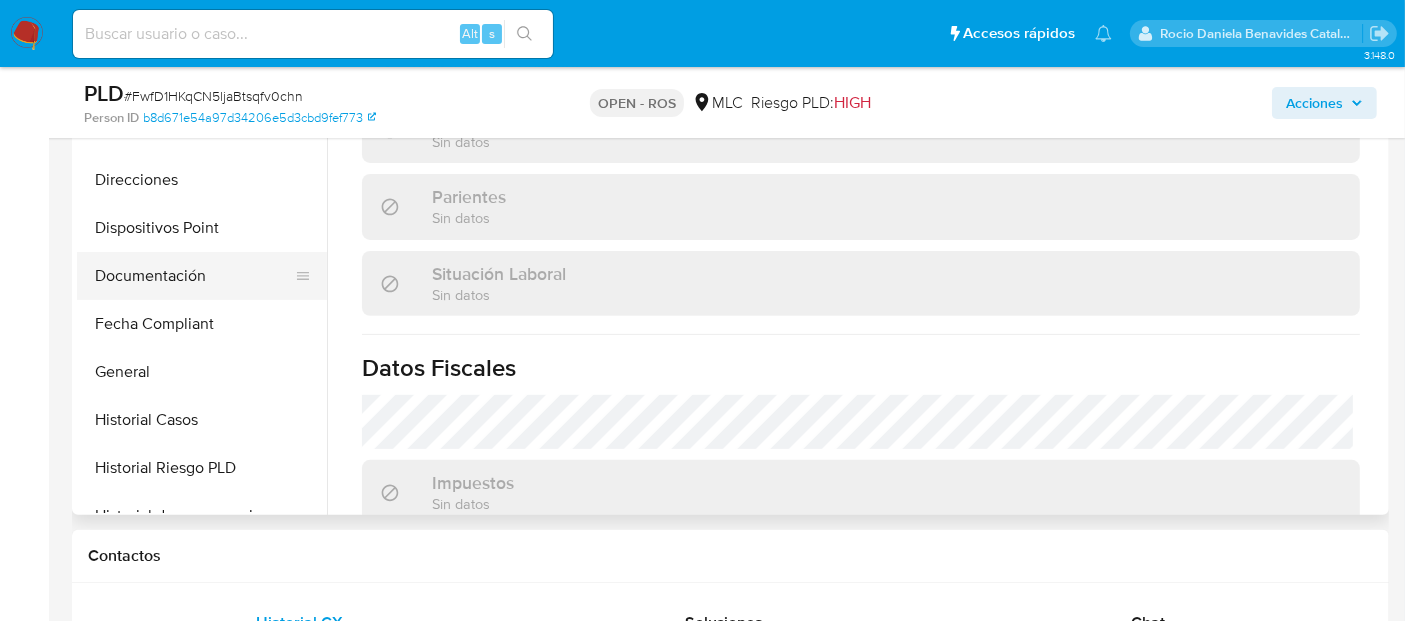 click on "Documentación" at bounding box center (194, 276) 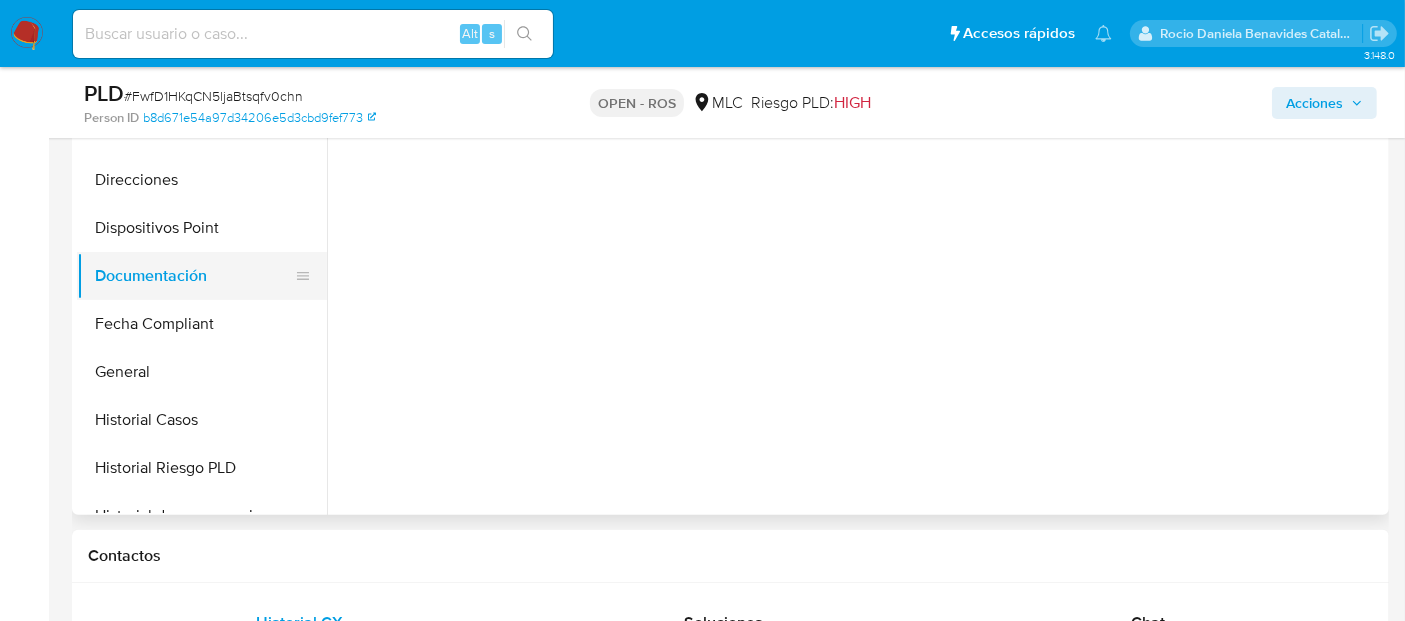 scroll, scrollTop: 0, scrollLeft: 0, axis: both 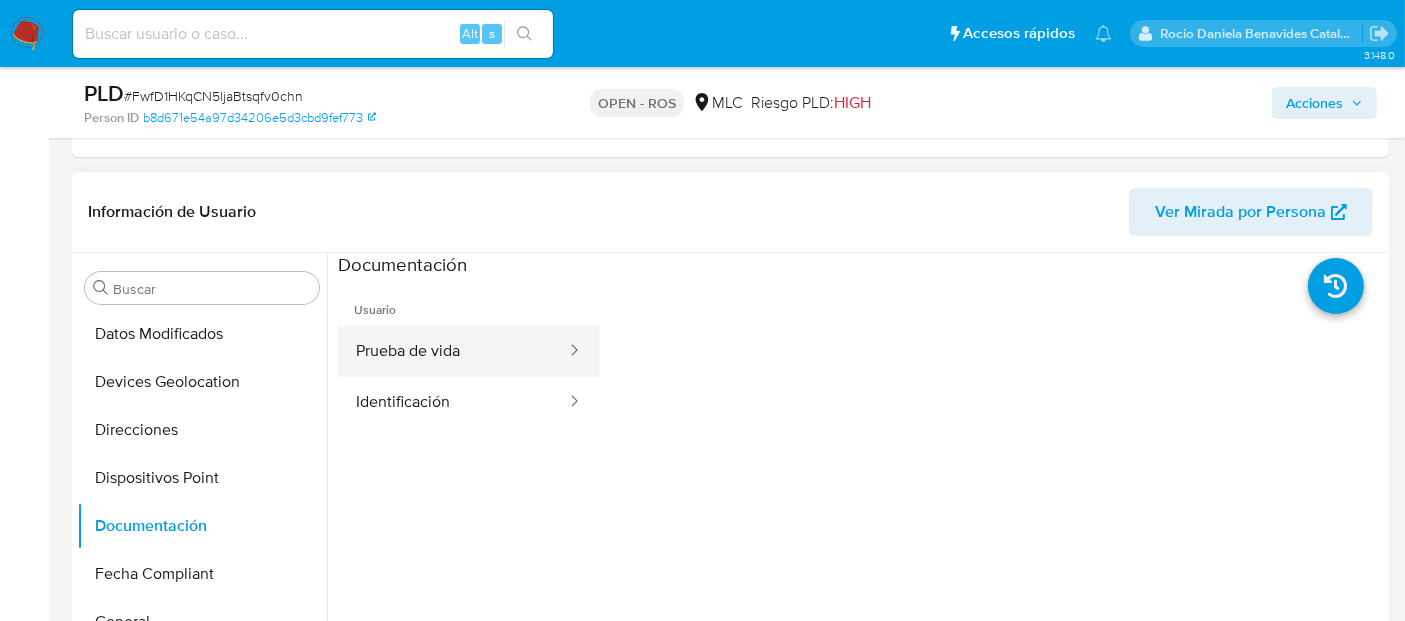click on "Prueba de vida" at bounding box center [453, 351] 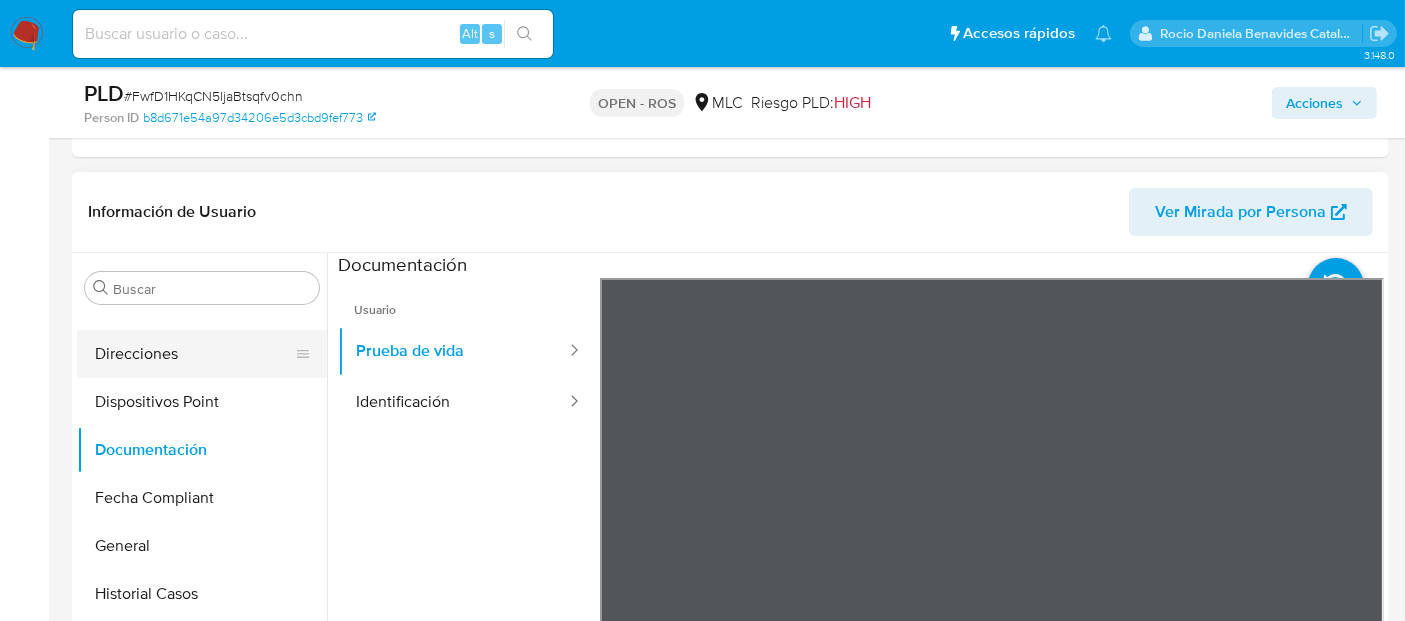 scroll, scrollTop: 317, scrollLeft: 0, axis: vertical 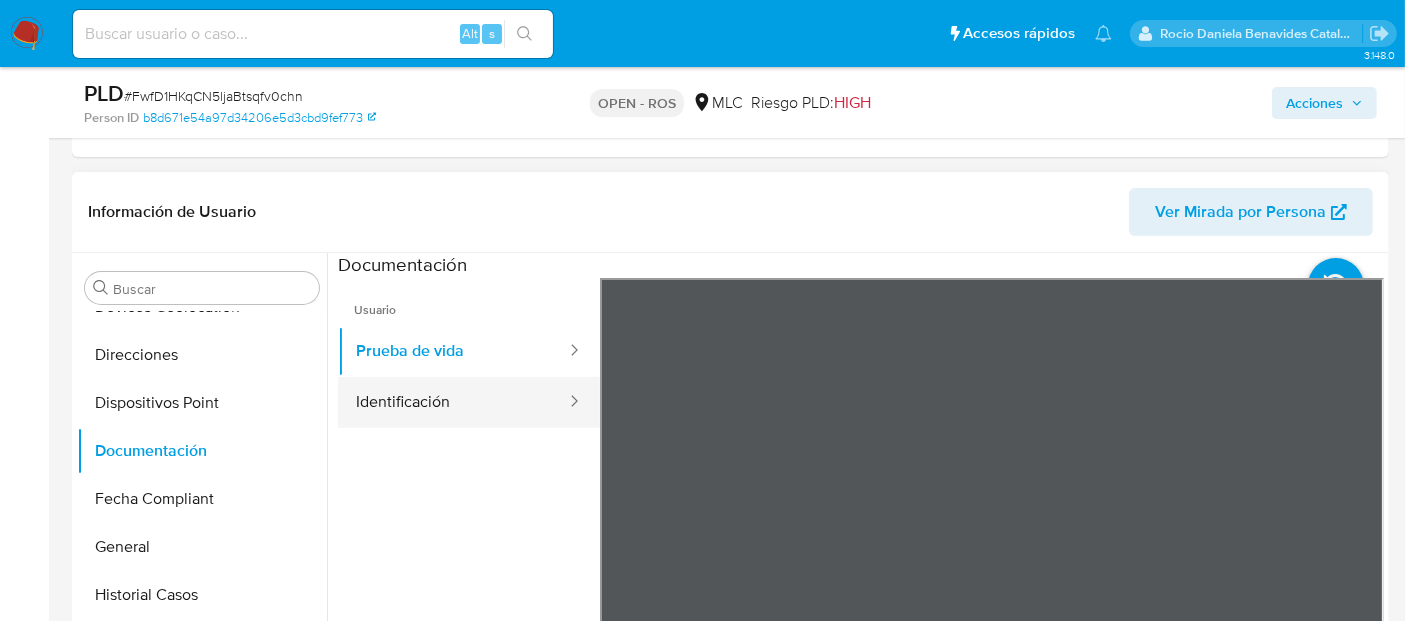 click on "Identificación" at bounding box center [453, 402] 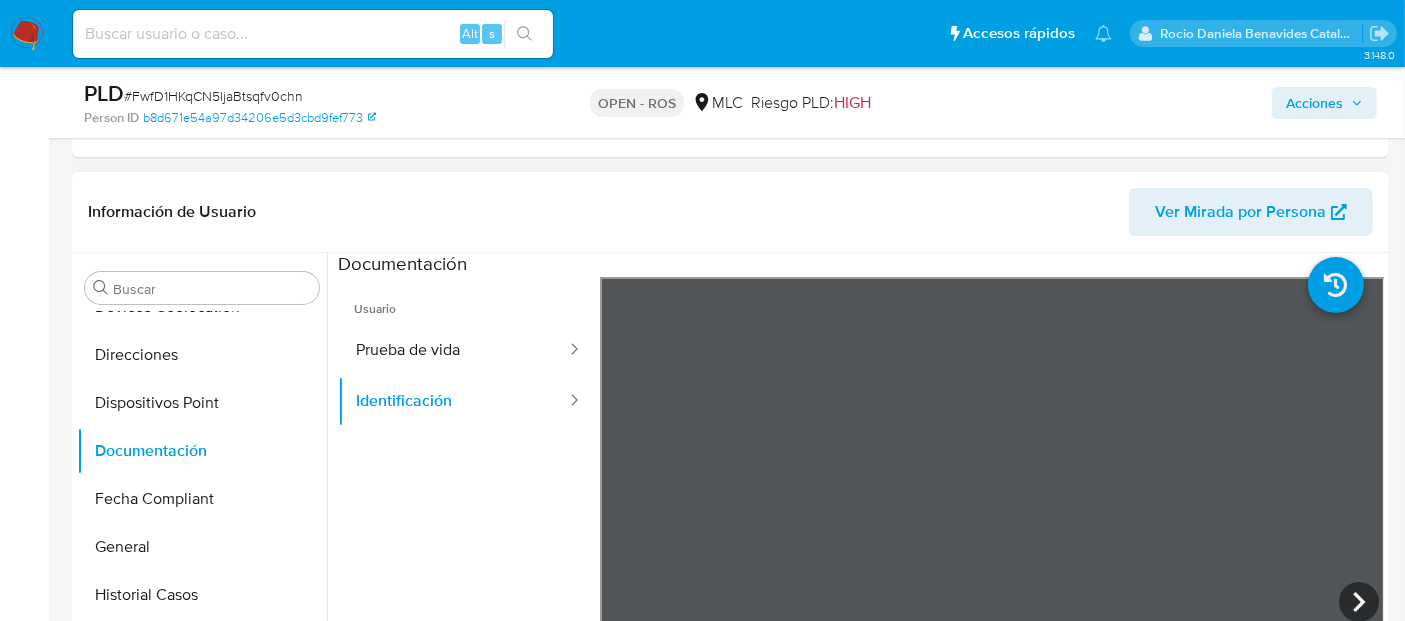 scroll, scrollTop: 0, scrollLeft: 0, axis: both 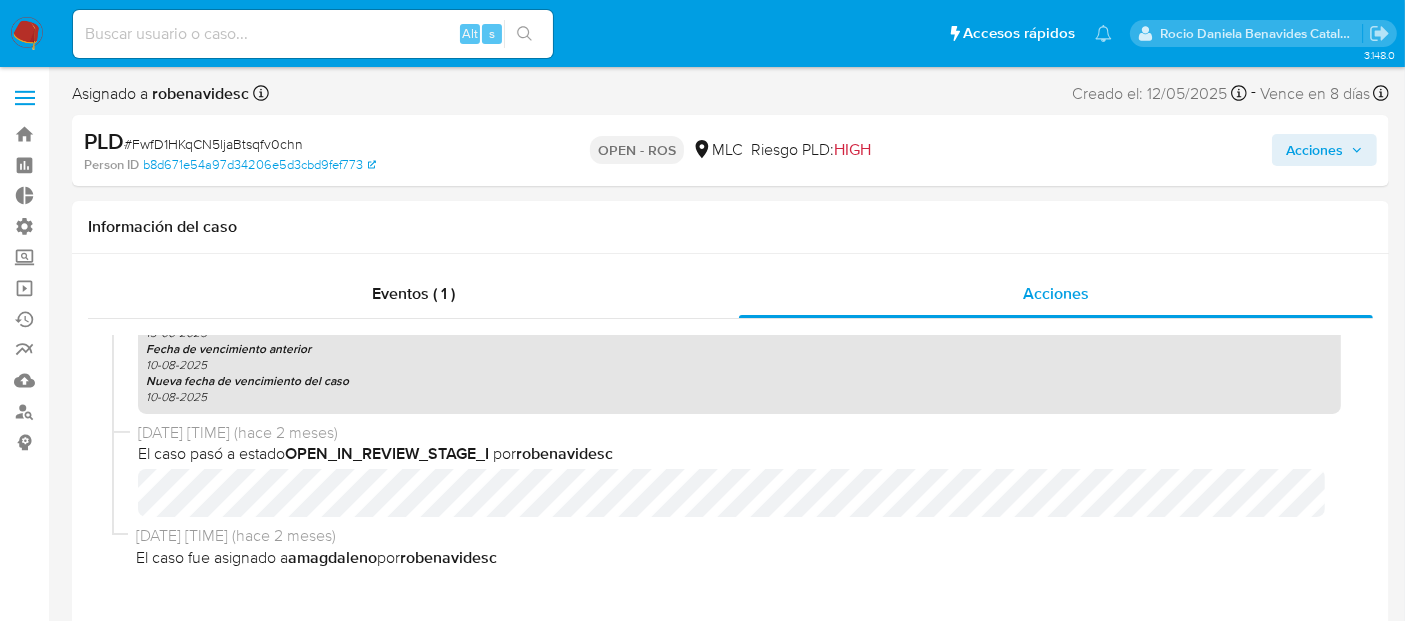 click on "Acciones" at bounding box center (1314, 150) 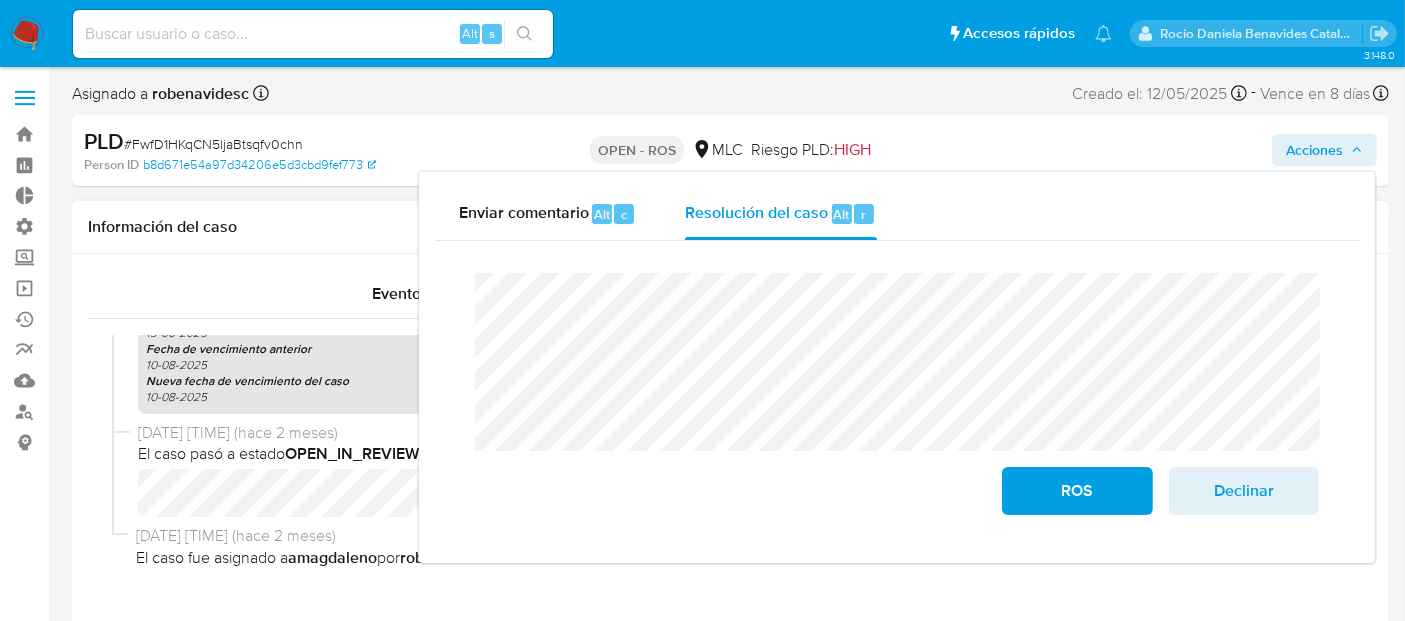 click on "[DATE] [TIME] (hace 2 meses)" at bounding box center (739, 433) 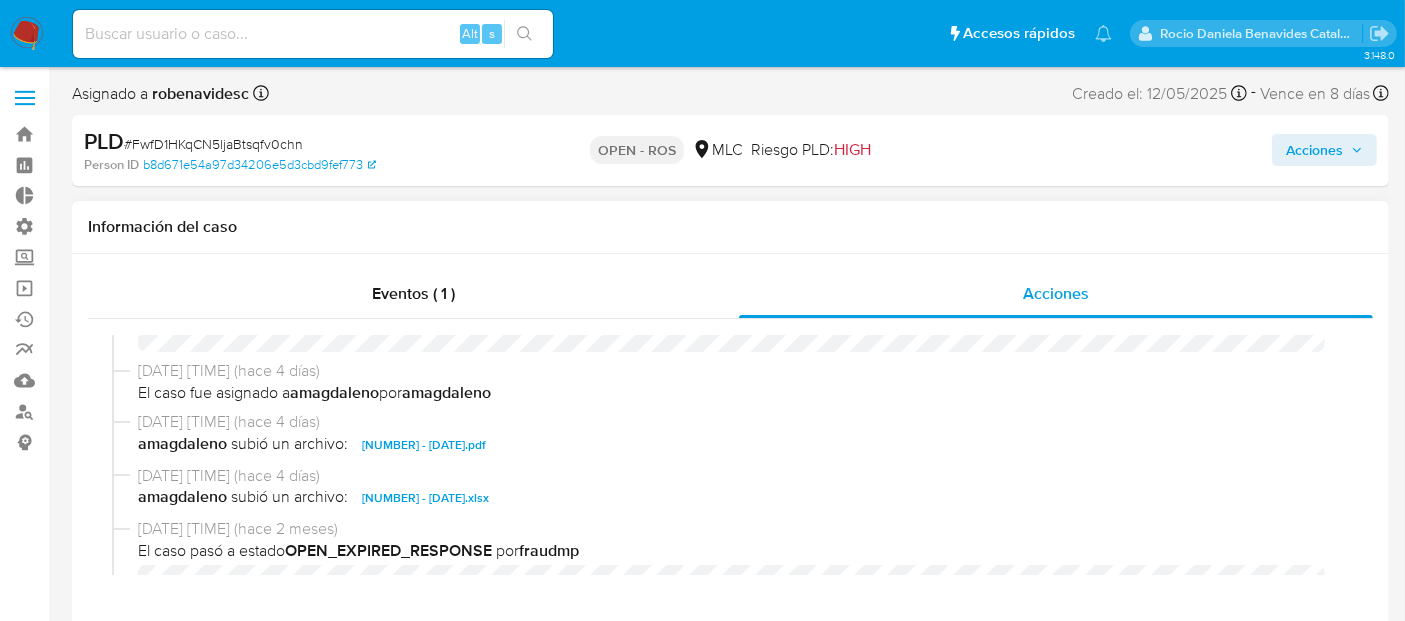 scroll, scrollTop: 742, scrollLeft: 0, axis: vertical 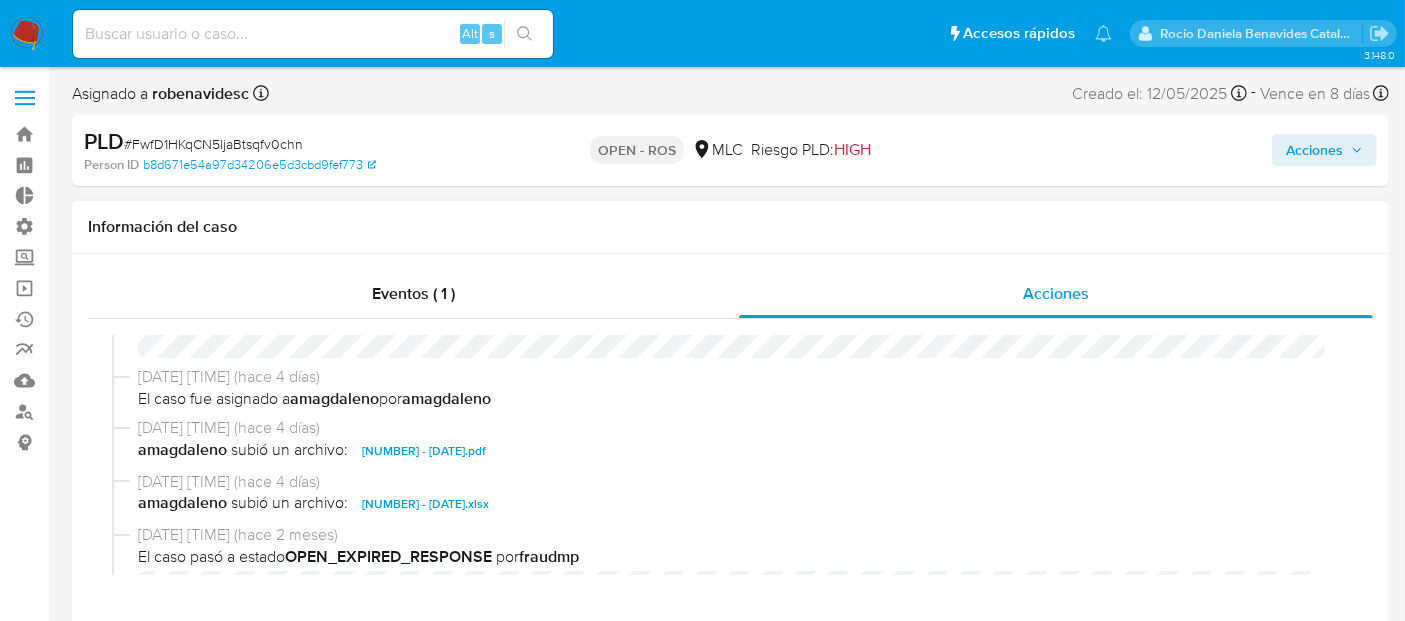 click on "2371576386 - 28_07_2025.xlsx" at bounding box center (425, 504) 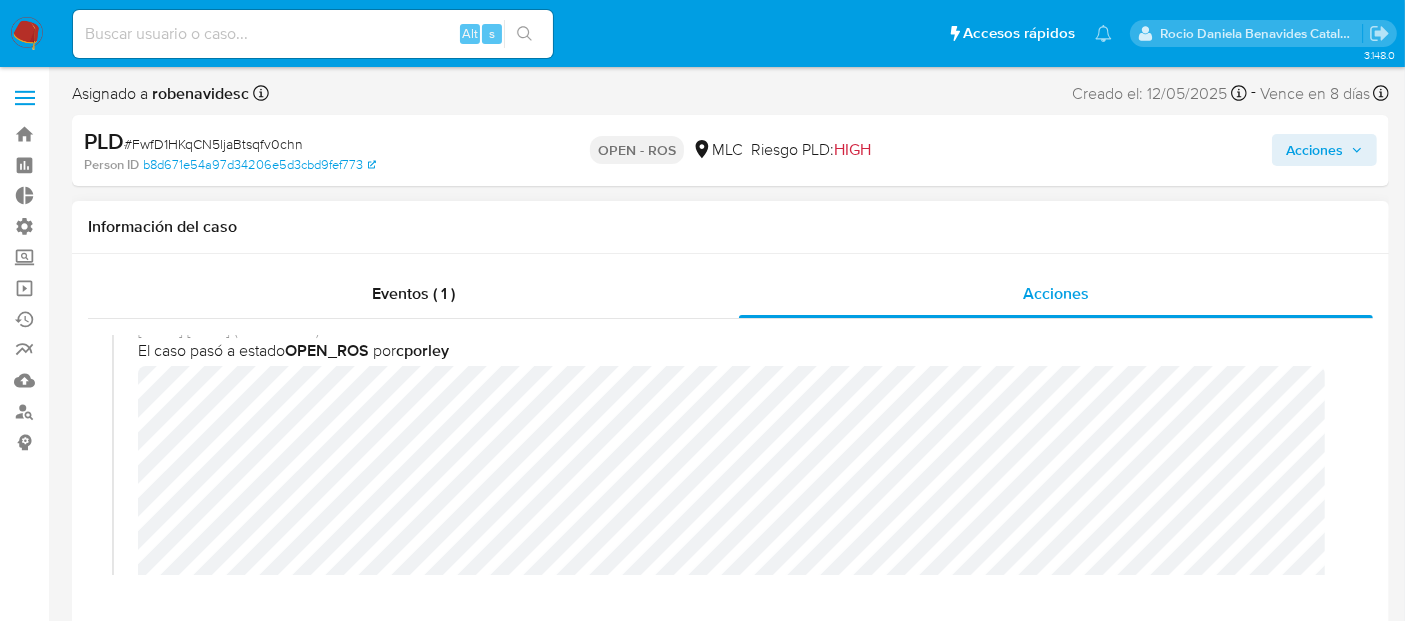 scroll, scrollTop: 0, scrollLeft: 0, axis: both 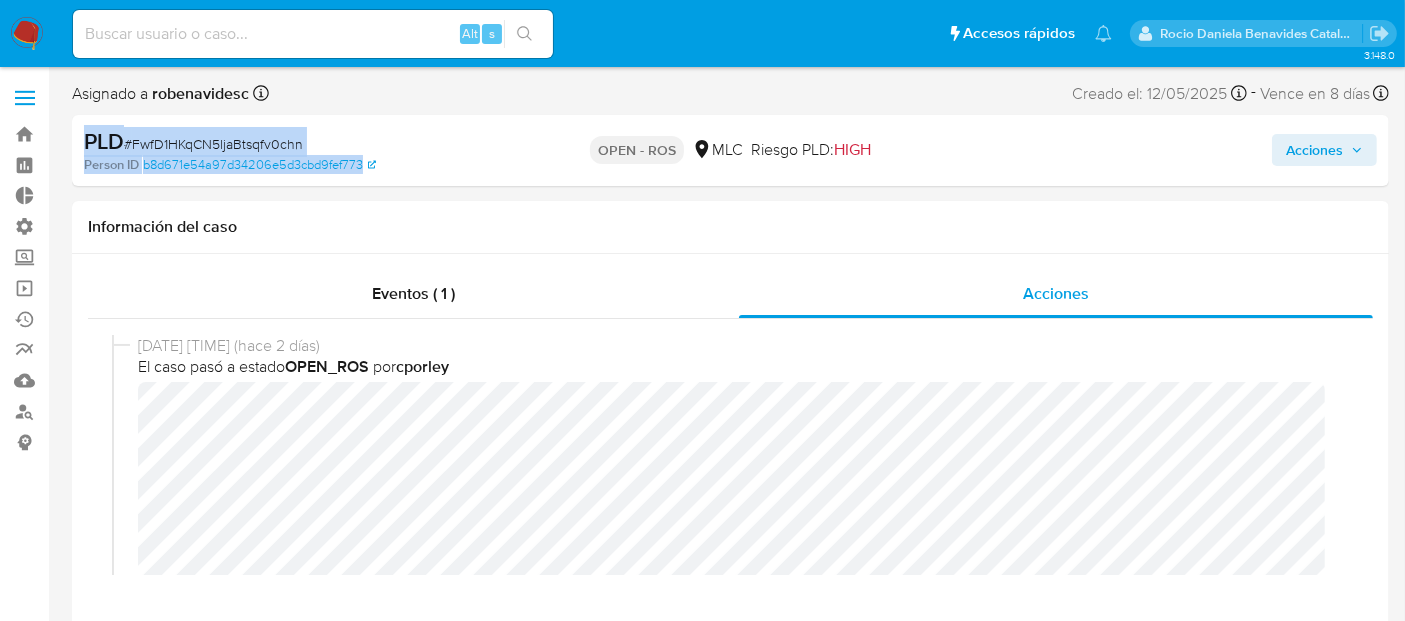 drag, startPoint x: 404, startPoint y: 167, endPoint x: 83, endPoint y: 146, distance: 321.6862 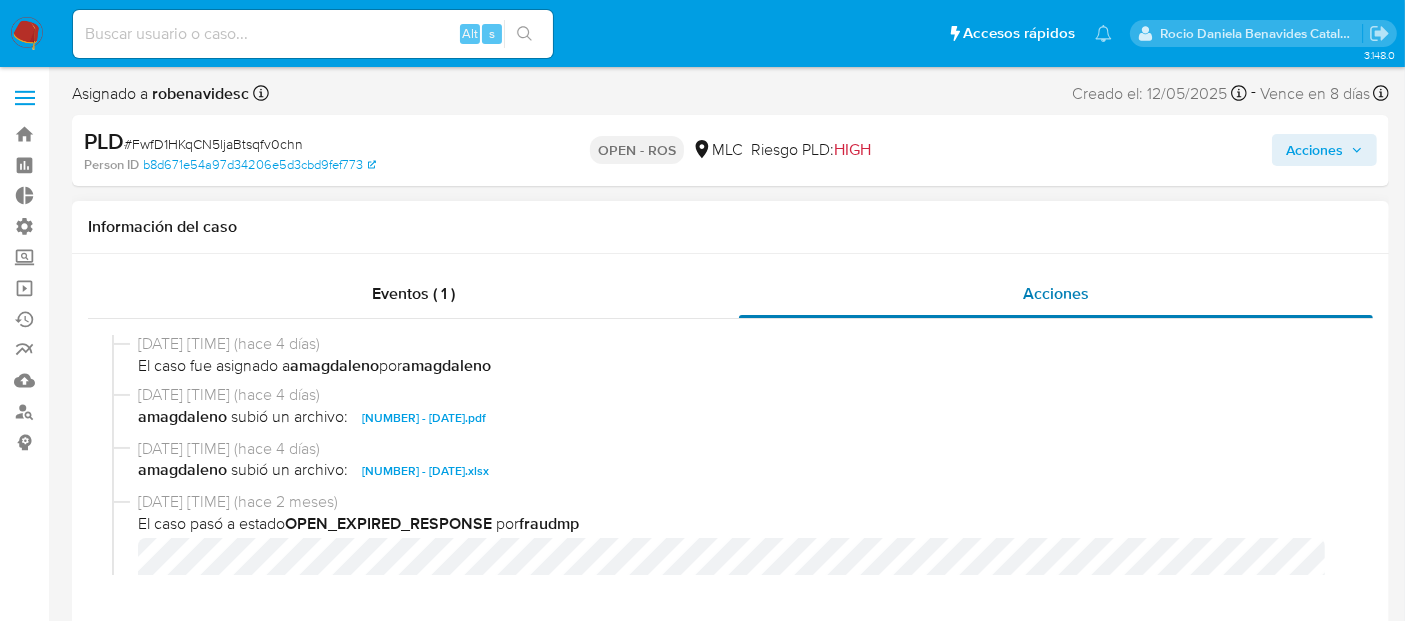 scroll, scrollTop: 777, scrollLeft: 0, axis: vertical 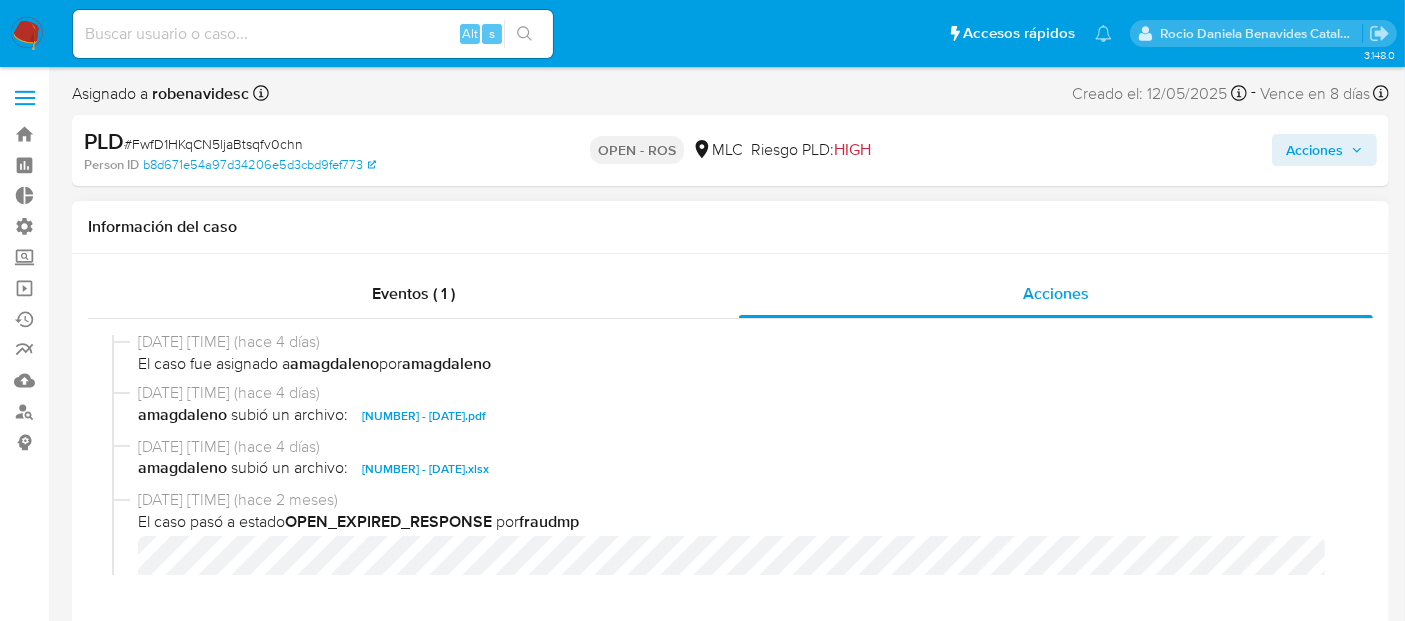 click on "2371576386 - 28_07_2025.xlsx" at bounding box center [425, 469] 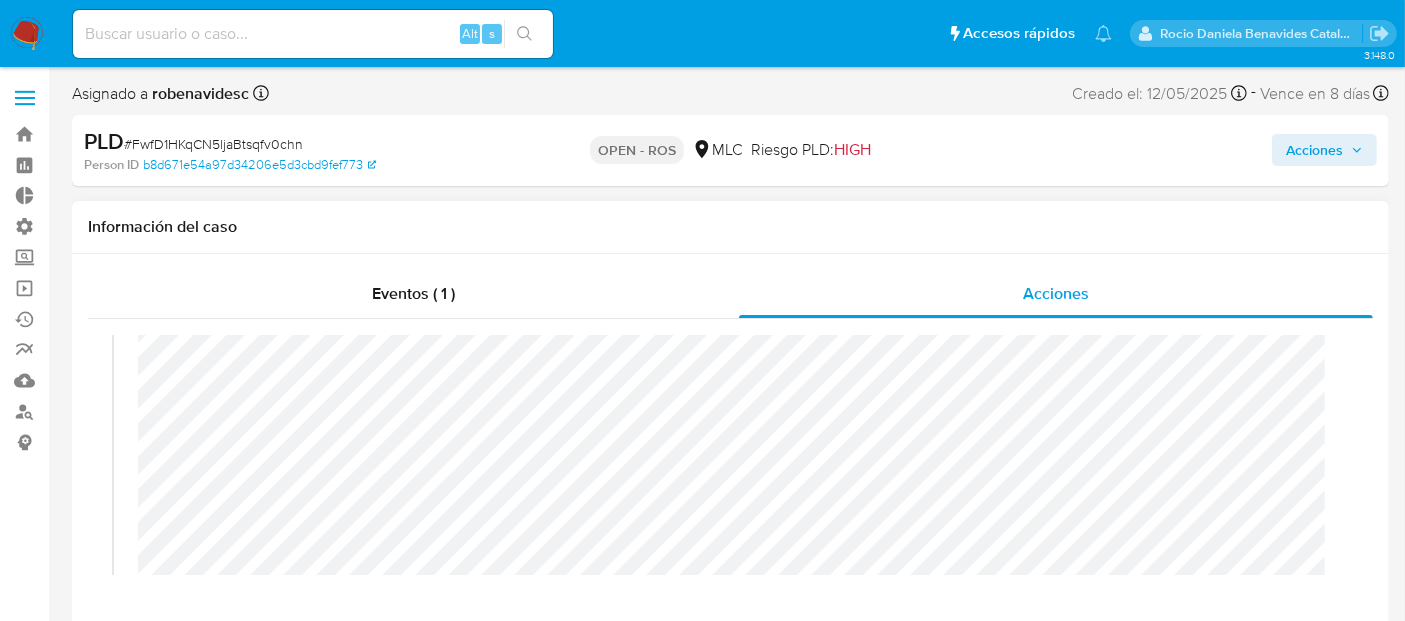 scroll, scrollTop: 0, scrollLeft: 0, axis: both 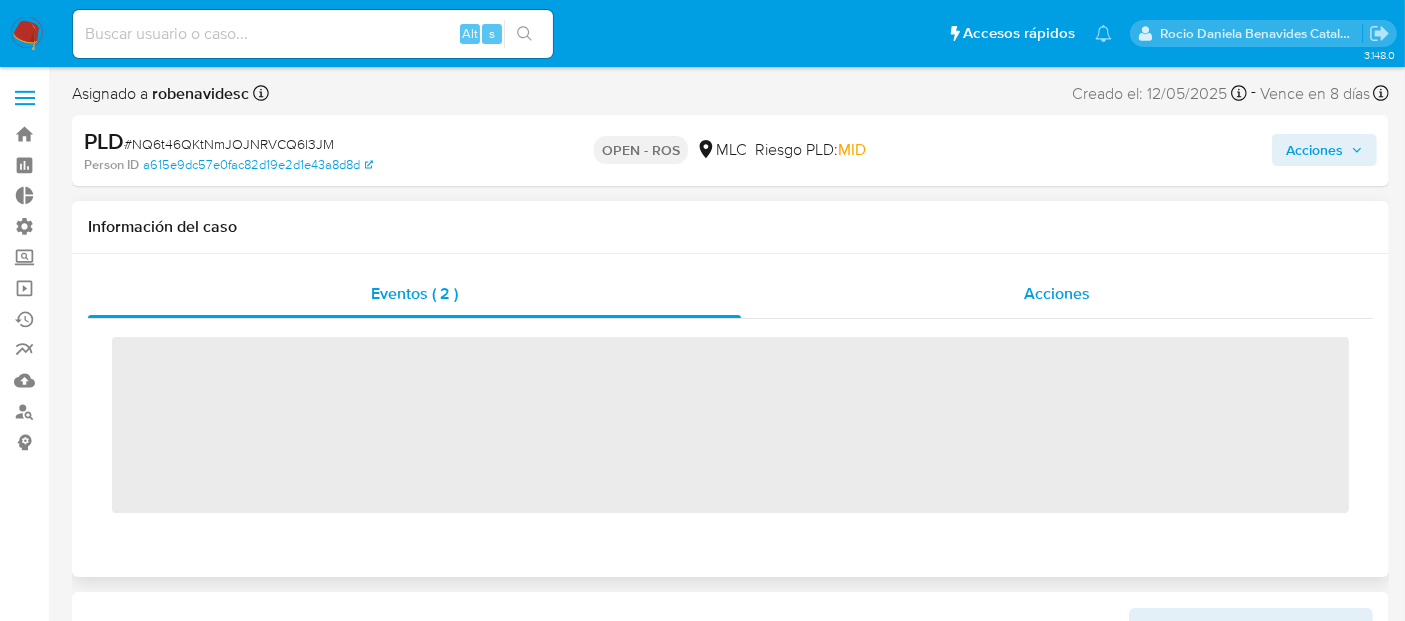click on "Acciones" at bounding box center (1057, 294) 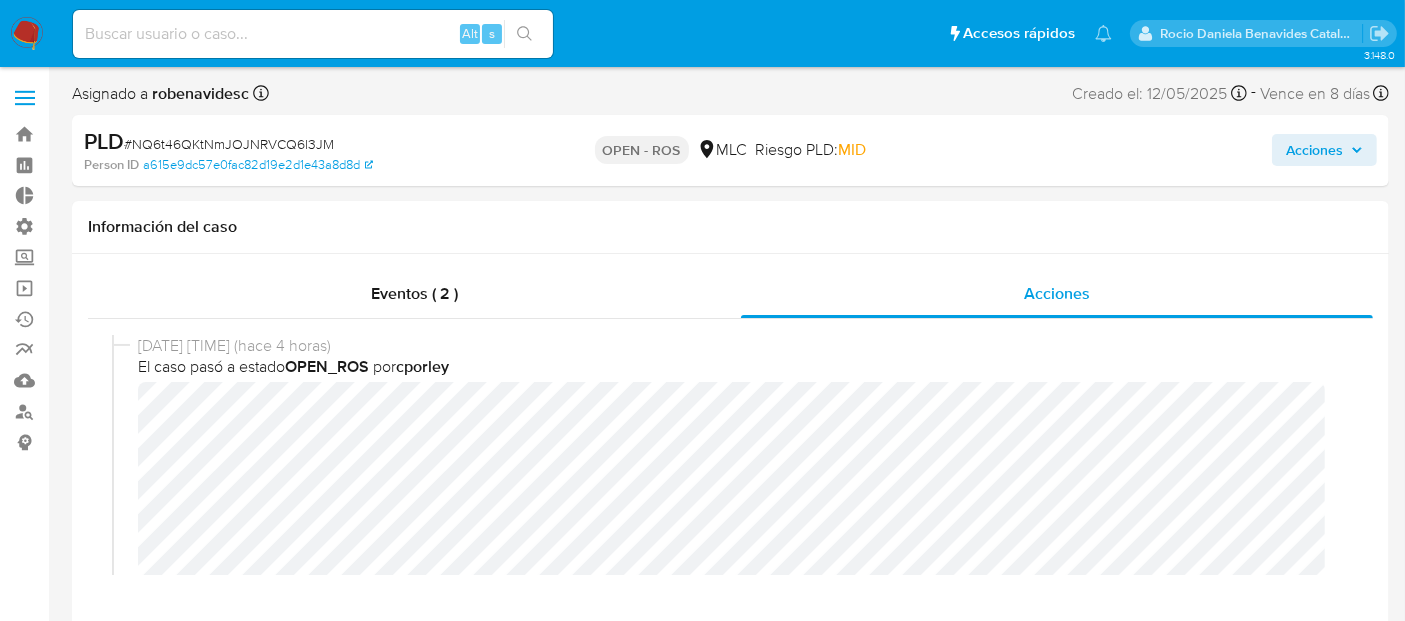 select on "10" 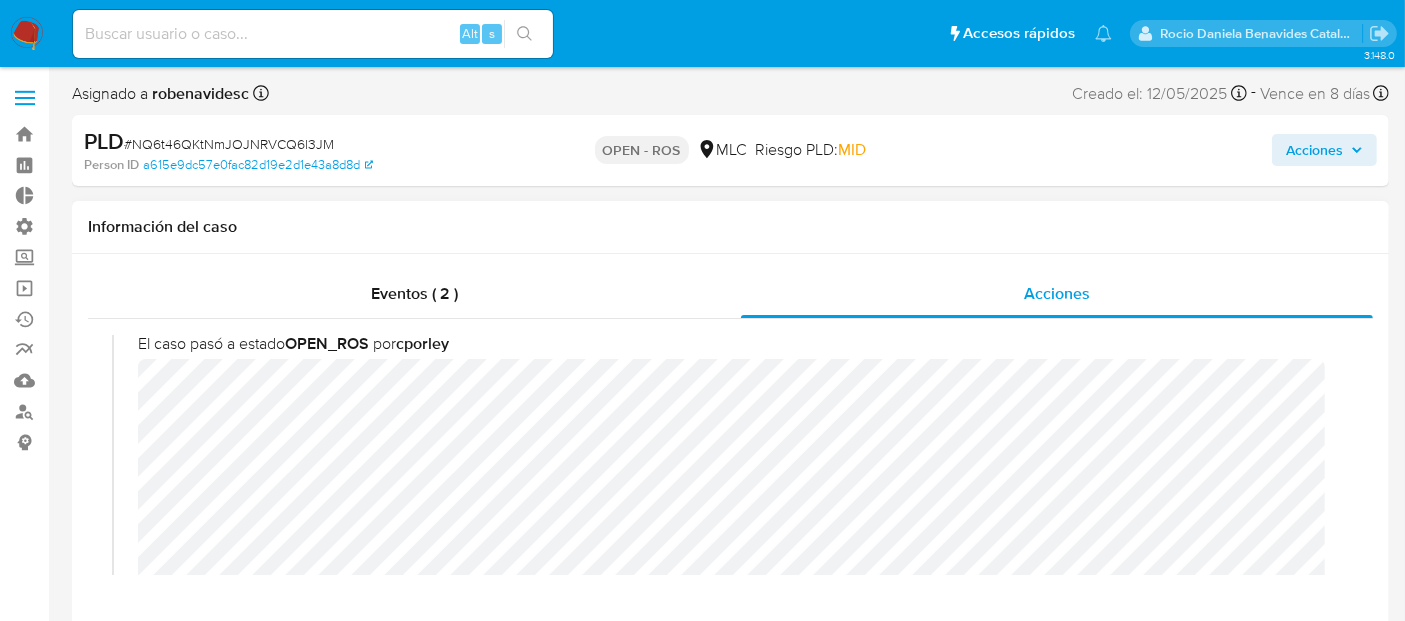scroll, scrollTop: 28, scrollLeft: 0, axis: vertical 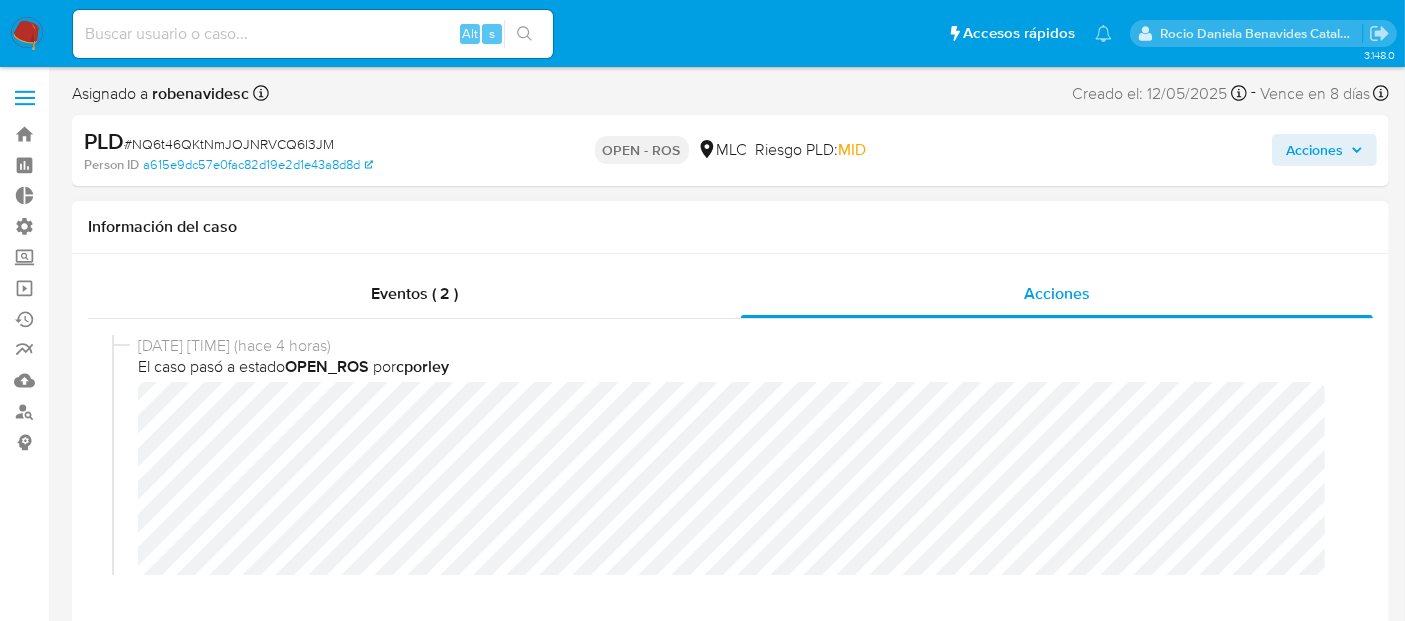 click on "01/08/2025 13:53:05 (hace 4 horas) El caso pasó a estado  OPEN_ROS      por  cporley 30/07/2025 11:28:03 (hace 2 días) El caso pasó a estado  OPEN_IN_REVIEW_STAGE_II      por  cporley 30/07/2025 11:28:03 (hace 2 días) El caso fue asignado a  cporley  por  cporley 22/07/2025 16:54:43 (hace 10 días) El caso pasó a estado  STANDBY_ROI_PROPOSAL      por  nluzardo 22/07/2025 16:54:17 (hace 10 días) nluzardo  subió un archivo: 2105230740 - Caselog.pdf 22/07/2025 16:54:16 (hace 10 días) nluzardo  subió un archivo: 2105230740 - Tablas Transaccionales 2025 v1.2.xlsx 22/07/2025 14:14:18 (hace 10 días) El caso pasó a estado  OPEN_IN_REVIEW_STAGE_I      por  nluzardo 22/07/2025 14:14:18 (hace 10 días) El caso fue asignado a  nluzardo  por  nluzardo 13/06/2025 20:00:16 (hace 2 meses) El caso pasó a estado  OPEN_EXPIRED_RESPONSE      por  fraudmp 10/06/2025 18:11:39 (hace 2 meses) Notificación push accionada   por  robenavidesc Estado Enviado Detalle del estado 201-Notification successfully created      por" at bounding box center [730, 455] 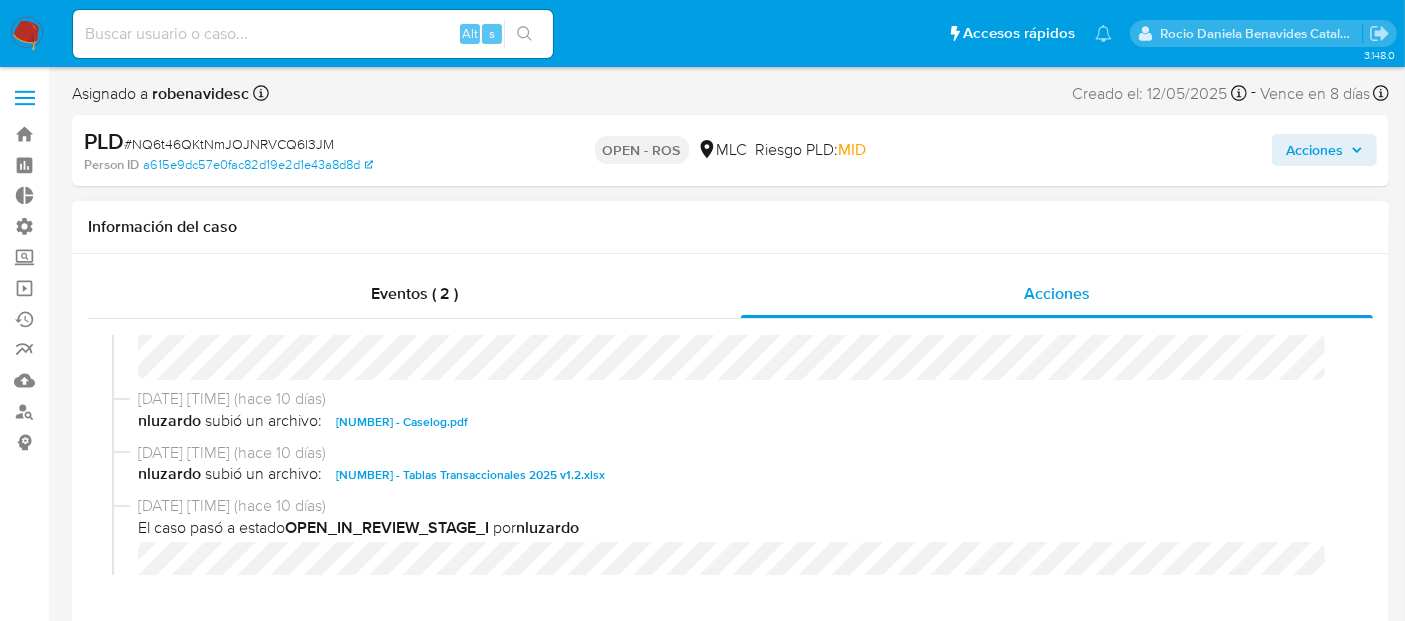 scroll, scrollTop: 682, scrollLeft: 0, axis: vertical 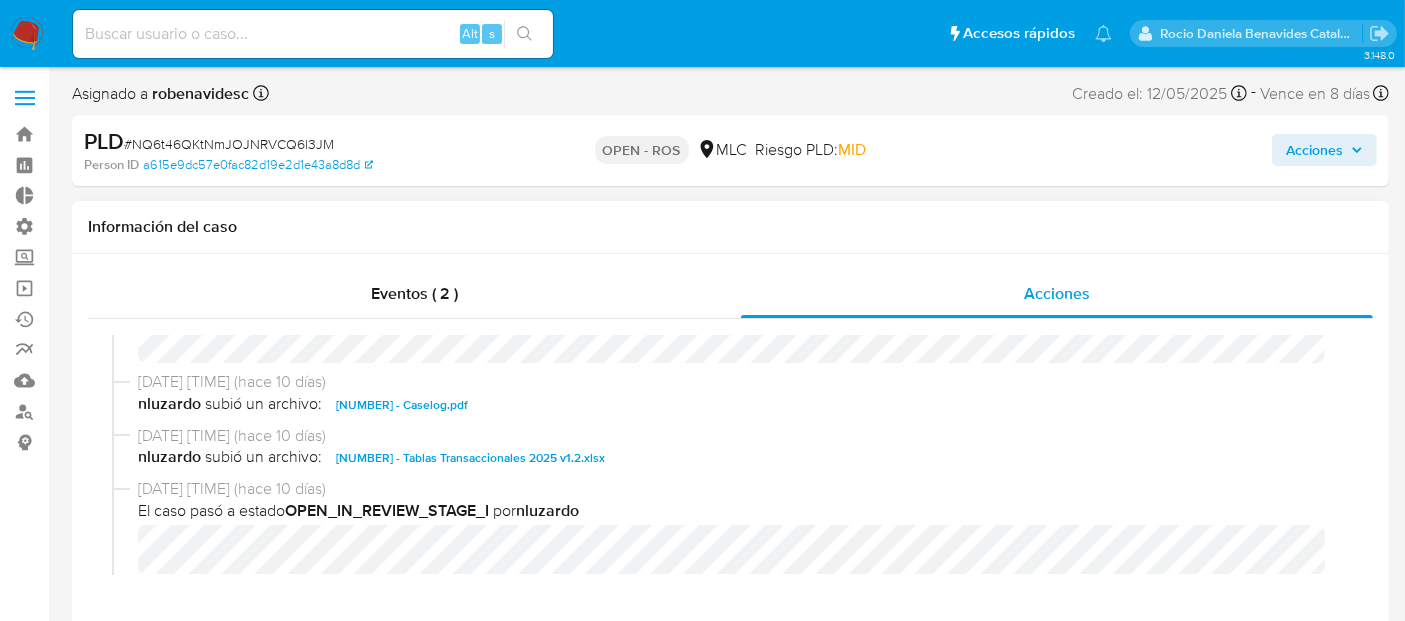 click on "2105230740 - Caselog.pdf" at bounding box center [402, 405] 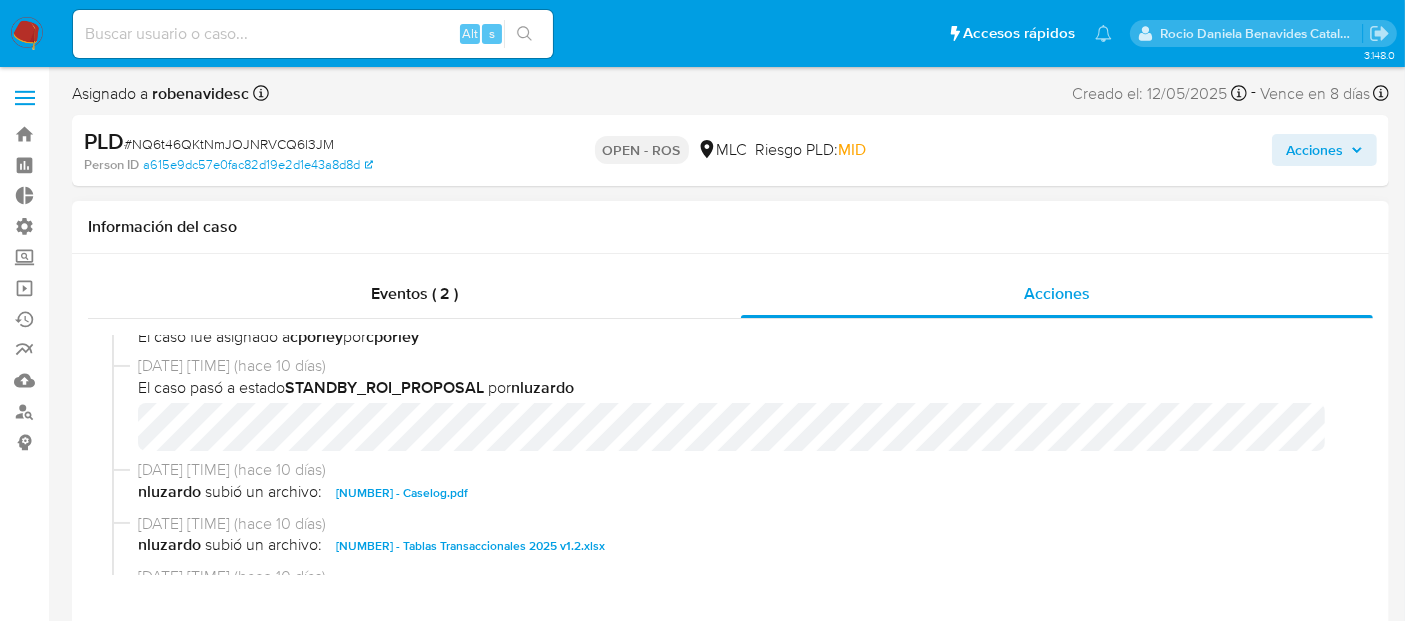 scroll, scrollTop: 0, scrollLeft: 0, axis: both 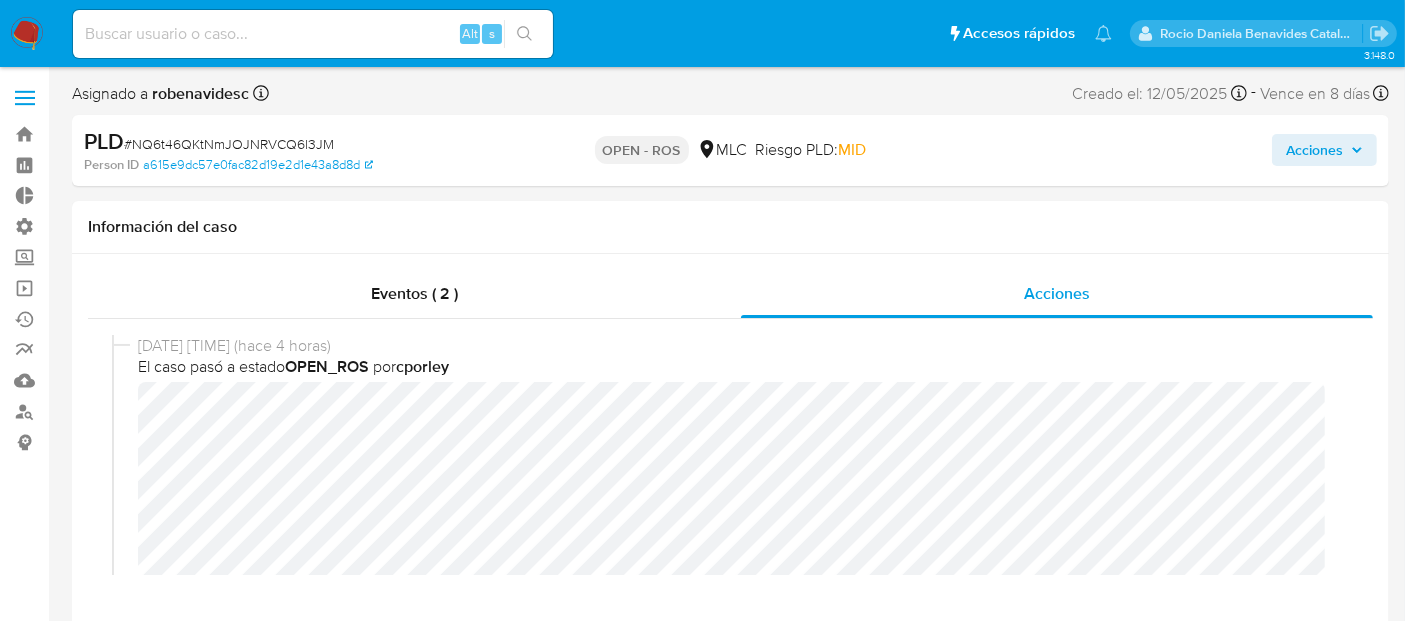 click on "Acciones" at bounding box center [1314, 150] 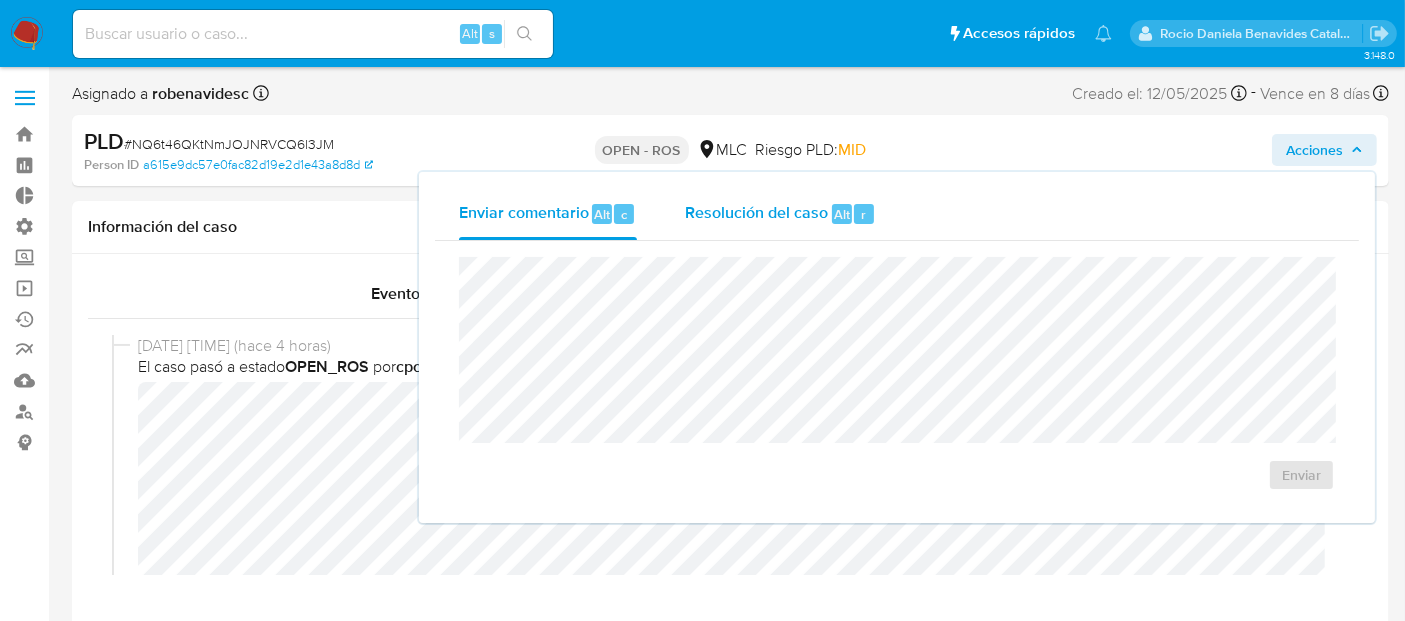 click on "Resolución del caso Alt r" at bounding box center [780, 214] 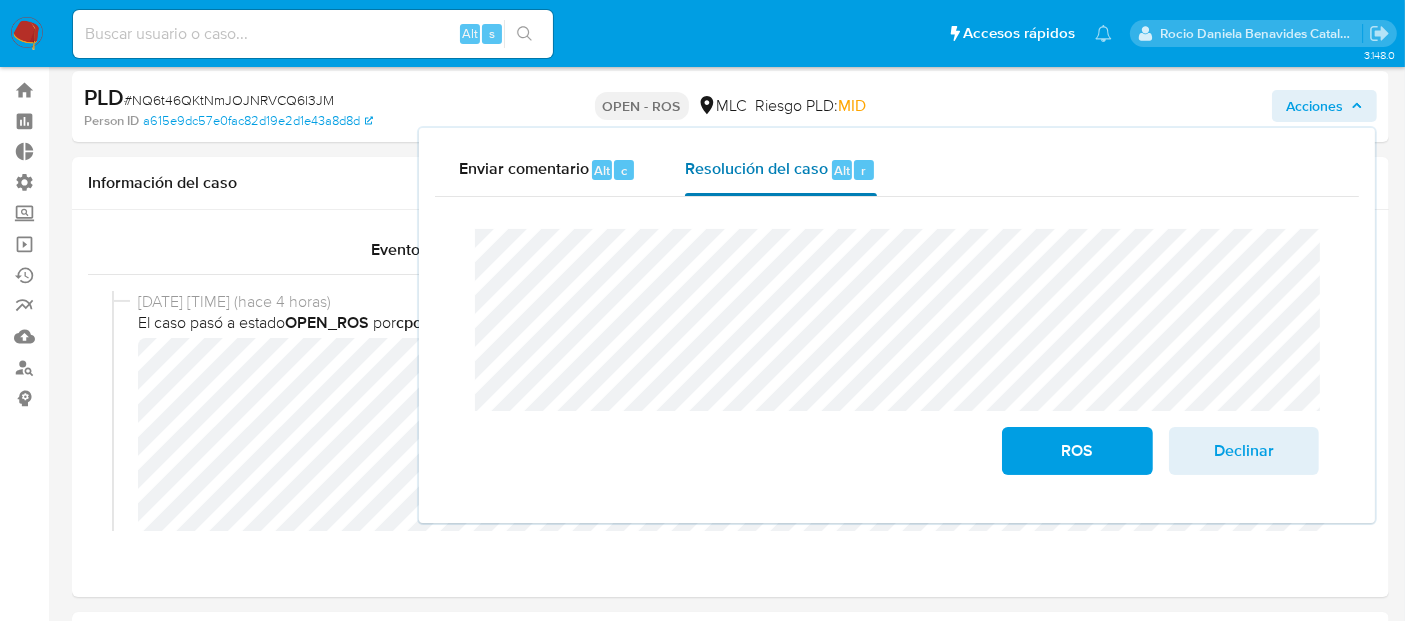 scroll, scrollTop: 45, scrollLeft: 0, axis: vertical 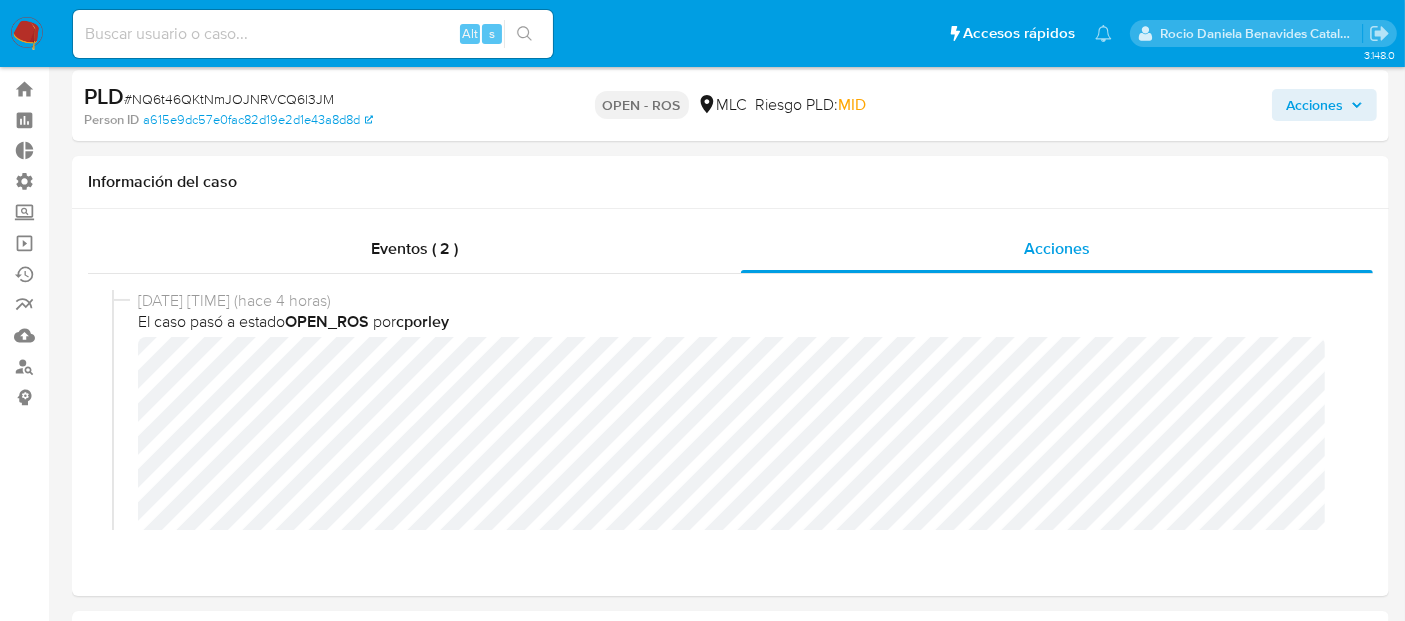 click on "Acciones" at bounding box center (1314, 105) 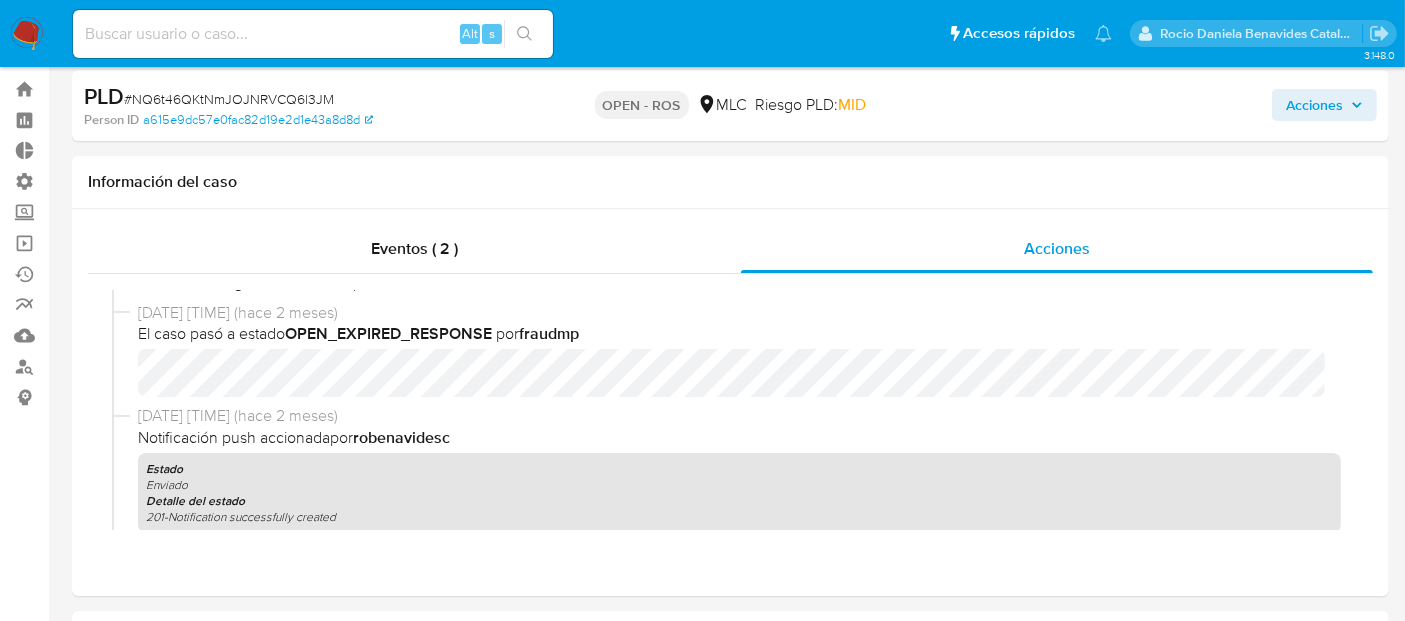 scroll, scrollTop: 1511, scrollLeft: 0, axis: vertical 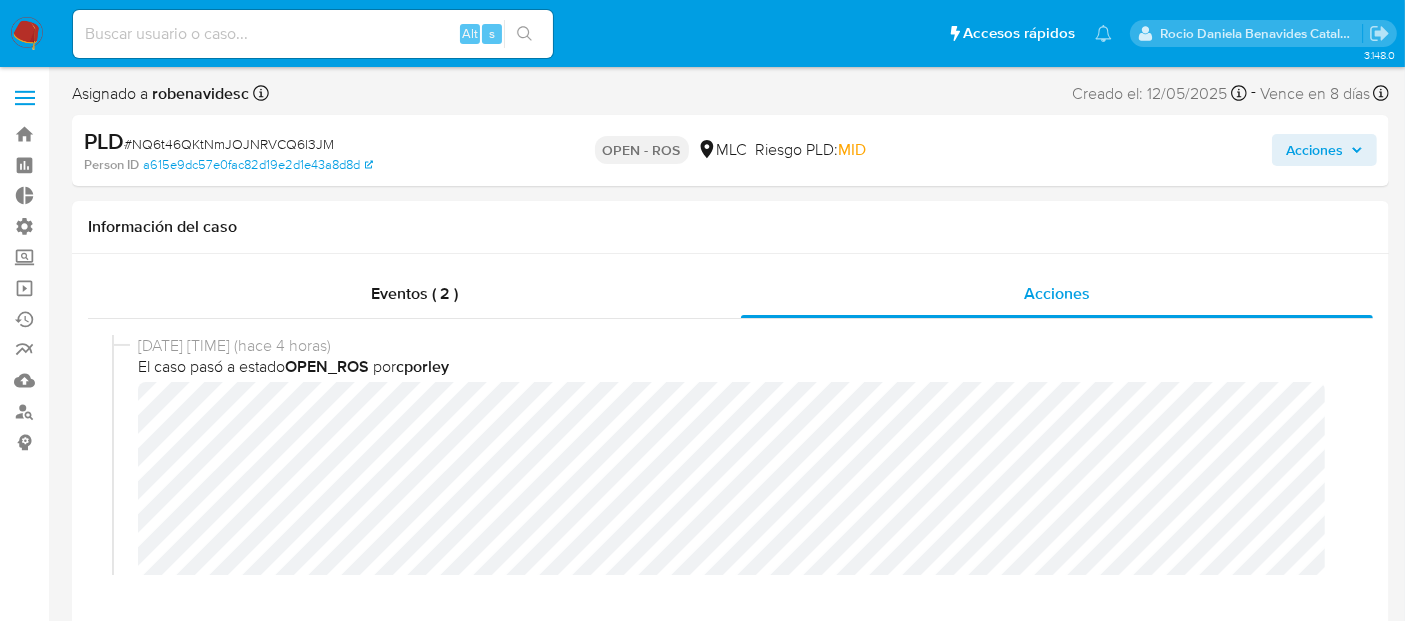 click on "Acciones" at bounding box center [1314, 150] 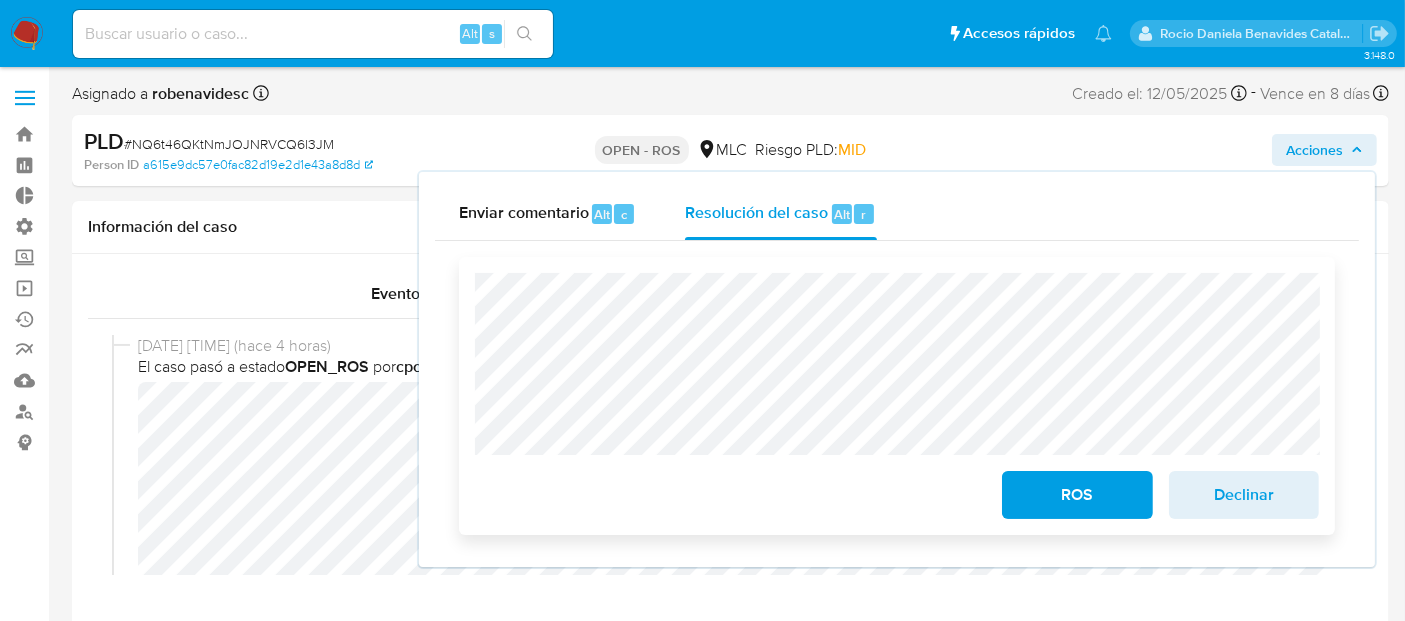 click on "ROS" at bounding box center (1077, 495) 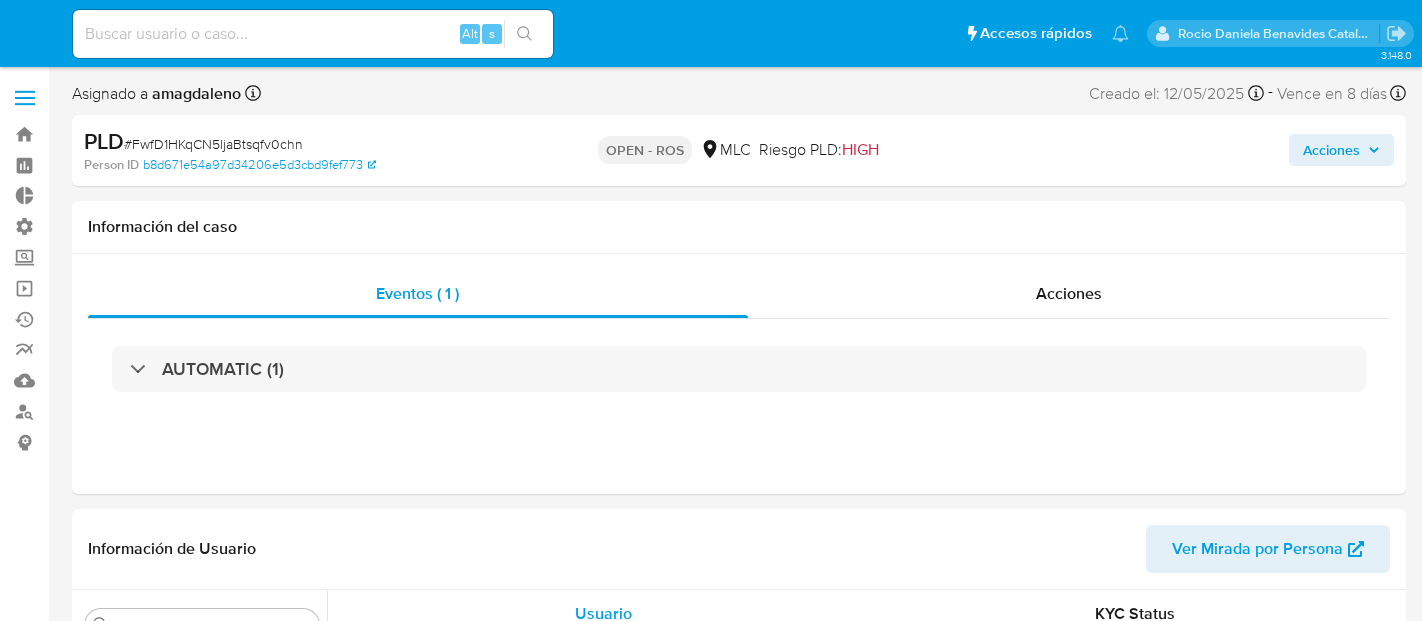 select on "10" 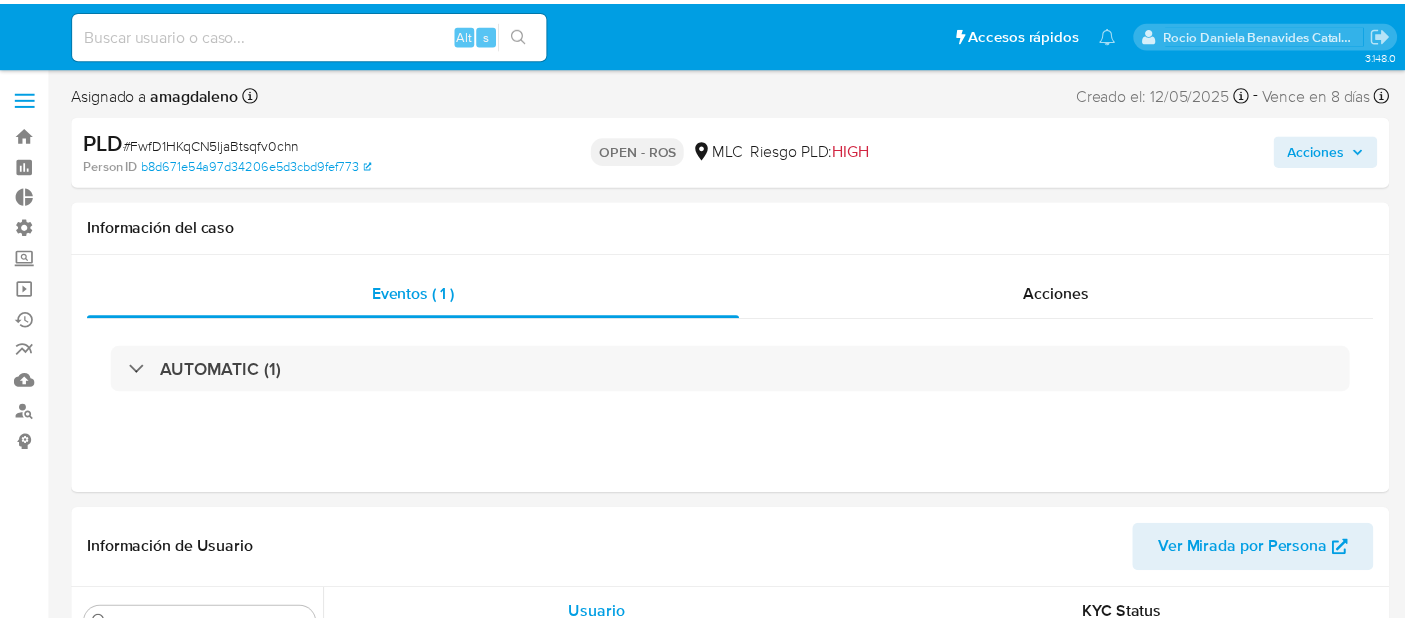 scroll, scrollTop: 0, scrollLeft: 0, axis: both 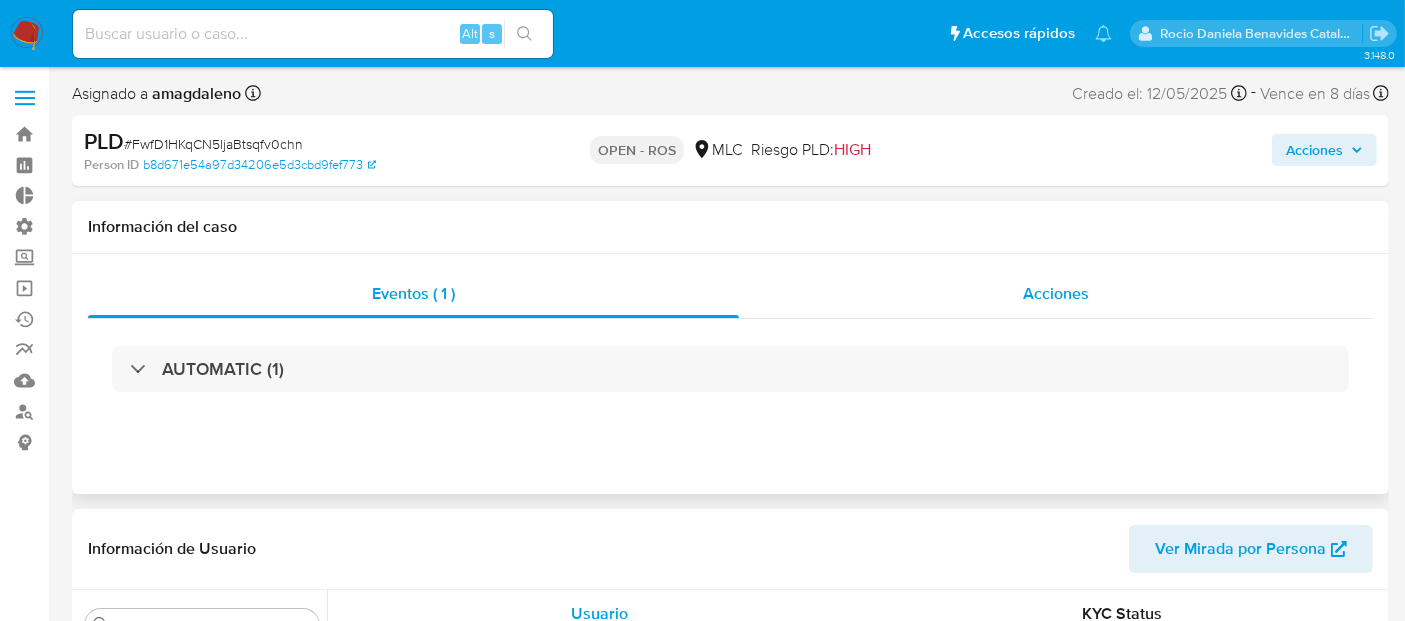 click on "Acciones" at bounding box center [1056, 293] 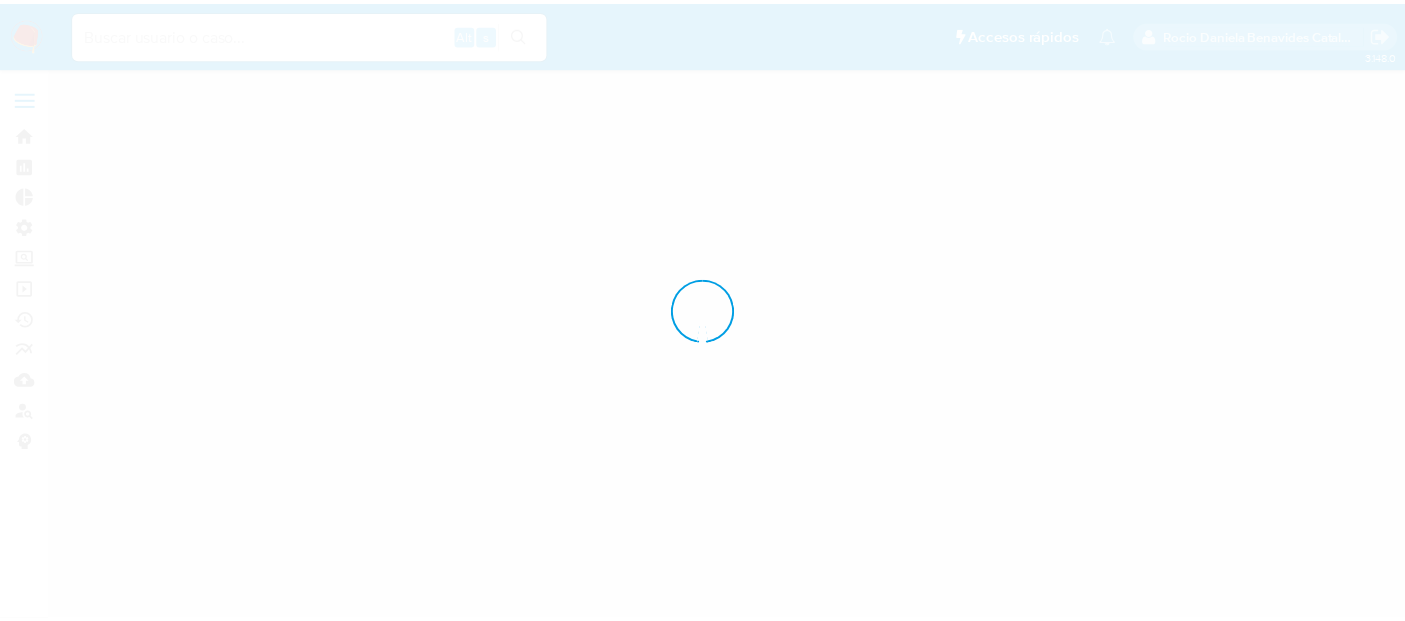 scroll, scrollTop: 0, scrollLeft: 0, axis: both 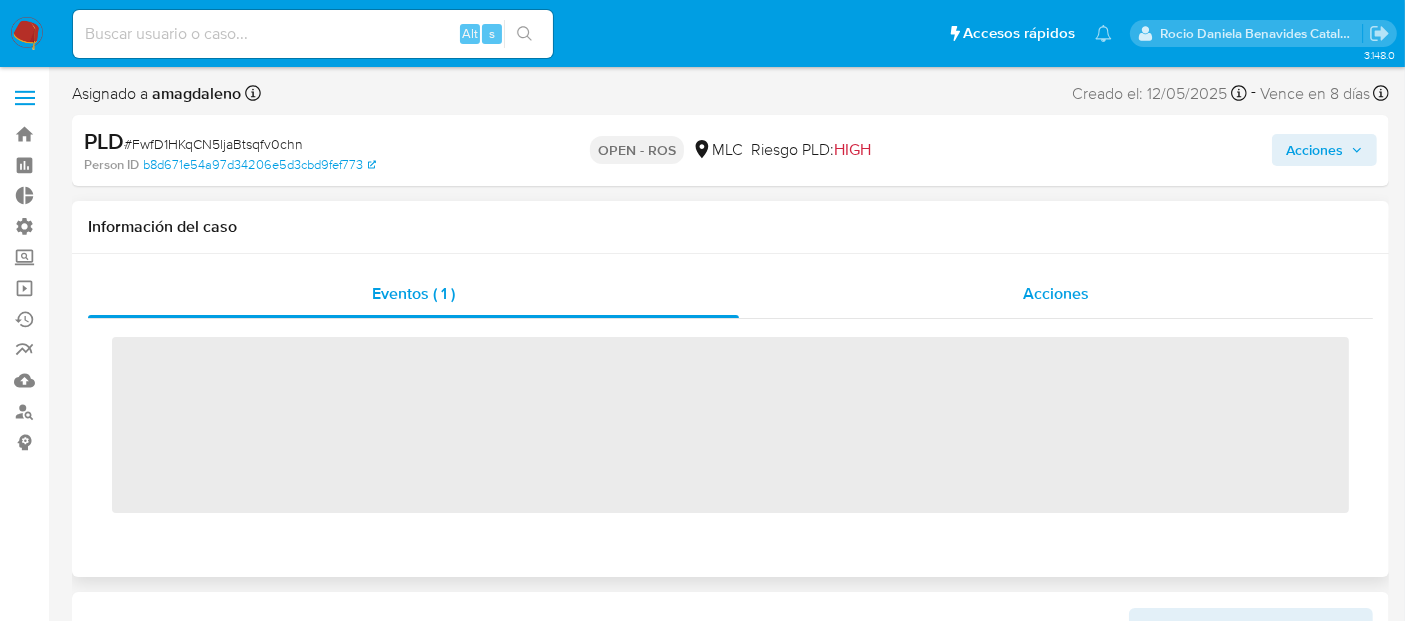 click on "Acciones" at bounding box center [1056, 294] 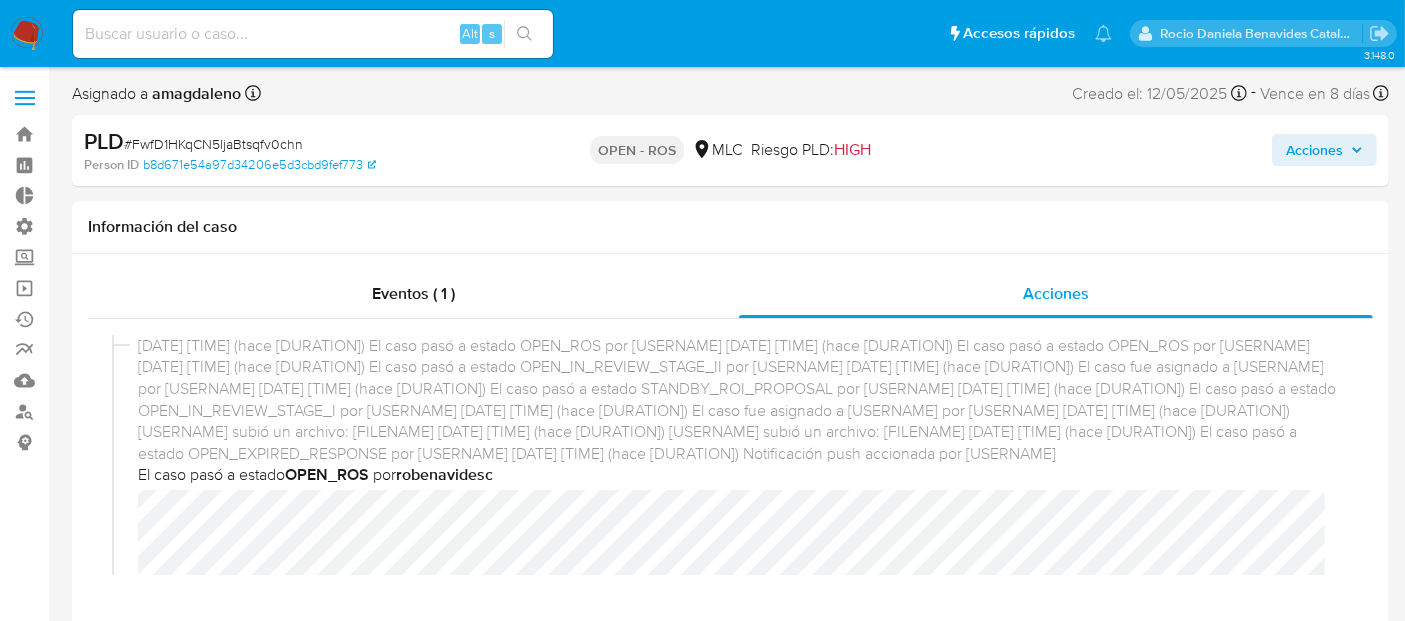 select on "10" 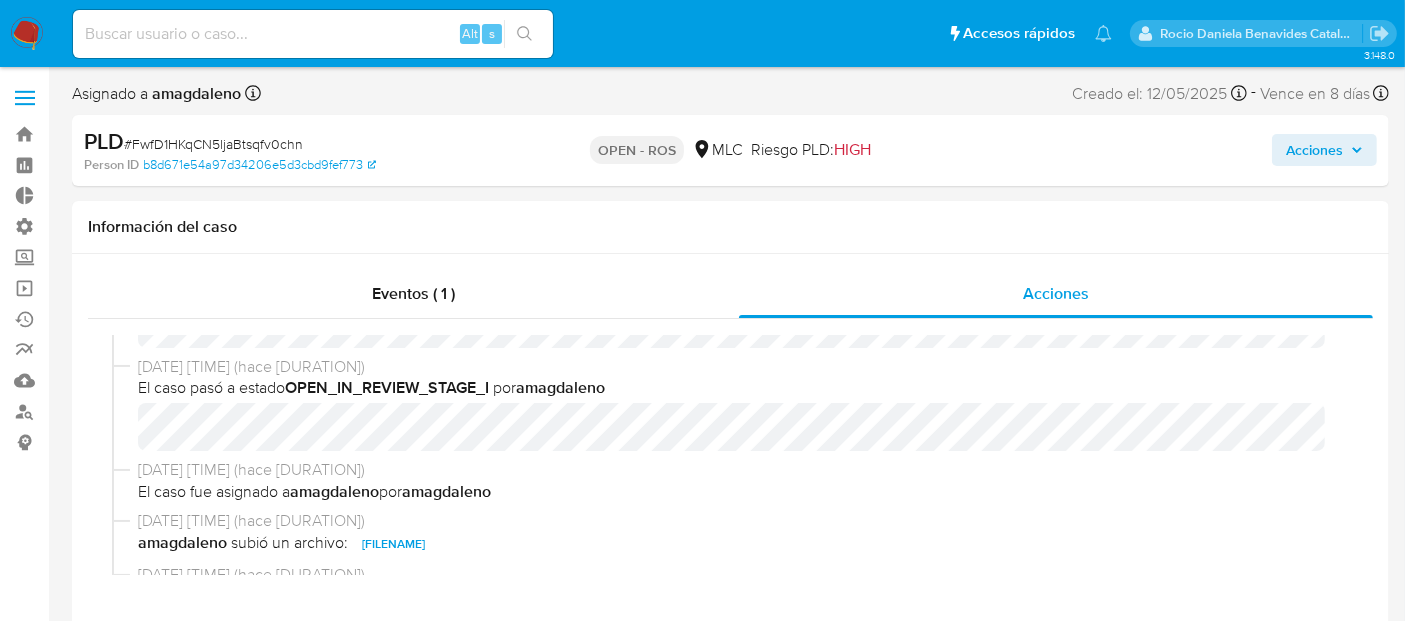scroll, scrollTop: 926, scrollLeft: 0, axis: vertical 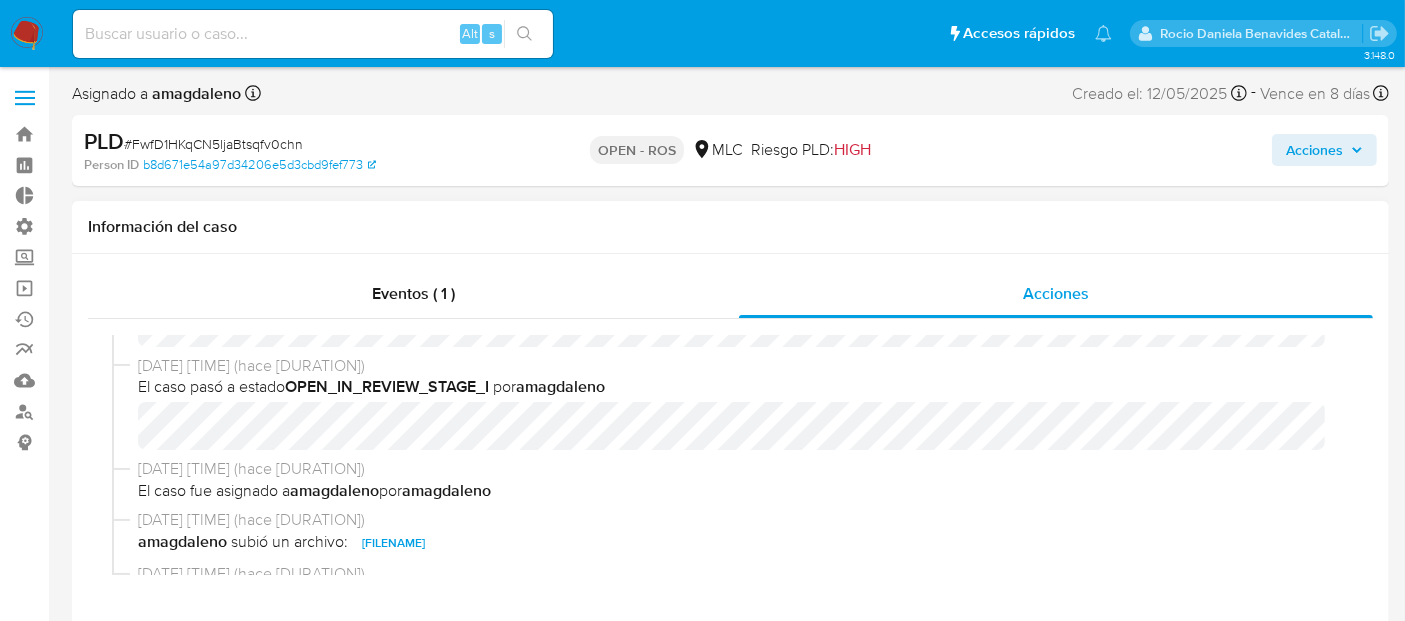 click on "[NUMBER] - [DATE].xlsx" at bounding box center (393, 597) 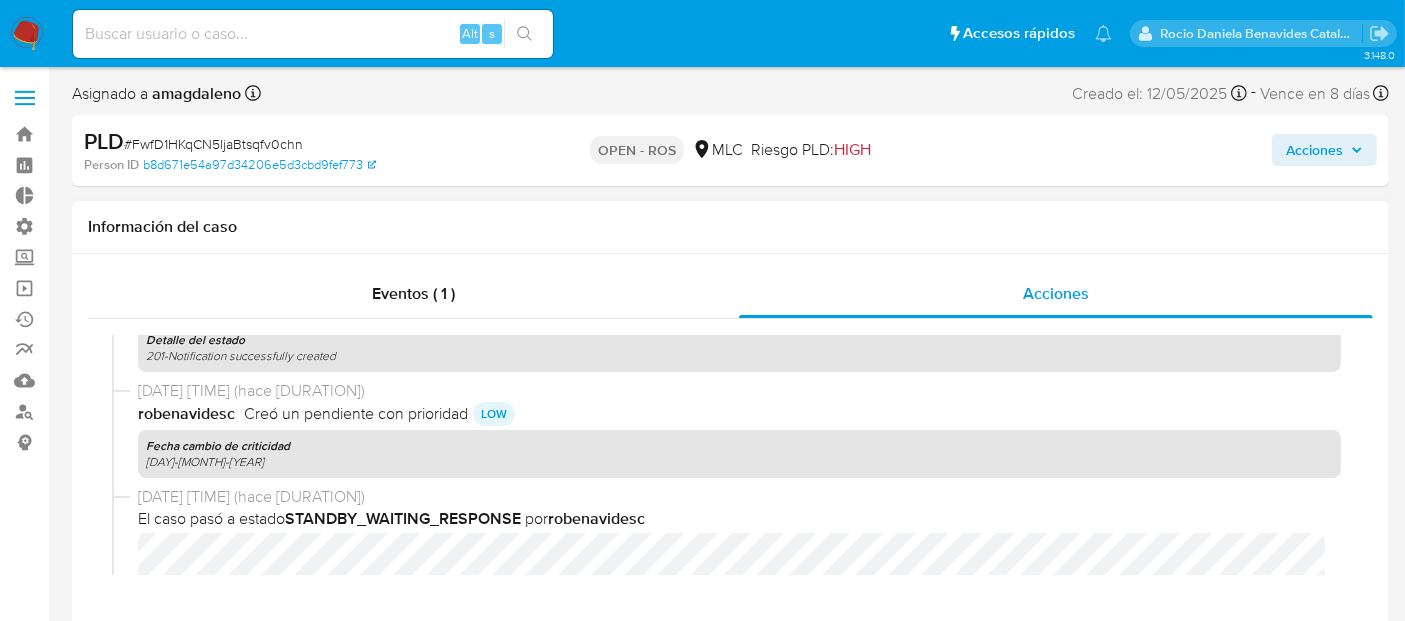 scroll, scrollTop: 1631, scrollLeft: 0, axis: vertical 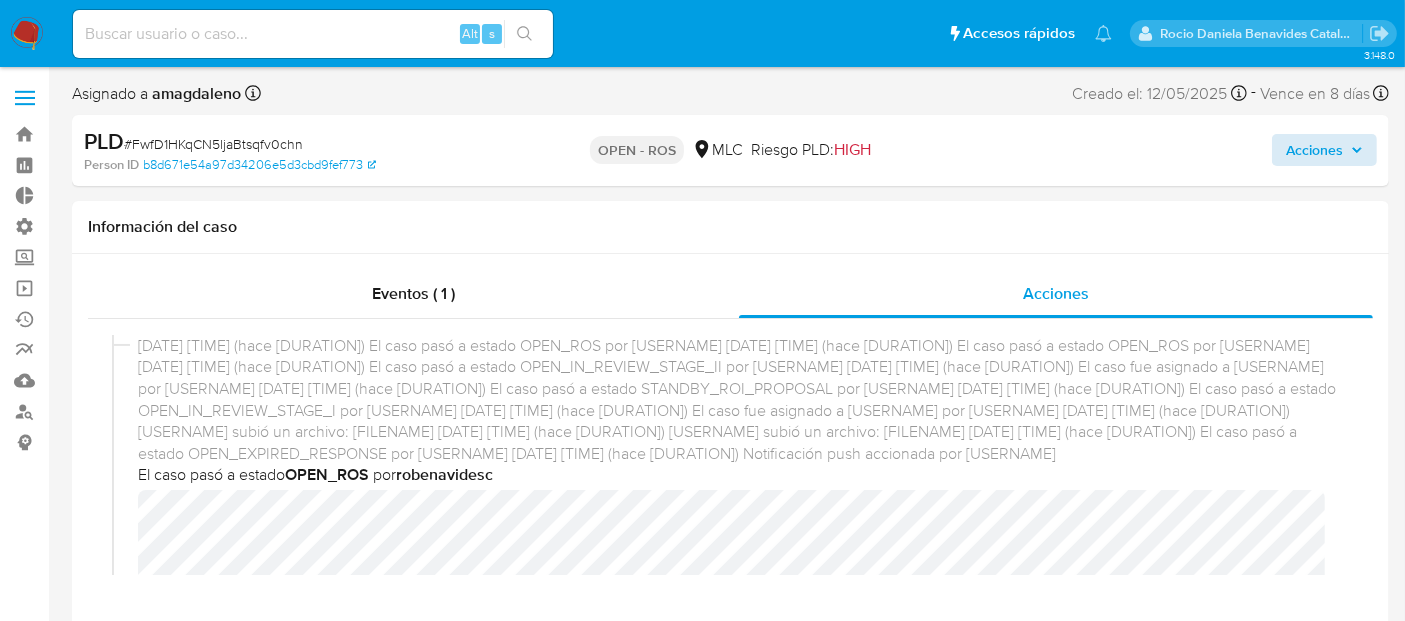 drag, startPoint x: 1328, startPoint y: 130, endPoint x: 1324, endPoint y: 141, distance: 11.7046995 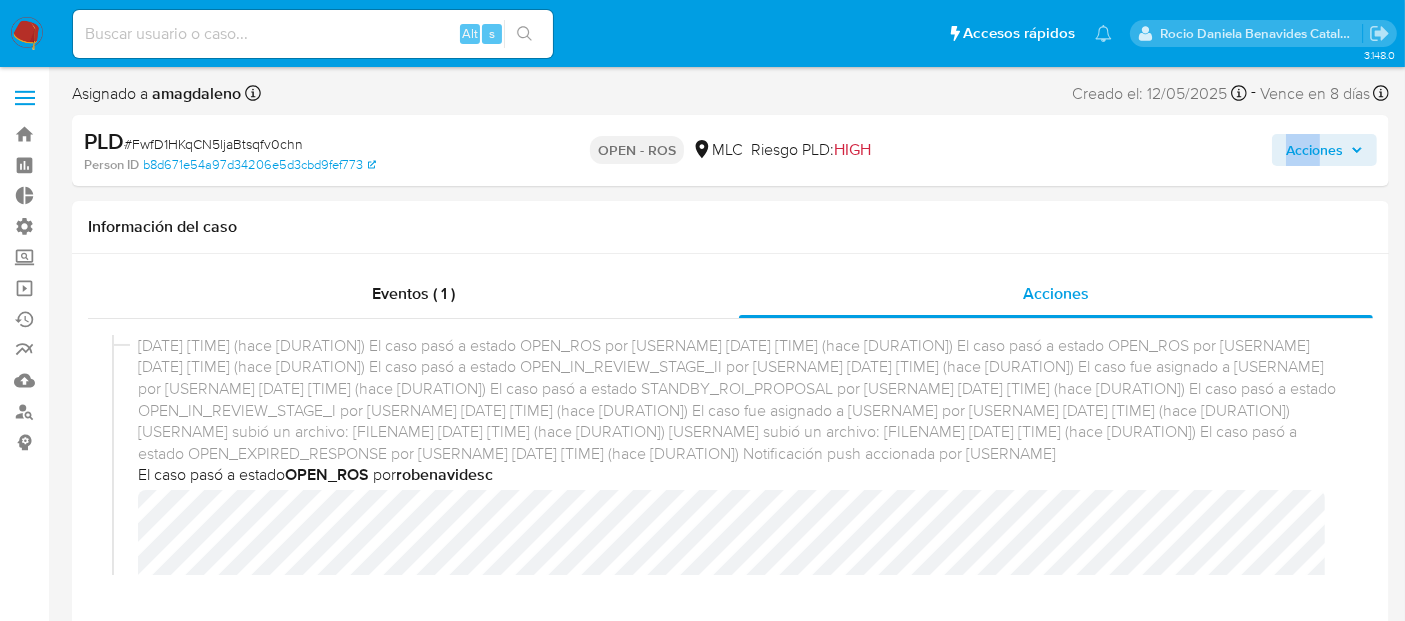 click on "Acciones" at bounding box center [1314, 150] 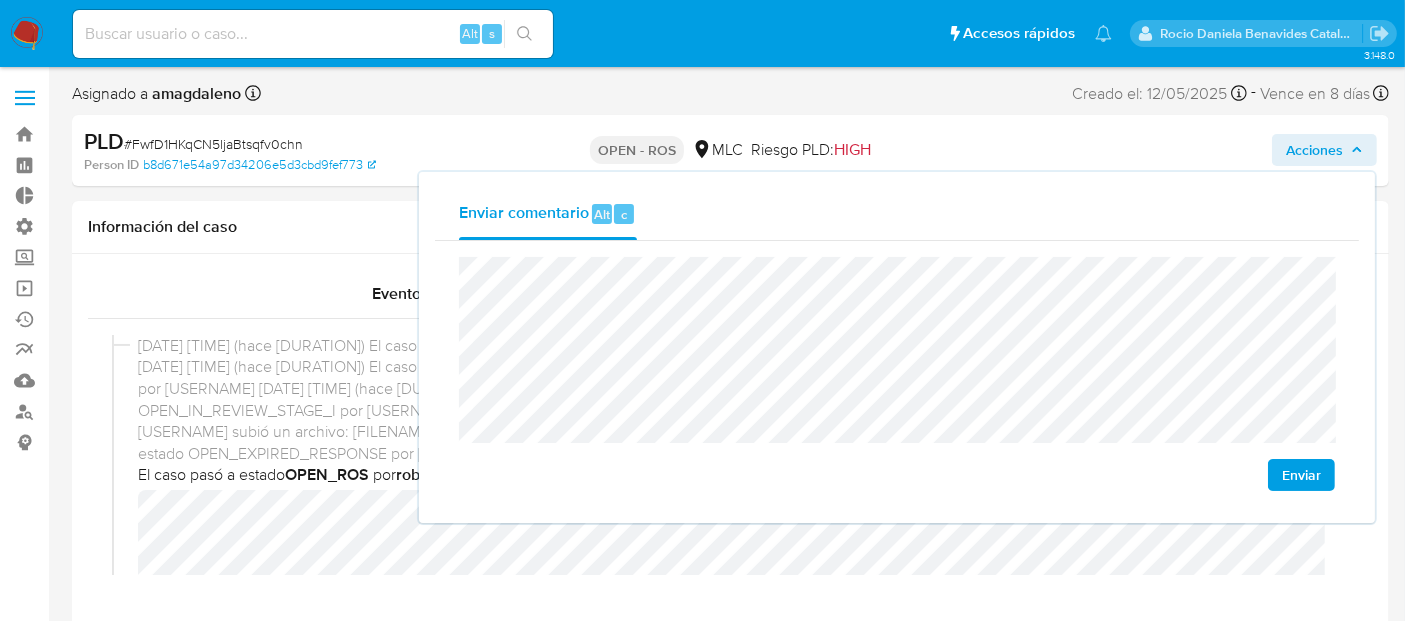 click on "Enviar" at bounding box center [897, 374] 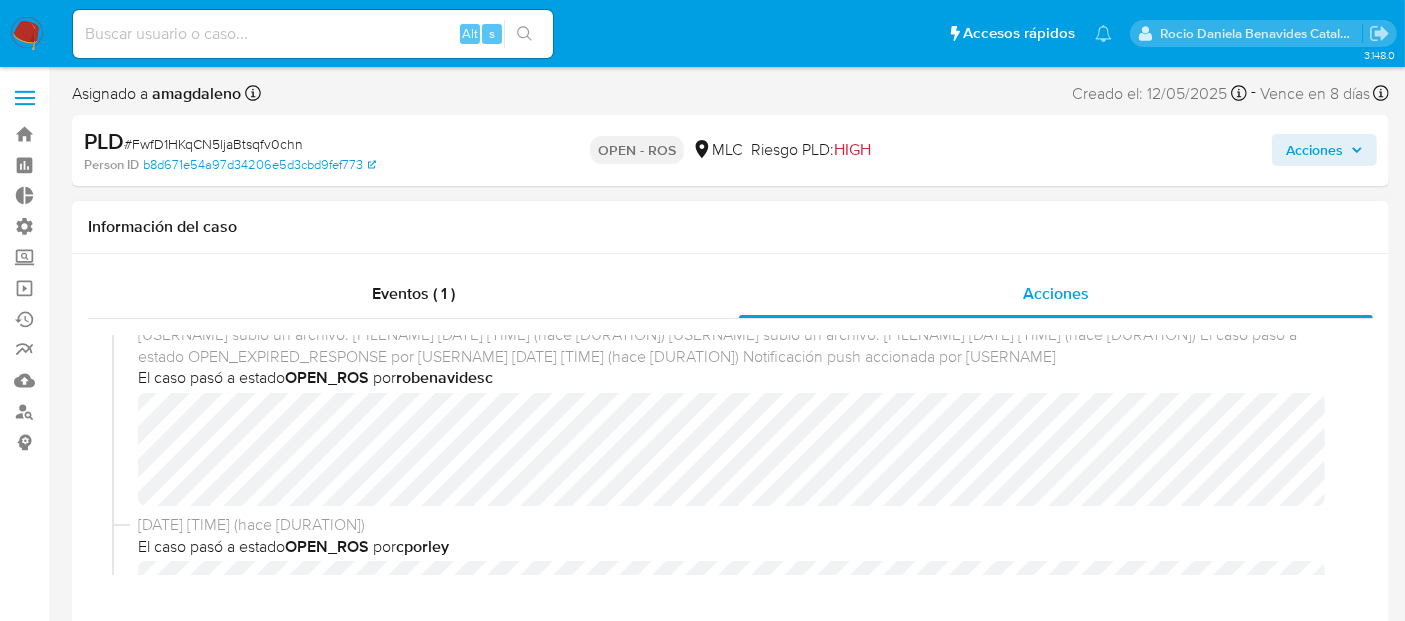 scroll, scrollTop: 97, scrollLeft: 0, axis: vertical 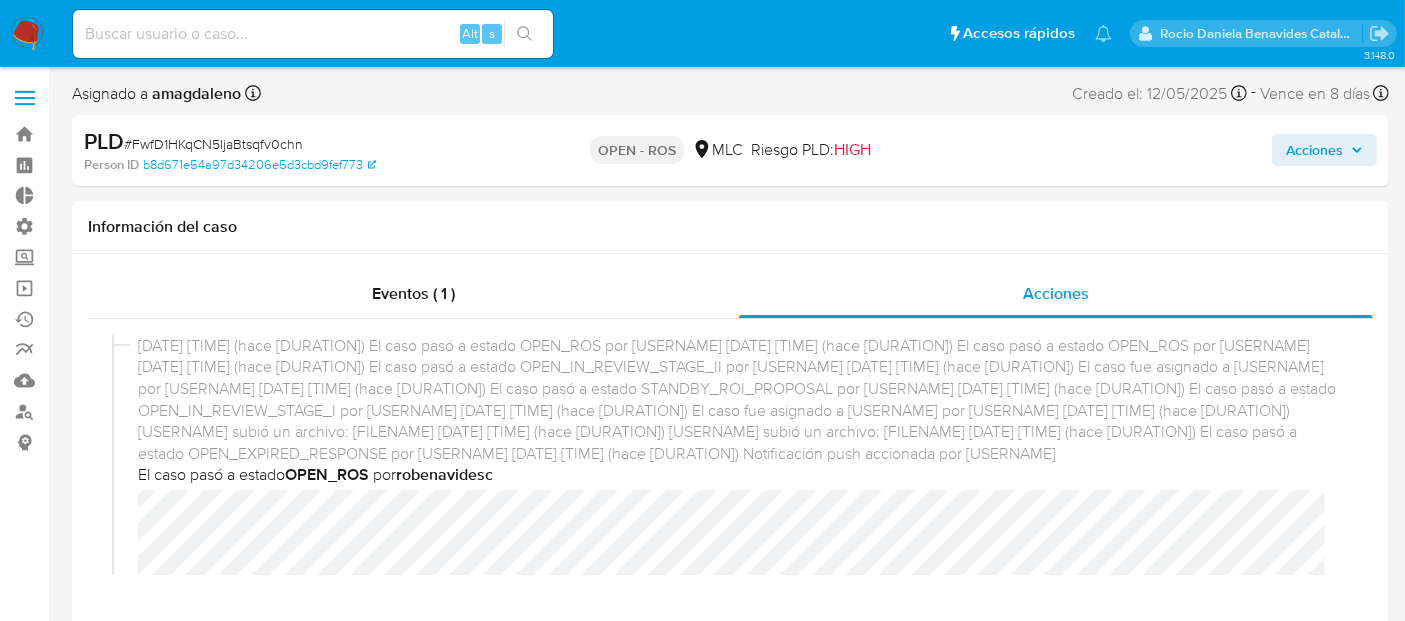 click on "Acciones" at bounding box center [1324, 150] 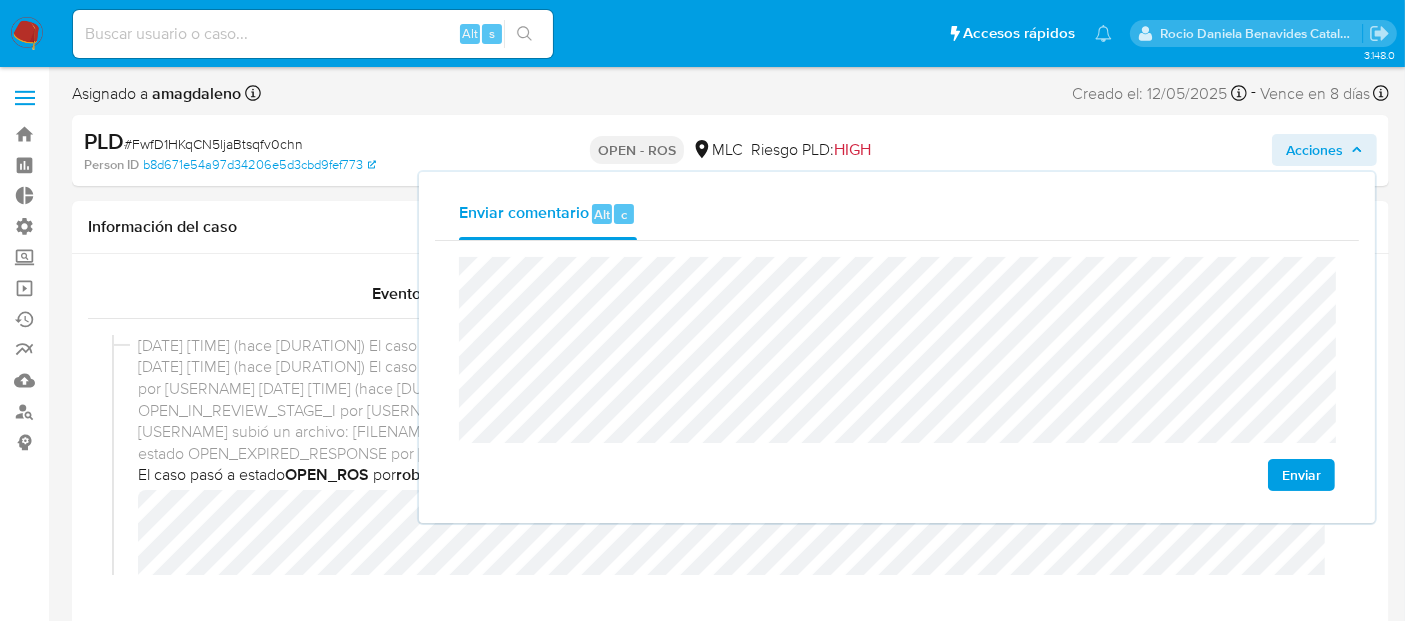click on "Enviar comentario Alt c Enviar" at bounding box center [897, 347] 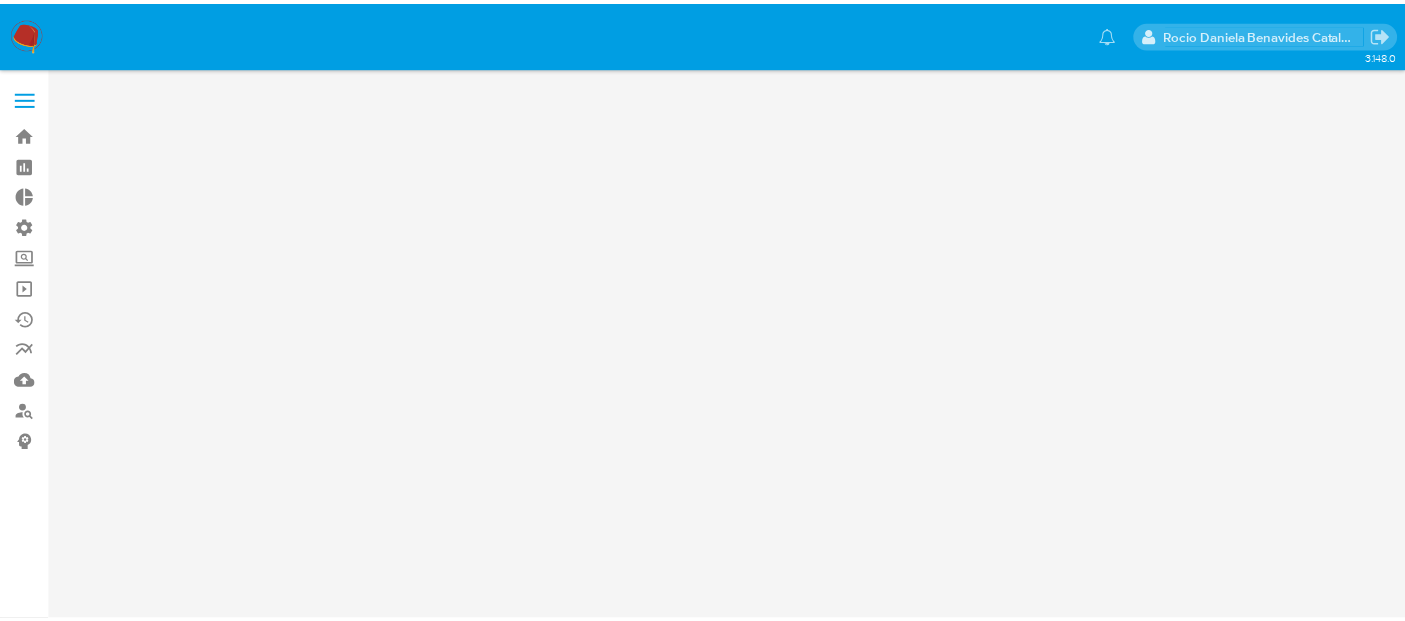 scroll, scrollTop: 0, scrollLeft: 0, axis: both 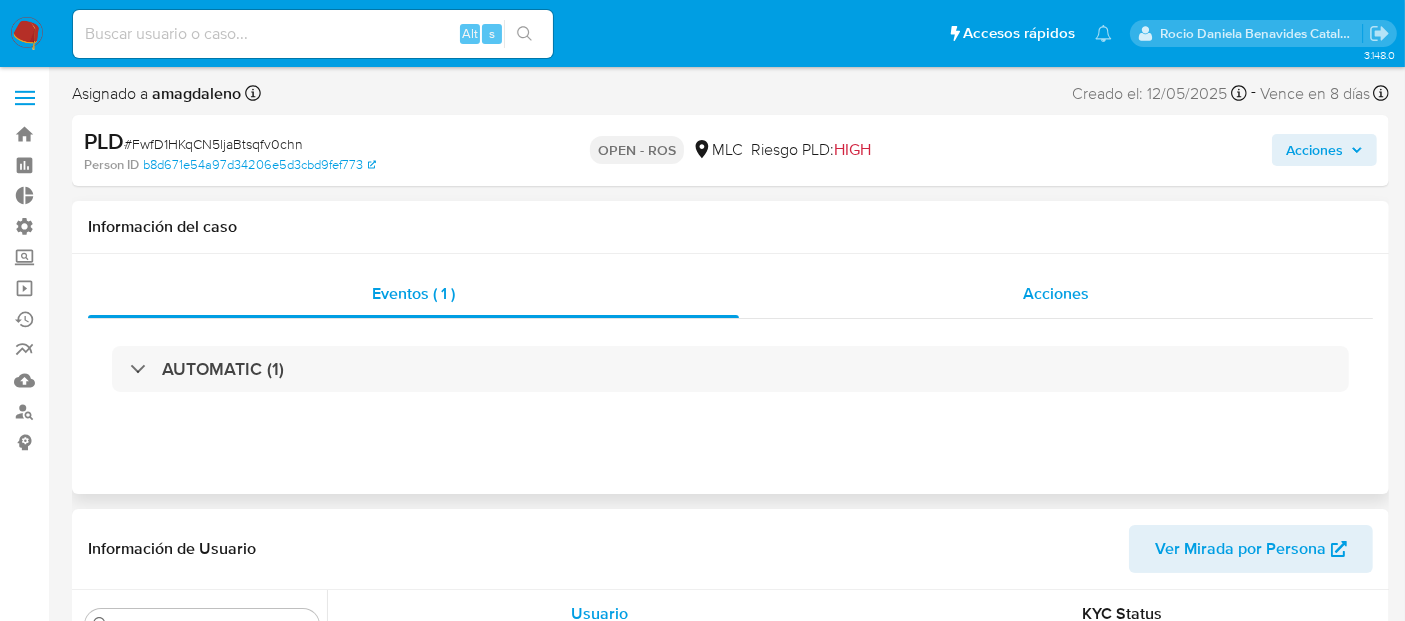 click on "Acciones" at bounding box center [1056, 293] 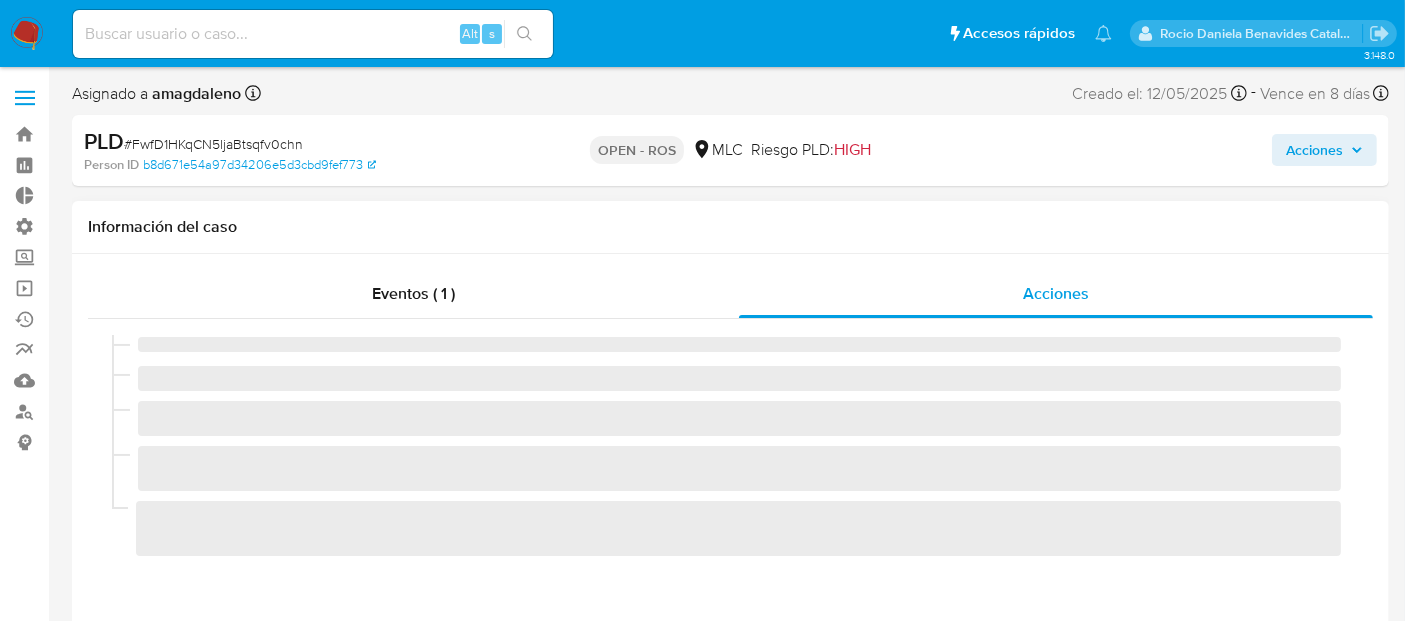 select on "10" 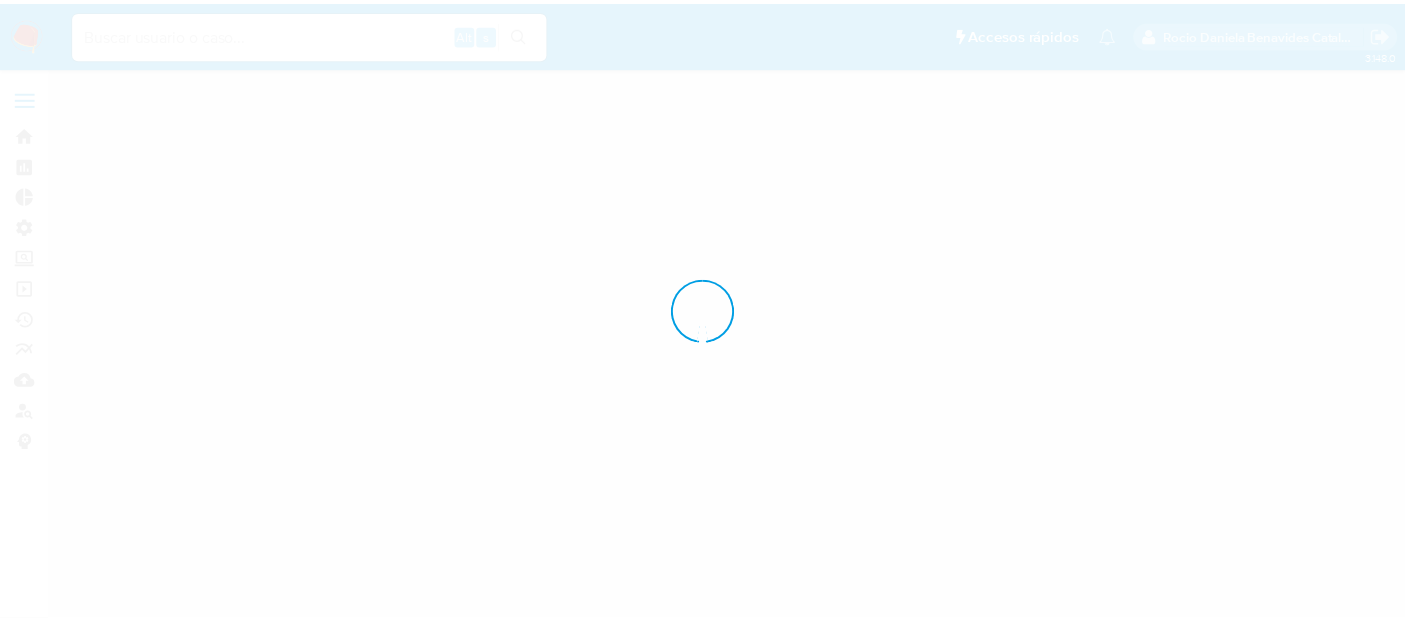 scroll, scrollTop: 0, scrollLeft: 0, axis: both 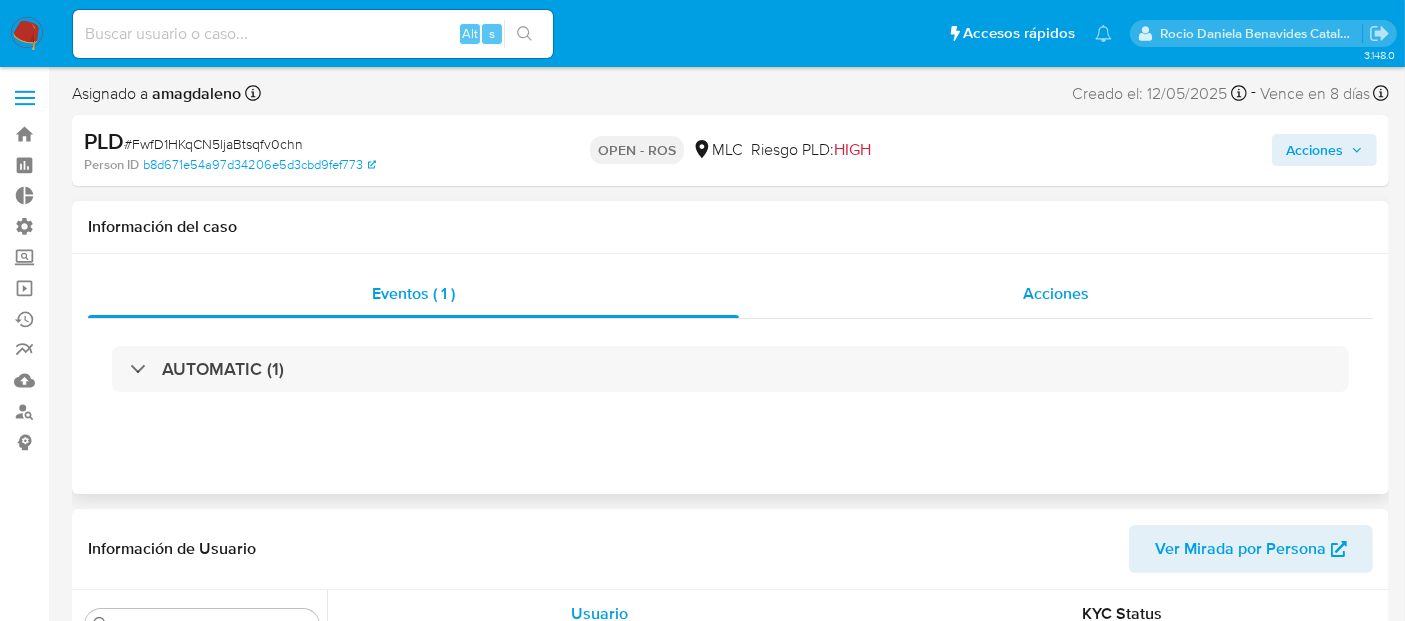 click on "Acciones" at bounding box center (1056, 294) 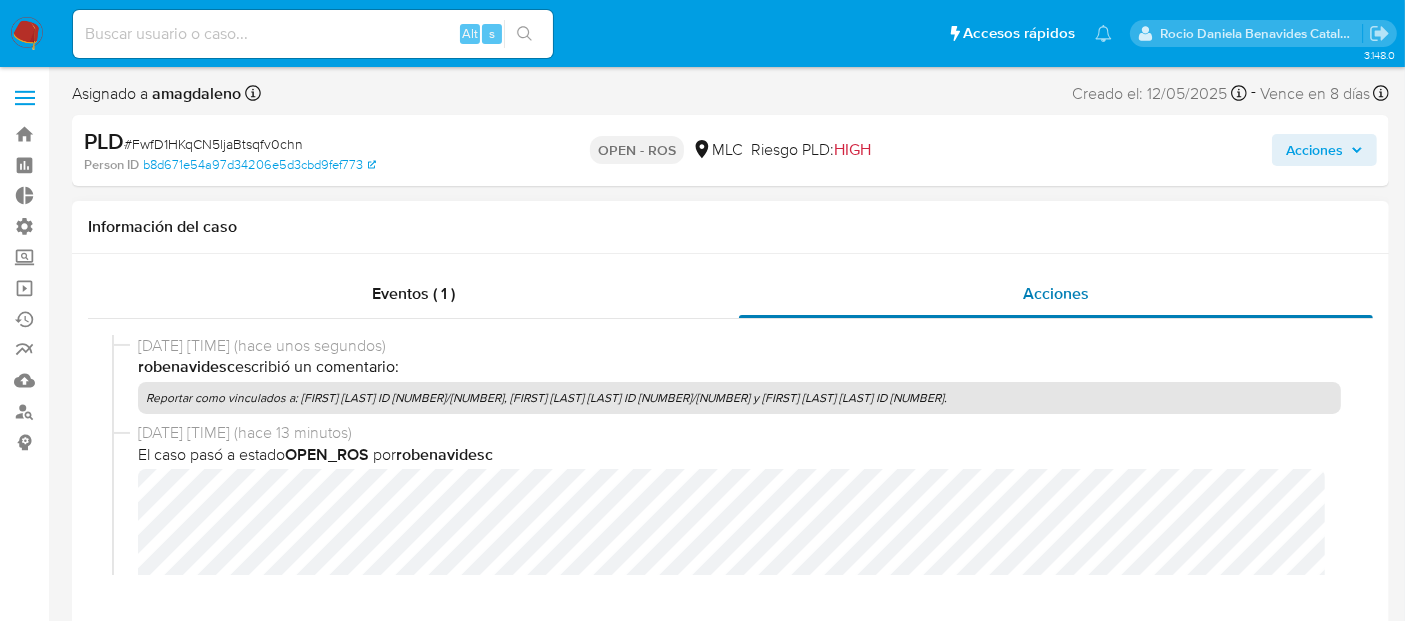 select on "10" 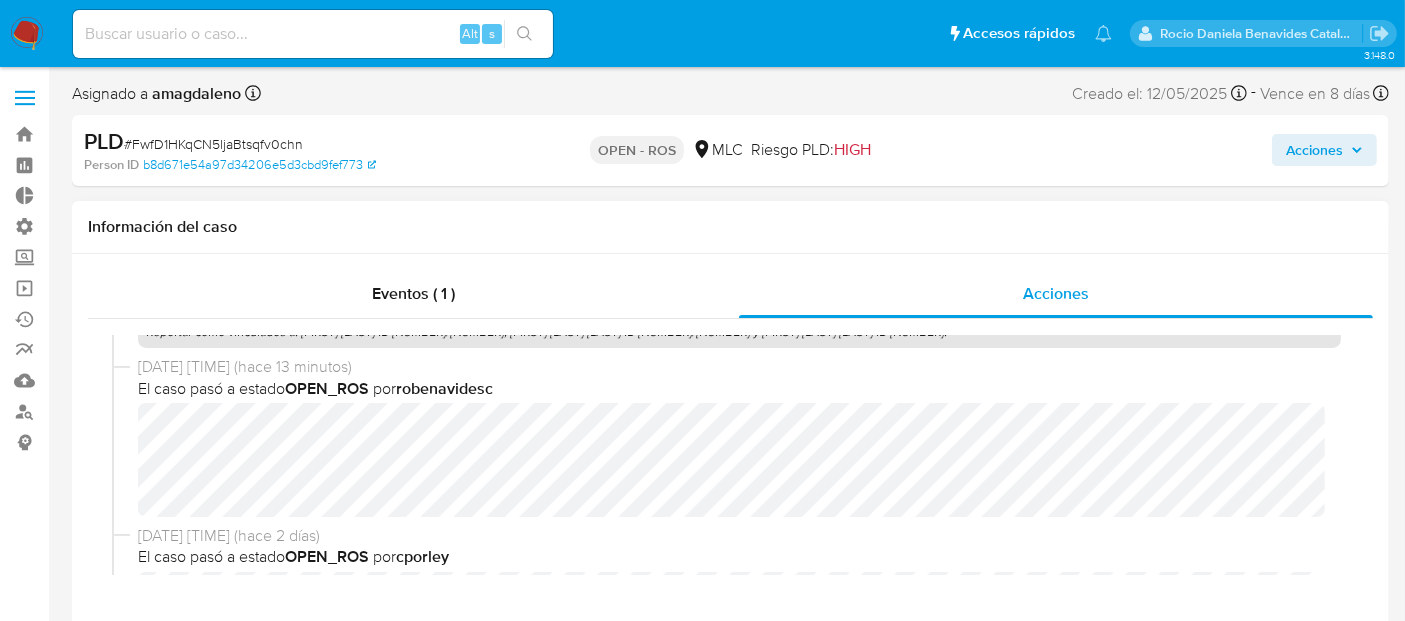 scroll, scrollTop: 0, scrollLeft: 0, axis: both 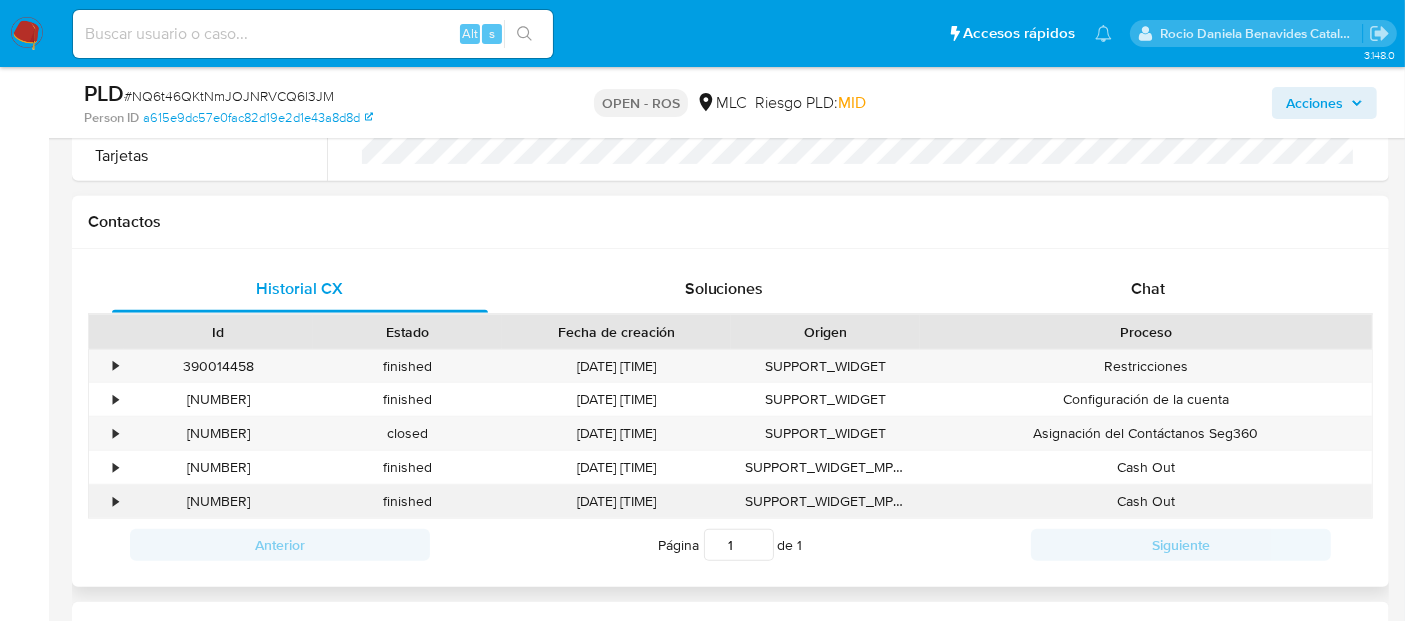 select on "10" 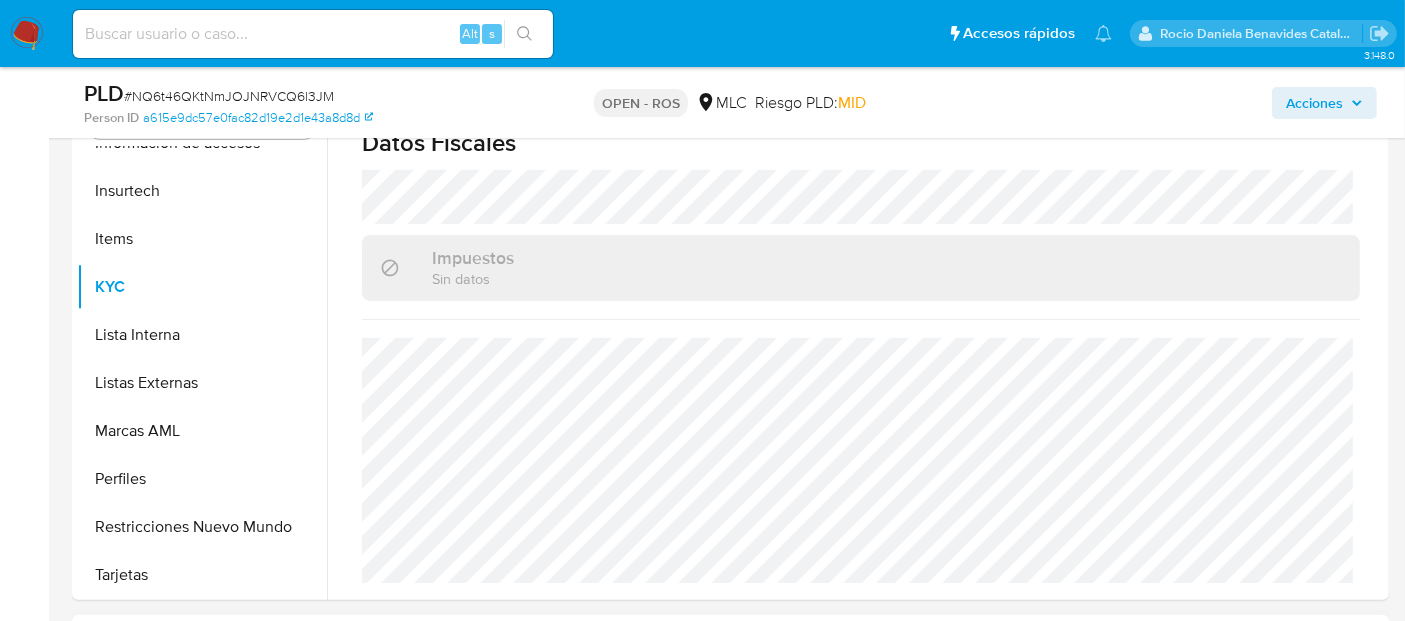scroll, scrollTop: 425, scrollLeft: 0, axis: vertical 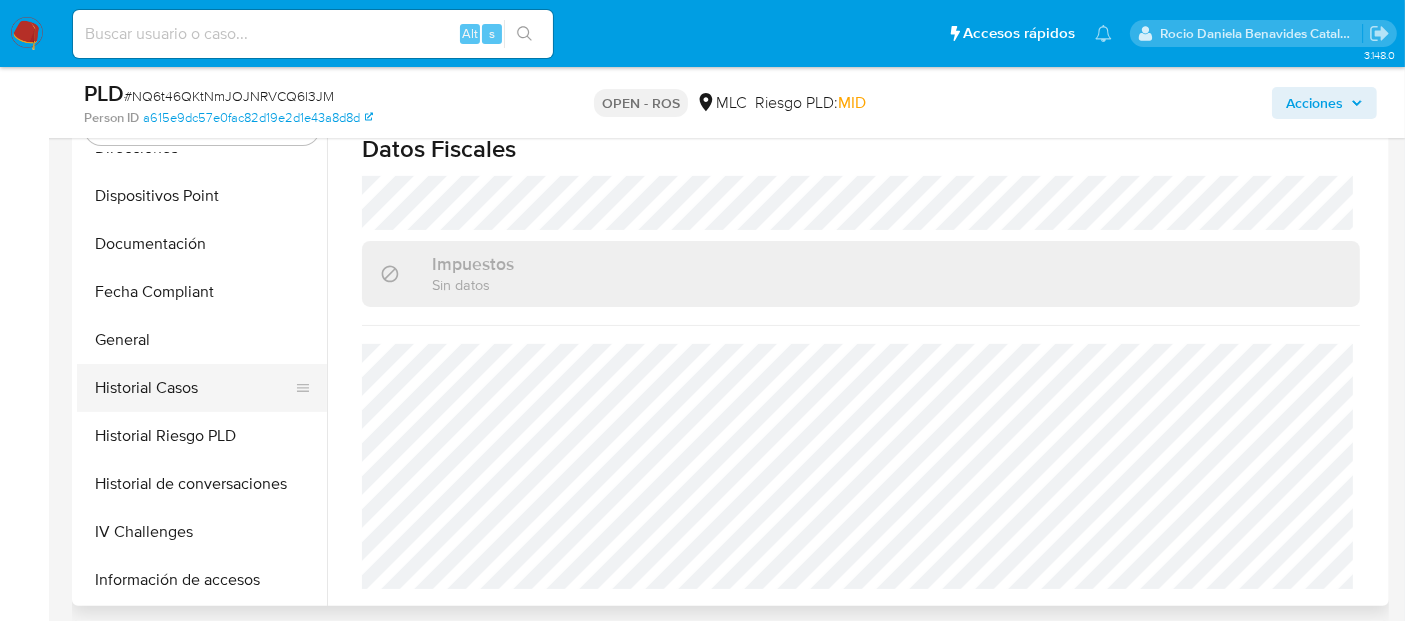 click on "Historial Casos" at bounding box center [194, 388] 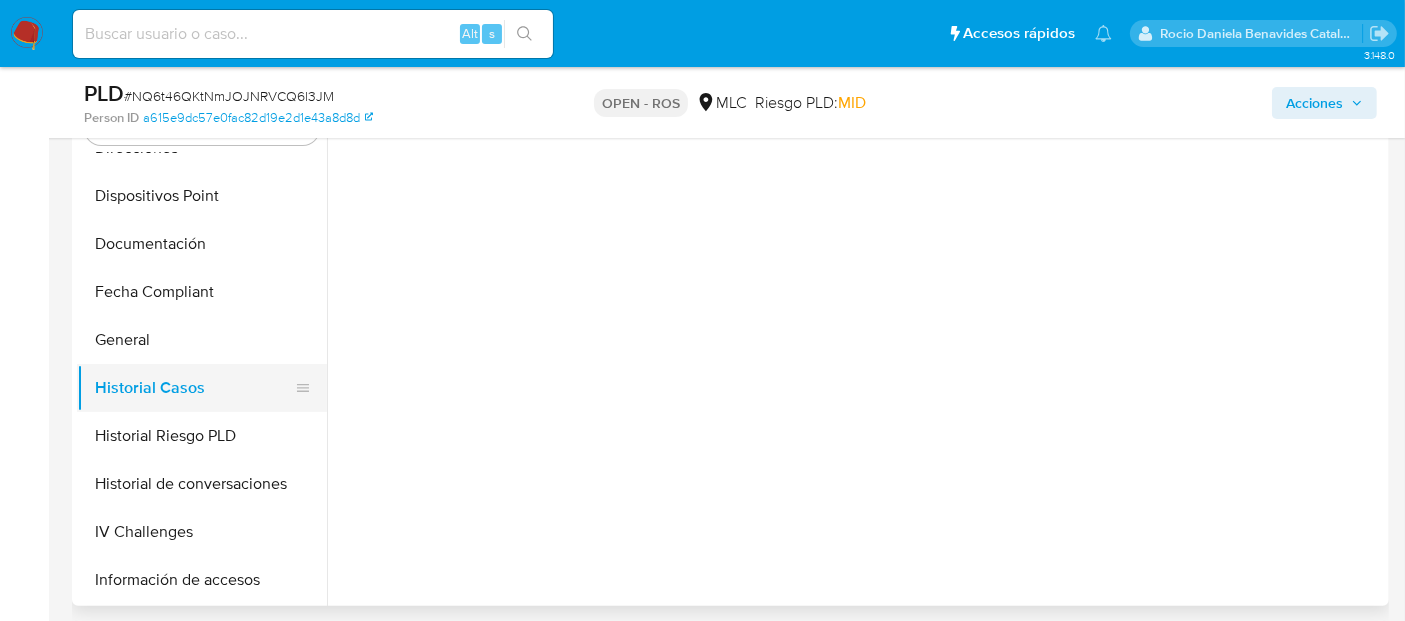 scroll, scrollTop: 0, scrollLeft: 0, axis: both 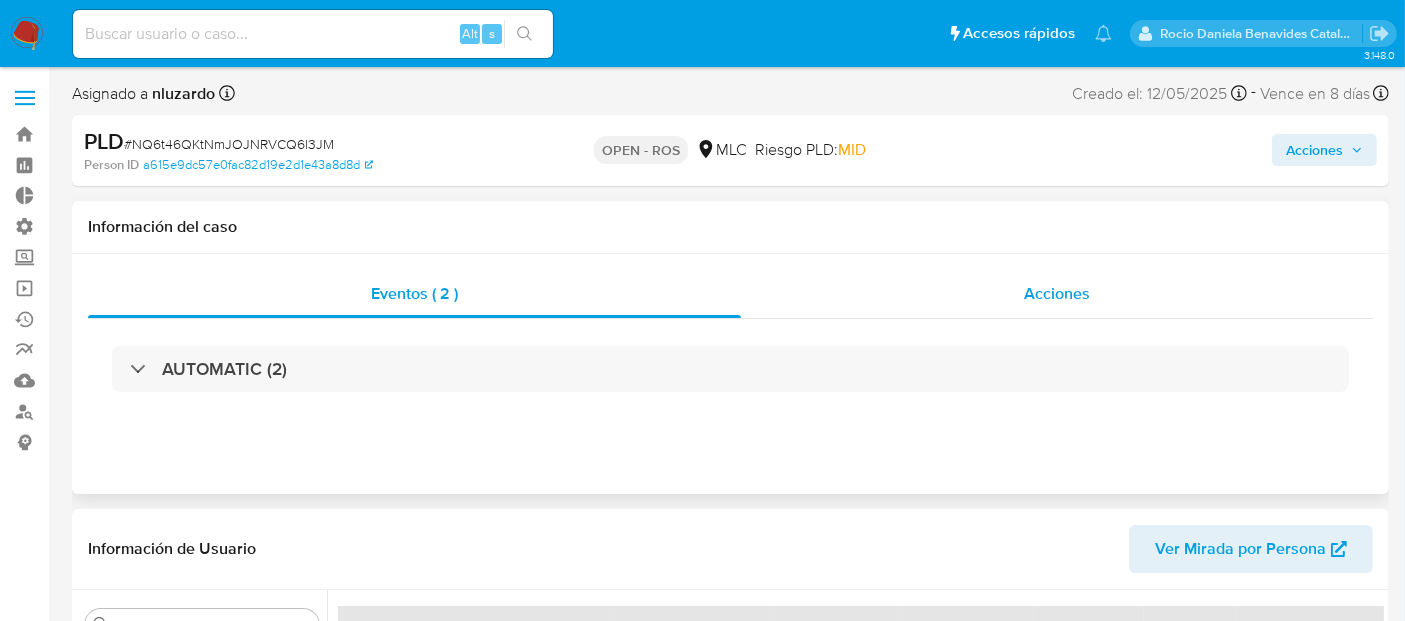 click on "Acciones" at bounding box center (1057, 294) 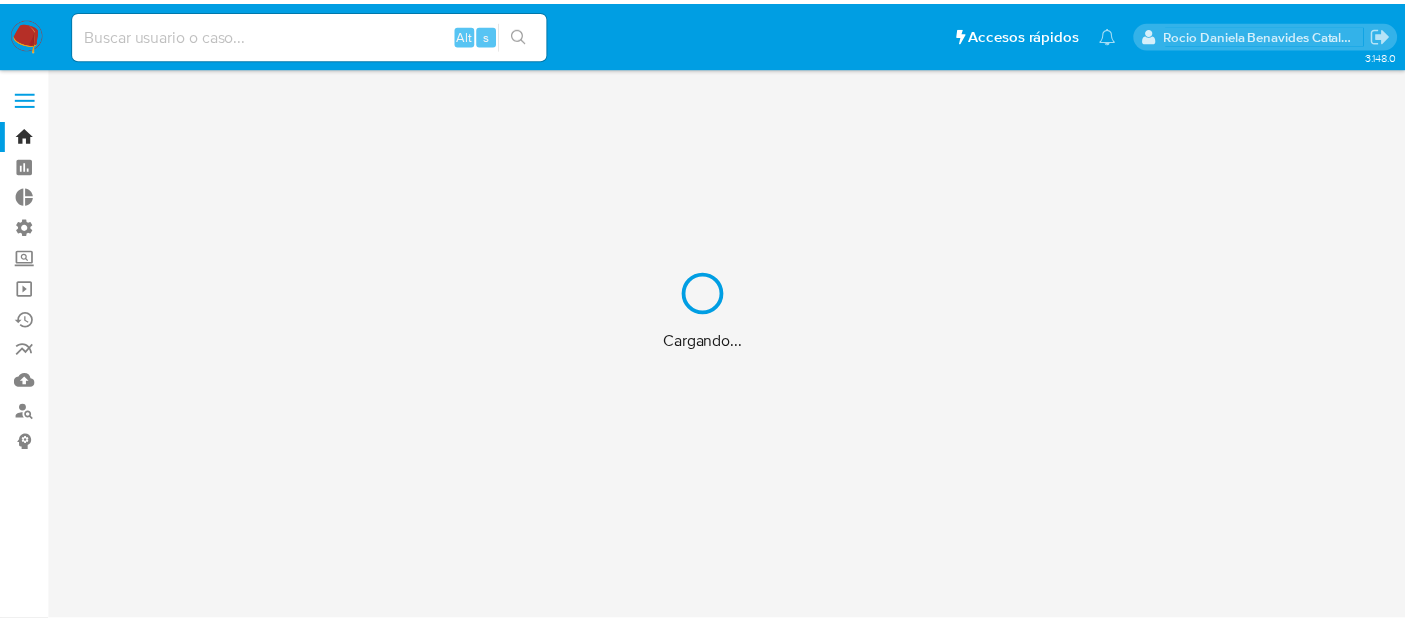 scroll, scrollTop: 0, scrollLeft: 0, axis: both 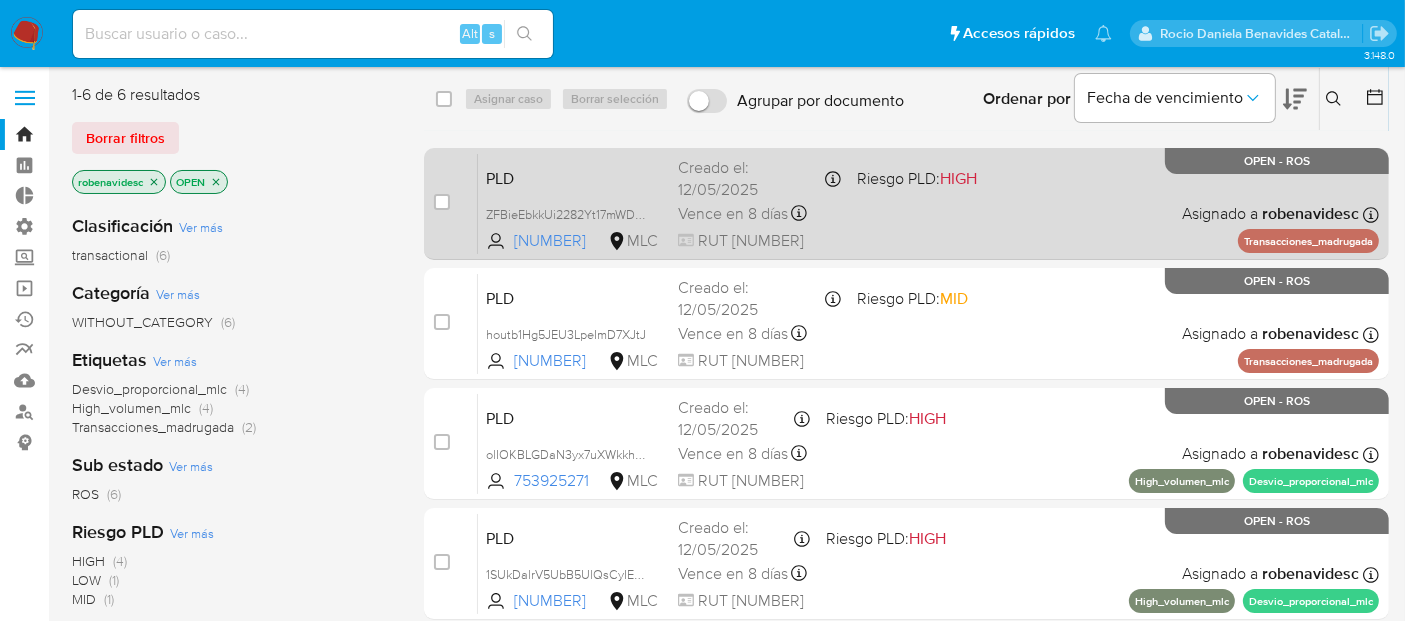click on "Vence en 8 días   Vence el [DATE] [TIME]" at bounding box center [759, 213] 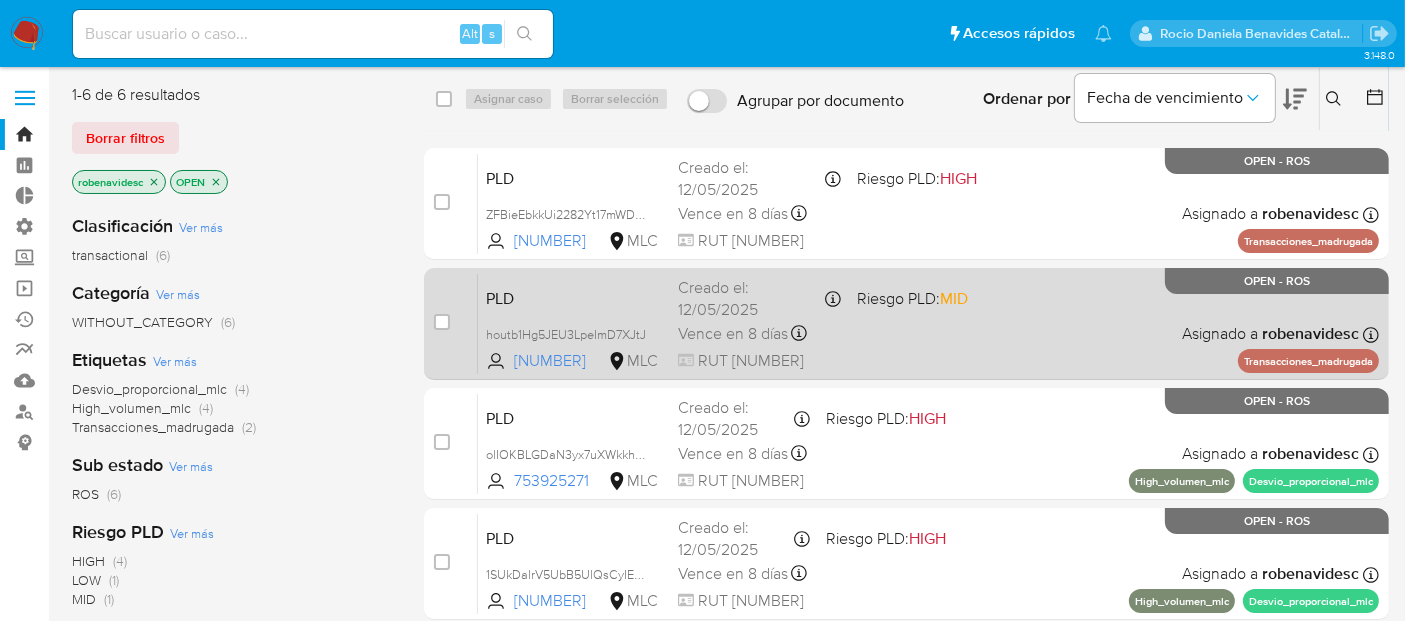 click on "Creado el: [DATE]   Creado el: [DATE] [TIME]" at bounding box center [759, 298] 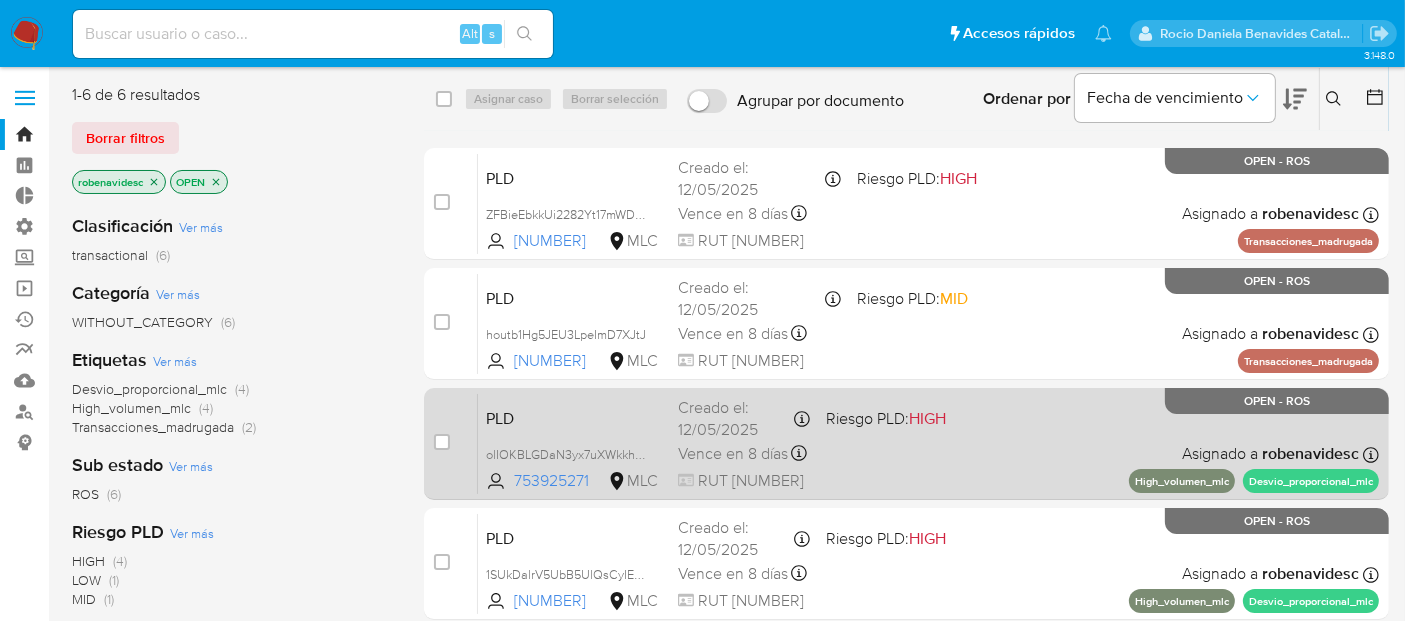 click on "PLD [ALPHANUMERIC] MLC Riesgo PLD:  HIGH Creado el: [DATE]   Creado el: [DATE] [TIME] Vence en 8 días   Vence el [DATE] [TIME] RUT   [NUMBER] Asignado a   [USERNAME]   Asignado el: [DATE] [TIME] High_volumen_mlc Desvio_proporcional_mlc OPEN - ROS" at bounding box center (928, 443) 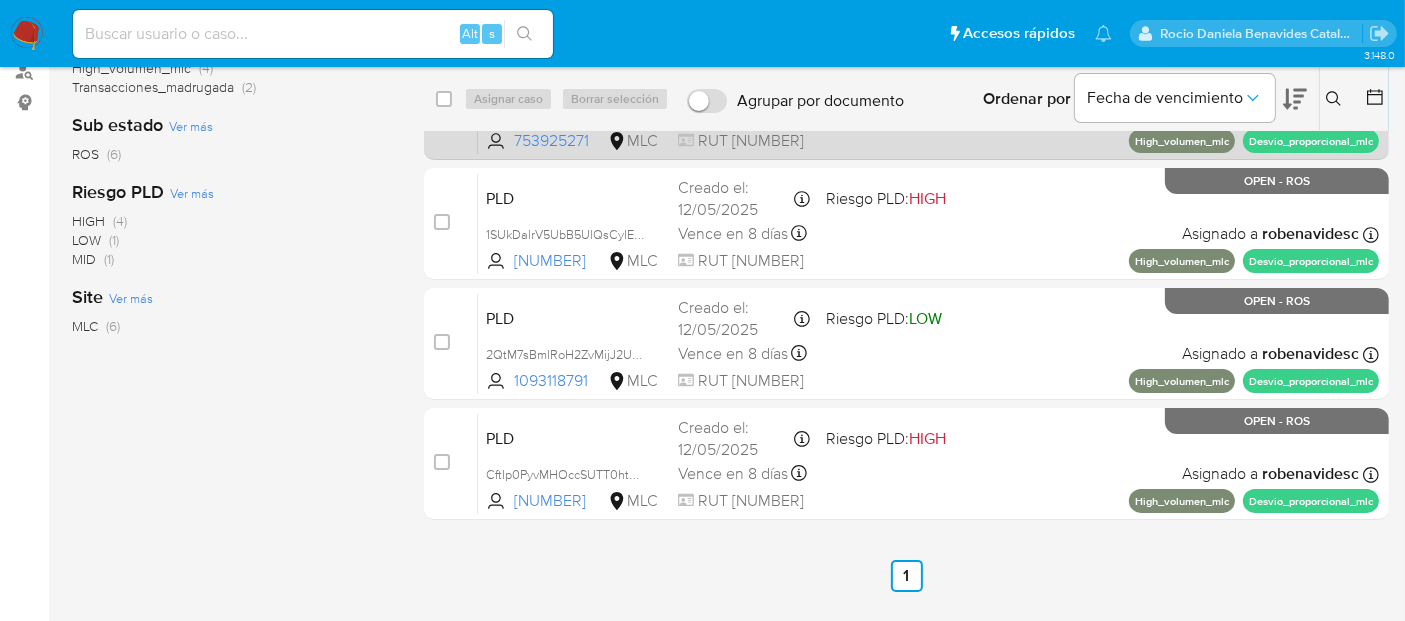 scroll, scrollTop: 365, scrollLeft: 0, axis: vertical 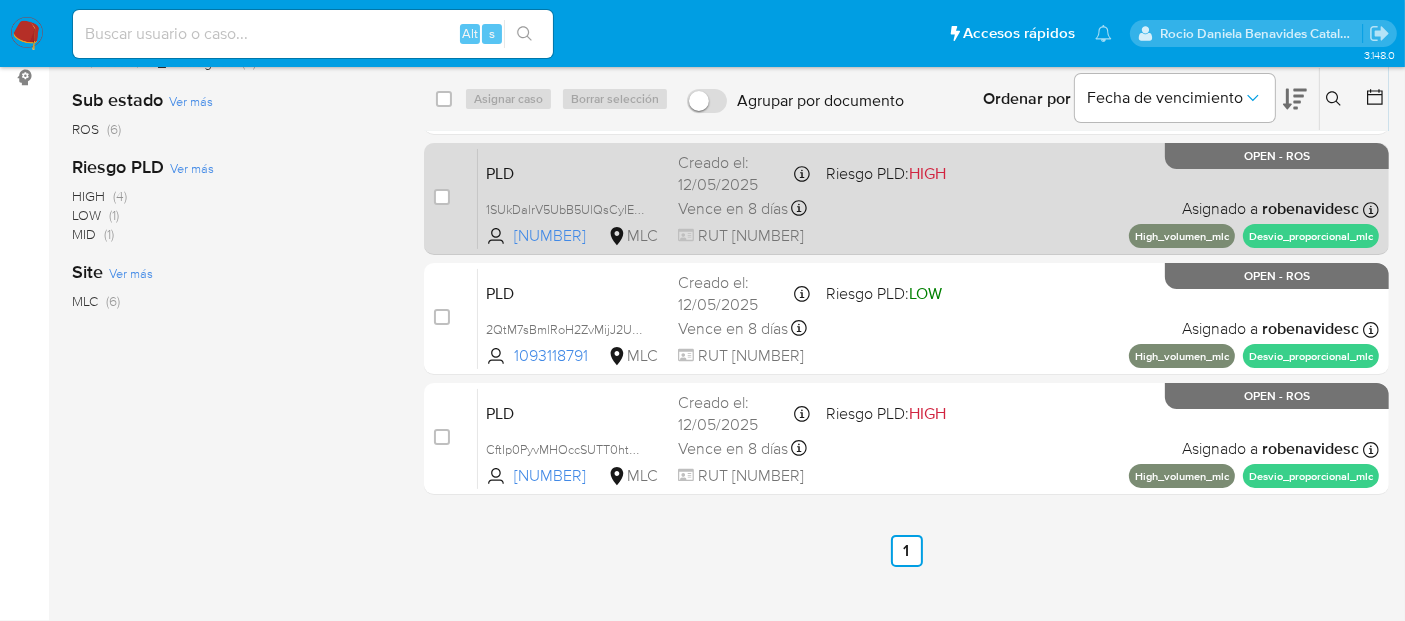 click on "PLD [ALPHANUMERIC] [NUMBER] MLC Riesgo PLD:  HIGH Creado el: [DATE]   Creado el: [DATE] [TIME] Vence en 8 días   Vence el [DATE] [TIME] RUT   [NUMBER] Asignado a   [USERNAME]   Asignado el: [DATE] [TIME] High_volumen_mlc Desvio_proporcional_mlc OPEN - ROS" at bounding box center (928, 198) 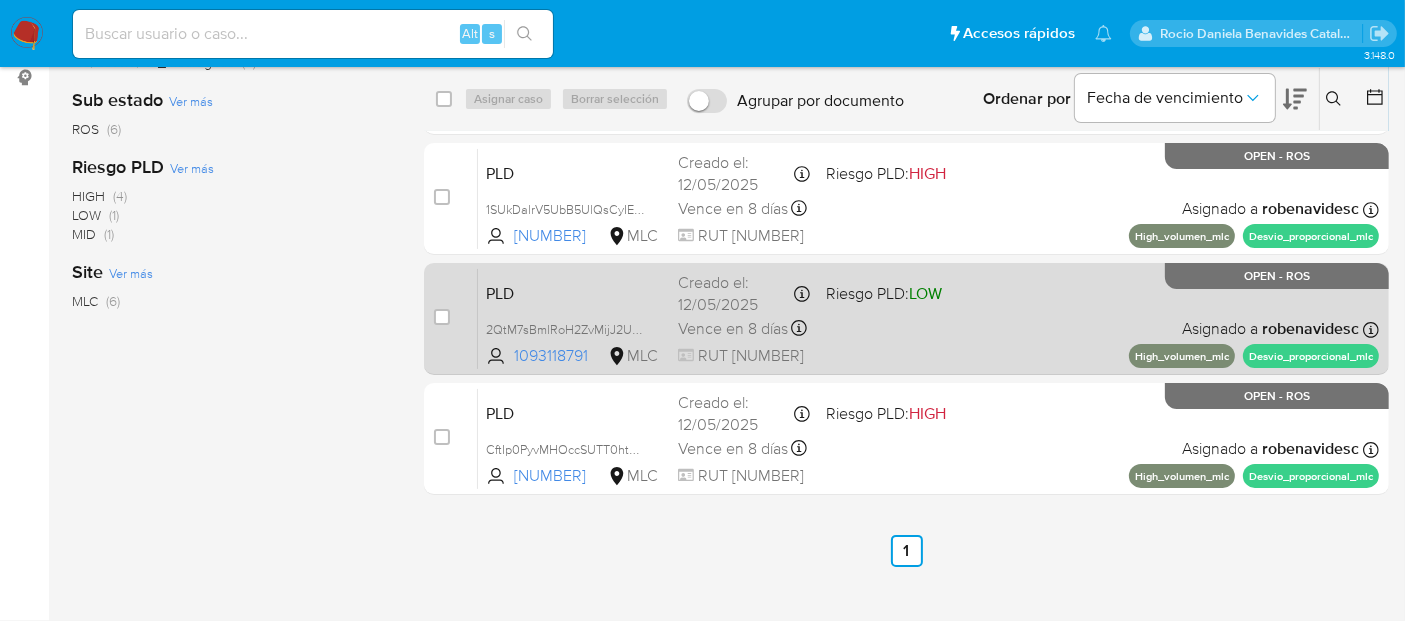 click on "PLD [ALPHANUMERIC] MLC Riesgo PLD:  LOW Creado el: [DATE]   Creado el: [DATE] [TIME] Vence en 8 días   Vence el [DATE] [TIME] RUT   [NUMBER] Asignado a   [USERNAME]   Asignado el: [DATE] [TIME] High_volumen_mlc Desvio_proporcional_mlc OPEN - ROS" at bounding box center (928, 318) 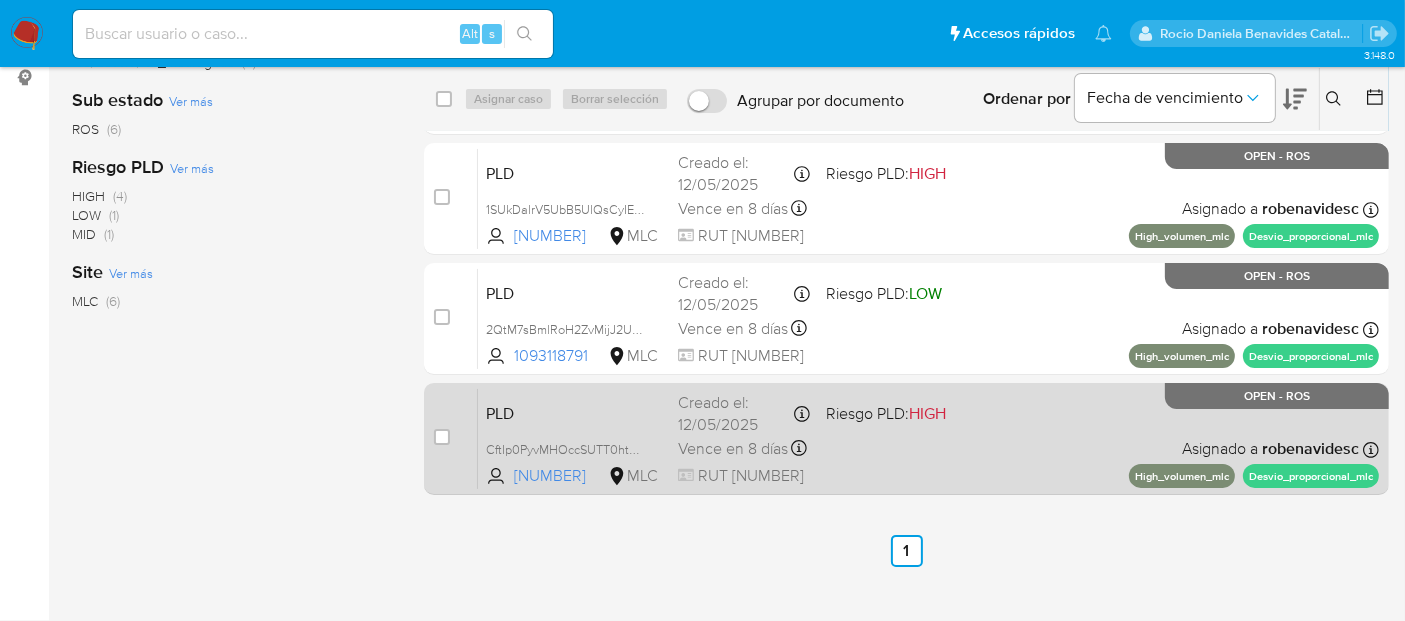 click on "PLD [ALPHANUMERIC] [NUMBER] MLC Riesgo PLD:  HIGH Creado el: [DATE]   Creado el: [DATE] [TIME] Vence en 8 días   Vence el [DATE] [TIME] RUT   [NUMBER] Asignado a   [USERNAME]   Asignado el: [DATE] [TIME] High_volumen_mlc Desvio_proporcional_mlc OPEN - ROS" at bounding box center [928, 438] 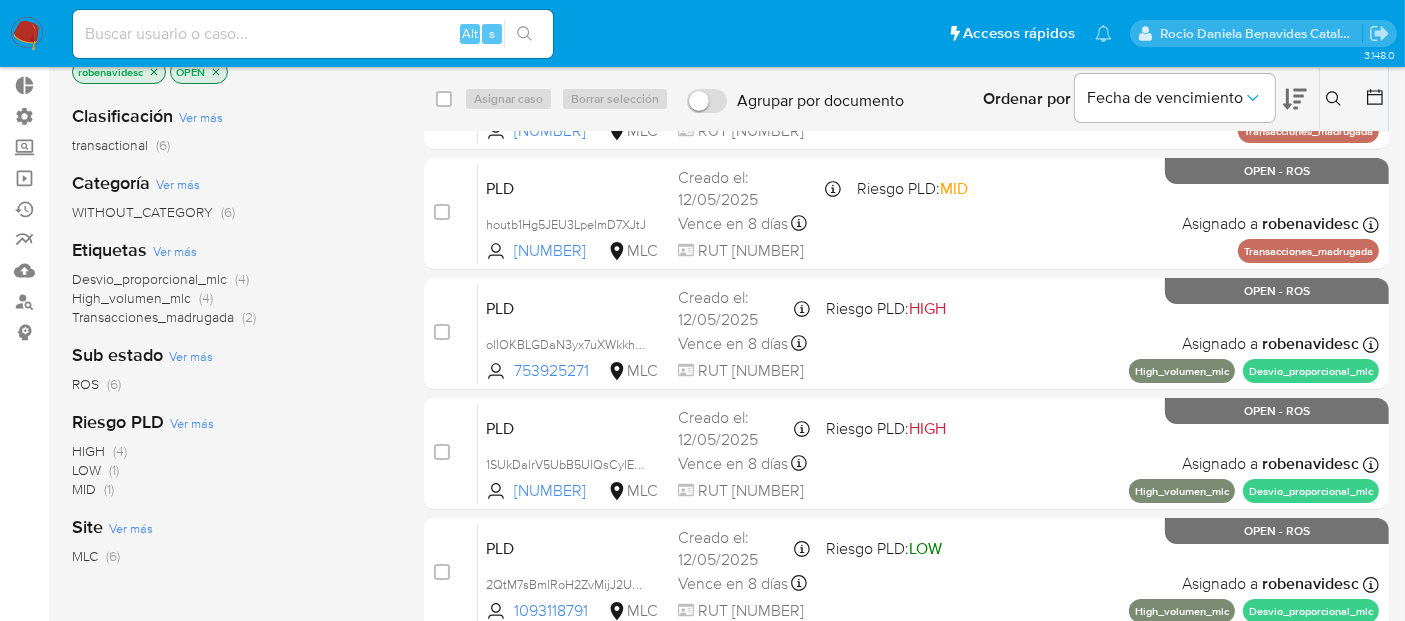 scroll, scrollTop: 365, scrollLeft: 0, axis: vertical 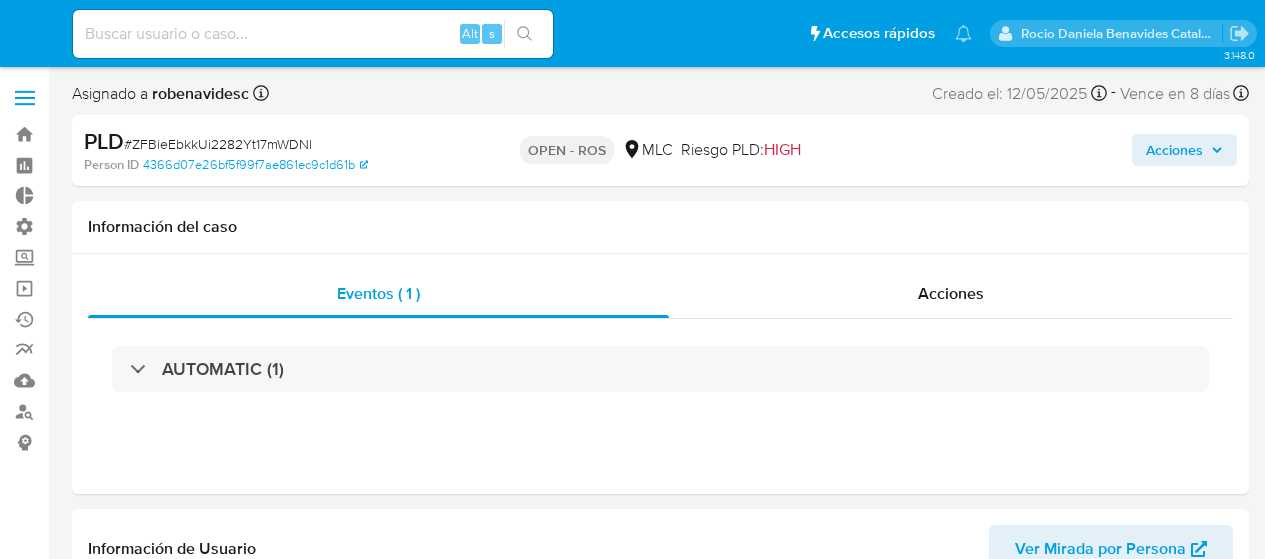 select on "10" 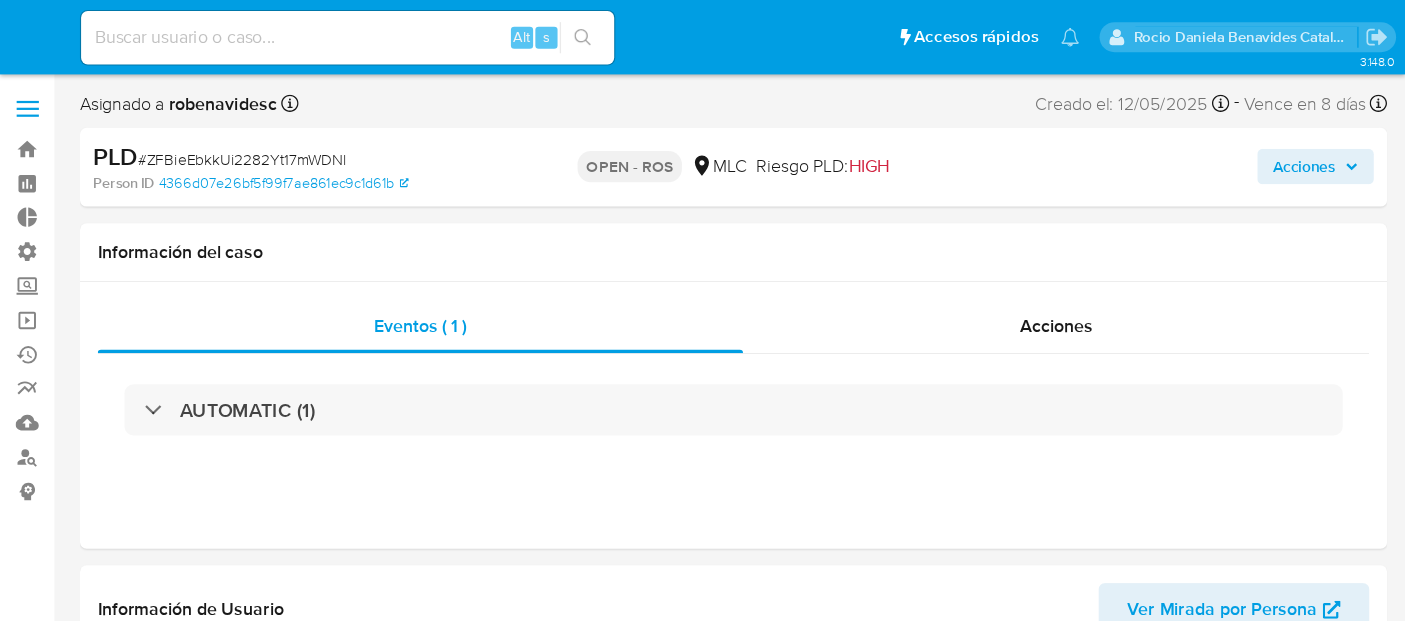 scroll, scrollTop: 0, scrollLeft: 0, axis: both 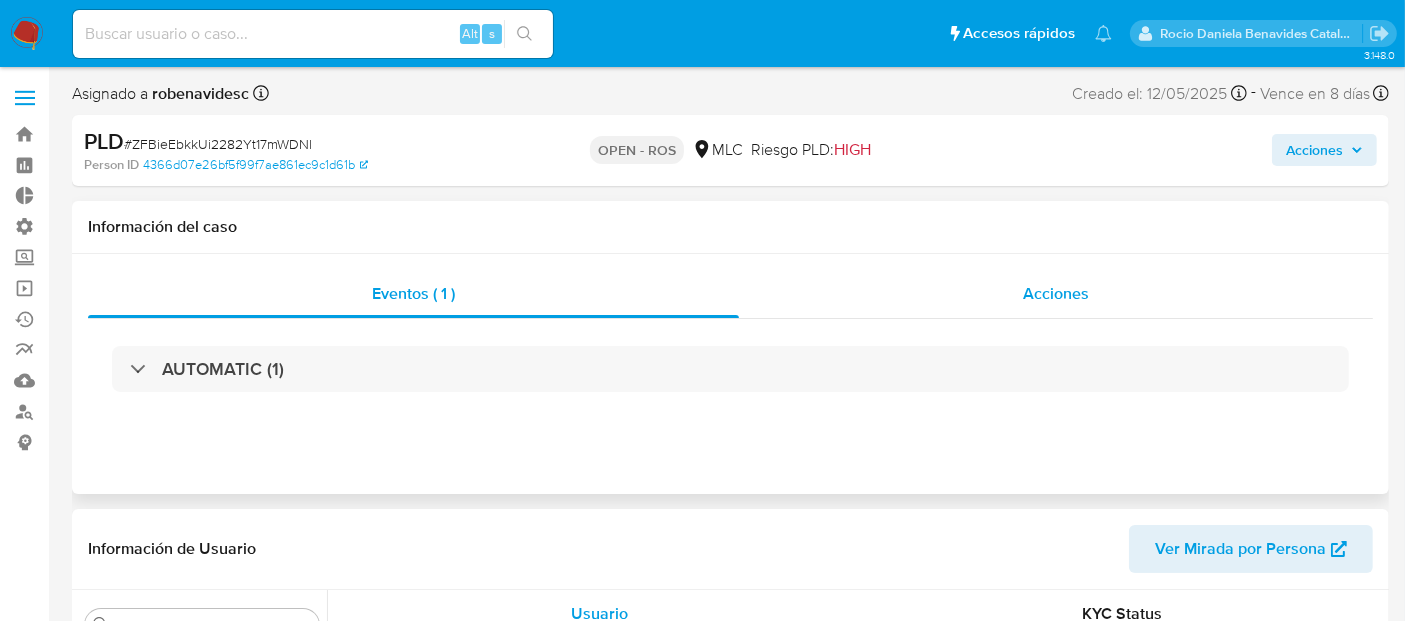 click on "Acciones" at bounding box center [1056, 294] 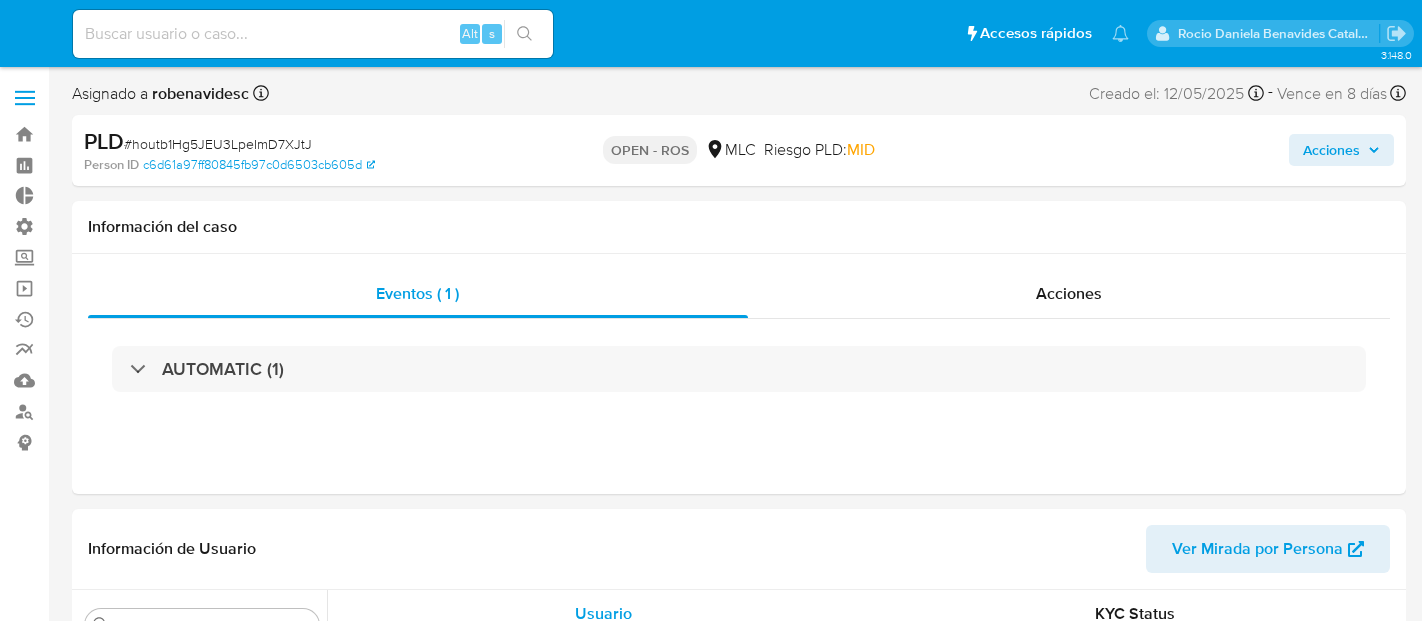 select on "10" 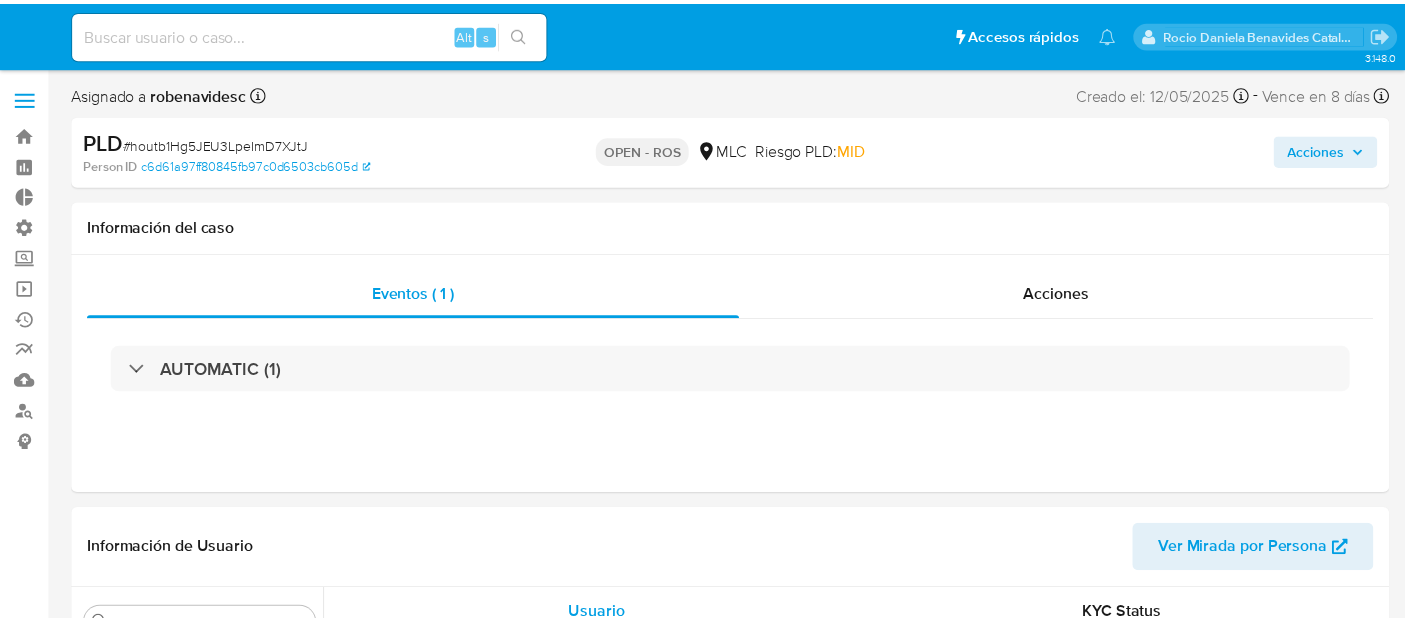 scroll, scrollTop: 0, scrollLeft: 0, axis: both 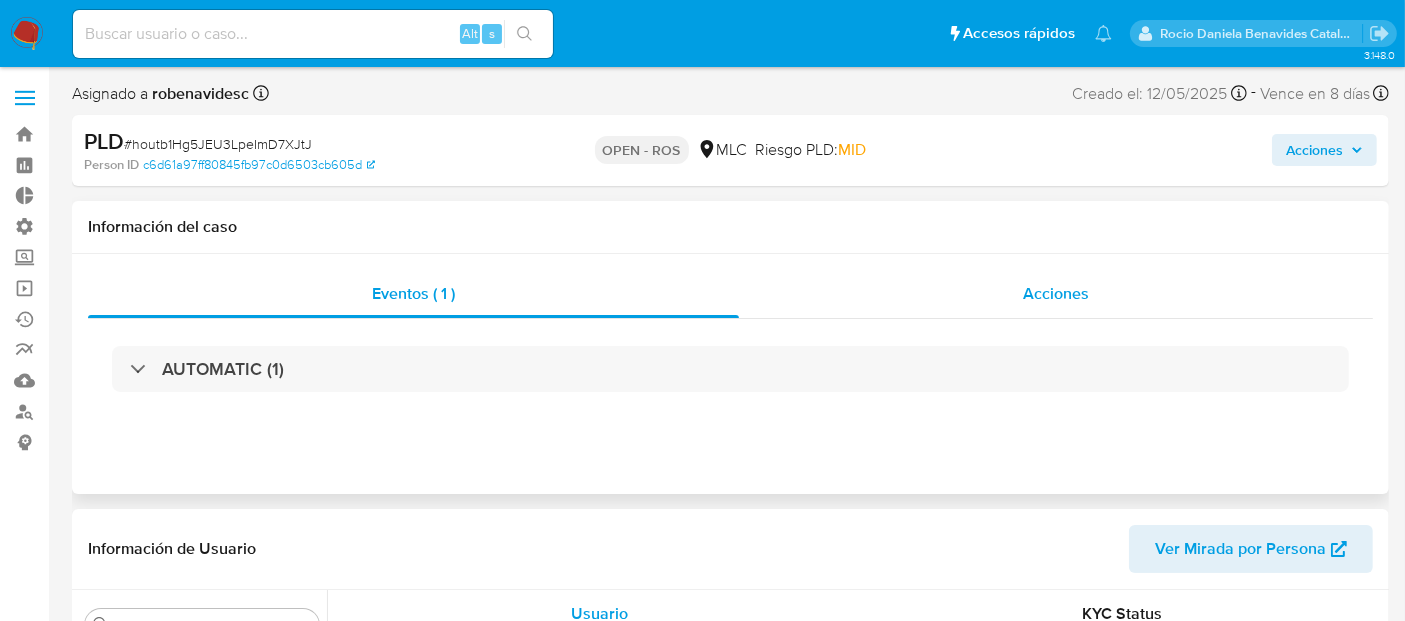 click on "Acciones" at bounding box center [1056, 293] 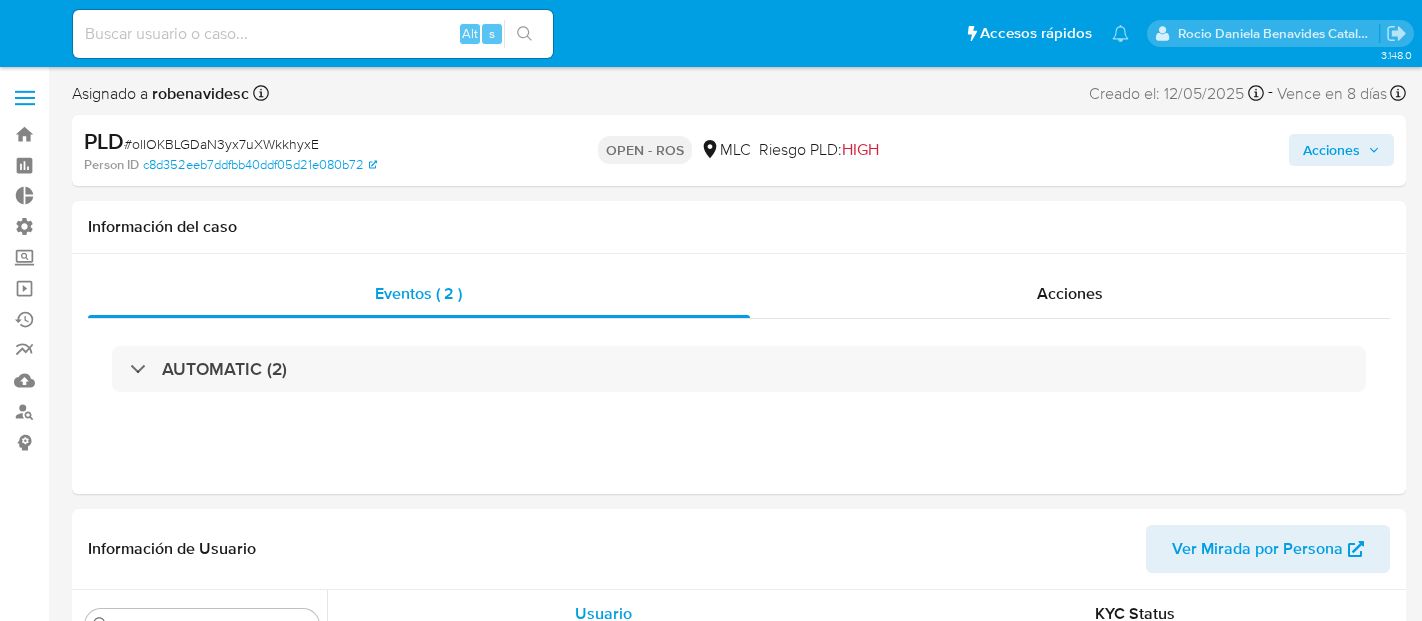 select on "10" 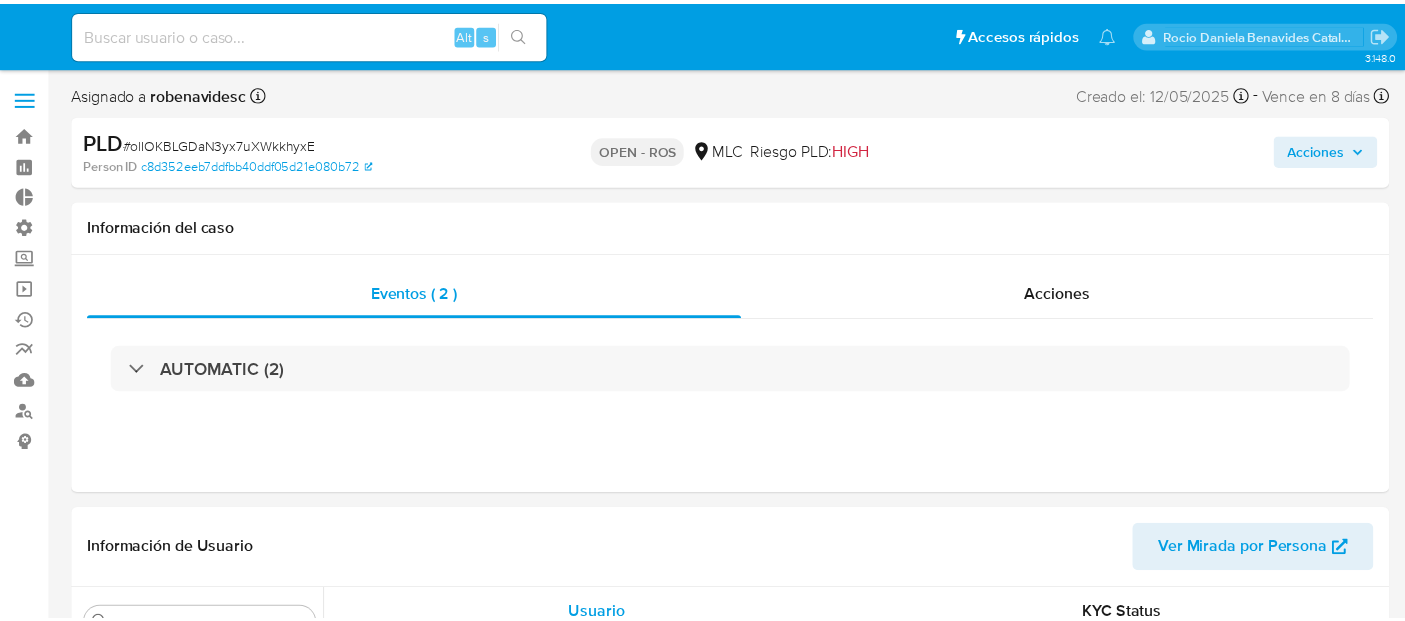 scroll, scrollTop: 0, scrollLeft: 0, axis: both 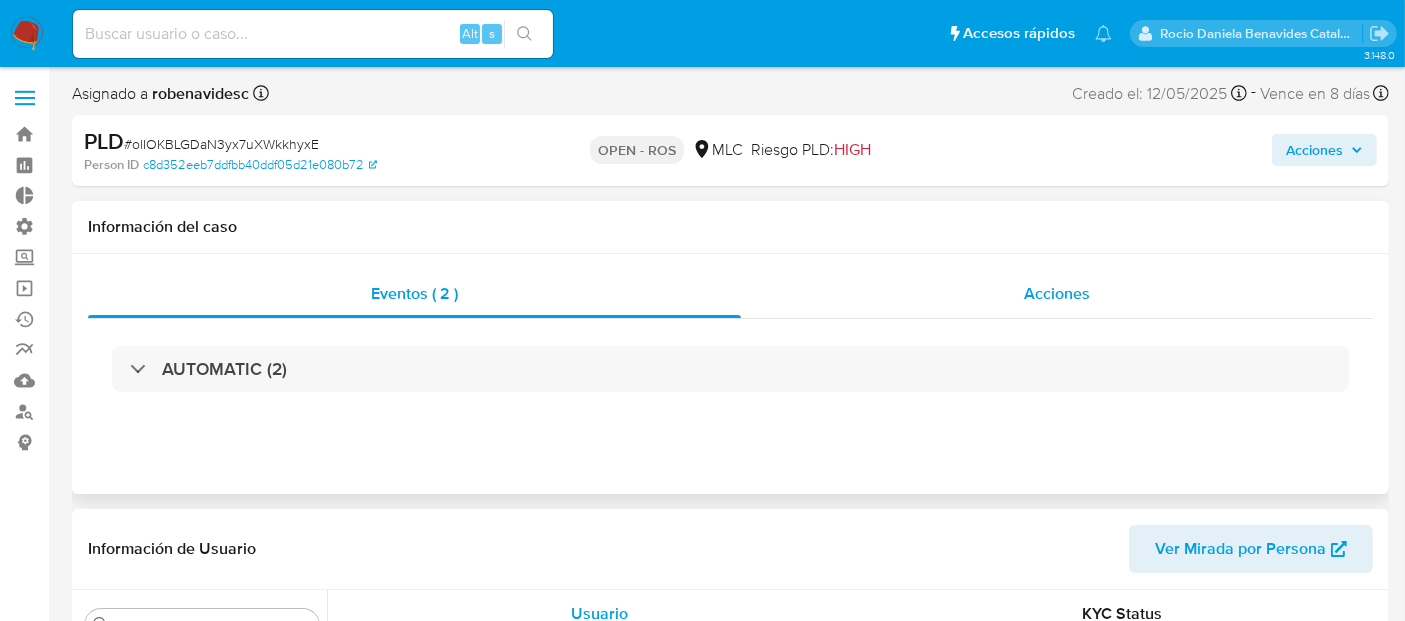 click on "Acciones" at bounding box center [1057, 294] 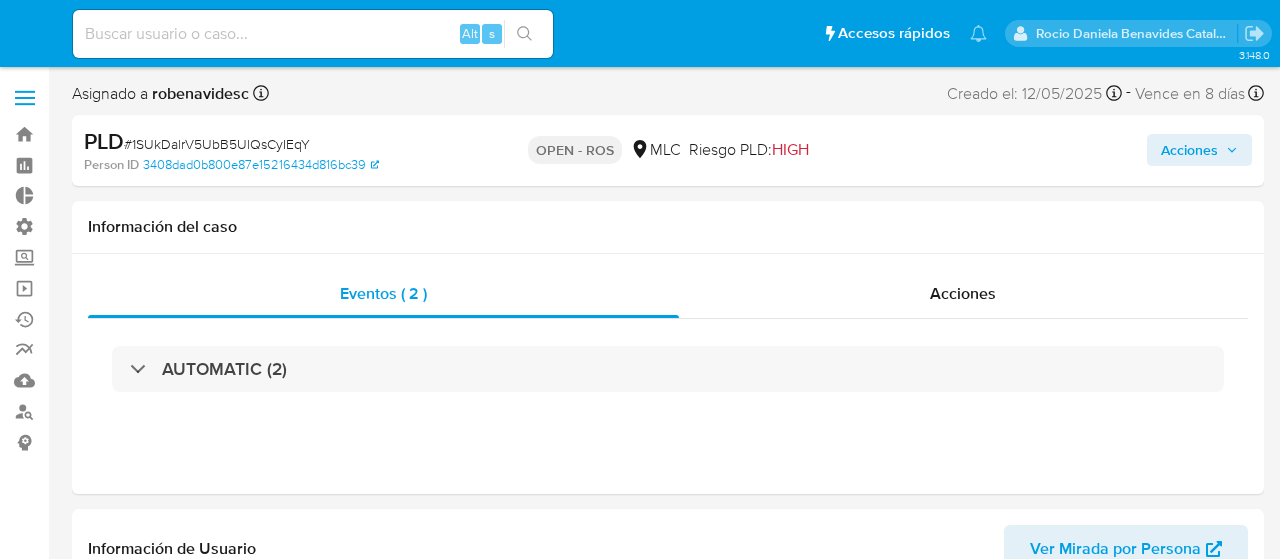 select on "10" 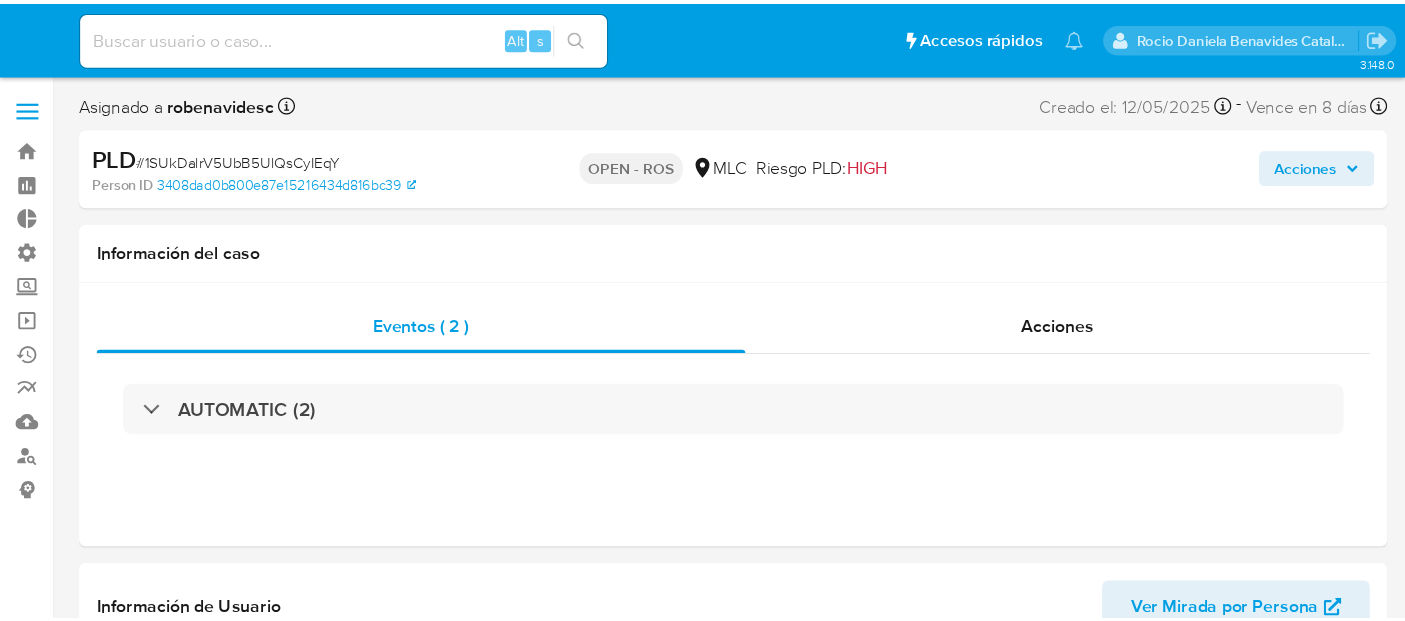 scroll, scrollTop: 0, scrollLeft: 0, axis: both 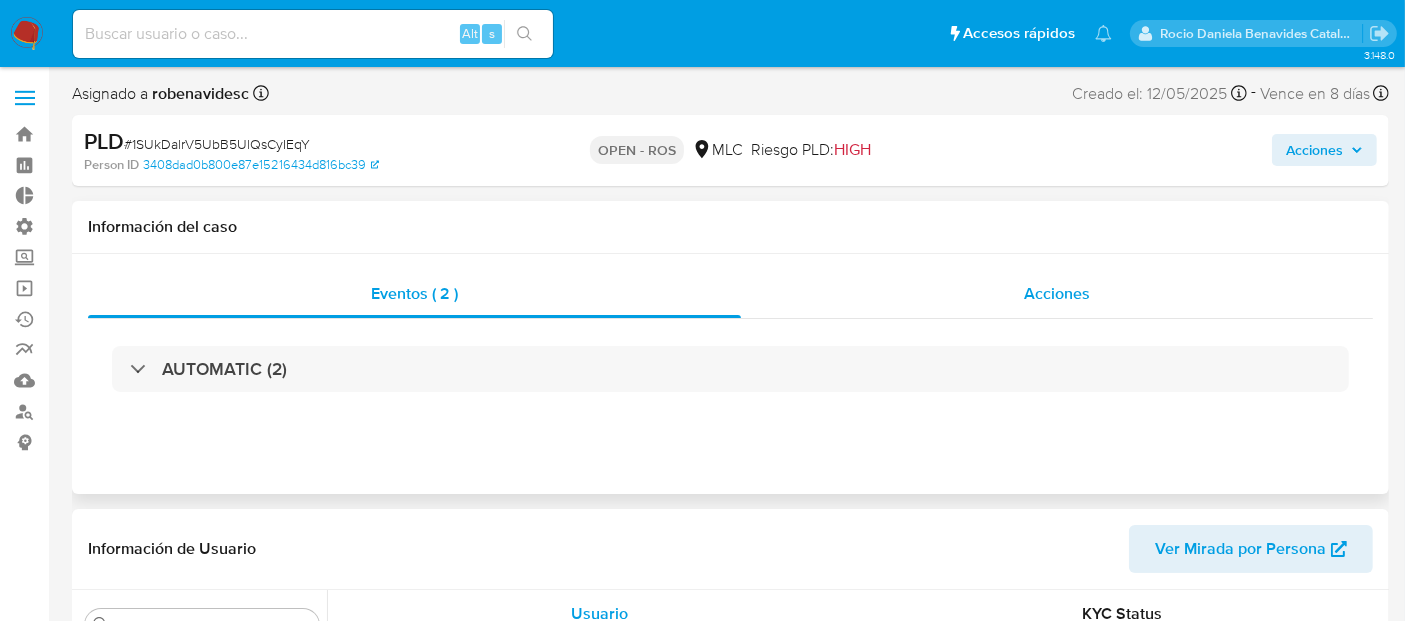 drag, startPoint x: 1097, startPoint y: 322, endPoint x: 1091, endPoint y: 307, distance: 16.155495 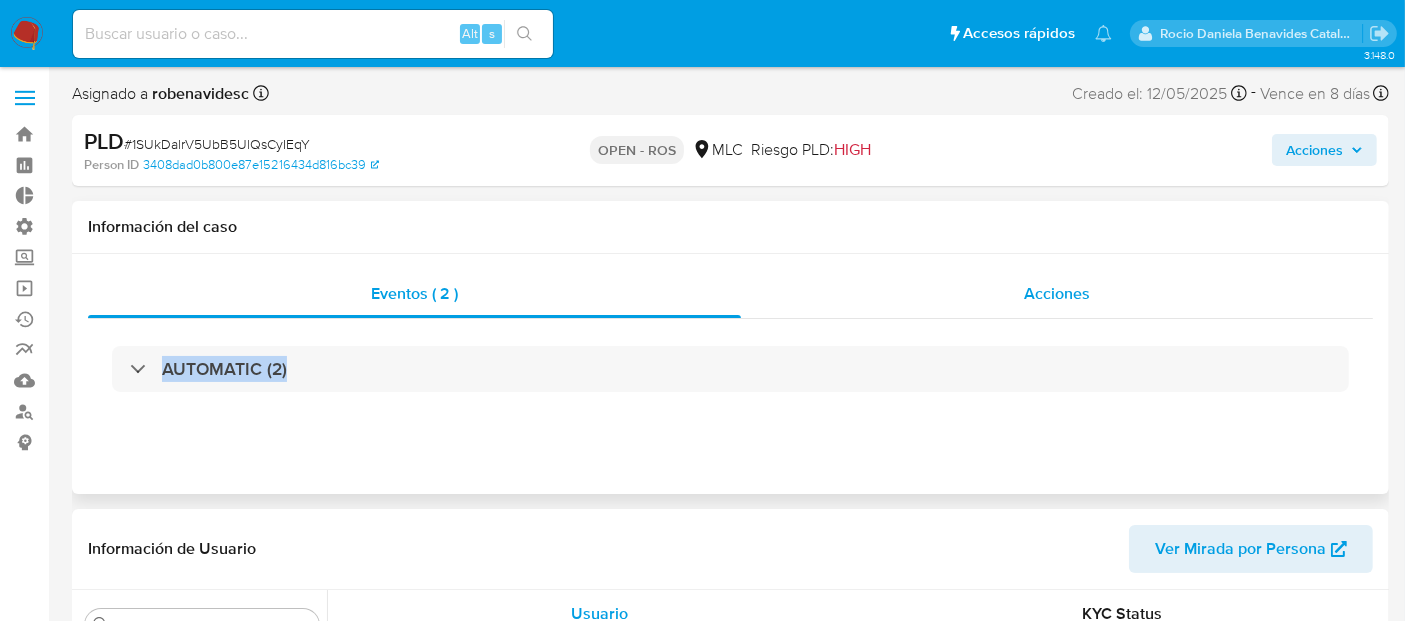 click on "Acciones" at bounding box center [1057, 294] 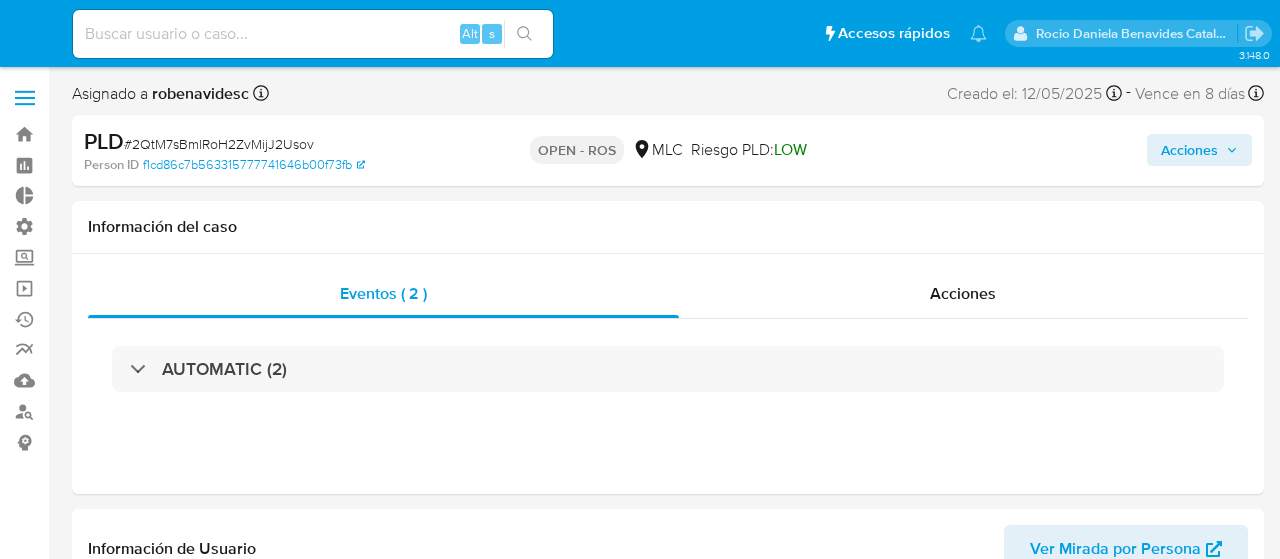 select on "10" 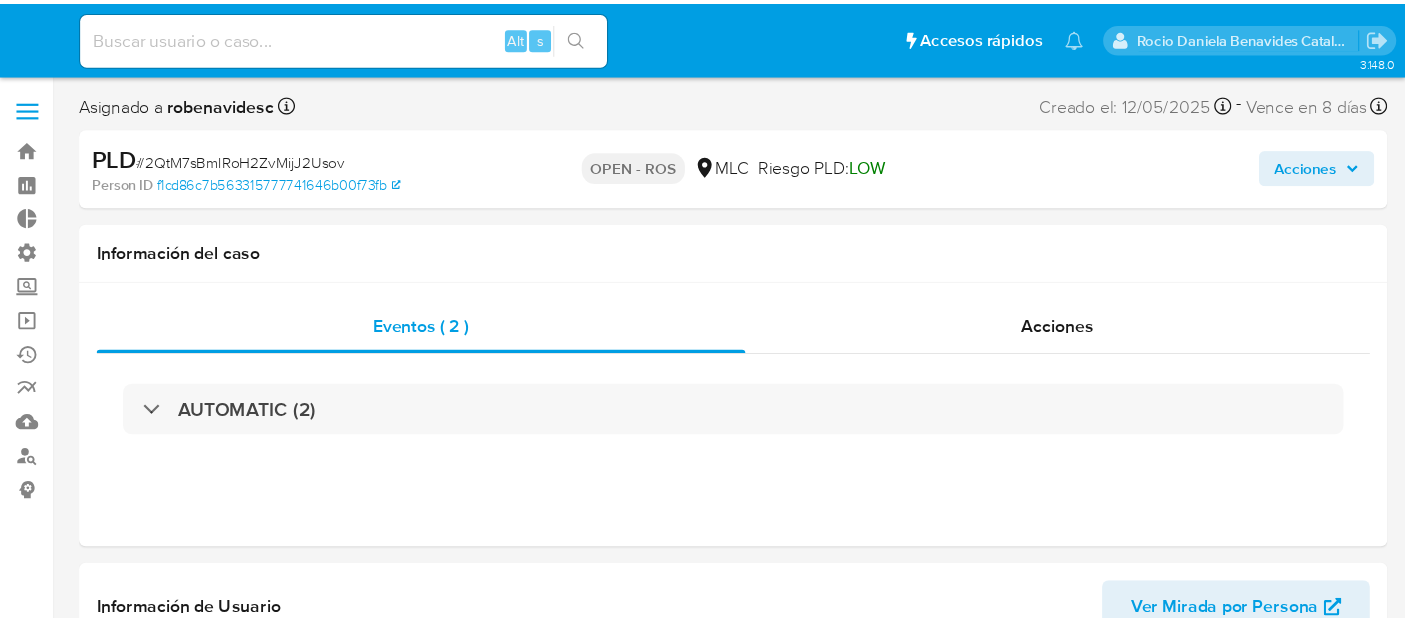 scroll, scrollTop: 0, scrollLeft: 0, axis: both 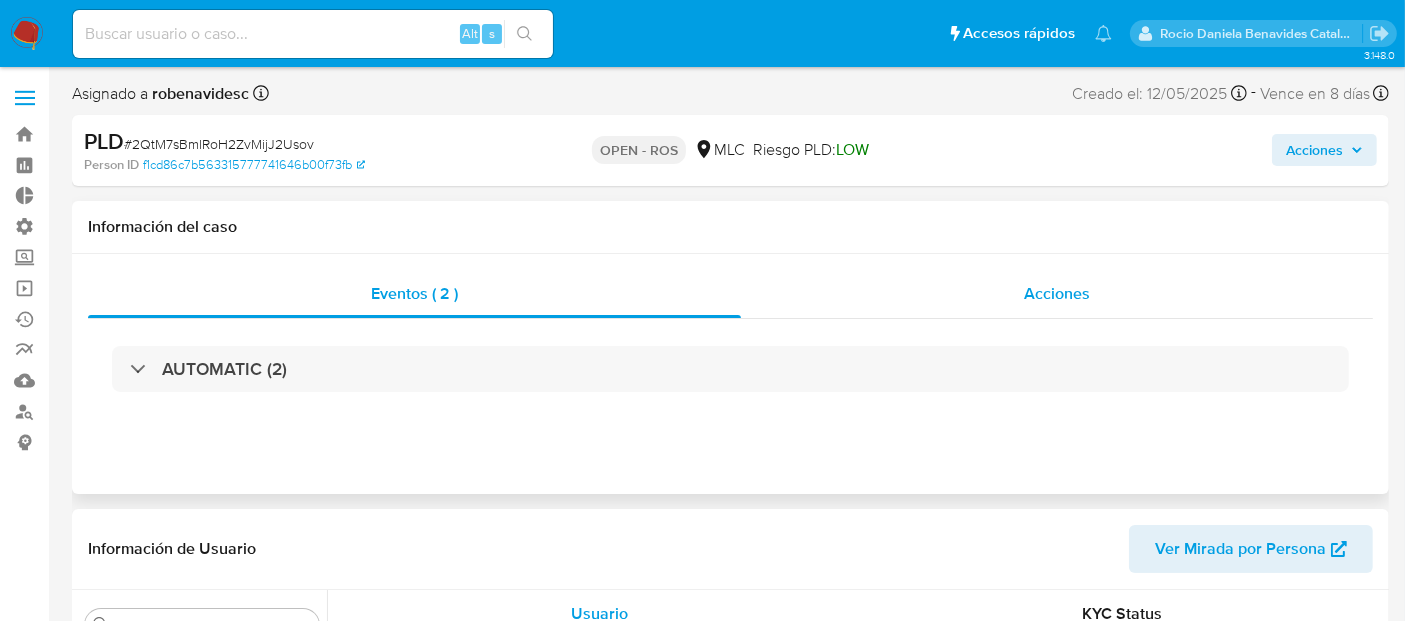 click on "Acciones" at bounding box center (1057, 293) 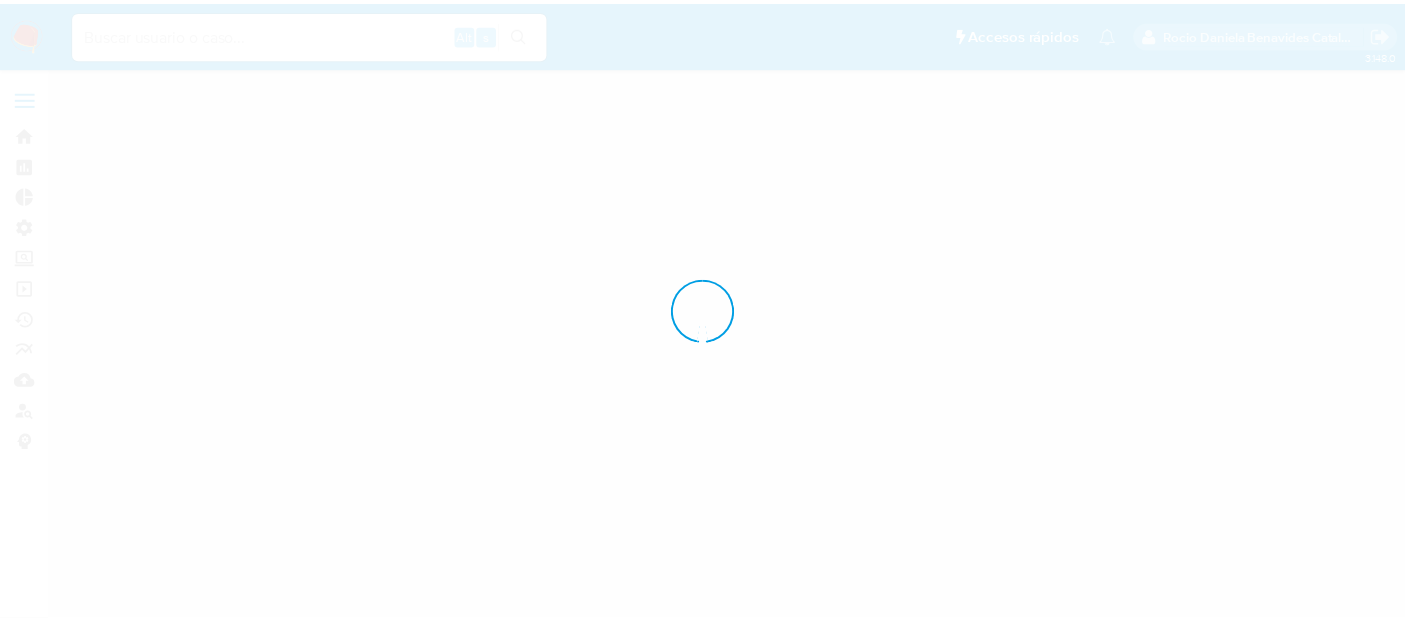 scroll, scrollTop: 0, scrollLeft: 0, axis: both 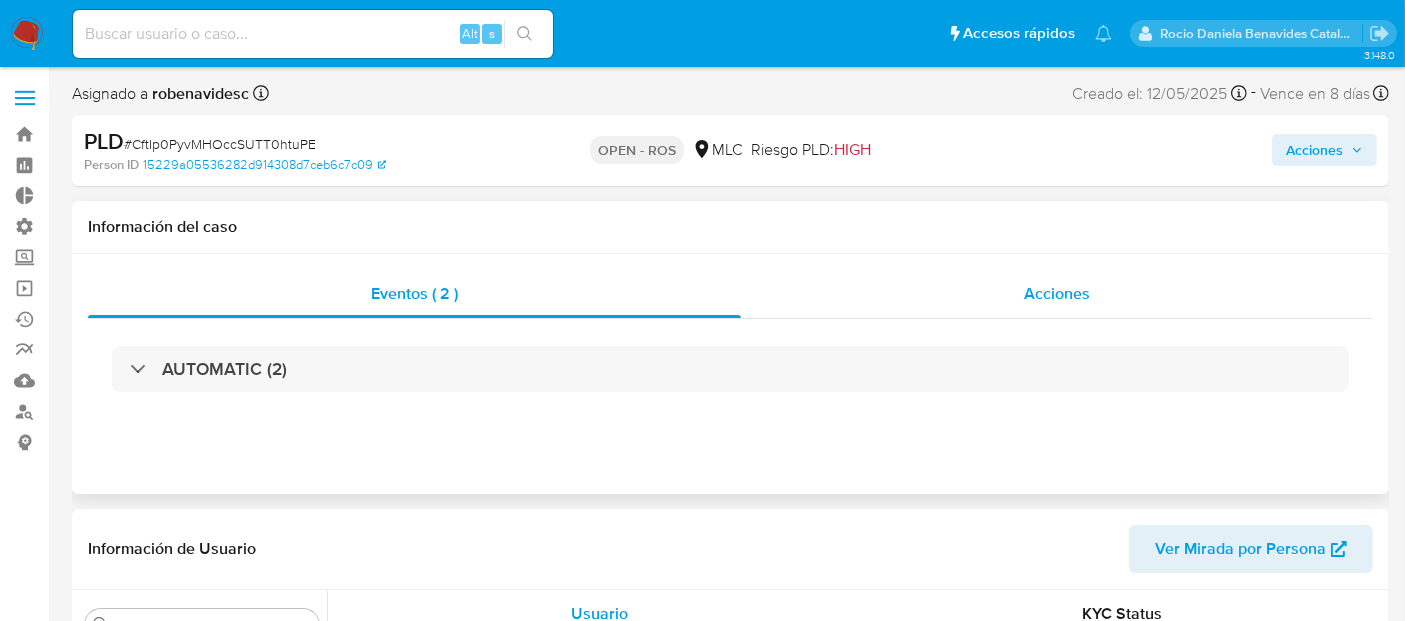 click on "Acciones" at bounding box center (1057, 294) 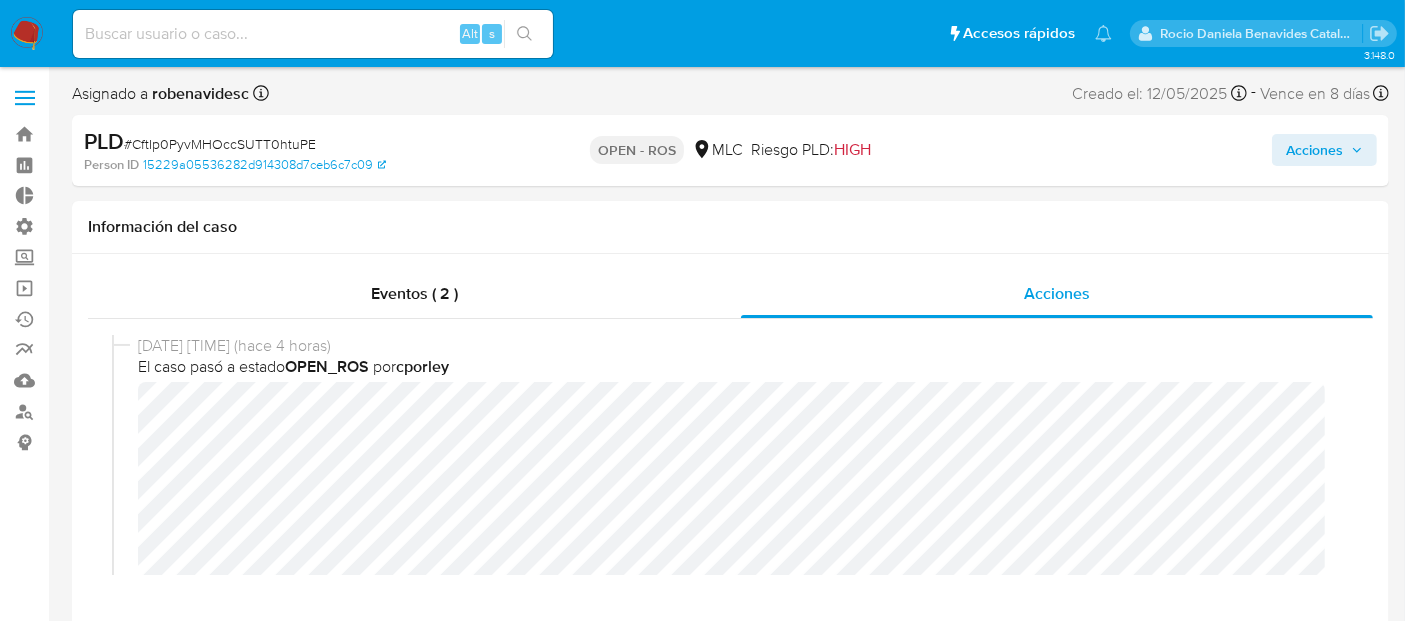 select on "10" 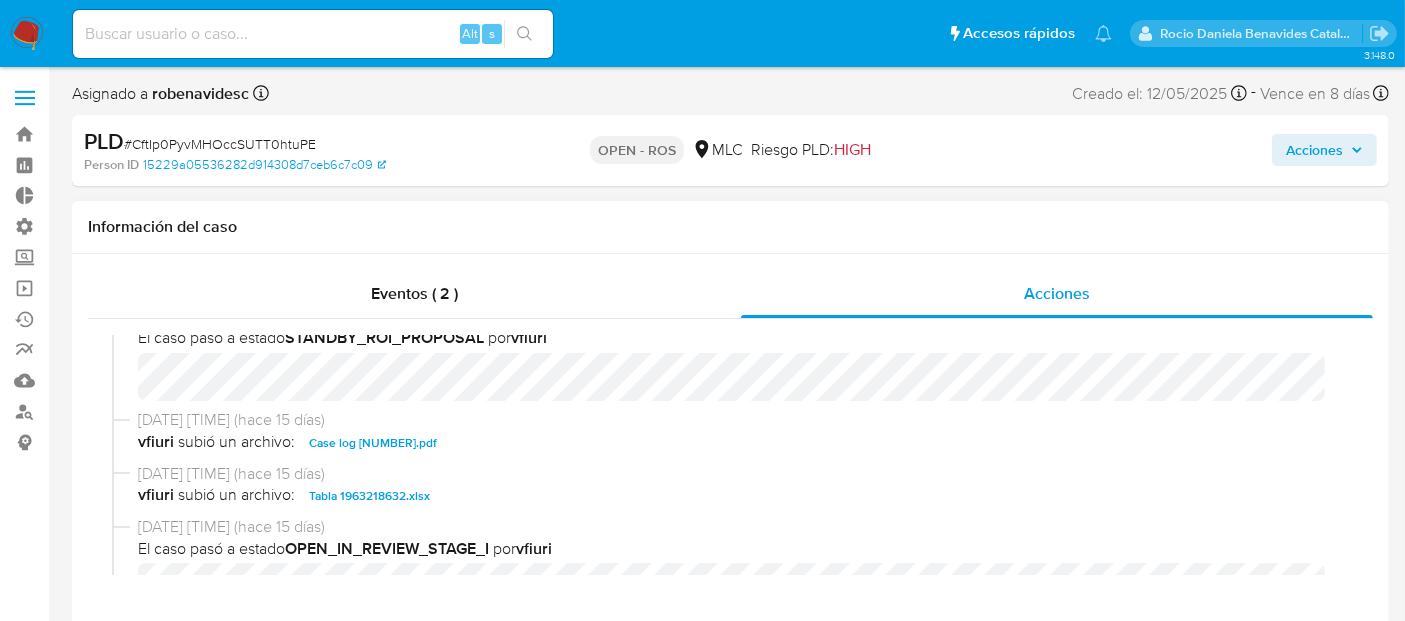 scroll, scrollTop: 564, scrollLeft: 0, axis: vertical 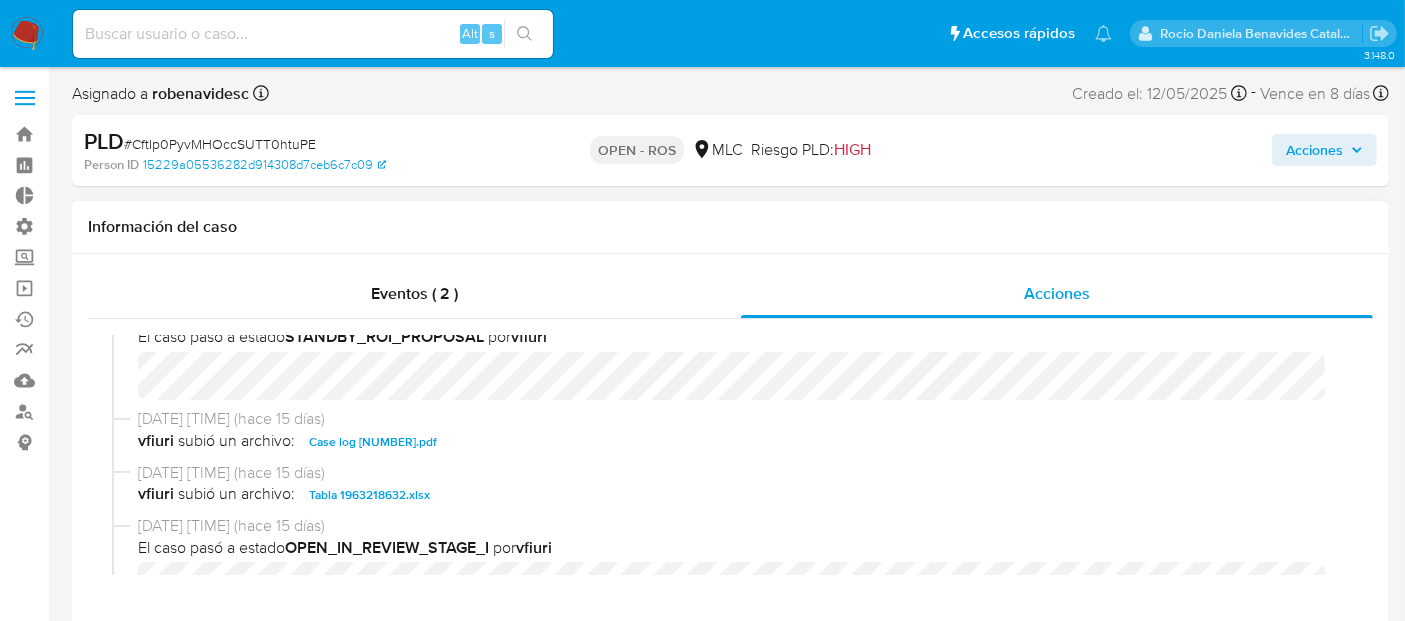 click on "Case log [NUMBER].pdf" at bounding box center [373, 442] 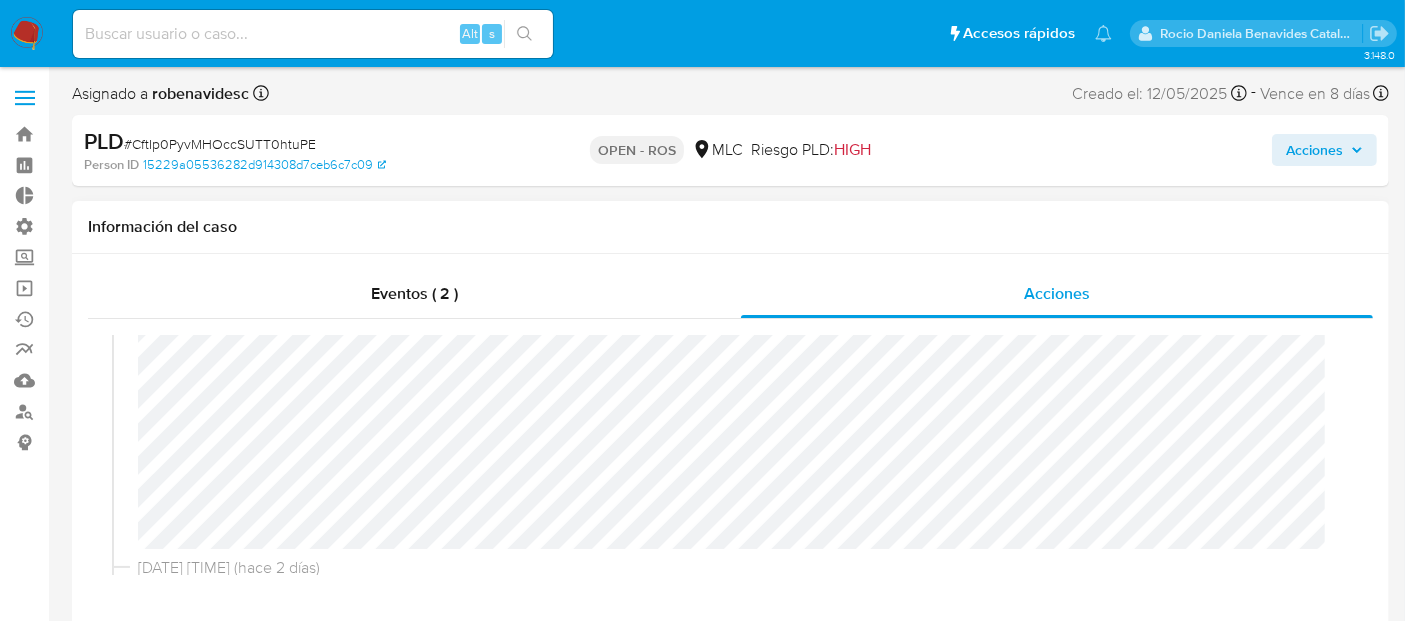 scroll, scrollTop: 181, scrollLeft: 0, axis: vertical 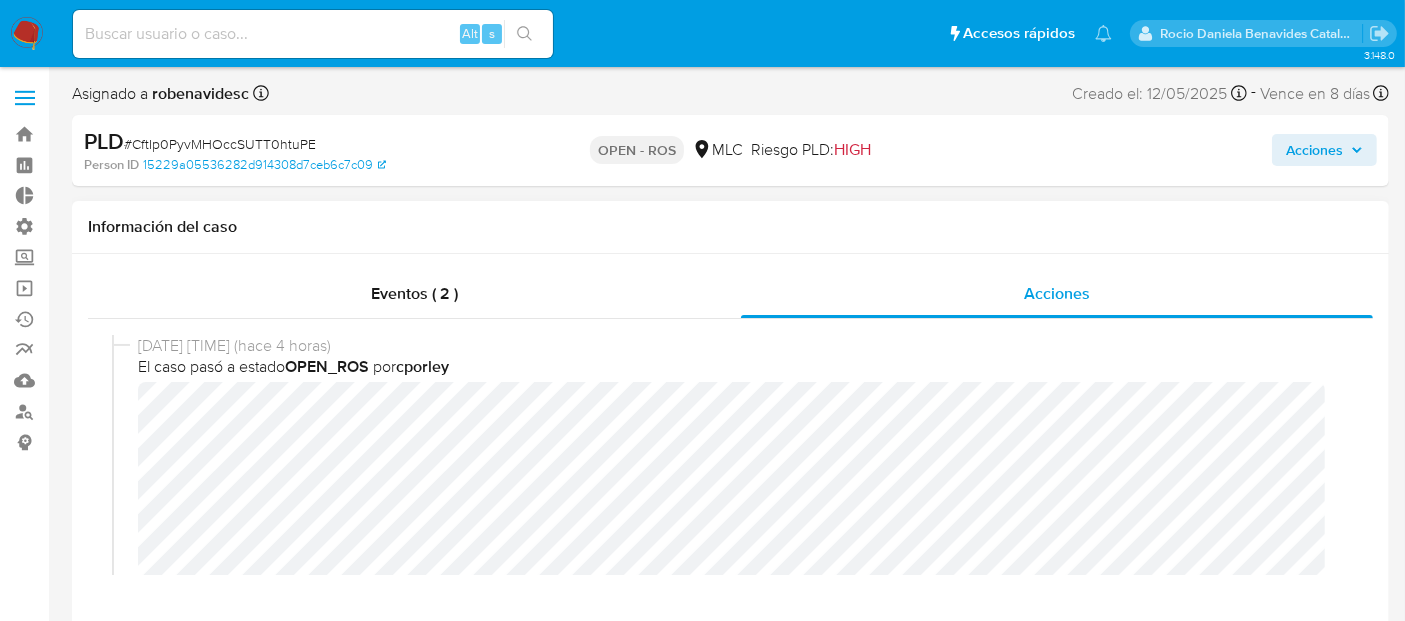 click on "[DATE] [TIME] (hace 4 horas) El caso pasó a estado  OPEN_ROS      por  [NAME]" at bounding box center (730, 524) 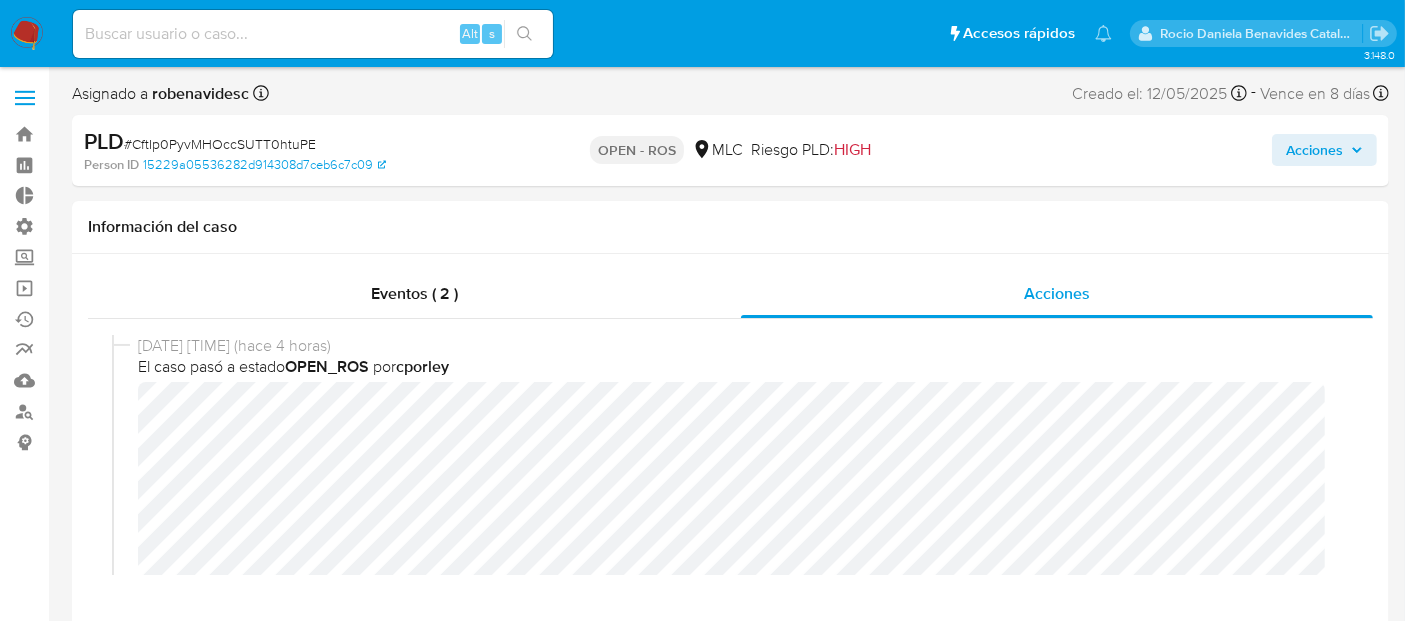 scroll, scrollTop: 0, scrollLeft: 0, axis: both 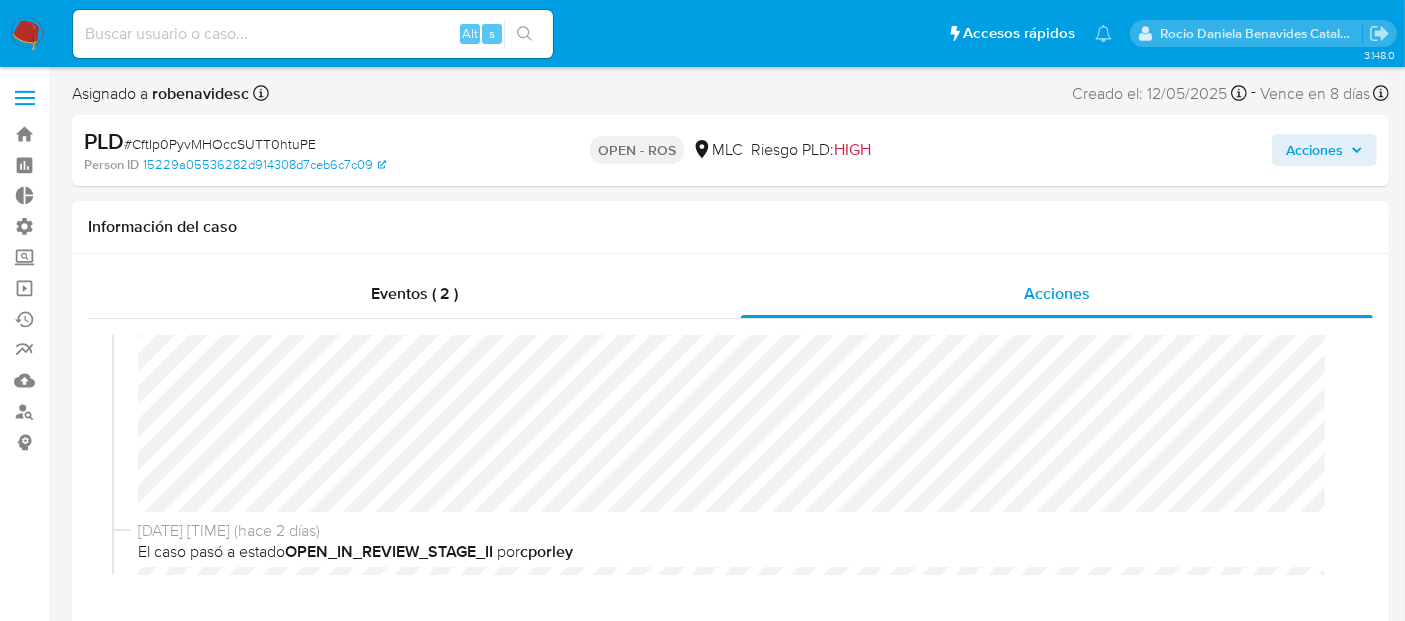 click on "[DATE] [TIME] (hace 2 meses) El caso pasó a estado  OPEN_ROS      por  [NAME] [DATE] [TIME] (hace 2 días) El caso pasó a estado  OPEN_IN_REVIEW_STAGE_II      por  [NAME] [DATE] [TIME] (hace 2 días) El caso fue asignado a  [NAME]  por  [NAME] [DATE] [TIME] (hace 15 días) El caso pasó a estado  STANDBY_ROI_PROPOSAL      por  [NAME] [DATE] [TIME] (hace 15 días) [NAME]  subió un archivo: Case log [NUMBER].pdf [DATE] [TIME] (hace 15 días) [NAME]  subió un archivo: Tabla [NUMBER].xlsx [DATE] [TIME] (hace 15 días) El caso pasó a estado  OPEN_IN_REVIEW_STAGE_I      por  [NAME] [DATE] [TIME] (hace 15 días) El caso fue asignado a  [NAME]  por  [NAME] [DATE] [TIME] (hace 2 meses) [NAME]   Eliminó un pendiente [DATE] [TIME] (hace 2 meses) El caso pasó a estado  OPEN_WAITING_REVIEW      por  [NAME] [DATE] [TIME] (hace 2 meses) Notificación push accionada   por  [NAME] Estado Enviado Detalle del estado El caso pasó a estado" at bounding box center [730, 455] 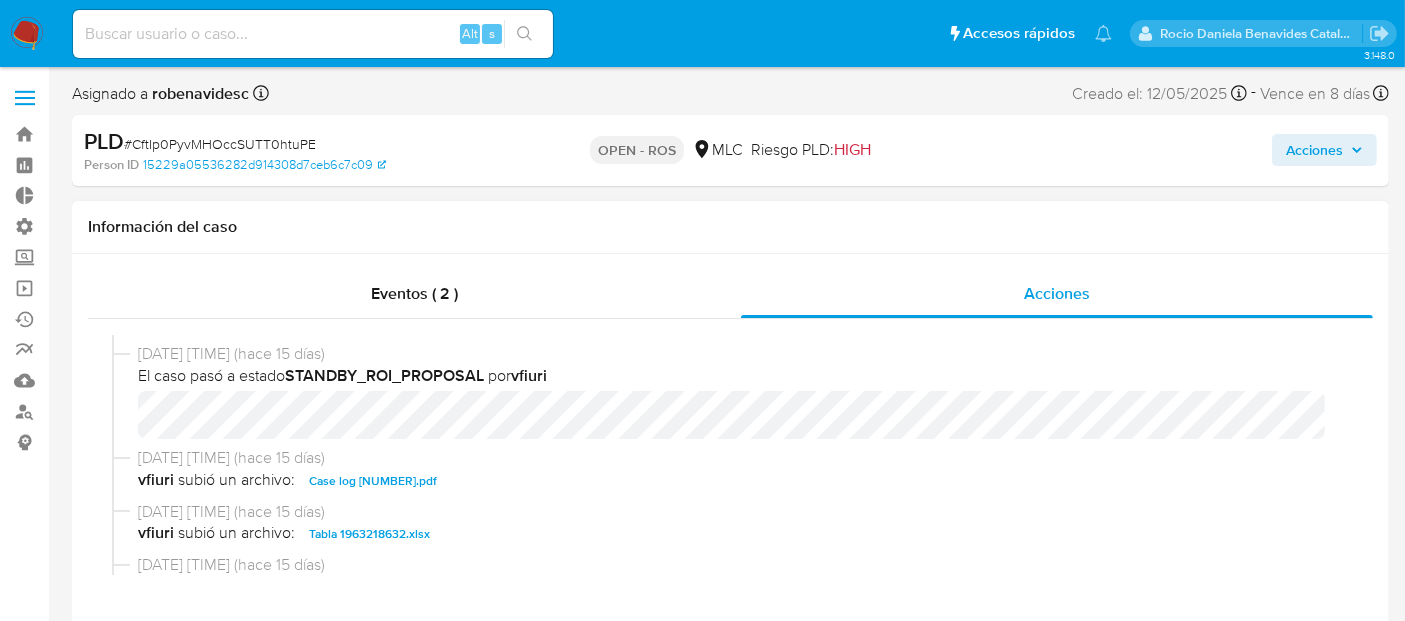 scroll, scrollTop: 533, scrollLeft: 0, axis: vertical 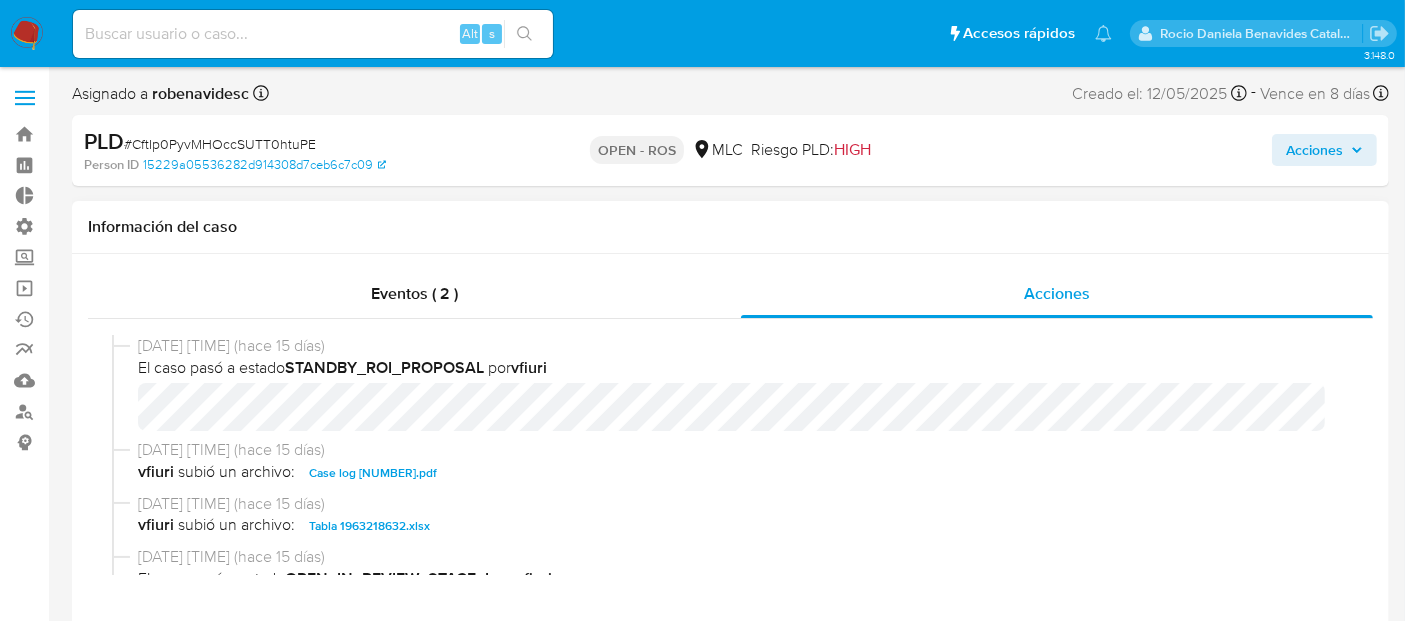 click on "Información del caso" at bounding box center [730, 227] 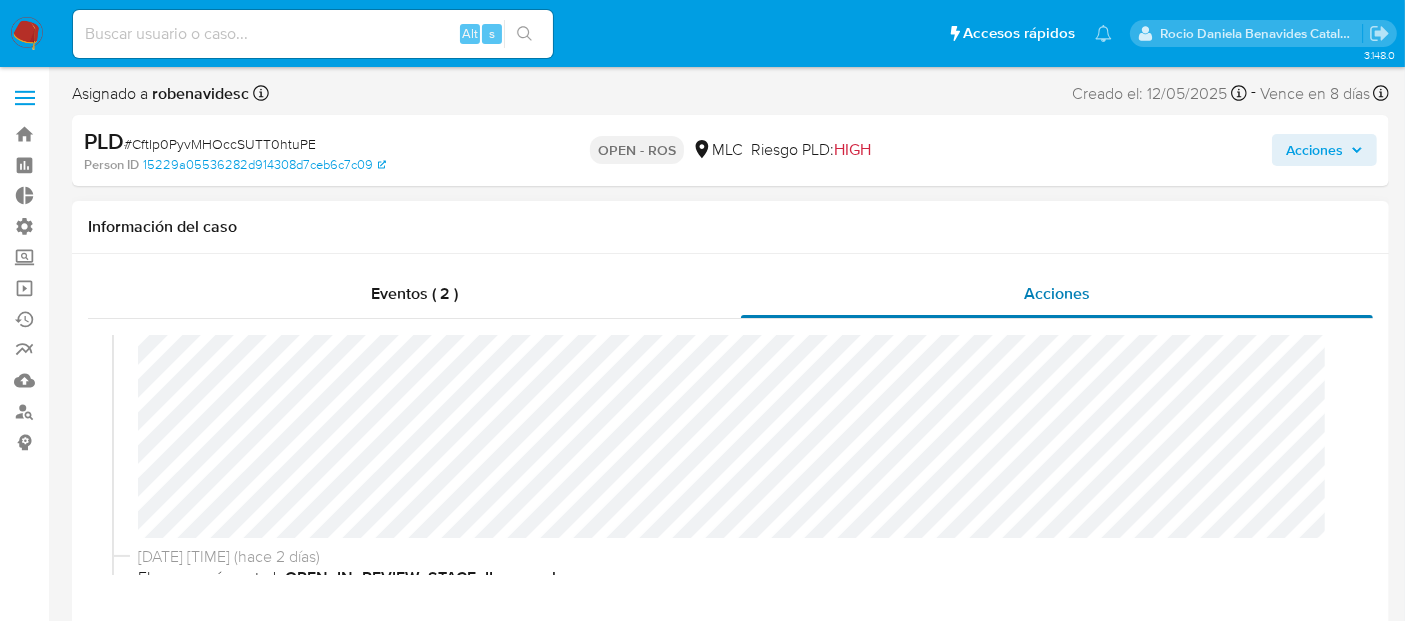 scroll, scrollTop: 168, scrollLeft: 0, axis: vertical 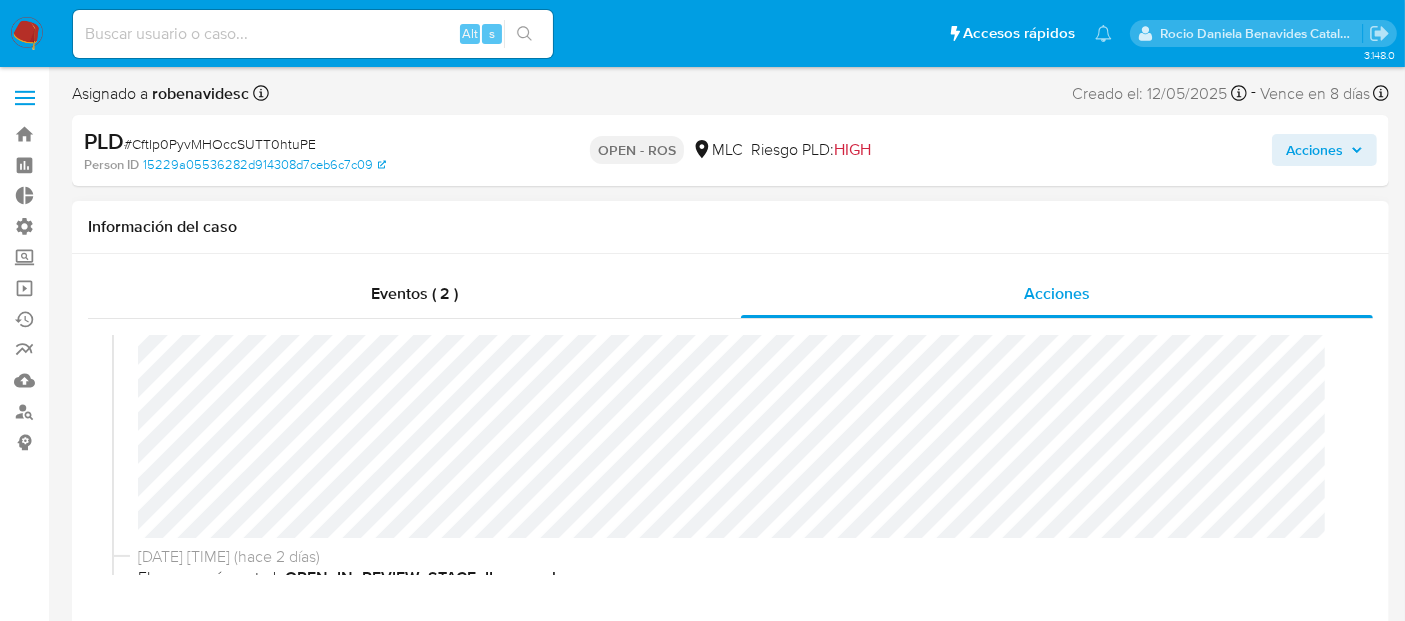 click on "[DATE] [TIME] (hace 4 horas) El caso pasó a estado  OPEN_ROS      por  [NAME]" at bounding box center [730, 356] 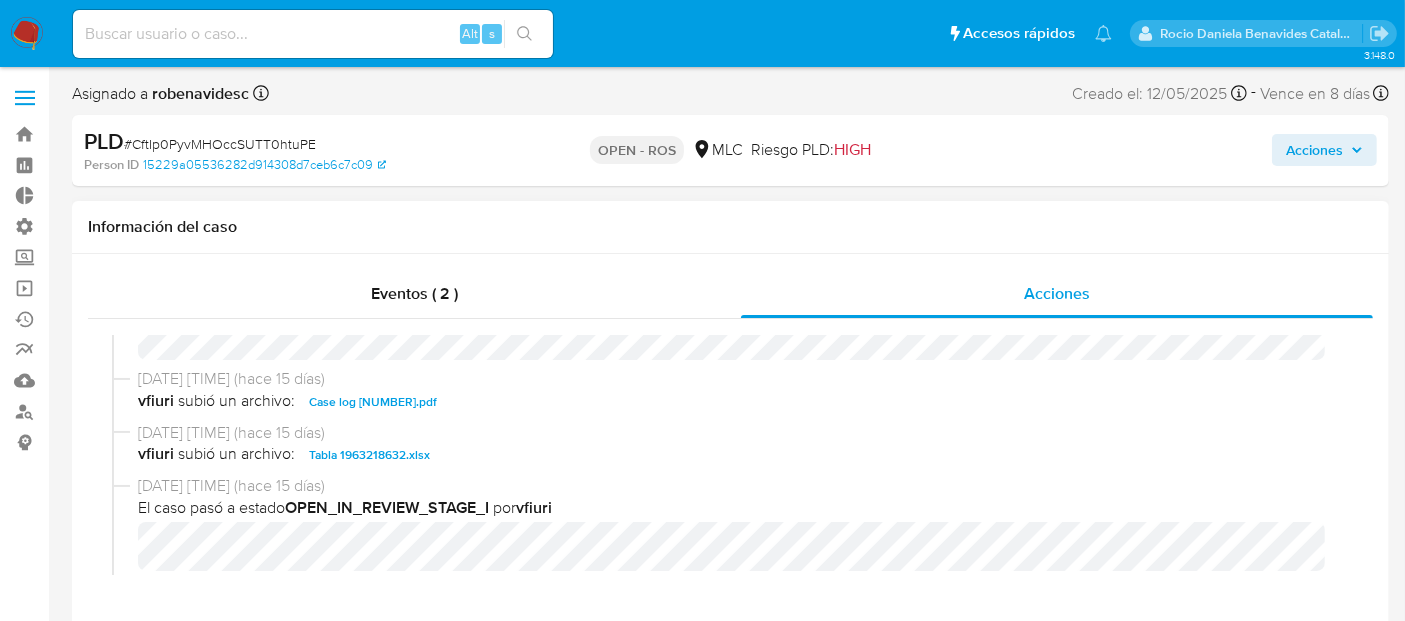 scroll, scrollTop: 605, scrollLeft: 0, axis: vertical 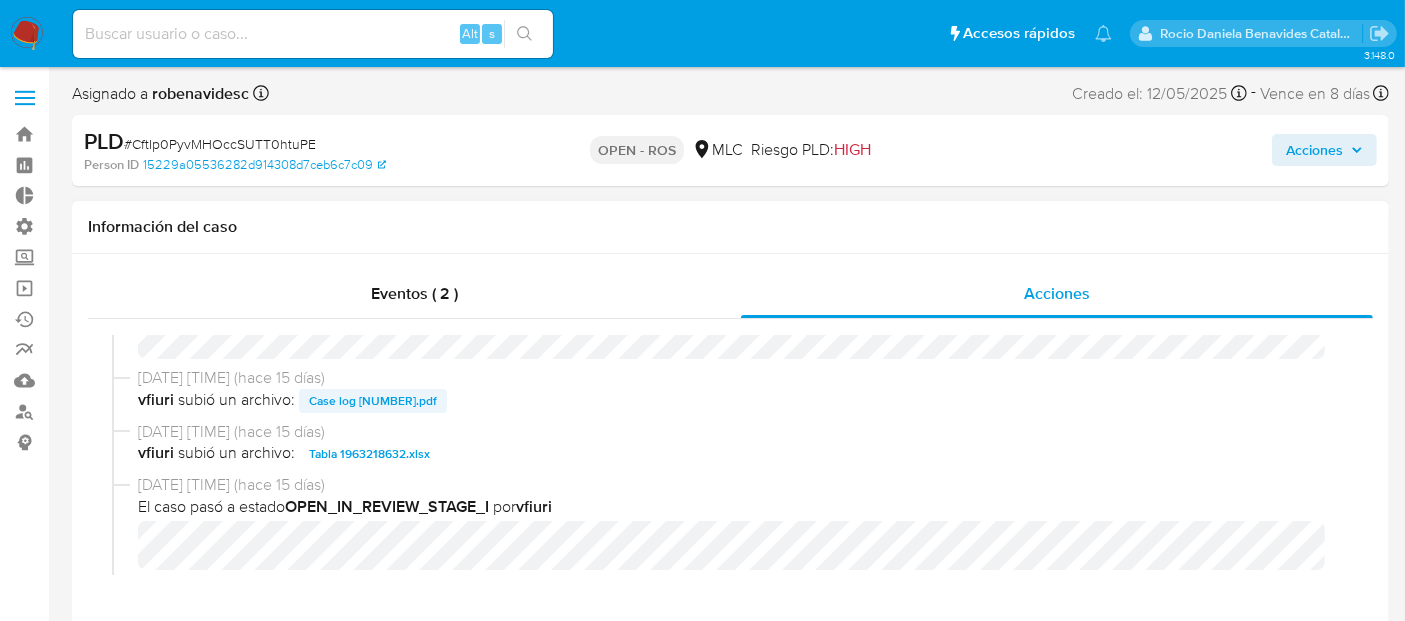 drag, startPoint x: 507, startPoint y: 399, endPoint x: 300, endPoint y: 397, distance: 207.00966 